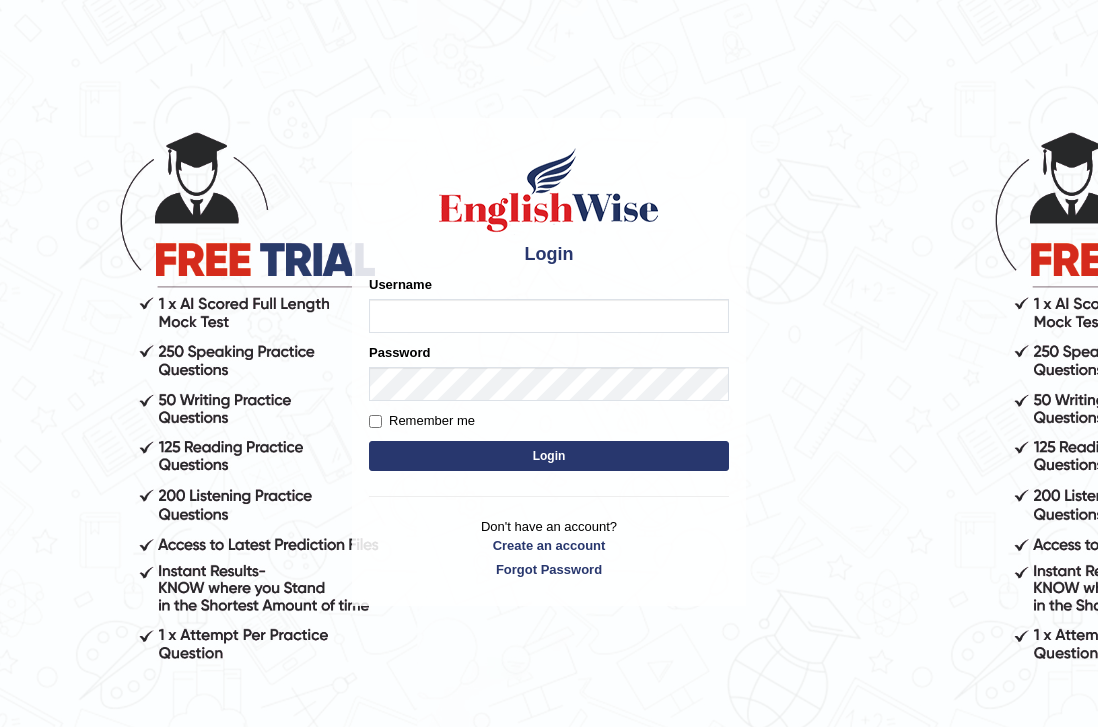 scroll, scrollTop: 0, scrollLeft: 0, axis: both 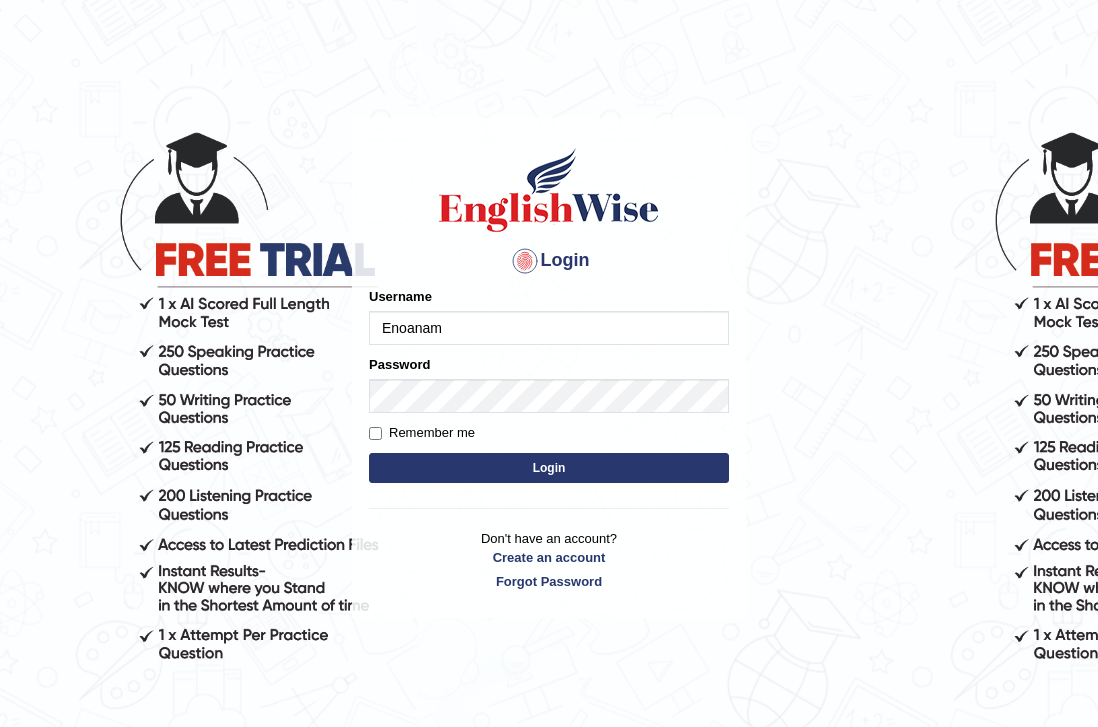 type on "Enoanam" 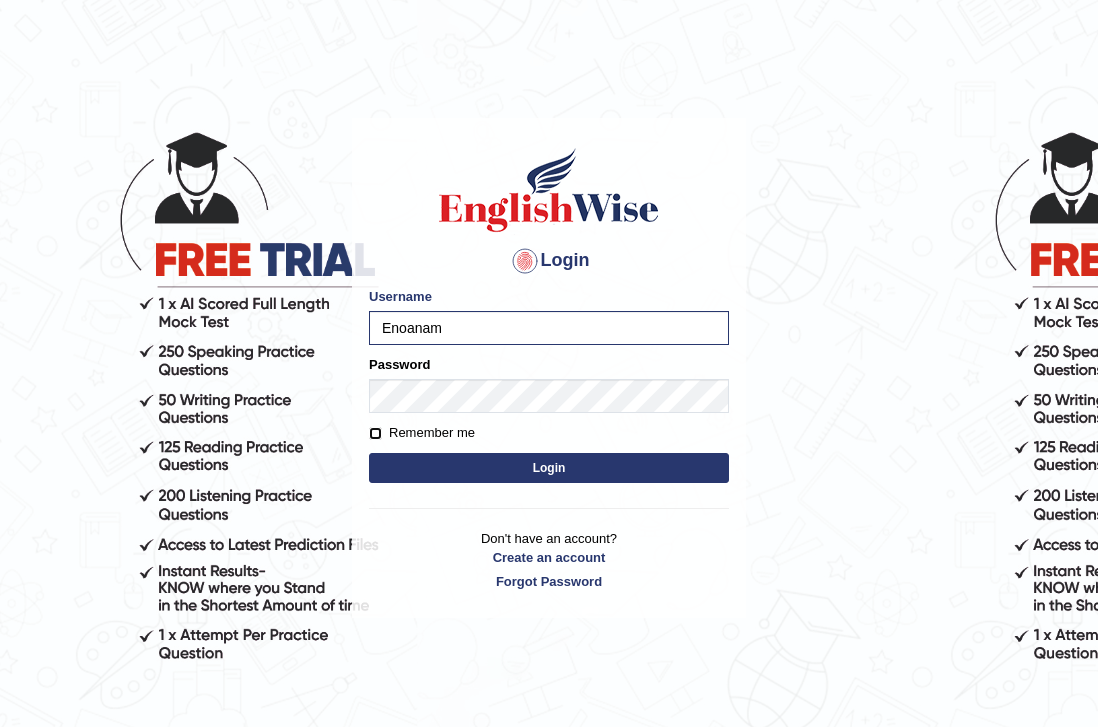 click on "Remember me" at bounding box center [375, 433] 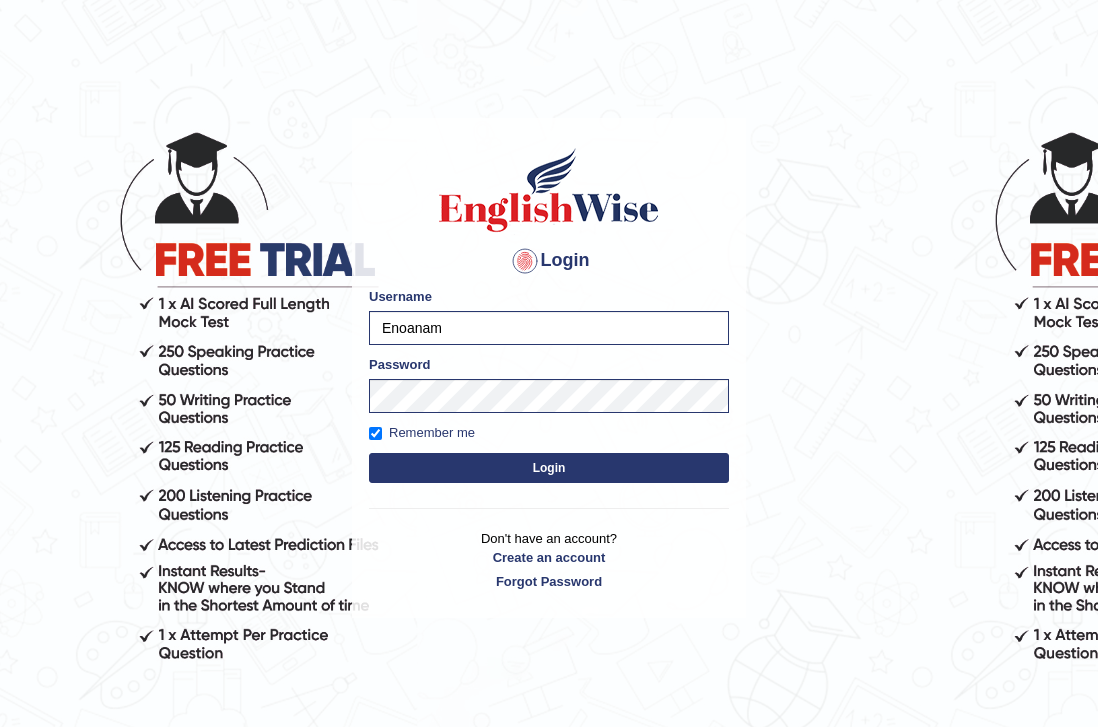 click on "Please fix the following errors:
Username
Enoanam
Password
Remember me
Login" at bounding box center (549, 387) 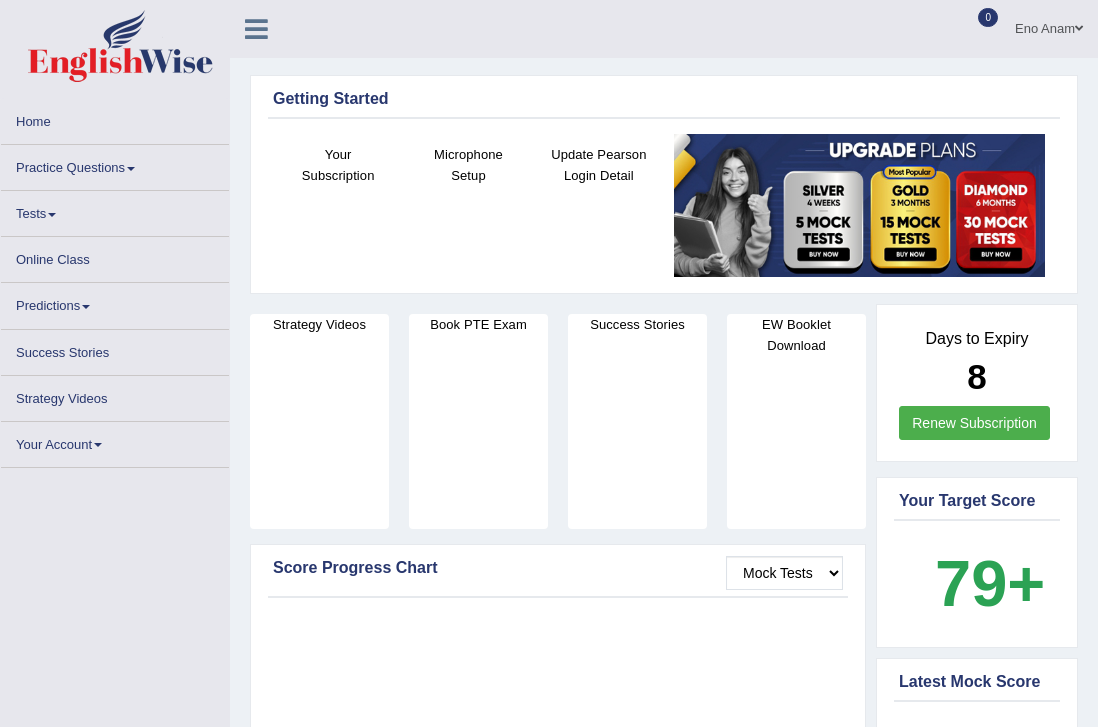scroll, scrollTop: 0, scrollLeft: 0, axis: both 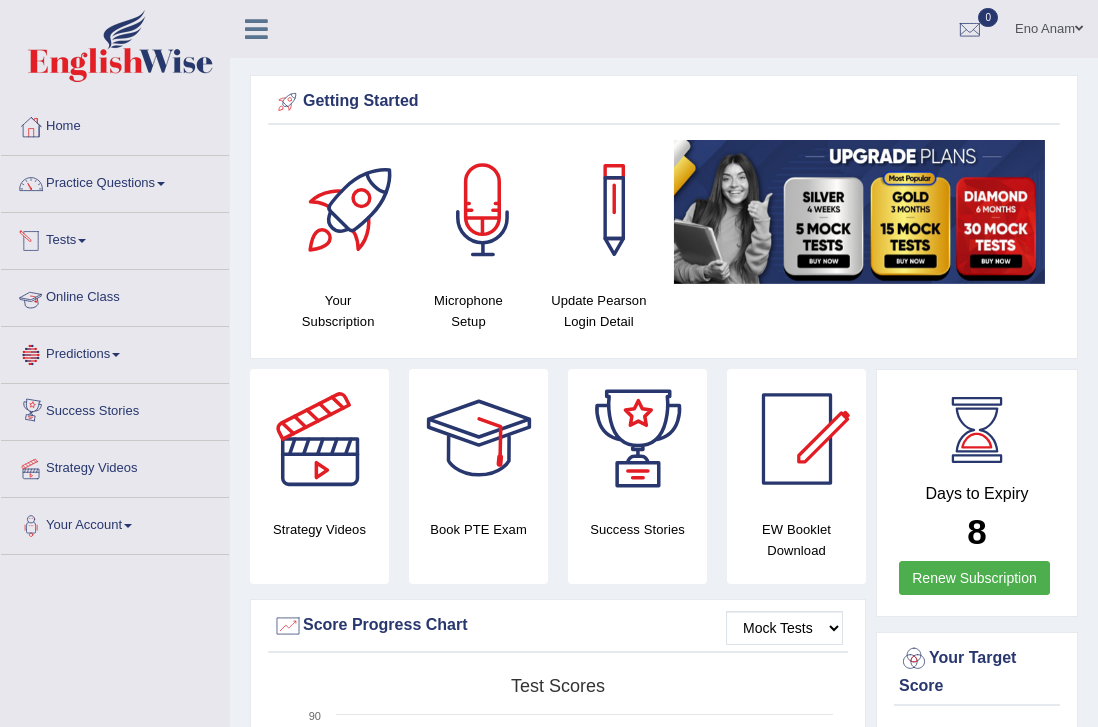 click on "Online Class" at bounding box center (115, 295) 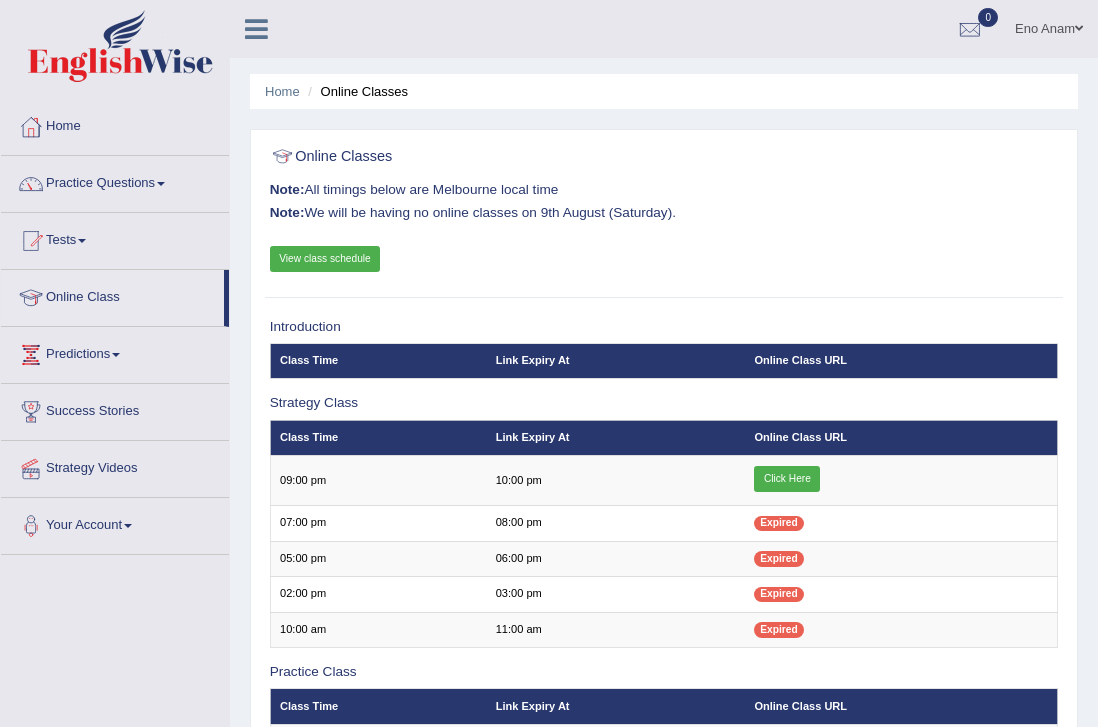 scroll, scrollTop: 0, scrollLeft: 0, axis: both 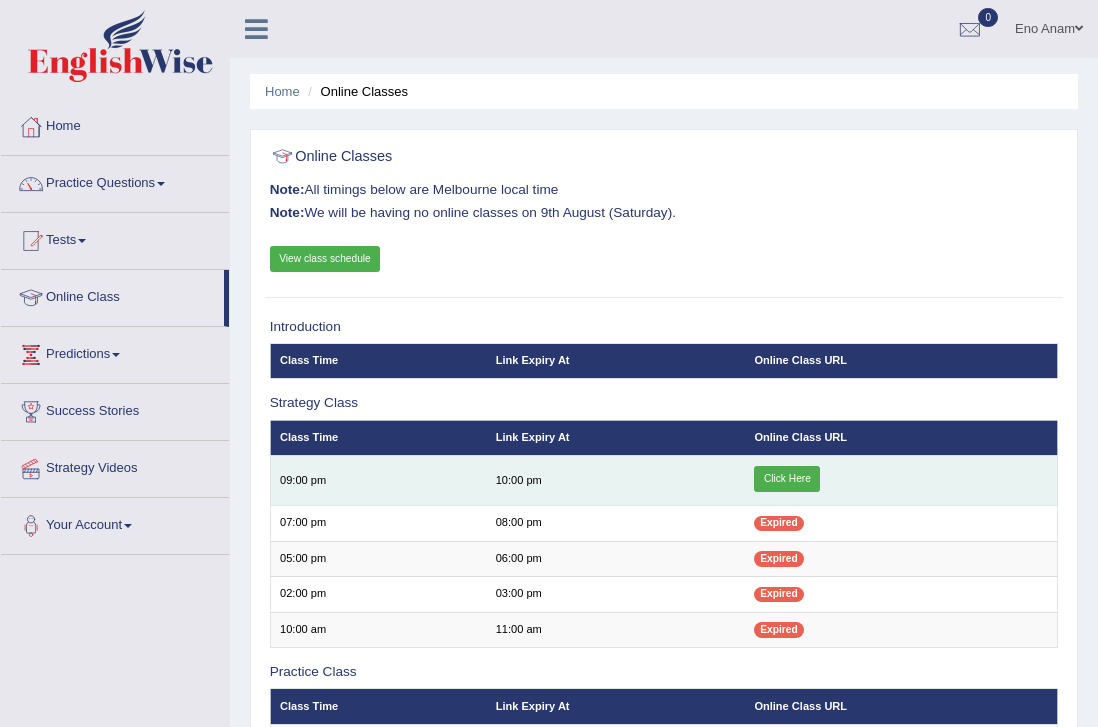 click on "Click Here" at bounding box center (787, 479) 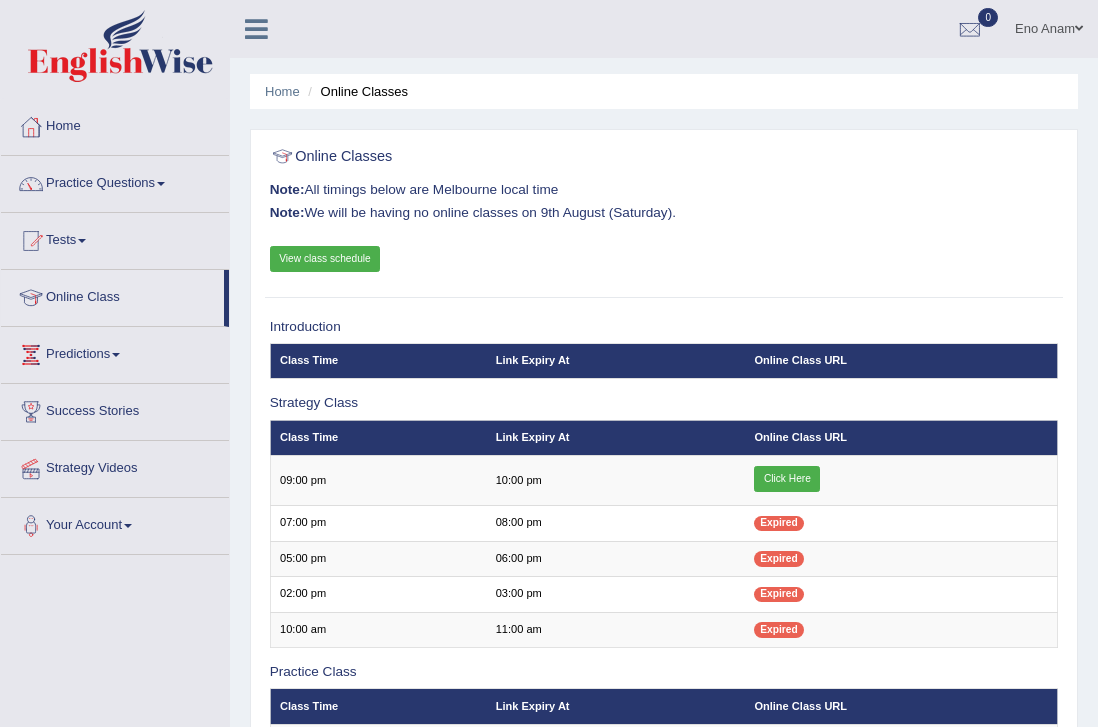 scroll, scrollTop: 0, scrollLeft: 0, axis: both 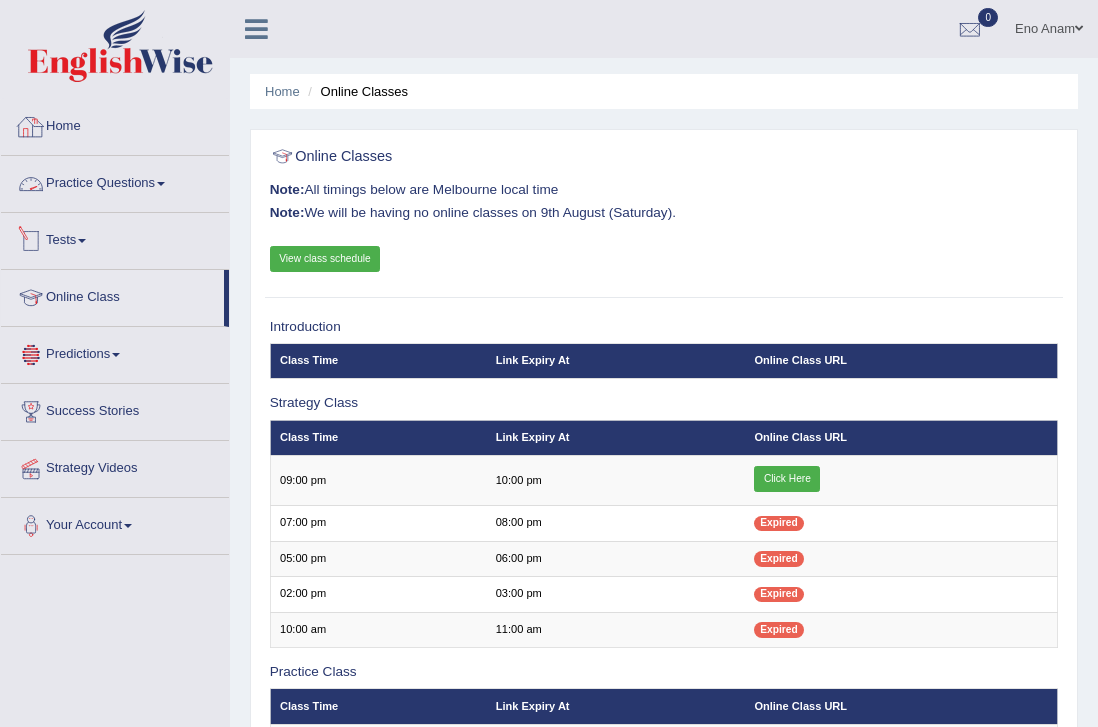 click on "Home" at bounding box center [115, 124] 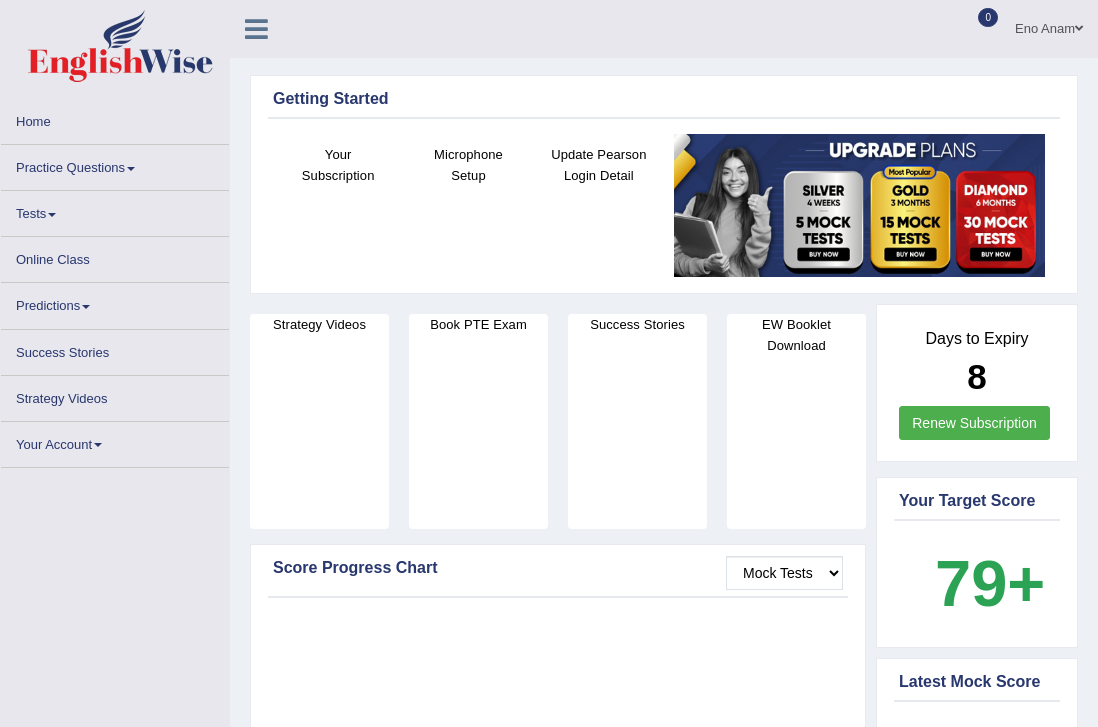 scroll, scrollTop: 0, scrollLeft: 0, axis: both 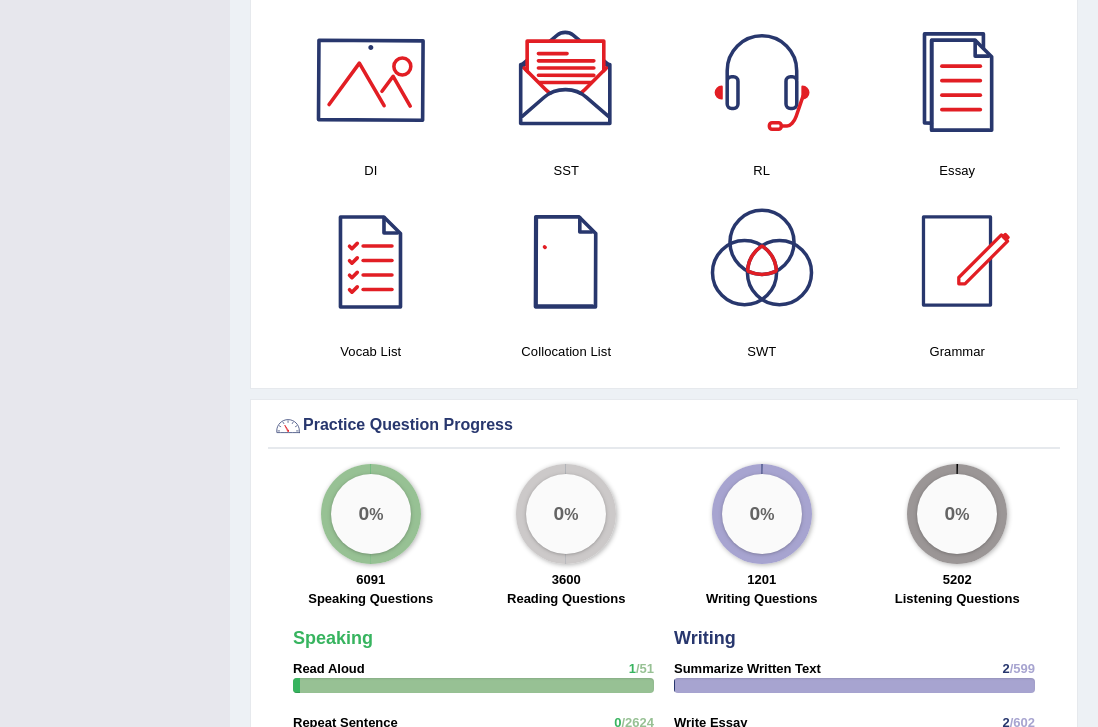 click at bounding box center [371, 80] 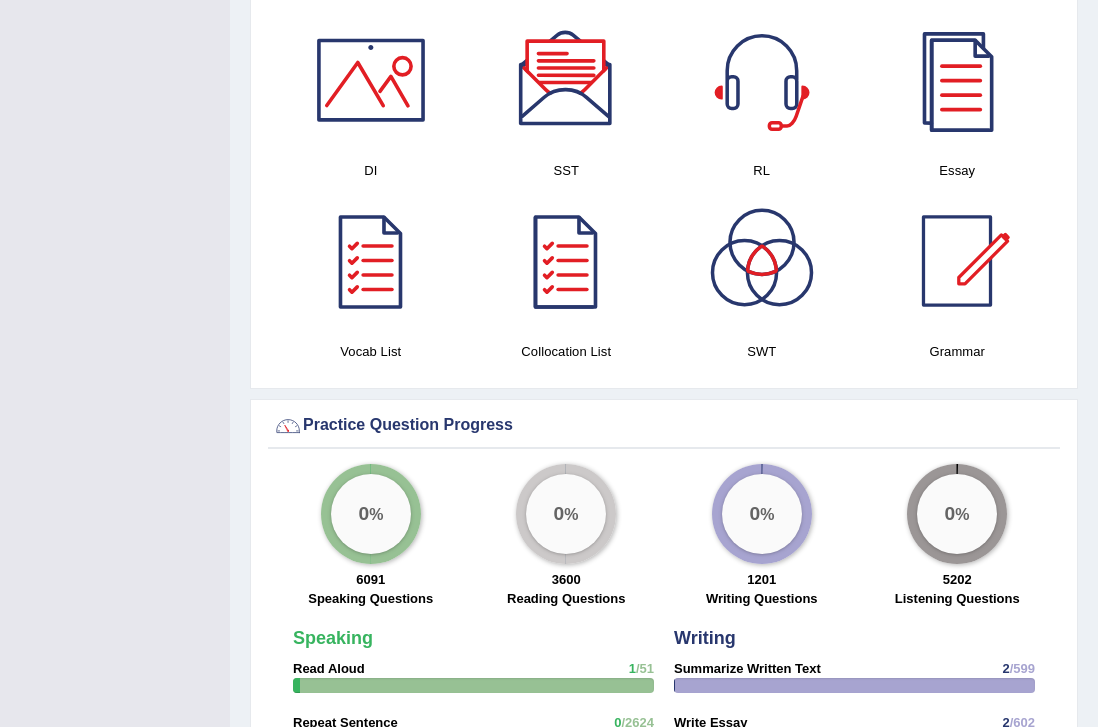 click at bounding box center [566, 80] 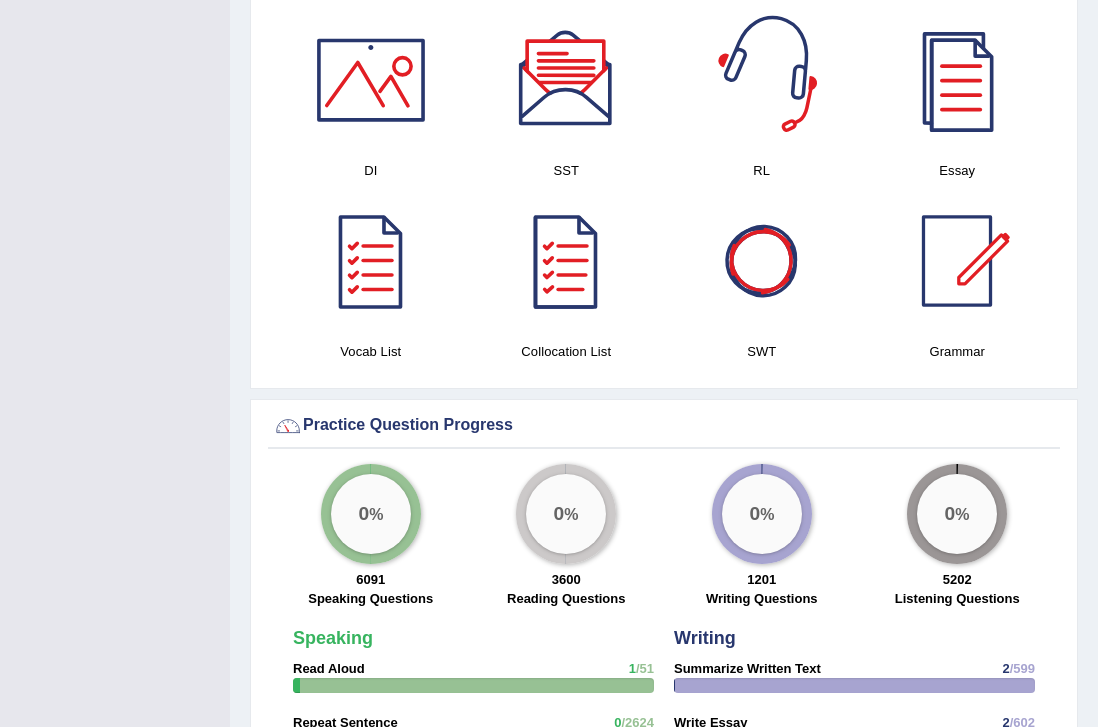click at bounding box center [762, 80] 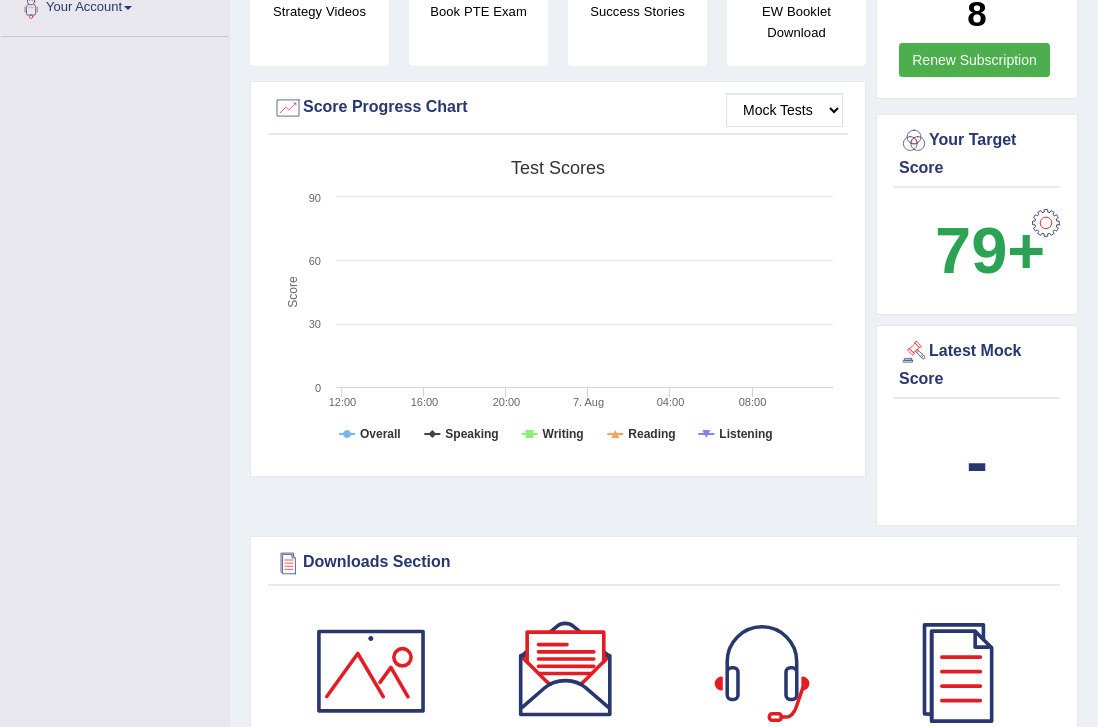 scroll, scrollTop: 0, scrollLeft: 0, axis: both 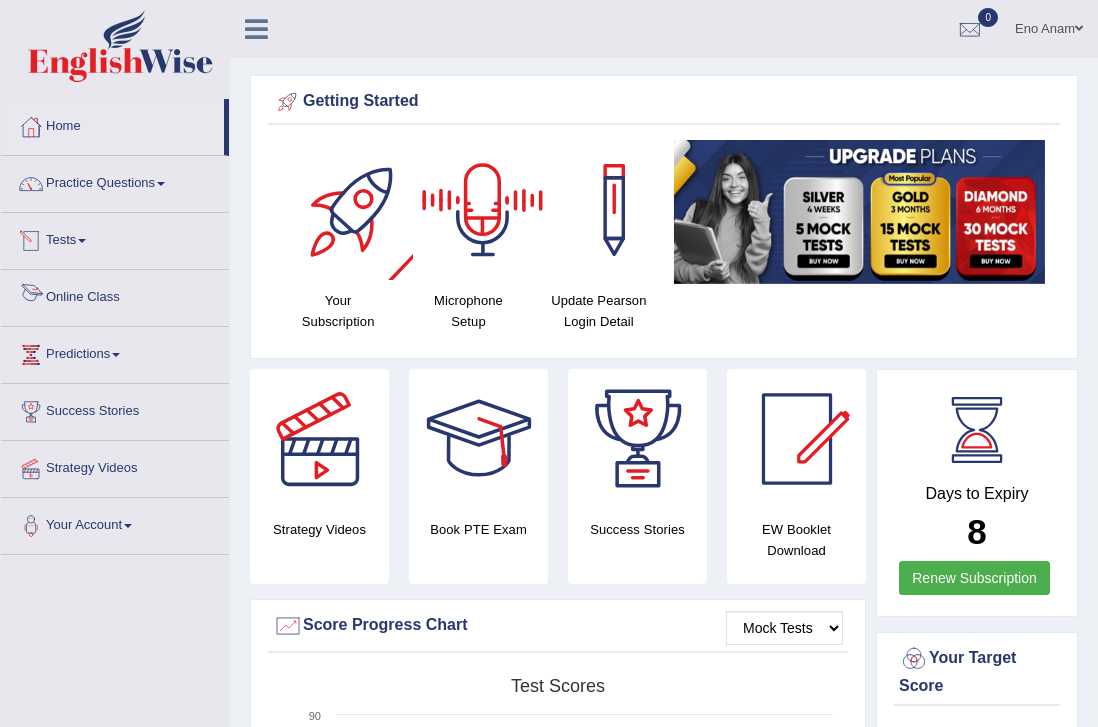 click on "Online Class" at bounding box center [115, 295] 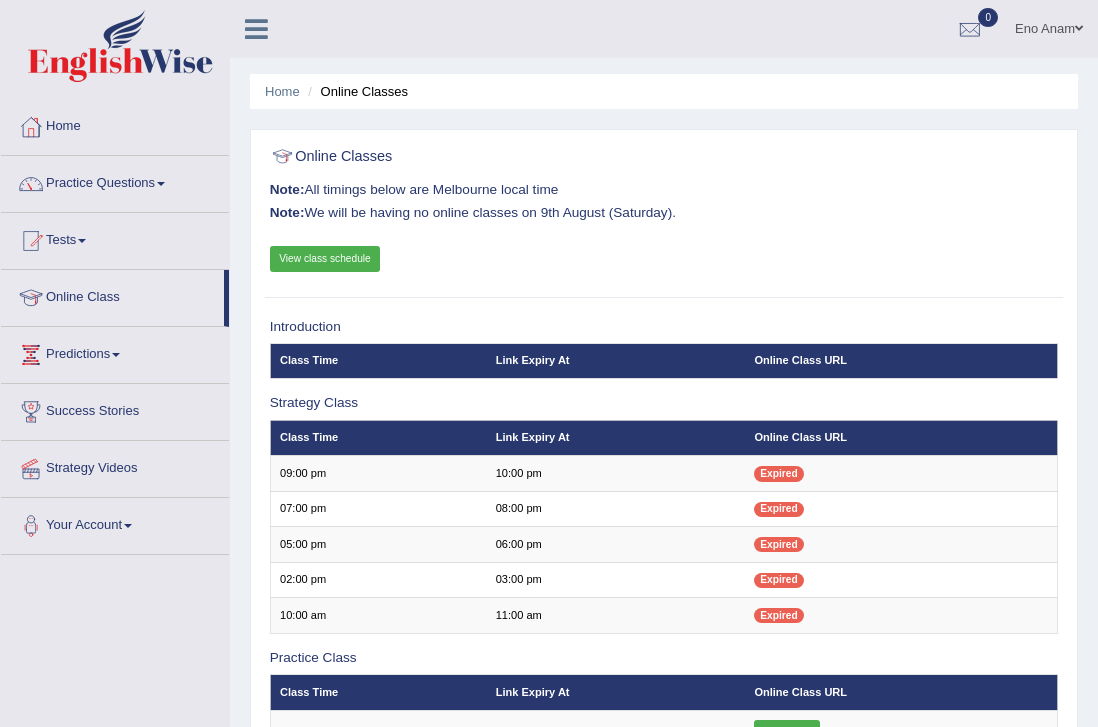 scroll, scrollTop: 193, scrollLeft: 0, axis: vertical 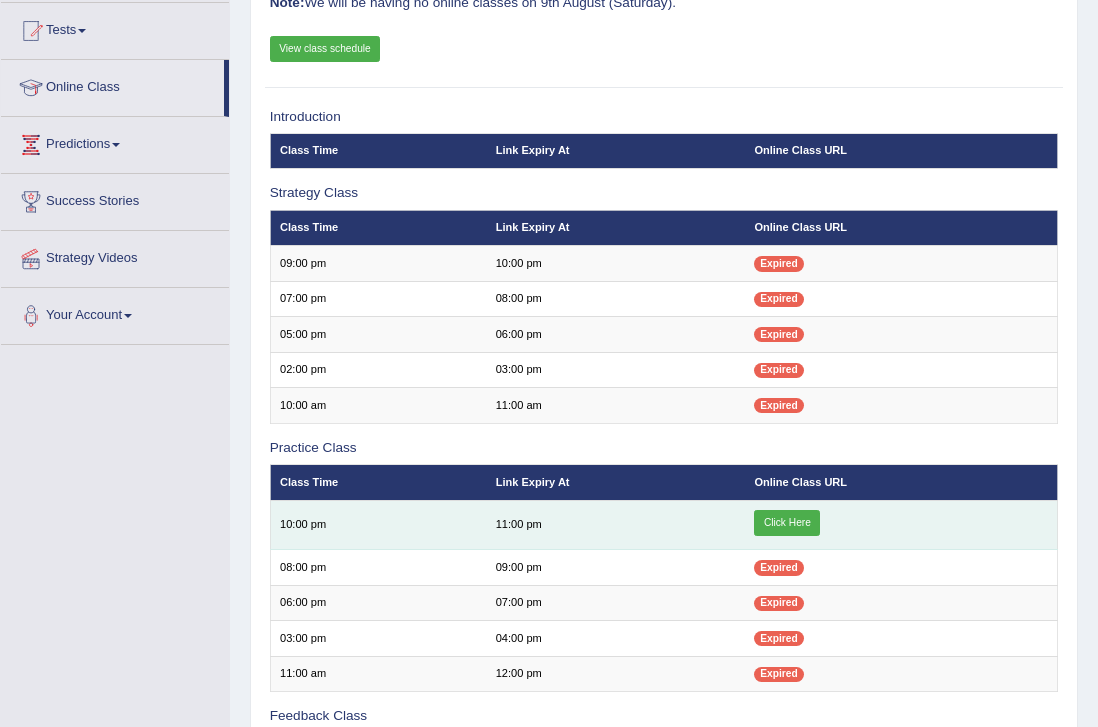 click on "Click Here" at bounding box center [787, 523] 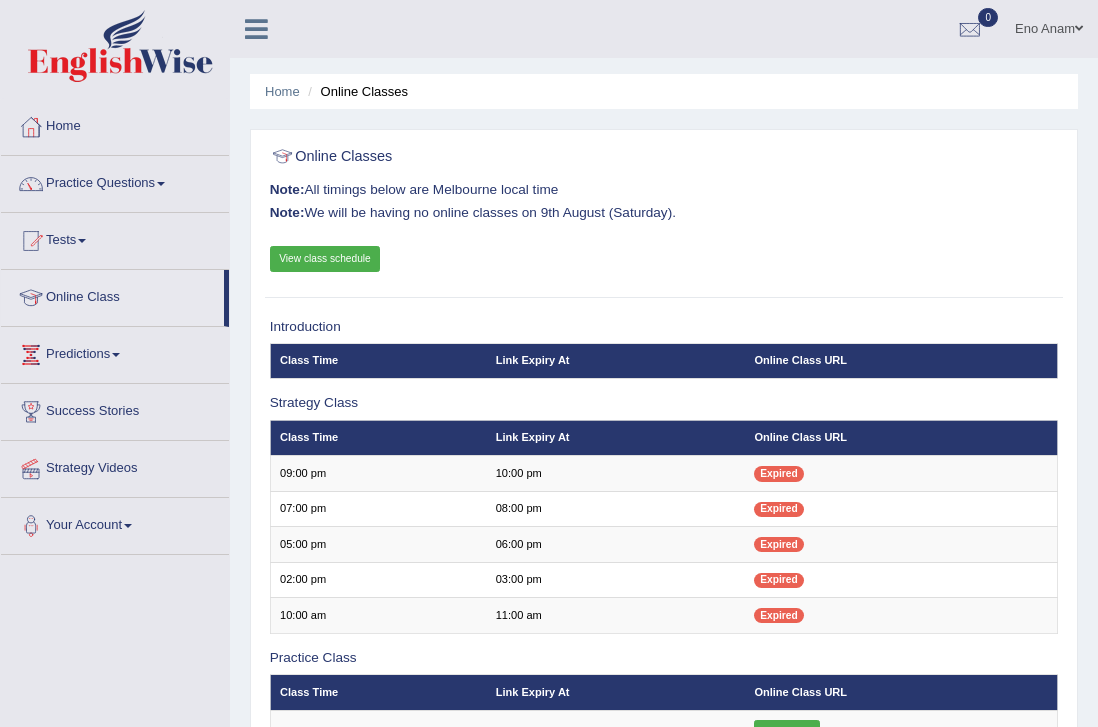 scroll, scrollTop: 210, scrollLeft: 0, axis: vertical 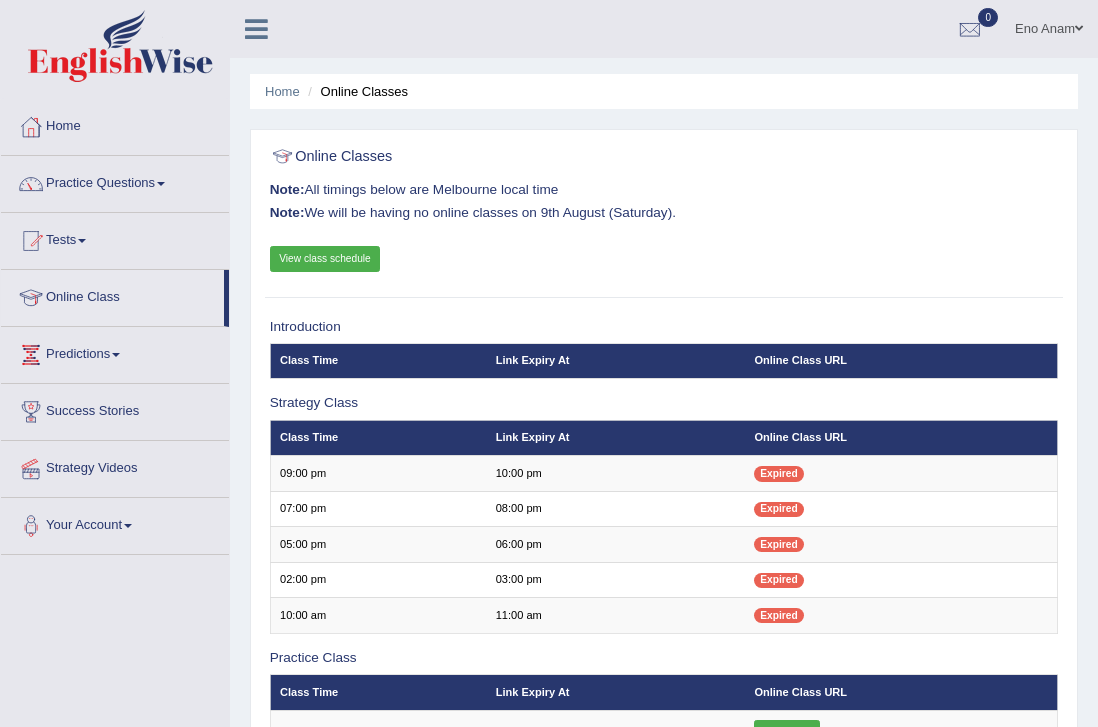 click on "Home" at bounding box center (115, 124) 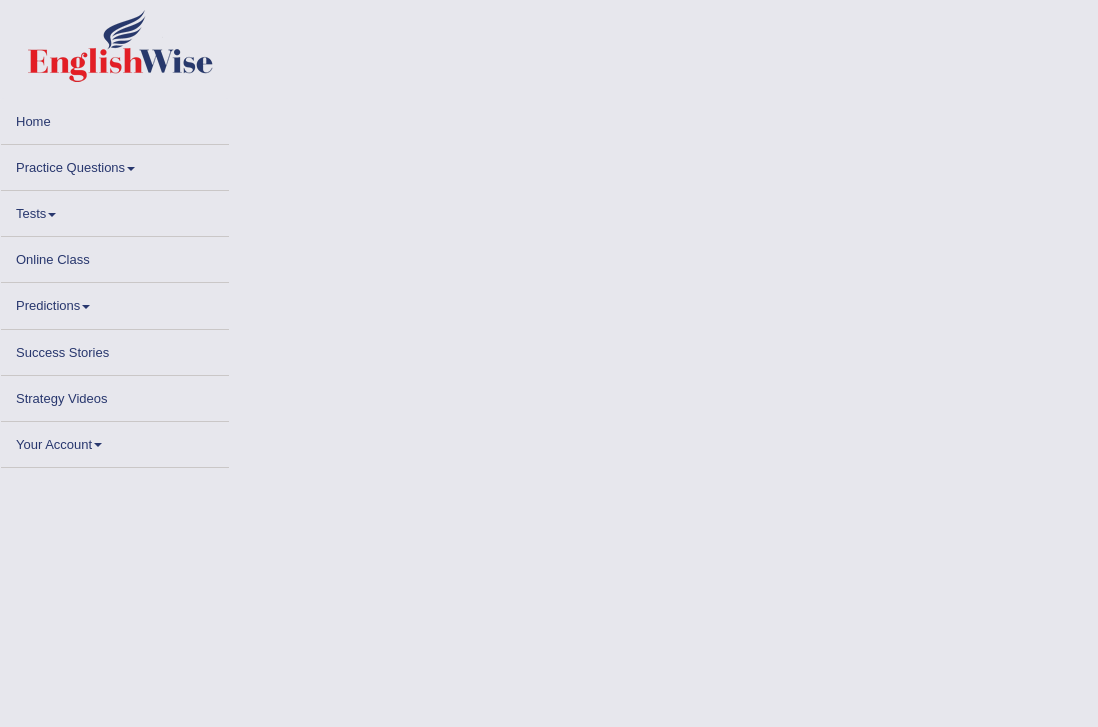 scroll, scrollTop: 0, scrollLeft: 0, axis: both 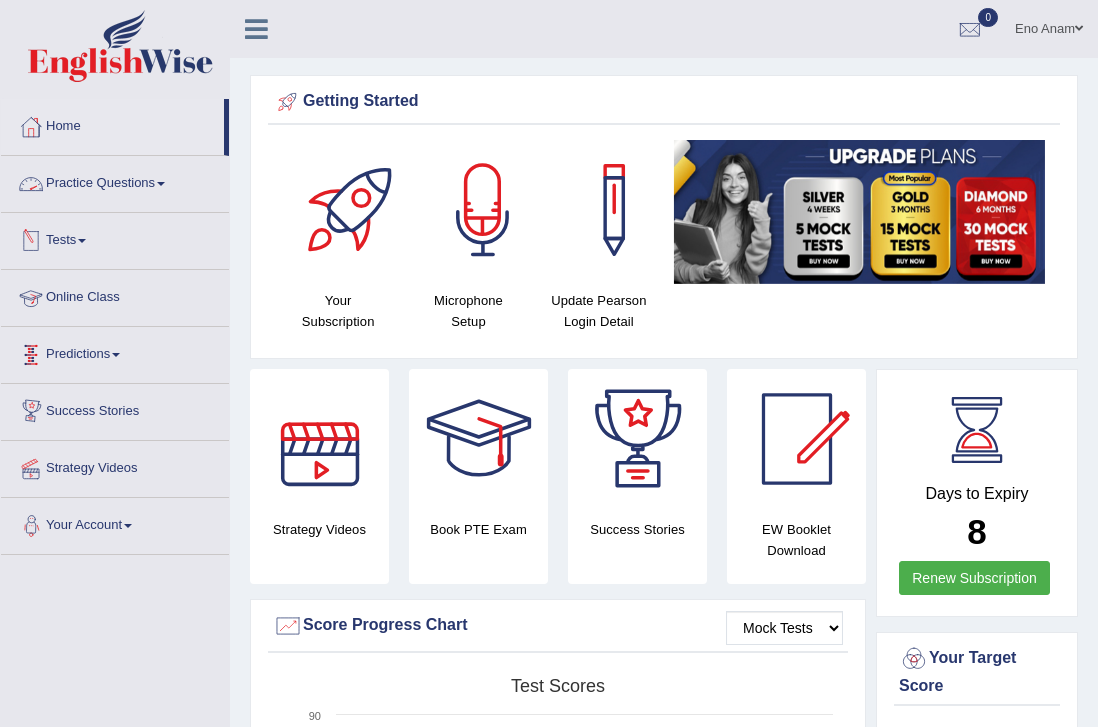 click on "Practice Questions" at bounding box center (115, 181) 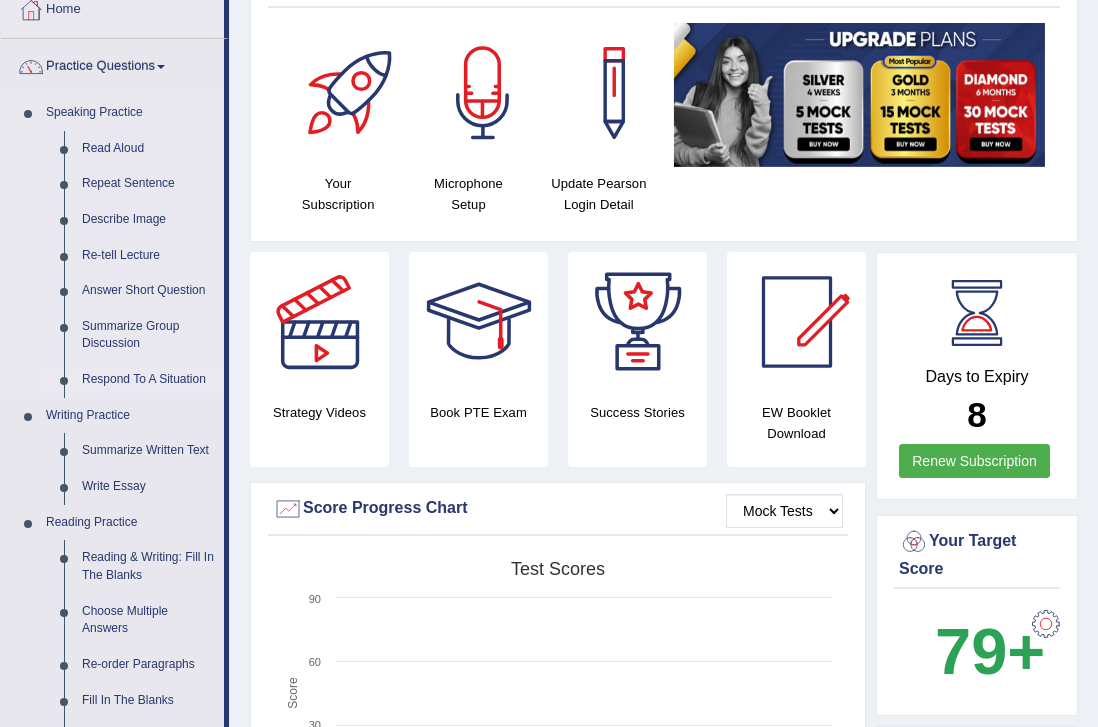 scroll, scrollTop: 126, scrollLeft: 0, axis: vertical 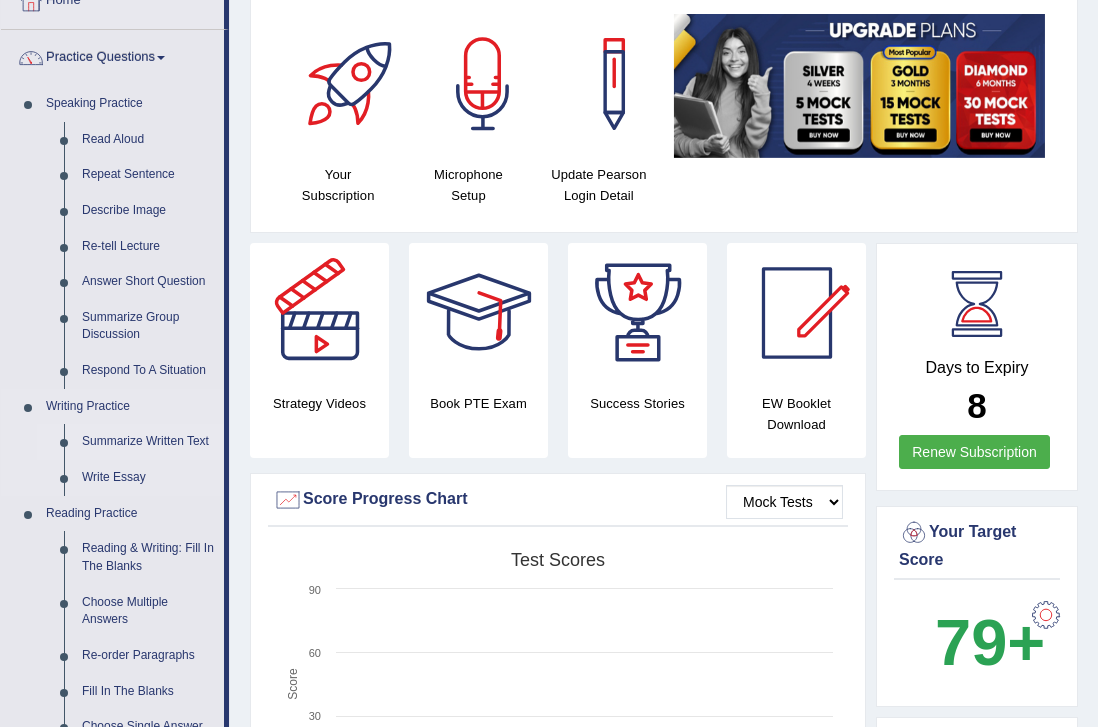 click on "Summarize Written Text" at bounding box center [148, 442] 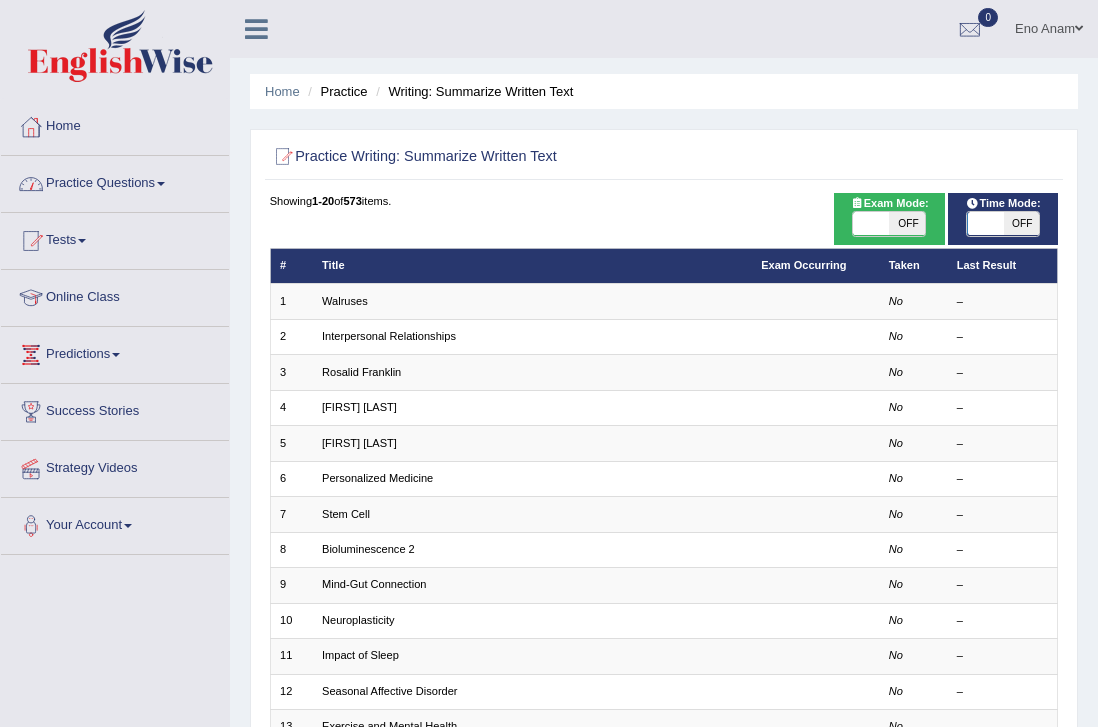 scroll, scrollTop: 0, scrollLeft: 0, axis: both 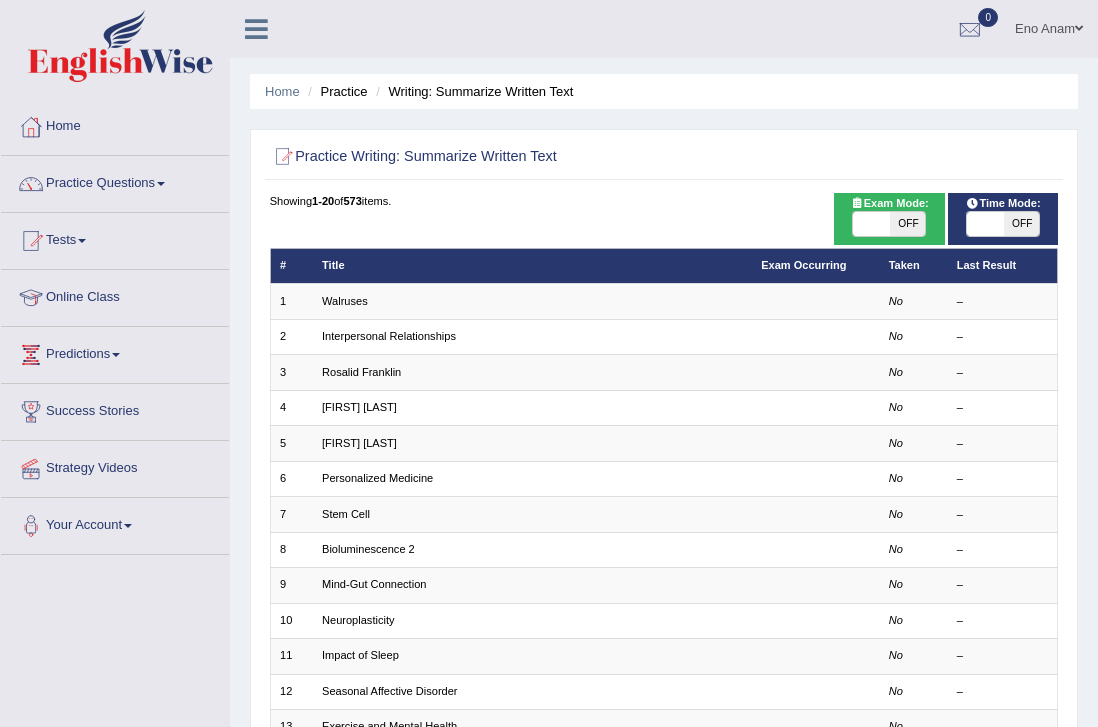 click on "Online Class" at bounding box center (115, 295) 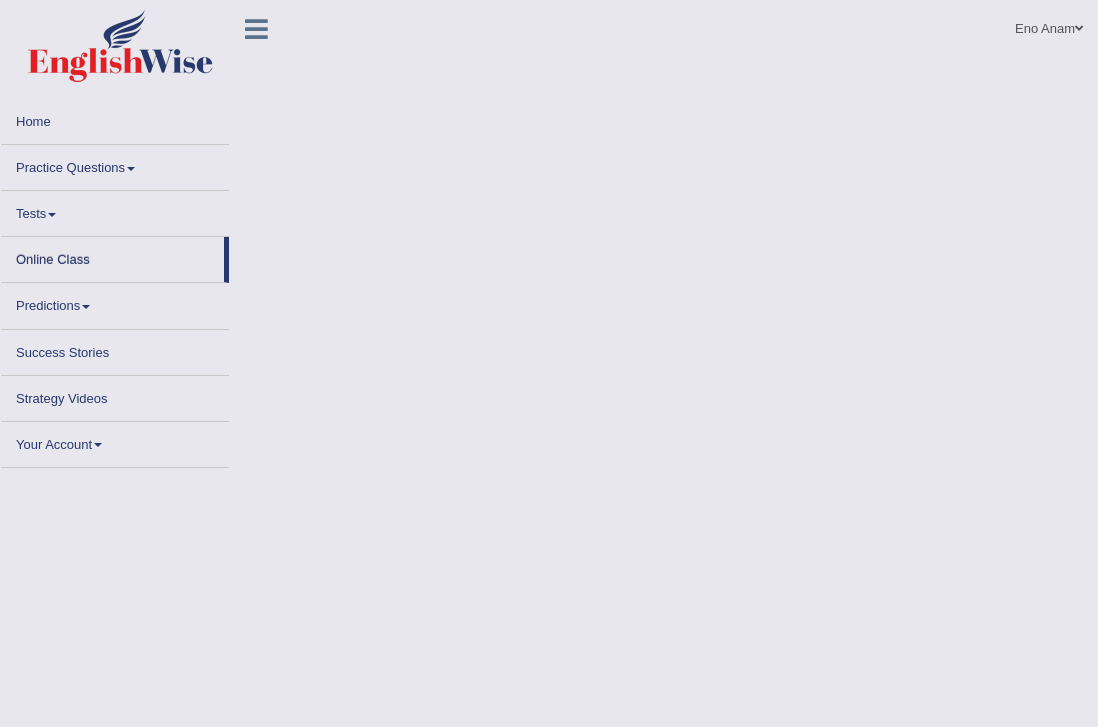 scroll, scrollTop: 0, scrollLeft: 0, axis: both 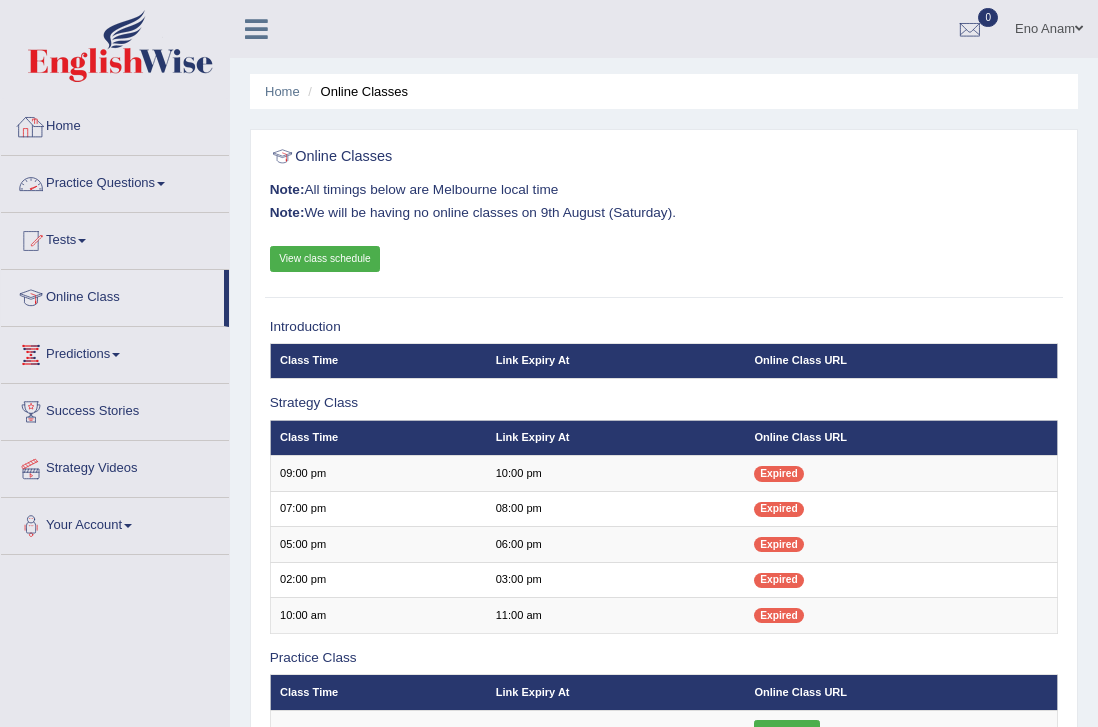 click on "Home" at bounding box center (115, 124) 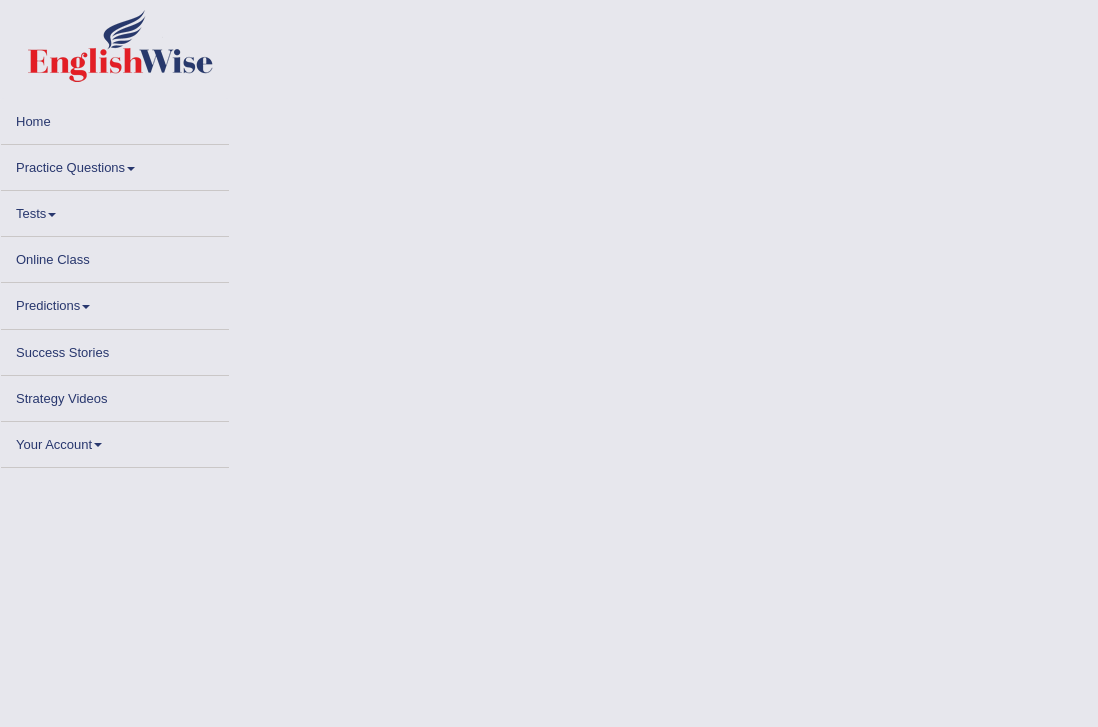 scroll, scrollTop: 0, scrollLeft: 0, axis: both 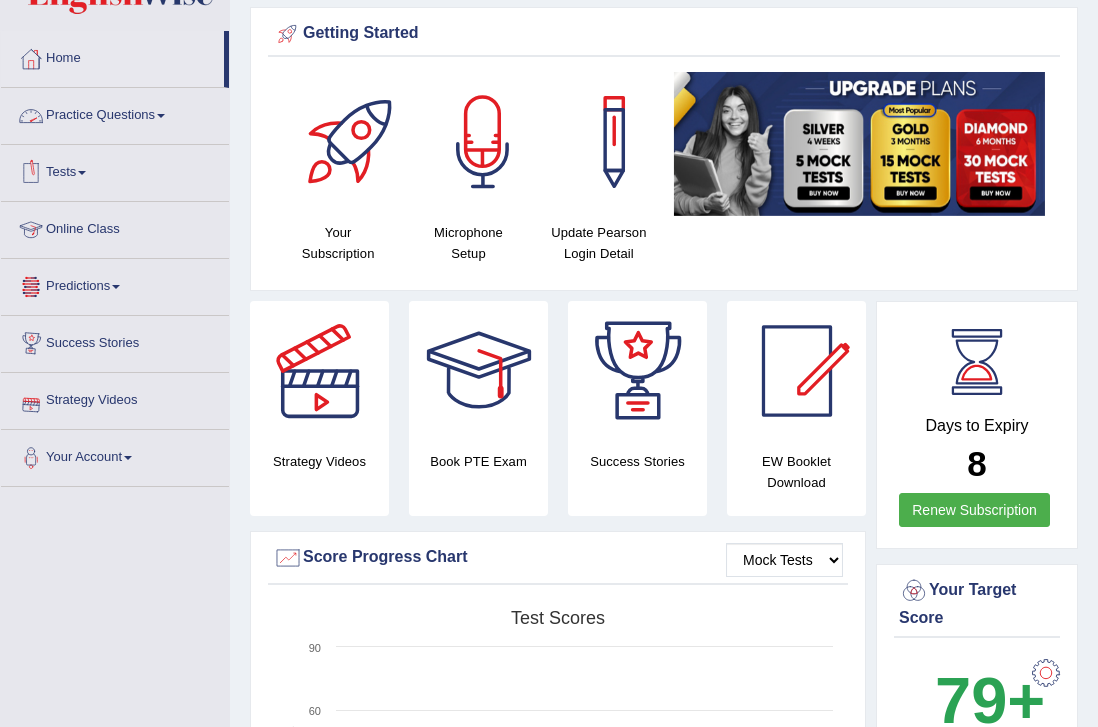click on "Practice Questions" at bounding box center (115, 113) 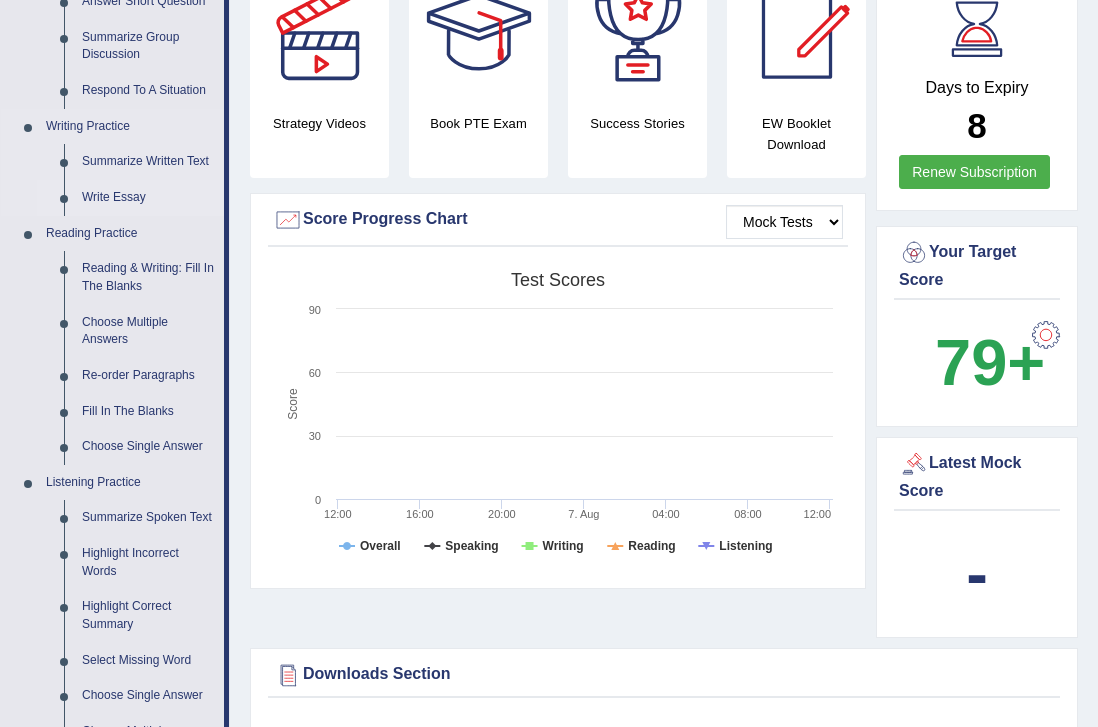 scroll, scrollTop: 407, scrollLeft: 0, axis: vertical 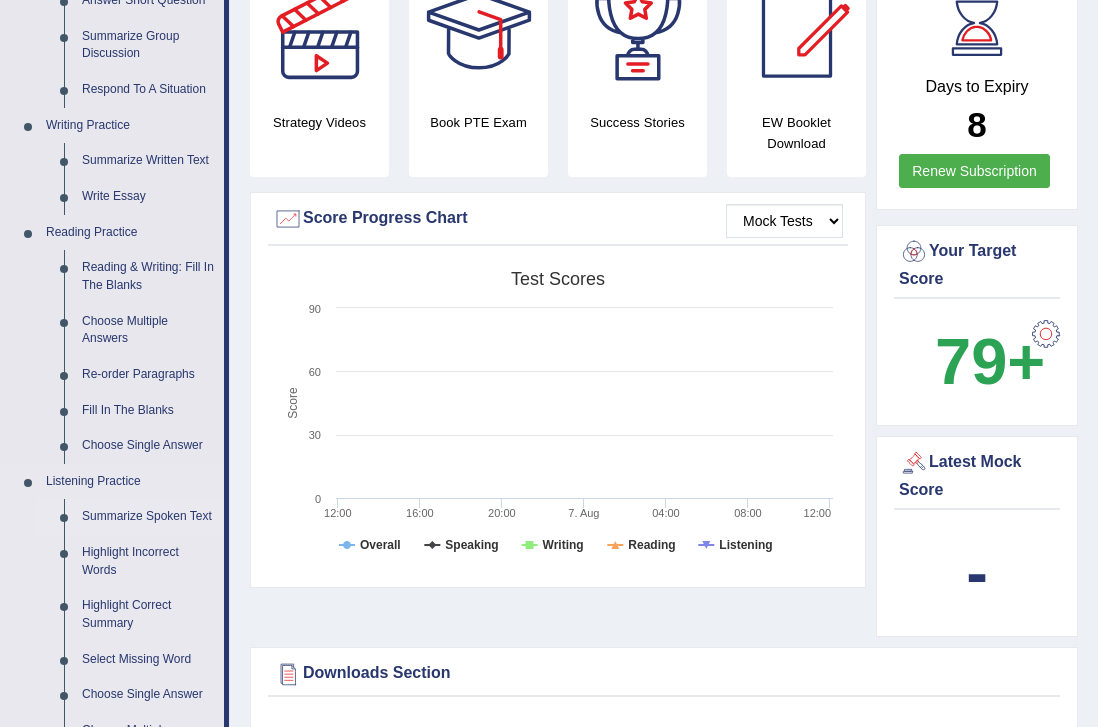 click on "Summarize Spoken Text" at bounding box center (148, 517) 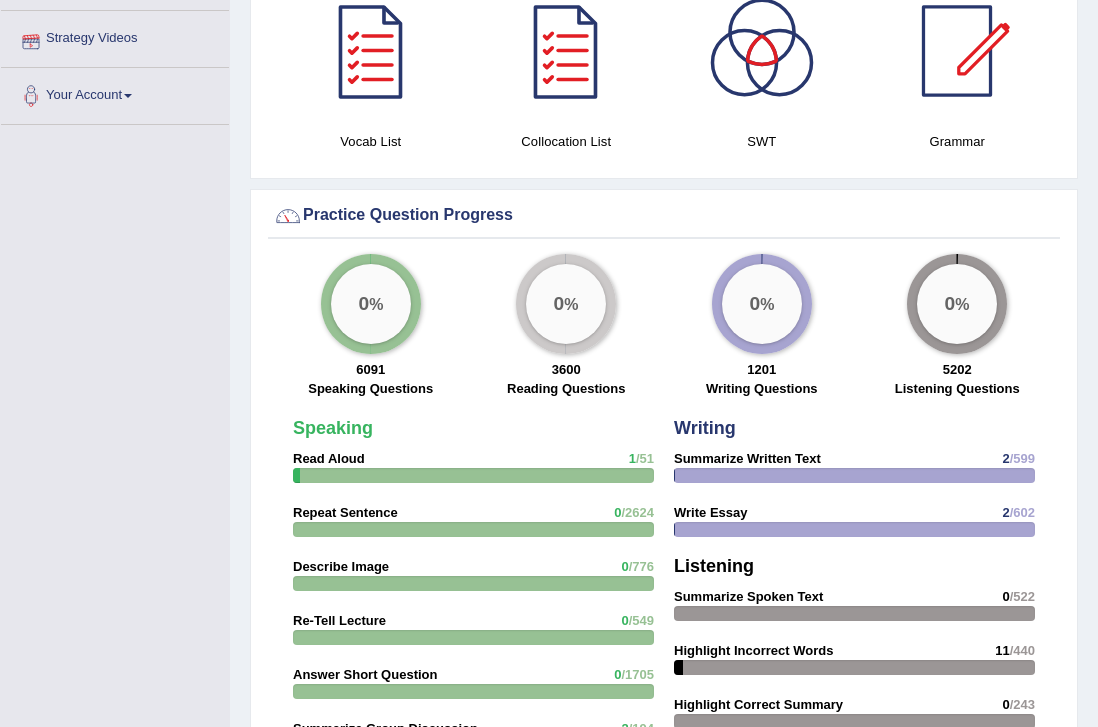 scroll, scrollTop: 1157, scrollLeft: 0, axis: vertical 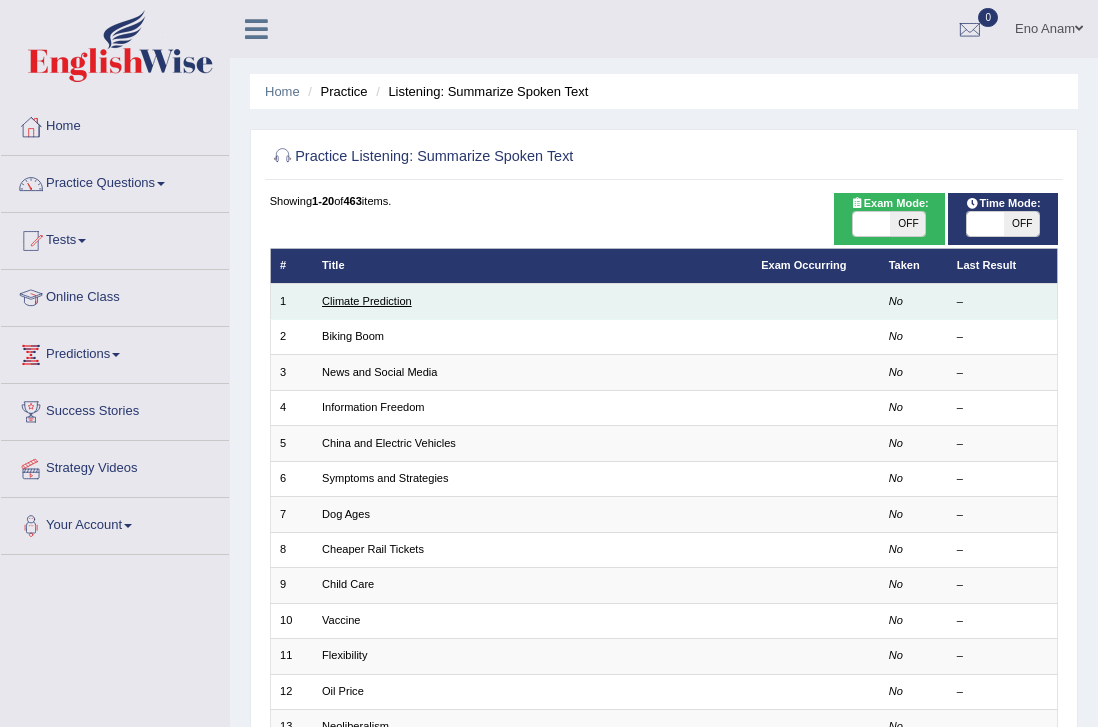 click on "Climate Prediction" at bounding box center (367, 301) 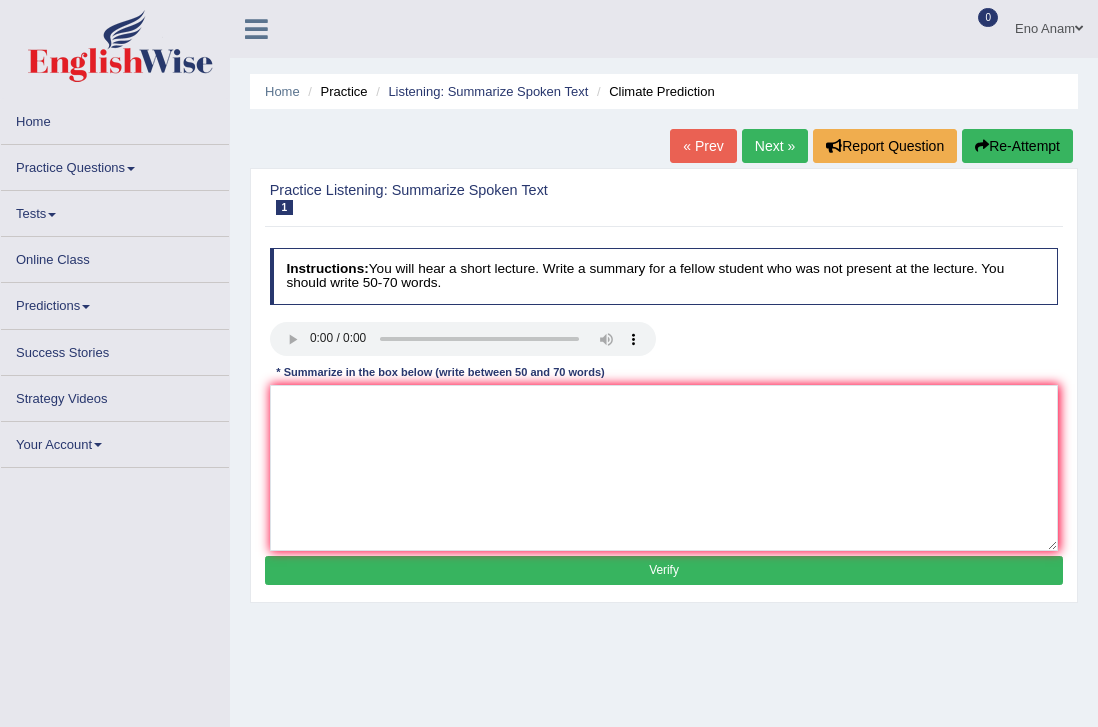 scroll, scrollTop: 0, scrollLeft: 0, axis: both 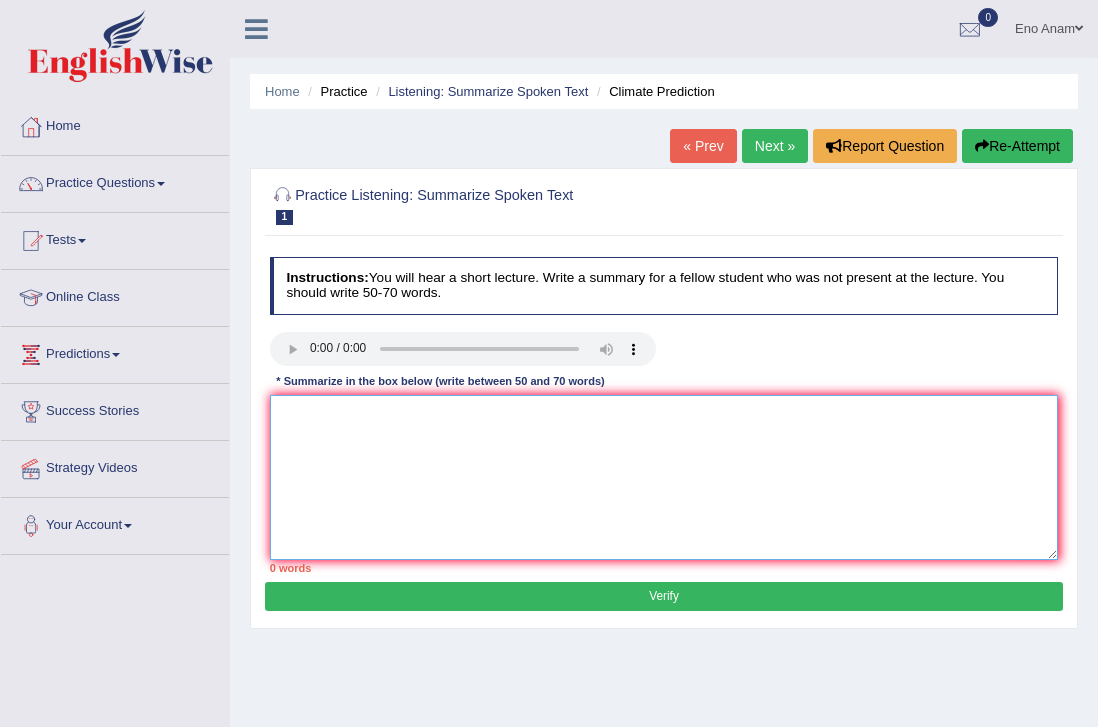 click at bounding box center (664, 477) 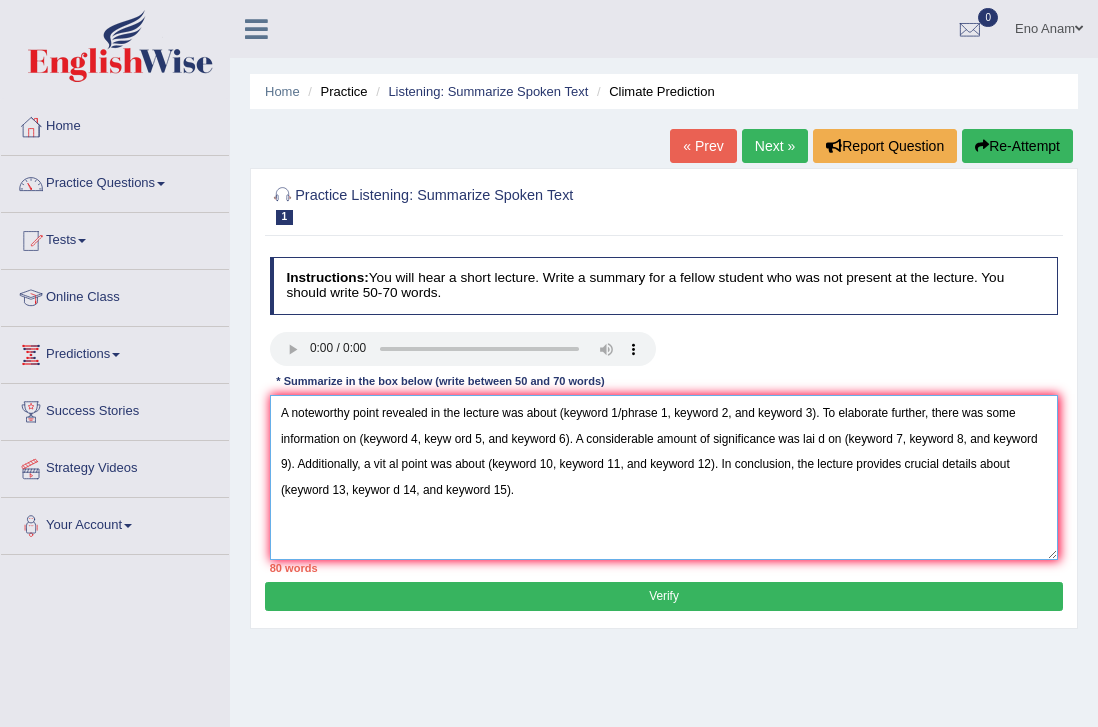 type on "A noteworthy point revealed in the lecture was about (keyword 1/phrase 1, keyword 2, and keyword 3). To elaborate further, there was some information on (keyword 4, keyw ord 5, and keyword 6). A considerable amount of significance was lai d on (keyword 7, keyword 8, and keyword 9). Additionally, a vit al point was about (keyword 10, keyword 11, and keyword 12). In conclusion, the lecture provides crucial details about (keyword 13, keywor d 14, and keyword 15)." 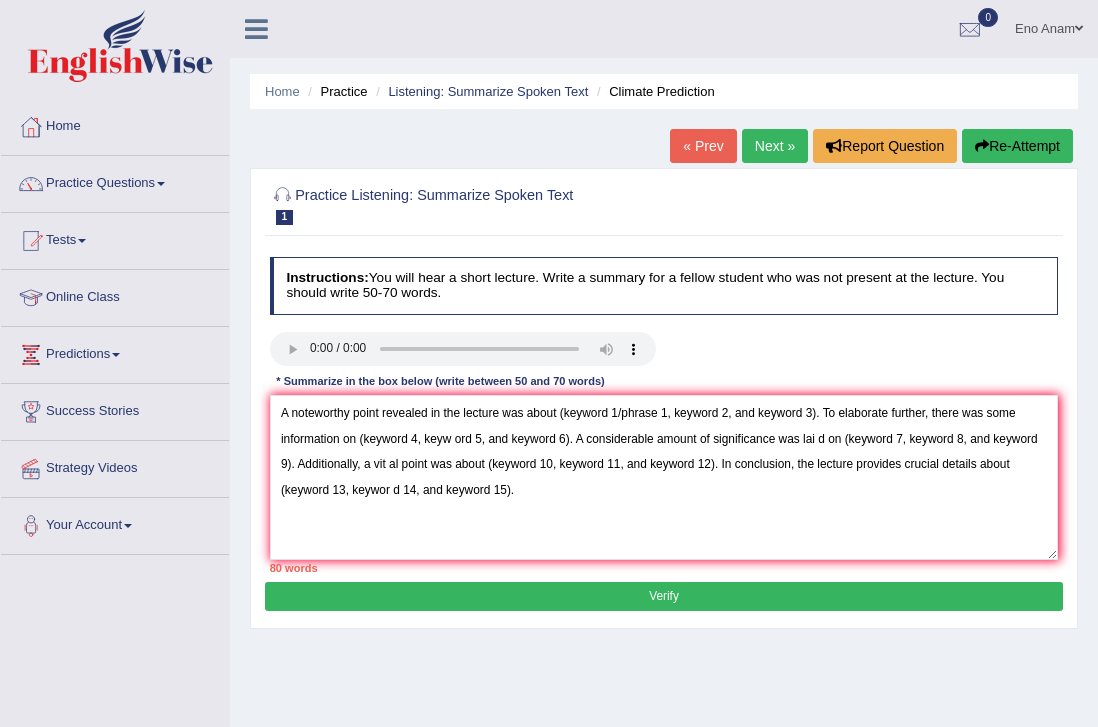 type 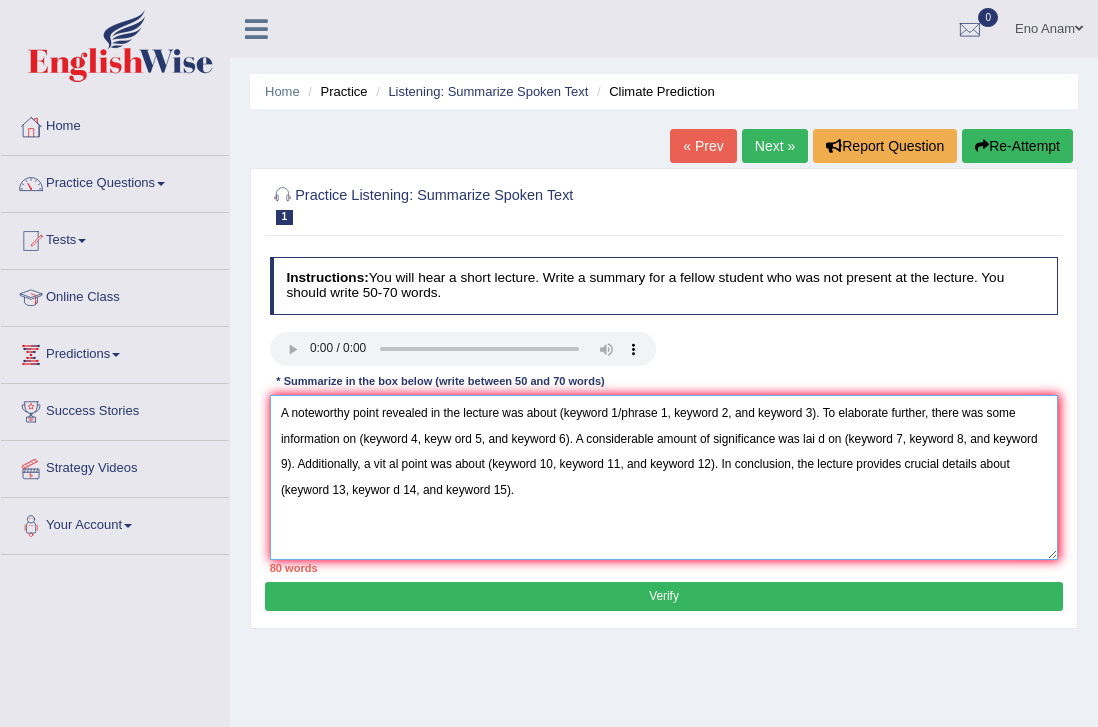 click on "A noteworthy point revealed in the lecture was about (keyword 1/phrase 1, keyword 2, and keyword 3). To elaborate further, there was some information on (keyword 4, keyw ord 5, and keyword 6). A considerable amount of significance was lai d on (keyword 7, keyword 8, and keyword 9). Additionally, a vit al point was about (keyword 10, keyword 11, and keyword 12). In conclusion, the lecture provides crucial details about (keyword 13, keywor d 14, and keyword 15)." at bounding box center (664, 477) 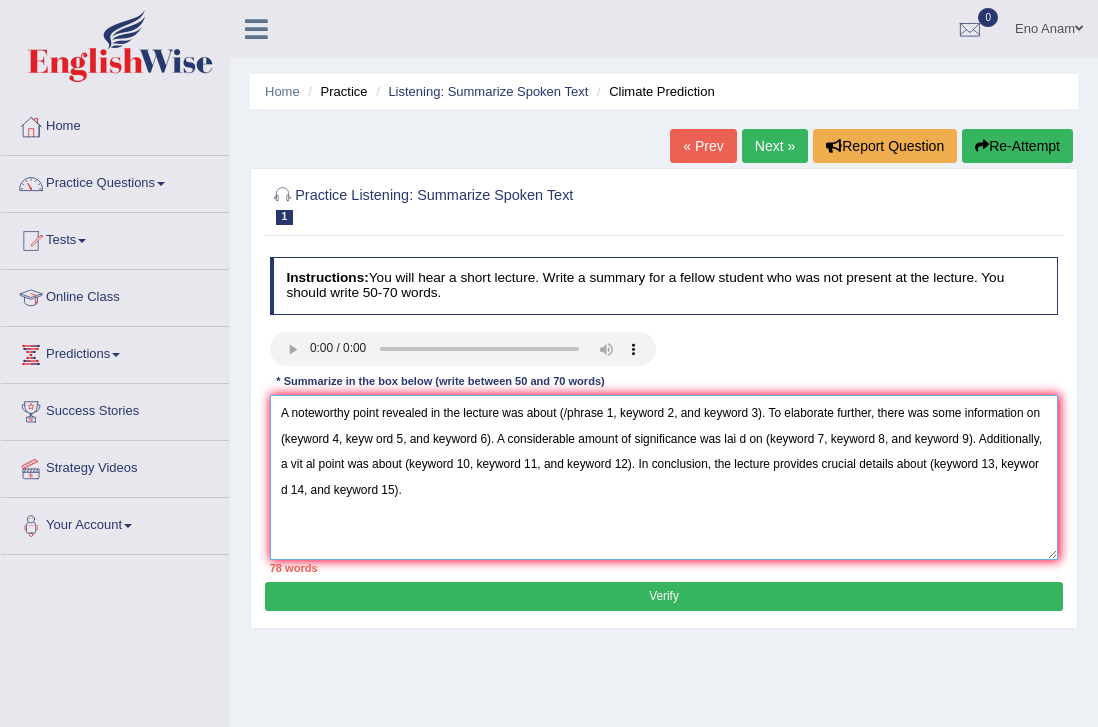 click on "A noteworthy point revealed in the lecture was about (/phrase 1, keyword 2, and keyword 3). To elaborate further, there was some information on (keyword 4, keyw ord 5, and keyword 6). A considerable amount of significance was lai d on (keyword 7, keyword 8, and keyword 9). Additionally, a vit al point was about (keyword 10, keyword 11, and keyword 12). In conclusion, the lecture provides crucial details about (keyword 13, keywor d 14, and keyword 15)." at bounding box center (664, 477) 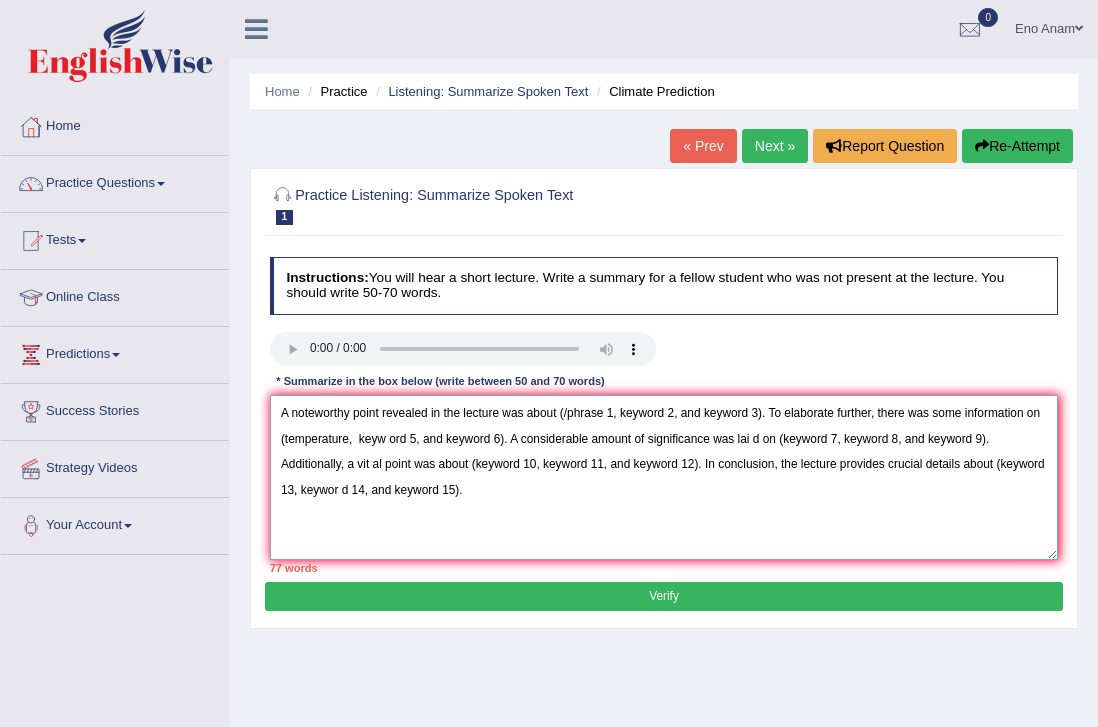 click on "A noteworthy point revealed in the lecture was about (/phrase 1, keyword 2, and keyword 3). To elaborate further, there was some information on (temperature,  keyw ord 5, and keyword 6). A considerable amount of significance was lai d on (keyword 7, keyword 8, and keyword 9). Additionally, a vit al point was about (keyword 10, keyword 11, and keyword 12). In conclusion, the lecture provides crucial details about (keyword 13, keywor d 14, and keyword 15)." at bounding box center (664, 477) 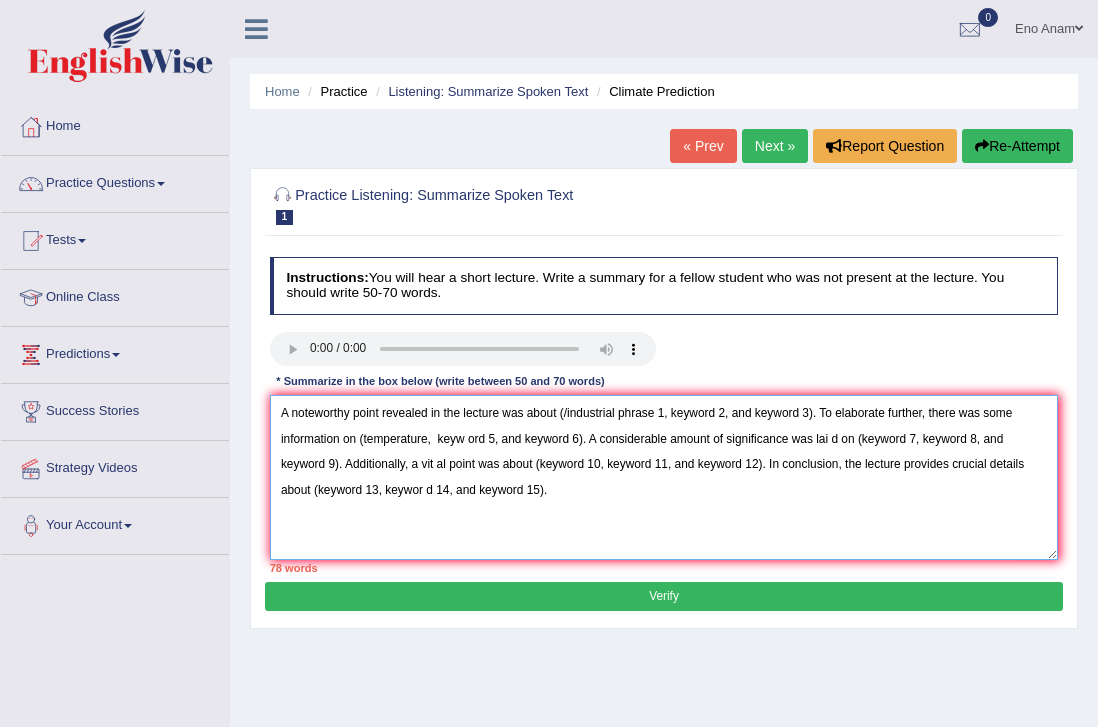 click on "A noteworthy point revealed in the lecture was about (/industrial phrase 1, keyword 2, and keyword 3). To elaborate further, there was some information on (temperature,  keyw ord 5, and keyword 6). A considerable amount of significance was lai d on (keyword 7, keyword 8, and keyword 9). Additionally, a vit al point was about (keyword 10, keyword 11, and keyword 12). In conclusion, the lecture provides crucial details about (keyword 13, keywor d 14, and keyword 15)." at bounding box center (664, 477) 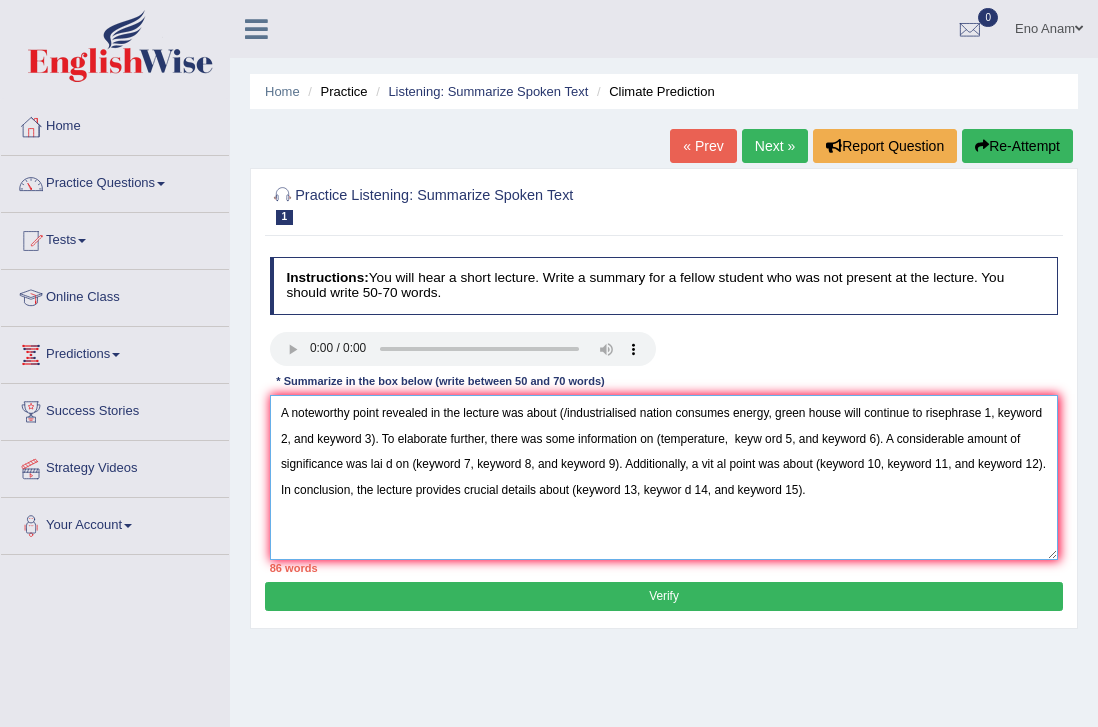 click on "A noteworthy point revealed in the lecture was about (/industrialised nation consumes energy, green house will continue to risephrase 1, keyword 2, and keyword 3). To elaborate further, there was some information on (temperature,  keyw ord 5, and keyword 6). A considerable amount of significance was lai d on (keyword 7, keyword 8, and keyword 9). Additionally, a vit al point was about (keyword 10, keyword 11, and keyword 12). In conclusion, the lecture provides crucial details about (keyword 13, keywor d 14, and keyword 15)." at bounding box center [664, 477] 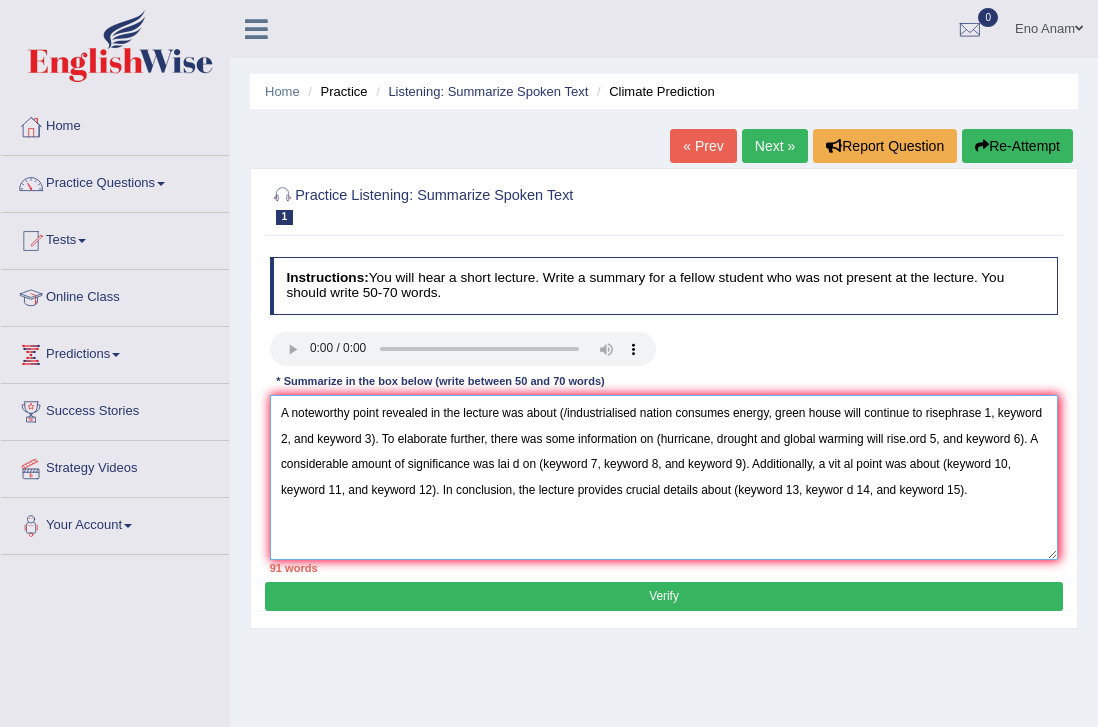 click on "A noteworthy point revealed in the lecture was about (/industrialised nation consumes energy, green house will continue to risephrase 1, keyword 2, and keyword 3). To elaborate further, there was some information on (hurricane, drought and global warming will rise.ord 5, and keyword 6). A considerable amount of significance was lai d on (keyword 7, keyword 8, and keyword 9). Additionally, a vit al point was about (keyword 10, keyword 11, and keyword 12). In conclusion, the lecture provides crucial details about (keyword 13, keywor d 14, and keyword 15)." at bounding box center [664, 477] 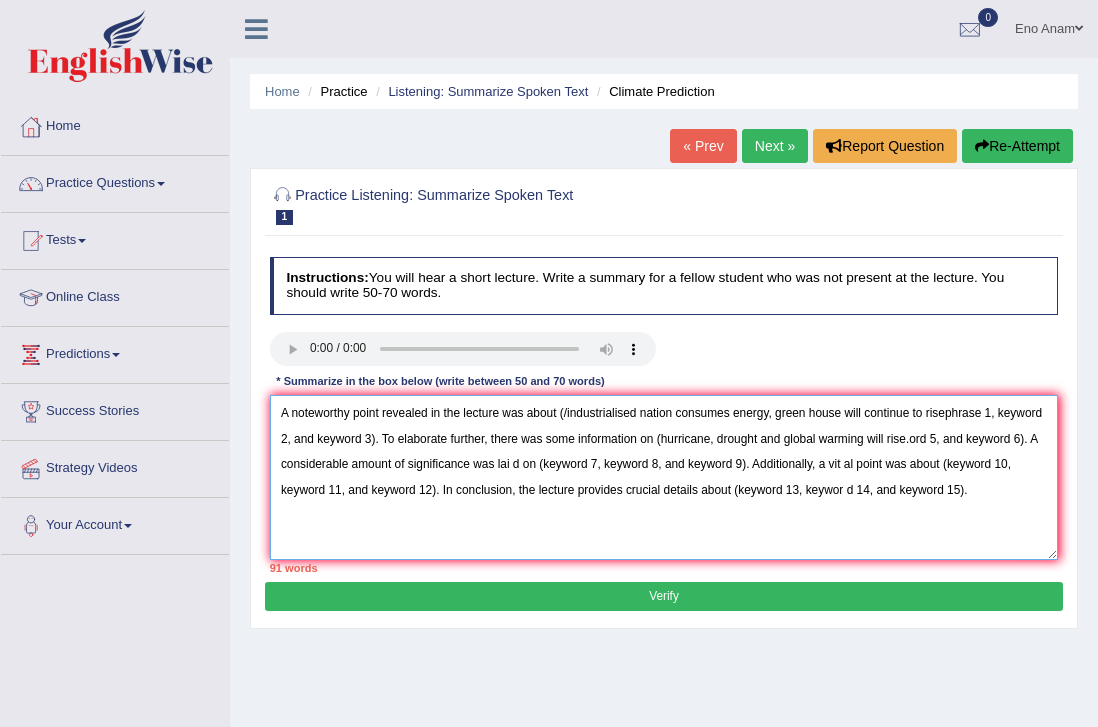 click on "A noteworthy point revealed in the lecture was about (/industrialised nation consumes energy, green house will continue to risephrase 1, keyword 2, and keyword 3). To elaborate further, there was some information on (hurricane, drought and global warming will rise.ord 5, and keyword 6). A considerable amount of significance was lai d on (keyword 7, keyword 8, and keyword 9). Additionally, a vit al point was about (keyword 10, keyword 11, and keyword 12). In conclusion, the lecture provides crucial details about (keyword 13, keywor d 14, and keyword 15)." at bounding box center [664, 477] 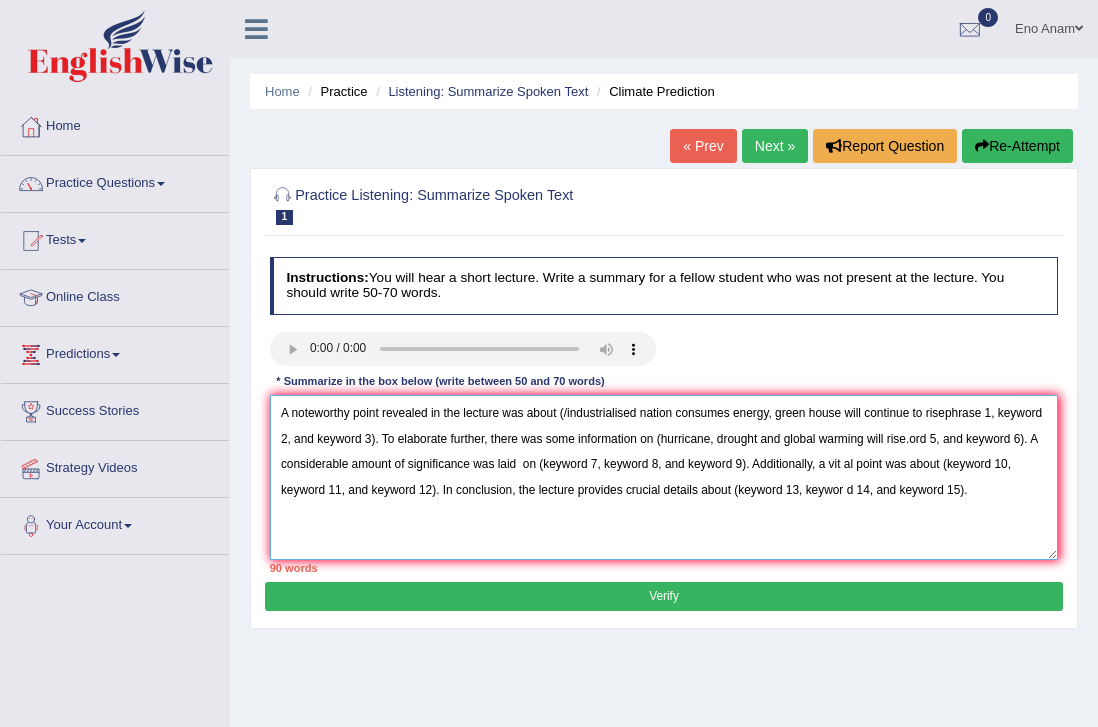 click on "A noteworthy point revealed in the lecture was about (/industrialised nation consumes energy, green house will continue to risephrase 1, keyword 2, and keyword 3). To elaborate further, there was some information on (hurricane, drought and global warming will rise.ord 5, and keyword 6). A considerable amount of significance was laid  on (keyword 7, keyword 8, and keyword 9). Additionally, a vit al point was about (keyword 10, keyword 11, and keyword 12). In conclusion, the lecture provides crucial details about (keyword 13, keywor d 14, and keyword 15)." at bounding box center (664, 477) 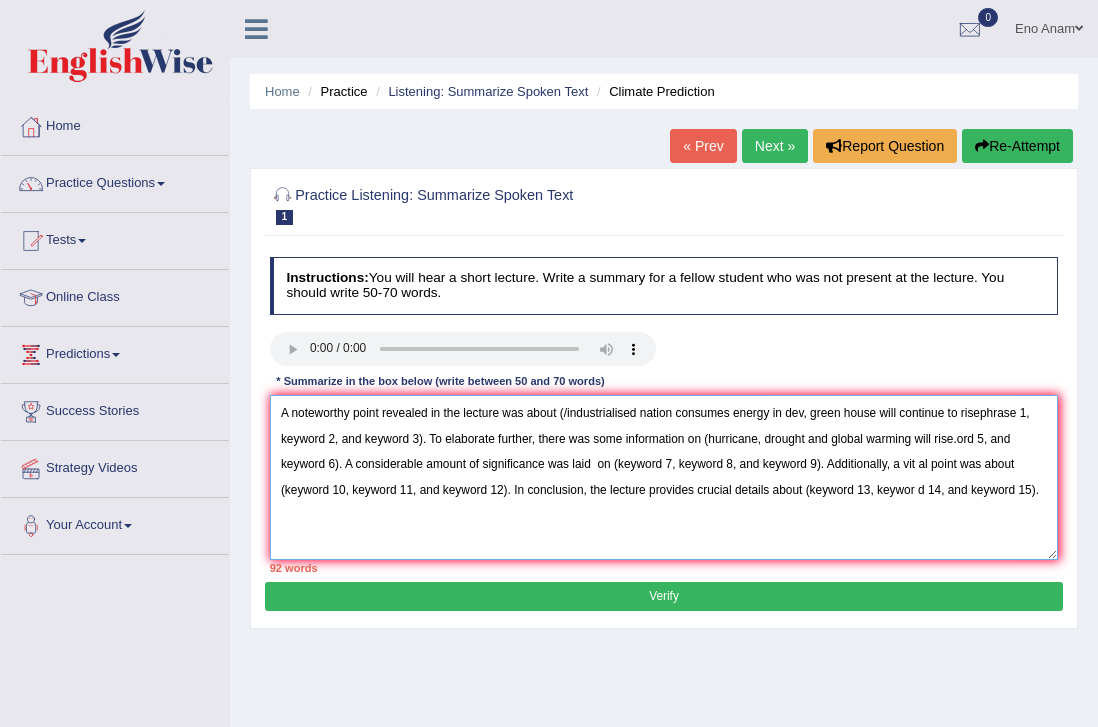 click on "A noteworthy point revealed in the lecture was about (/industrialised nation consumes energy in dev, green house will continue to risephrase 1, keyword 2, and keyword 3). To elaborate further, there was some information on (hurricane, drought and global warming will rise.ord 5, and keyword 6). A considerable amount of significance was laid  on (keyword 7, keyword 8, and keyword 9). Additionally, a vit al point was about (keyword 10, keyword 11, and keyword 12). In conclusion, the lecture provides crucial details about (keyword 13, keywor d 14, and keyword 15)." at bounding box center (664, 477) 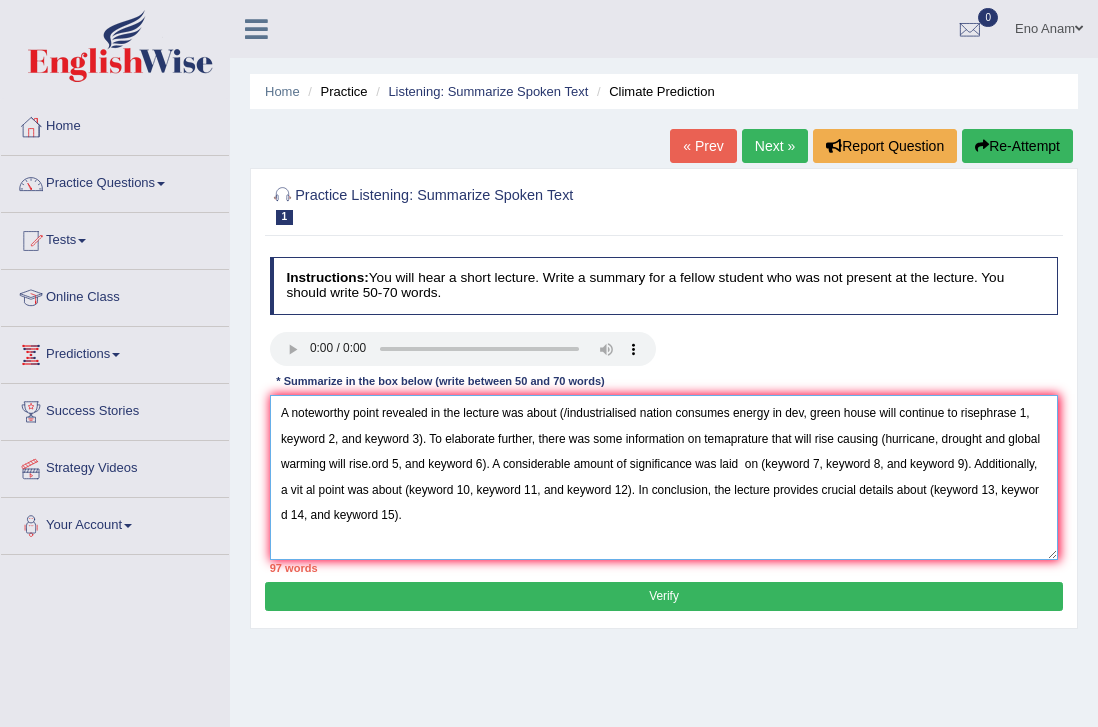 click on "A noteworthy point revealed in the lecture was about (/industrialised nation consumes energy in dev, green house will continue to risephrase 1, keyword 2, and keyword 3). To elaborate further, there was some information on temaprature that will rise causing (hurricane, drought and global warming will rise.ord 5, and keyword 6). A considerable amount of significance was laid  on (keyword 7, keyword 8, and keyword 9). Additionally, a vit al point was about (keyword 10, keyword 11, and keyword 12). In conclusion, the lecture provides crucial details about (keyword 13, keywor d 14, and keyword 15)." at bounding box center [664, 477] 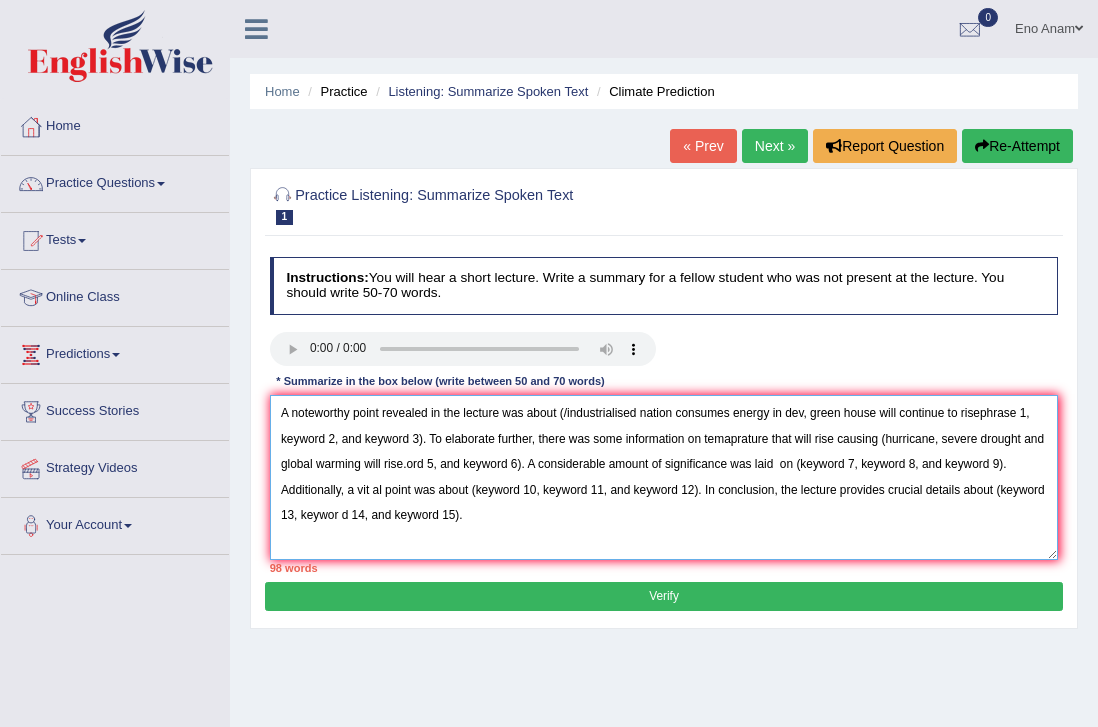 click on "A noteworthy point revealed in the lecture was about (/industrialised nation consumes energy in dev, green house will continue to risephrase 1, keyword 2, and keyword 3). To elaborate further, there was some information on temaprature that will rise causing (hurricane, severe drought and global warming will rise.ord 5, and keyword 6). A considerable amount of significance was laid  on (keyword 7, keyword 8, and keyword 9). Additionally, a vit al point was about (keyword 10, keyword 11, and keyword 12). In conclusion, the lecture provides crucial details about (keyword 13, keywor d 14, and keyword 15)." at bounding box center (664, 477) 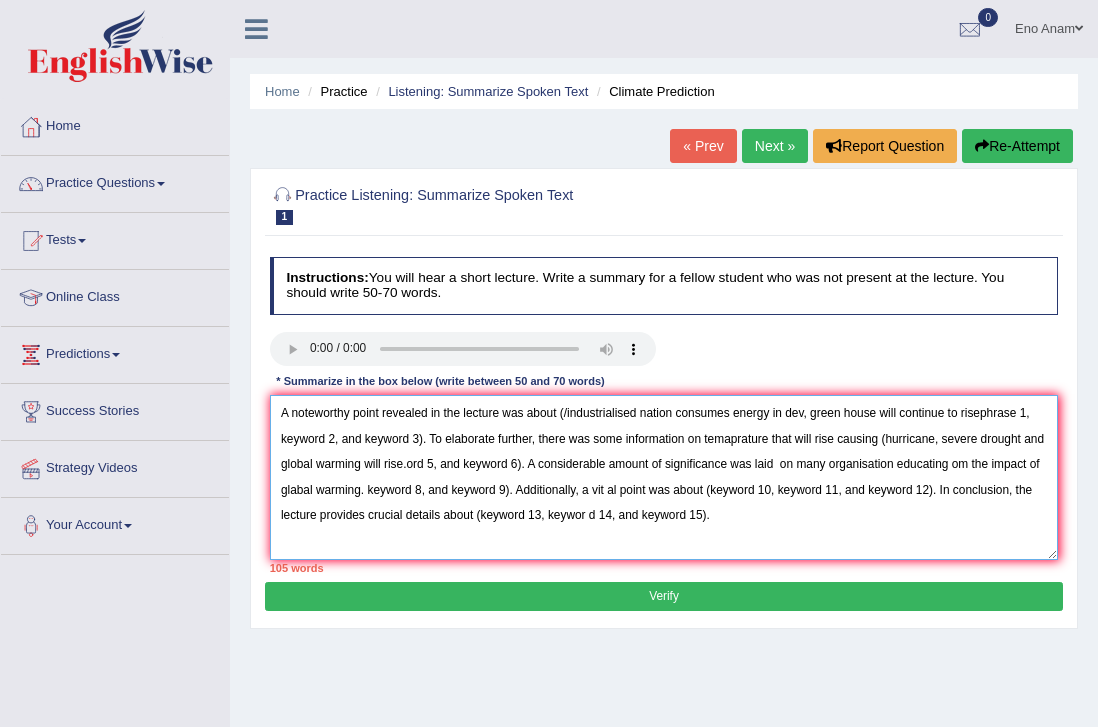 click on "A noteworthy point revealed in the lecture was about (/industrialised nation consumes energy in dev, green house will continue to risephrase 1, keyword 2, and keyword 3). To elaborate further, there was some information on temaprature that will rise causing (hurricane, severe drought and global warming will rise.ord 5, and keyword 6). A considerable amount of significance was laid  on many organisation educating om the impact of glabal warming. keyword 8, and keyword 9). Additionally, a vit al point was about (keyword 10, keyword 11, and keyword 12). In conclusion, the lecture provides crucial details about (keyword 13, keywor d 14, and keyword 15)." at bounding box center [664, 477] 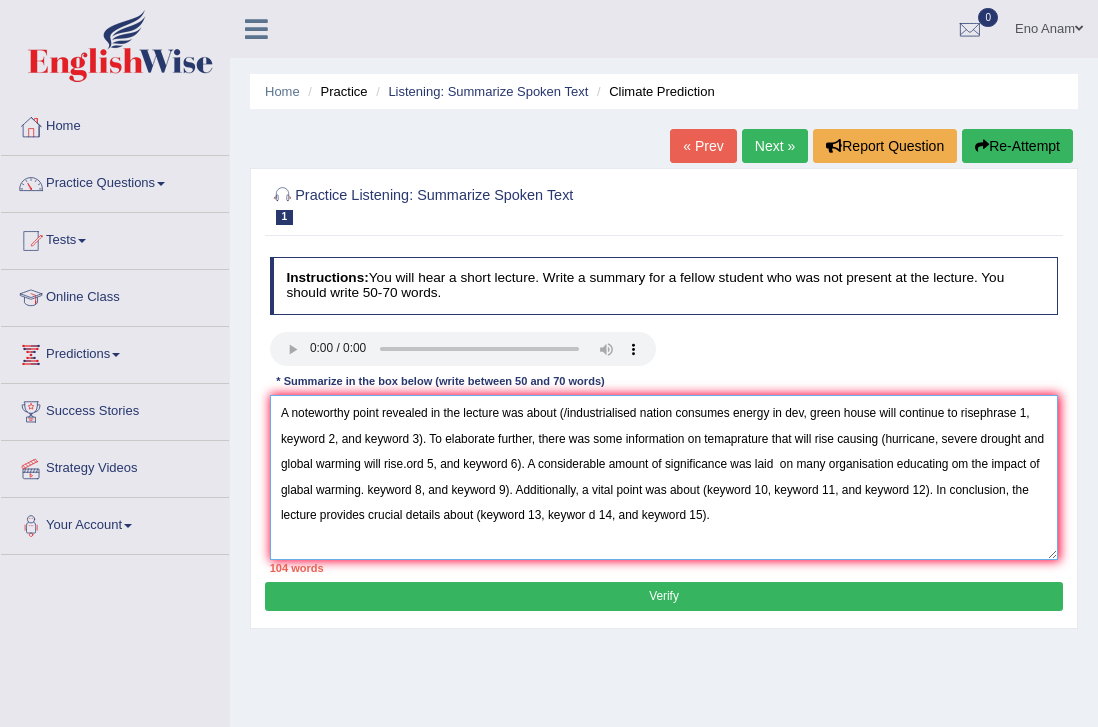 click on "A noteworthy point revealed in the lecture was about (/industrialised nation consumes energy in dev, green house will continue to risephrase 1, keyword 2, and keyword 3). To elaborate further, there was some information on temaprature that will rise causing (hurricane, severe drought and global warming will rise.ord 5, and keyword 6). A considerable amount of significance was laid  on many organisation educating om the impact of glabal warming. keyword 8, and keyword 9). Additionally, a vital point was about (keyword 10, keyword 11, and keyword 12). In conclusion, the lecture provides crucial details about (keyword 13, keywor d 14, and keyword 15)." at bounding box center [664, 477] 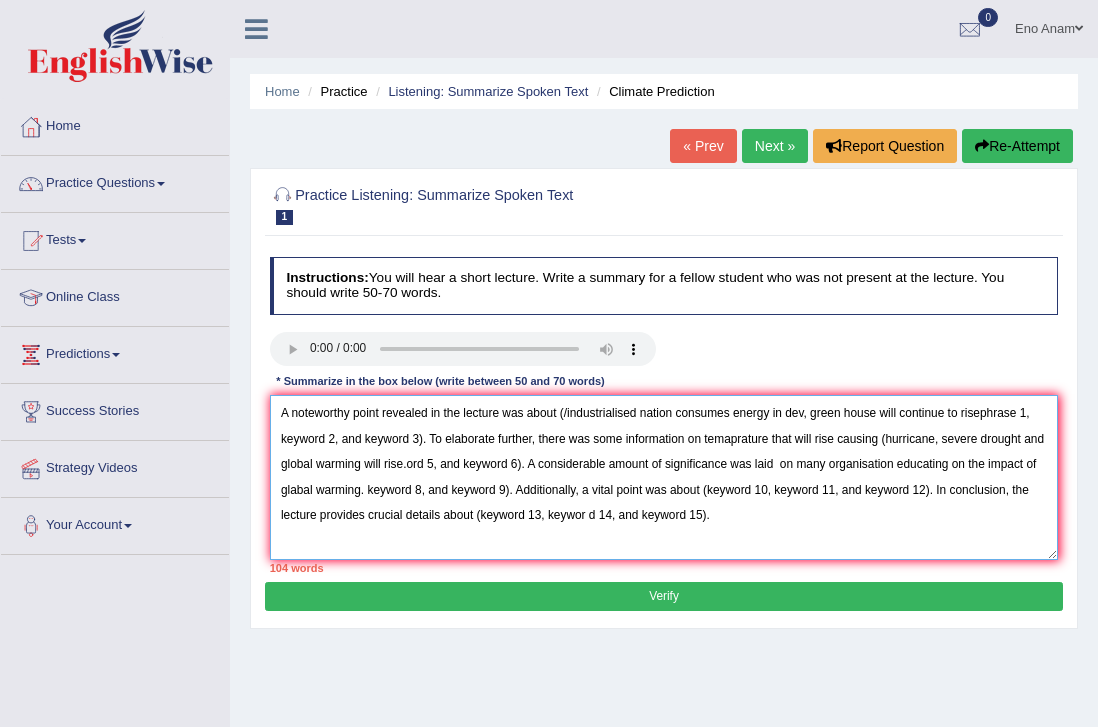 click on "A noteworthy point revealed in the lecture was about (/industrialised nation consumes energy in dev, green house will continue to risephrase 1, keyword 2, and keyword 3). To elaborate further, there was some information on temaprature that will rise causing (hurricane, severe drought and global warming will rise.ord 5, and keyword 6). A considerable amount of significance was laid  on many organisation educating on the impact of glabal warming. keyword 8, and keyword 9). Additionally, a vital point was about (keyword 10, keyword 11, and keyword 12). In conclusion, the lecture provides crucial details about (keyword 13, keywor d 14, and keyword 15)." at bounding box center (664, 477) 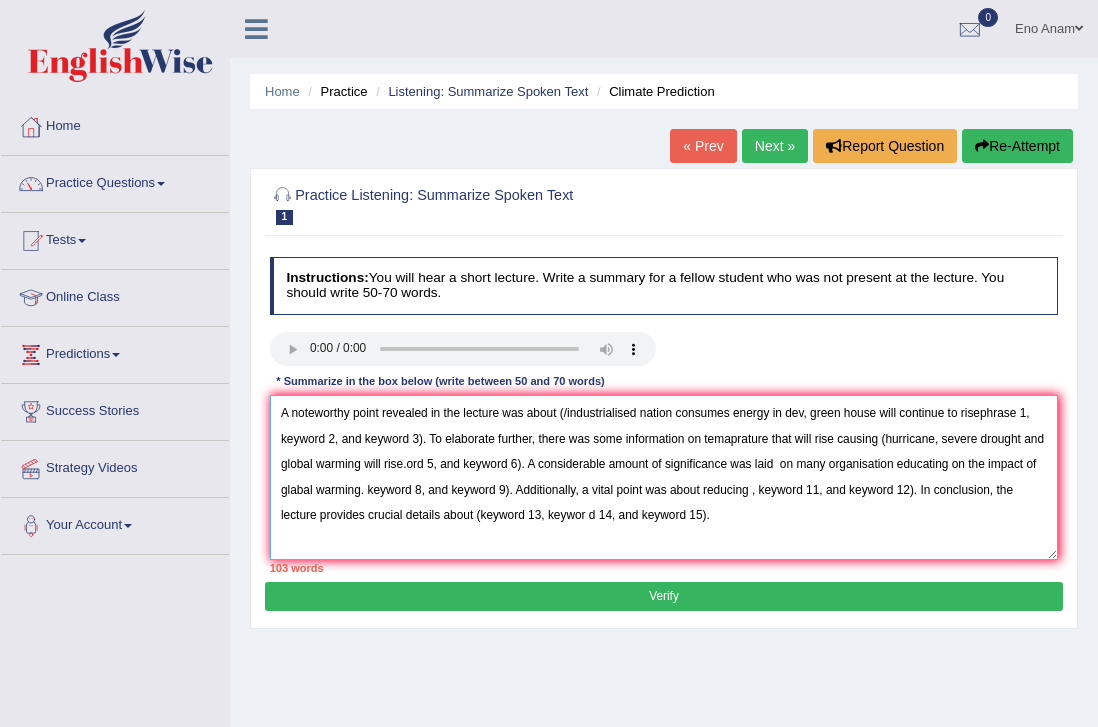 click on "A noteworthy point revealed in the lecture was about (/industrialised nation consumes energy in dev, green house will continue to risephrase 1, keyword 2, and keyword 3). To elaborate further, there was some information on temaprature that will rise causing (hurricane, severe drought and global warming will rise.ord 5, and keyword 6). A considerable amount of significance was laid  on many organisation educating on the impact of glabal warming. keyword 8, and keyword 9). Additionally, a vital point was about reducing , keyword 11, and keyword 12). In conclusion, the lecture provides crucial details about (keyword 13, keywor d 14, and keyword 15)." at bounding box center (664, 477) 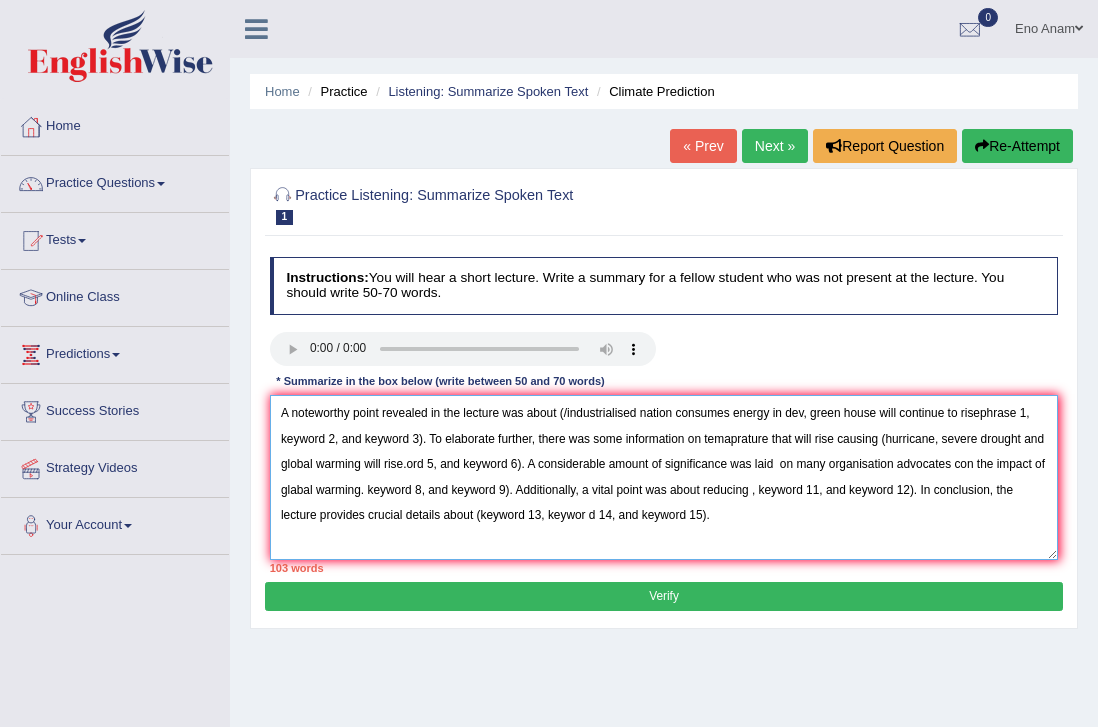 click on "A noteworthy point revealed in the lecture was about (/industrialised nation consumes energy in dev, green house will continue to risephrase 1, keyword 2, and keyword 3). To elaborate further, there was some information on temaprature that will rise causing (hurricane, severe drought and global warming will rise.ord 5, and keyword 6). A considerable amount of significance was laid  on many organisation advocates con the impact of glabal warming. keyword 8, and keyword 9). Additionally, a vital point was about reducing , keyword 11, and keyword 12). In conclusion, the lecture provides crucial details about (keyword 13, keywor d 14, and keyword 15)." at bounding box center [664, 477] 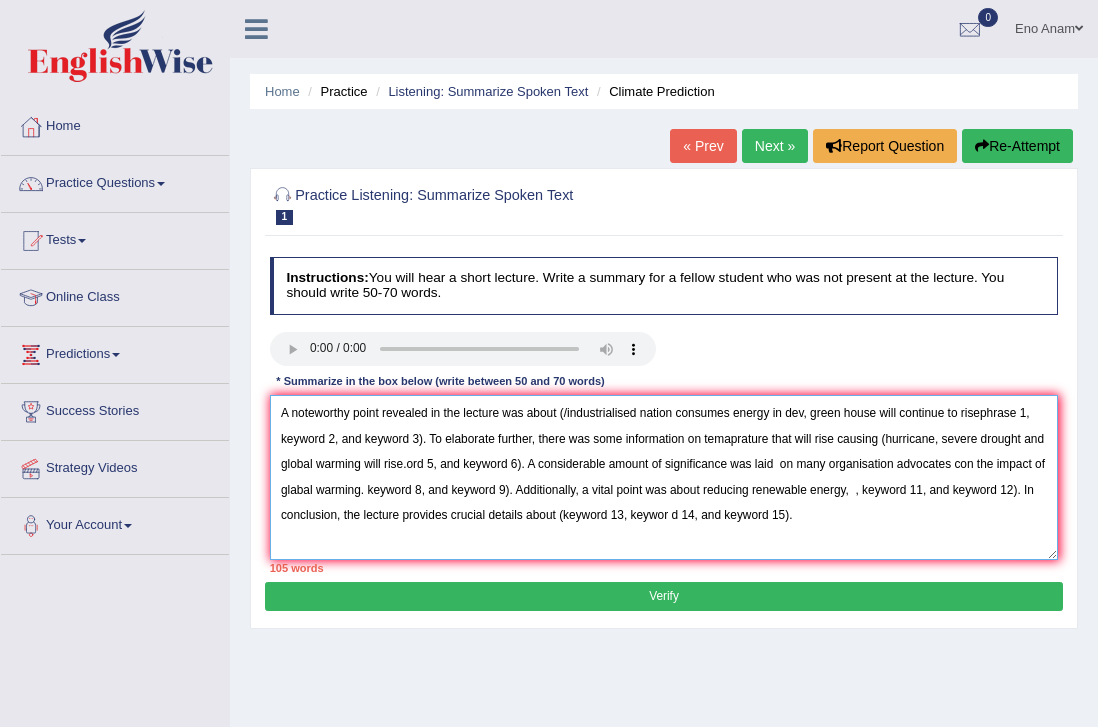 click on "A noteworthy point revealed in the lecture was about (/industrialised nation consumes energy in dev, green house will continue to risephrase 1, keyword 2, and keyword 3). To elaborate further, there was some information on temaprature that will rise causing (hurricane, severe drought and global warming will rise.ord 5, and keyword 6). A considerable amount of significance was laid  on many organisation advocates con the impact of glabal warming. keyword 8, and keyword 9). Additionally, a vital point was about reducing renewable energy,  , keyword 11, and keyword 12). In conclusion, the lecture provides crucial details about (keyword 13, keywor d 14, and keyword 15)." at bounding box center [664, 477] 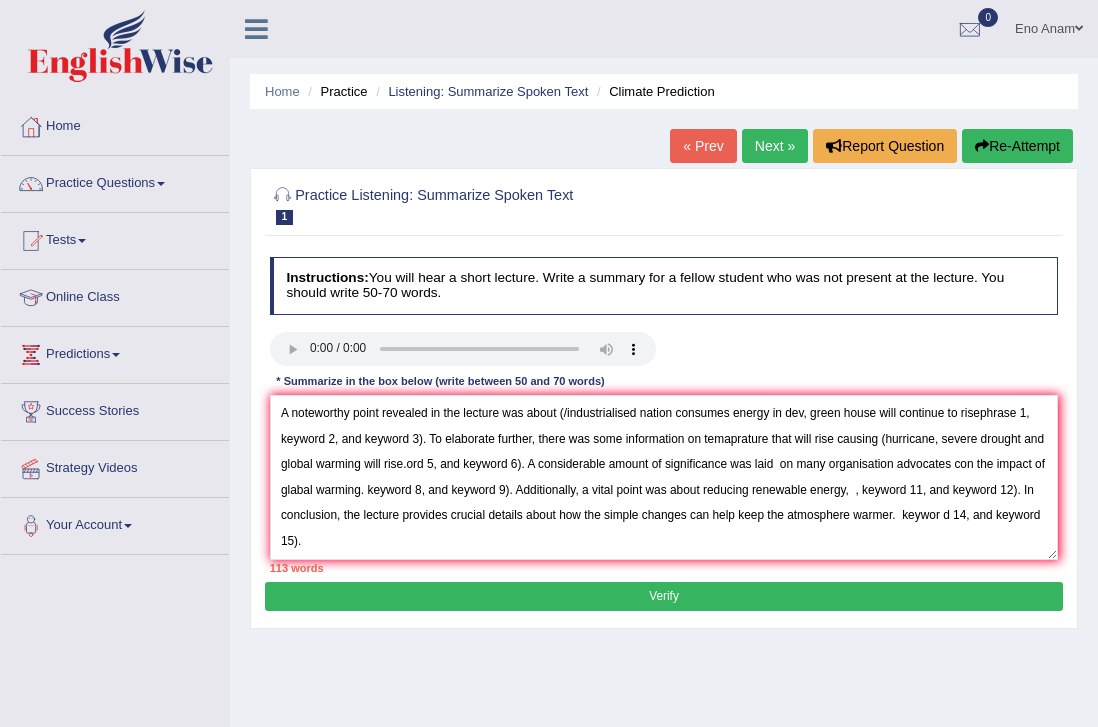drag, startPoint x: 920, startPoint y: 515, endPoint x: 932, endPoint y: 530, distance: 19.209373 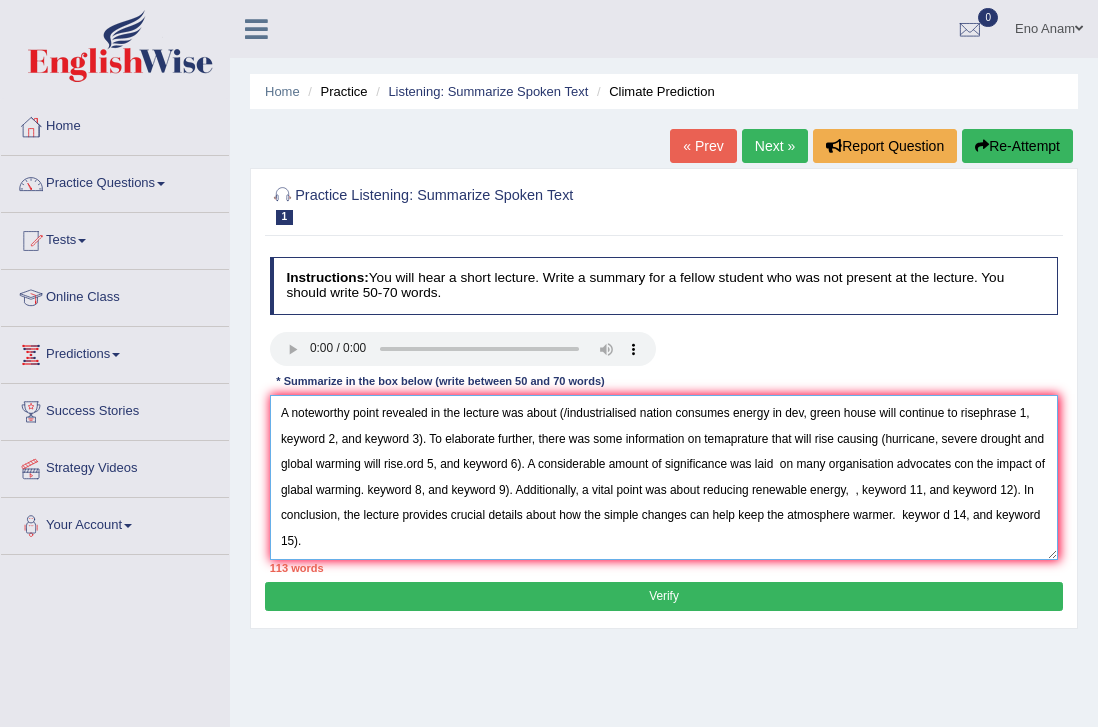 click on "A noteworthy point revealed in the lecture was about (/industrialised nation consumes energy in dev, green house will continue to risephrase 1, keyword 2, and keyword 3). To elaborate further, there was some information on temaprature that will rise causing (hurricane, severe drought and global warming will rise.ord 5, and keyword 6). A considerable amount of significance was laid  on many organisation advocates con the impact of glabal warming. keyword 8, and keyword 9). Additionally, a vital point was about reducing renewable energy,  , keyword 11, and keyword 12). In conclusion, the lecture provides crucial details about how the simple changes can help keep the atmosphere warmer.  keywor d 14, and keyword 15)." at bounding box center (664, 477) 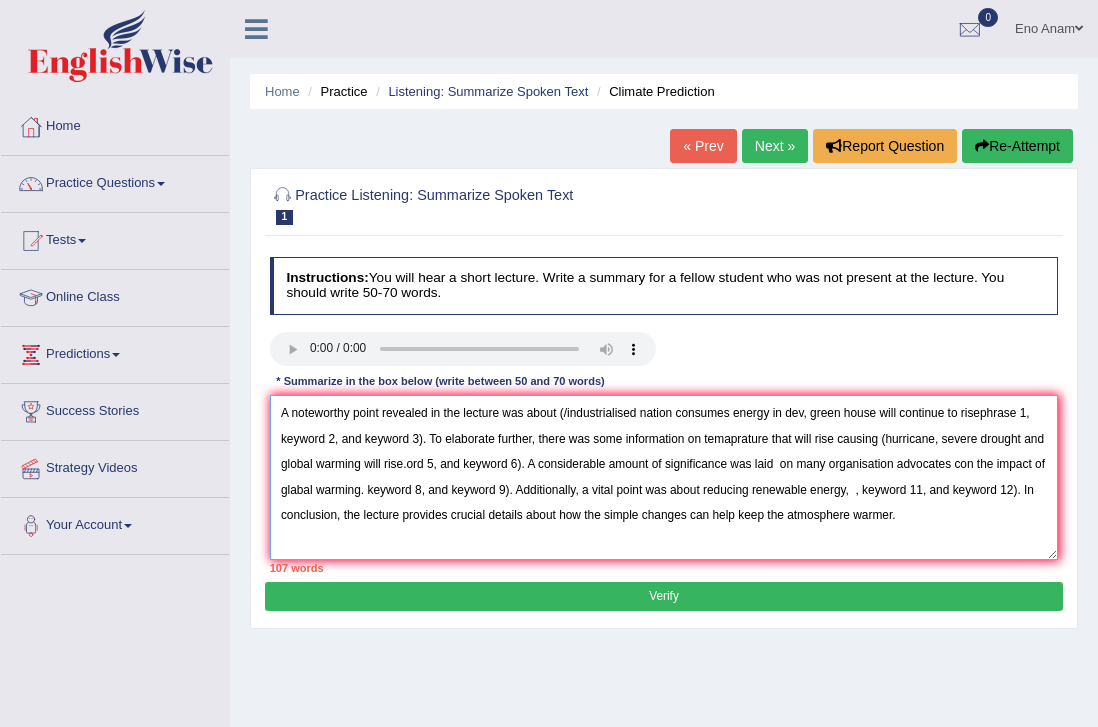 click on "A noteworthy point revealed in the lecture was about (/industrialised nation consumes energy in dev, green house will continue to risephrase 1, keyword 2, and keyword 3). To elaborate further, there was some information on temaprature that will rise causing (hurricane, severe drought and global warming will rise.ord 5, and keyword 6). A considerable amount of significance was laid  on many organisation advocates con the impact of glabal warming. keyword 8, and keyword 9). Additionally, a vital point was about reducing renewable energy,  , keyword 11, and keyword 12). In conclusion, the lecture provides crucial details about how the simple changes can help keep the atmosphere warmer." at bounding box center (664, 477) 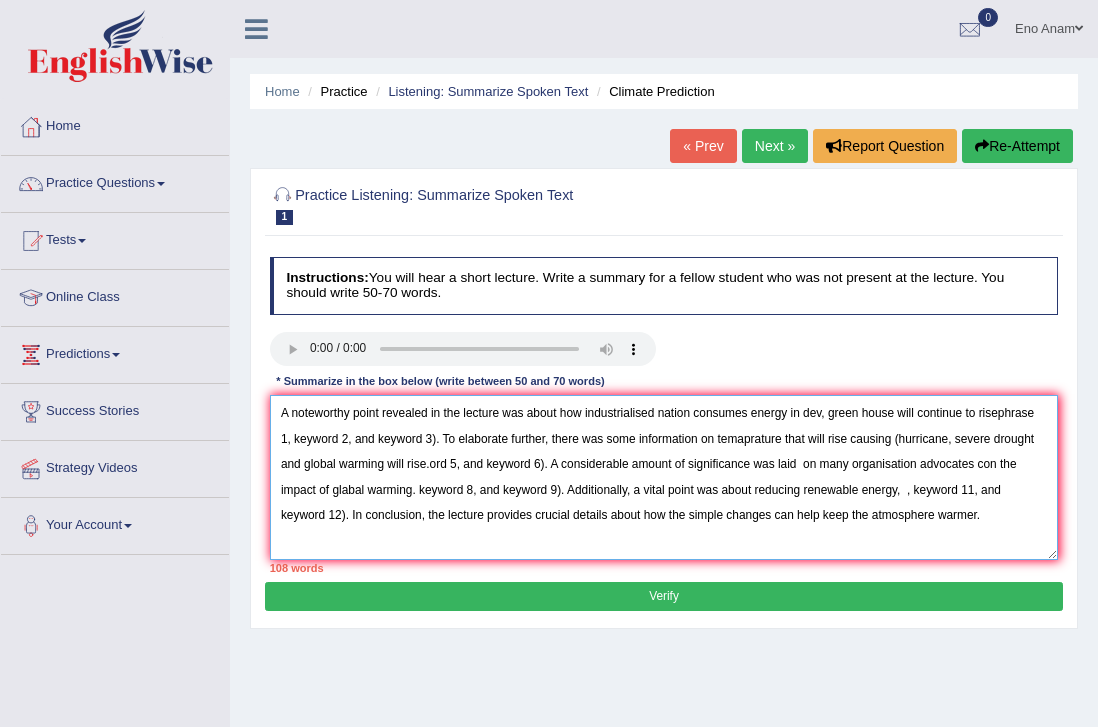 click on "A noteworthy point revealed in the lecture was about how industrialised nation consumes energy in dev, green house will continue to risephrase 1, keyword 2, and keyword 3). To elaborate further, there was some information on temaprature that will rise causing (hurricane, severe drought and global warming will rise.ord 5, and keyword 6). A considerable amount of significance was laid  on many organisation advocates con the impact of glabal warming. keyword 8, and keyword 9). Additionally, a vital point was about reducing renewable energy,  , keyword 11, and keyword 12). In conclusion, the lecture provides crucial details about how the simple changes can help keep the atmosphere warmer." at bounding box center [664, 477] 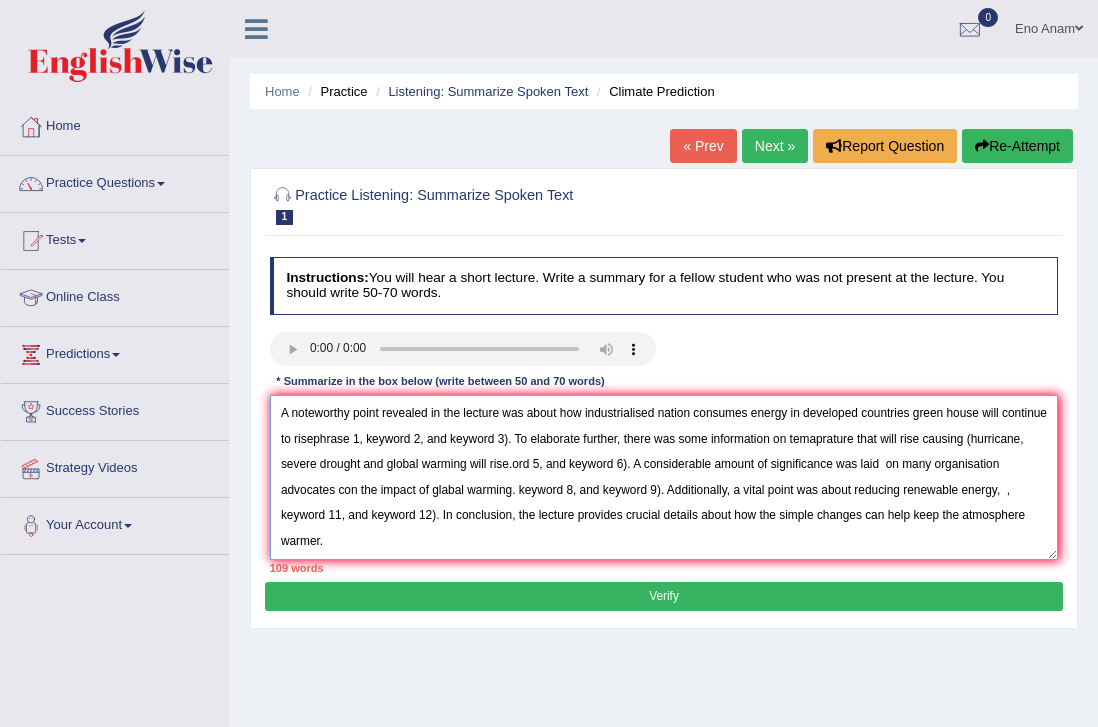 click on "A noteworthy point revealed in the lecture was about how industrialised nation consumes energy in developed countries green house will continue to risephrase 1, keyword 2, and keyword 3). To elaborate further, there was some information on temaprature that will rise causing (hurricane, severe drought and global warming will rise.ord 5, and keyword 6). A considerable amount of significance was laid  on many organisation advocates con the impact of glabal warming. keyword 8, and keyword 9). Additionally, a vital point was about reducing renewable energy,  , keyword 11, and keyword 12). In conclusion, the lecture provides crucial details about how the simple changes can help keep the atmosphere warmer." at bounding box center (664, 477) 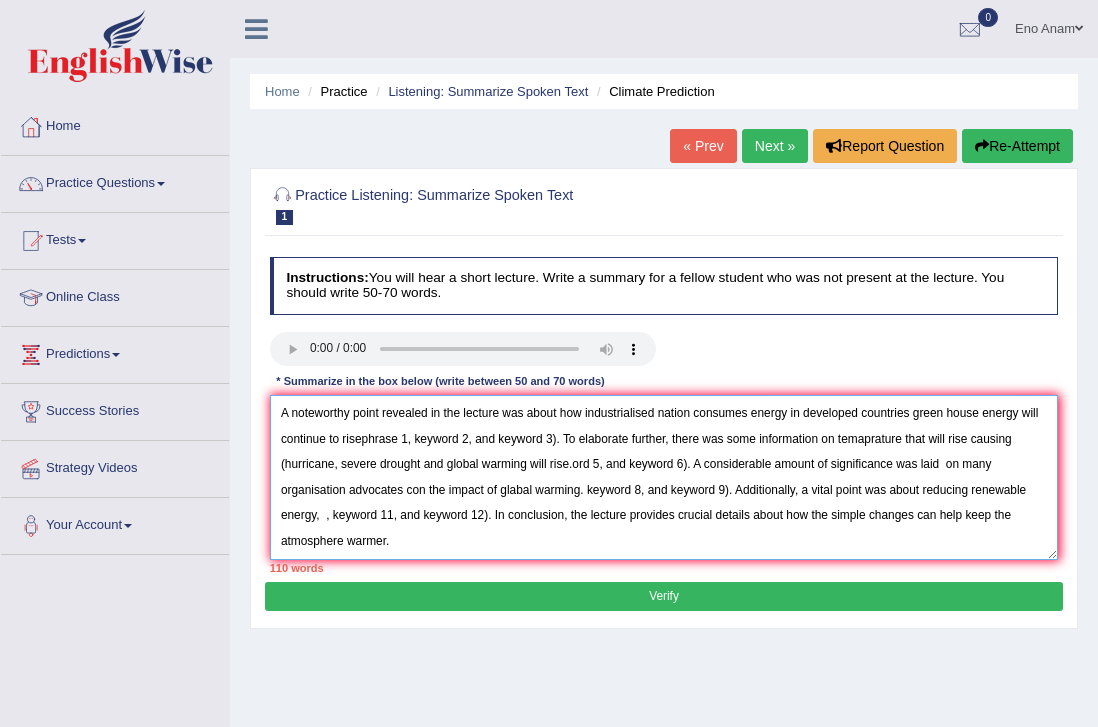 click on "A noteworthy point revealed in the lecture was about how industrialised nation consumes energy in developed countries green house energy will continue to risephrase 1, keyword 2, and keyword 3). To elaborate further, there was some information on temaprature that will rise causing (hurricane, severe drought and global warming will rise.ord 5, and keyword 6). A considerable amount of significance was laid  on many organisation advocates con the impact of glabal warming. keyword 8, and keyword 9). Additionally, a vital point was about reducing renewable energy,  , keyword 11, and keyword 12). In conclusion, the lecture provides crucial details about how the simple changes can help keep the atmosphere warmer." at bounding box center [664, 477] 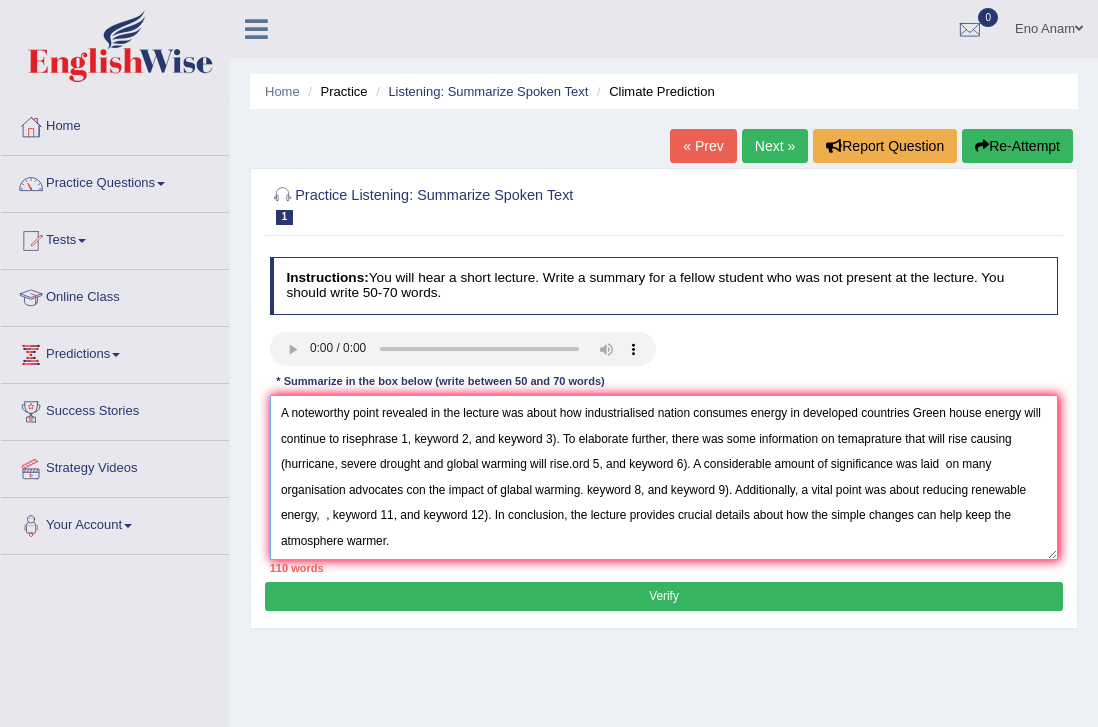click on "A noteworthy point revealed in the lecture was about how industrialised nation consumes energy in developed countries Green house energy will continue to risephrase 1, keyword 2, and keyword 3). To elaborate further, there was some information on temaprature that will rise causing (hurricane, severe drought and global warming will rise.ord 5, and keyword 6). A considerable amount of significance was laid  on many organisation advocates con the impact of glabal warming. keyword 8, and keyword 9). Additionally, a vital point was about reducing renewable energy,  , keyword 11, and keyword 12). In conclusion, the lecture provides crucial details about how the simple changes can help keep the atmosphere warmer." at bounding box center [664, 477] 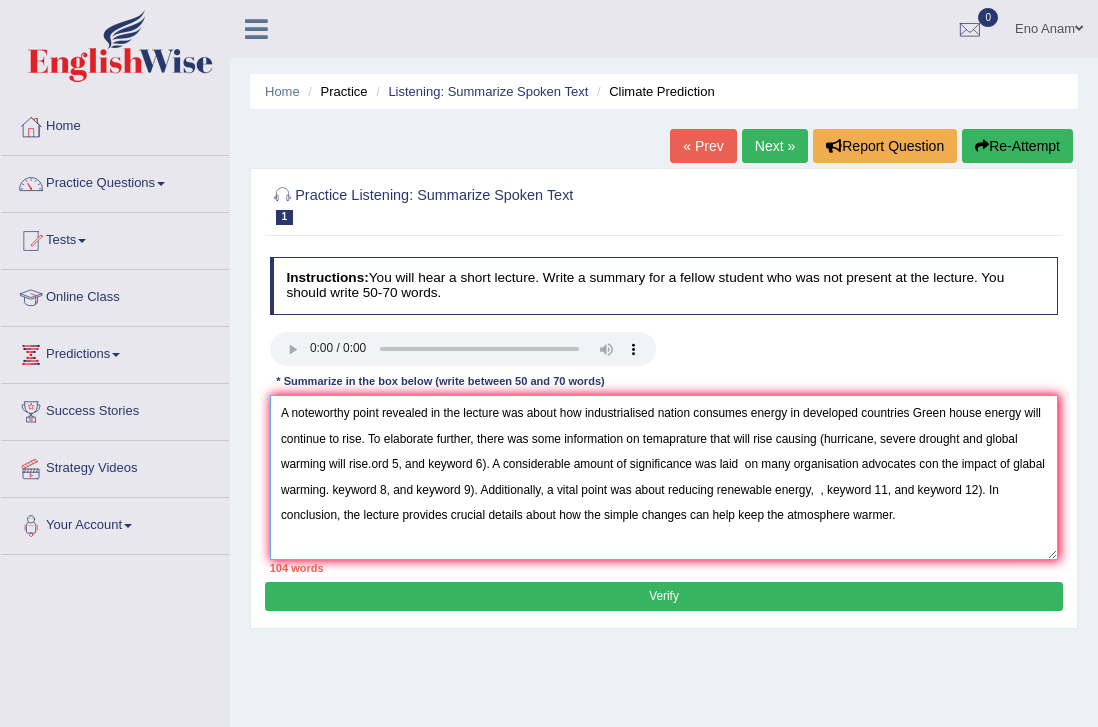 click on "A noteworthy point revealed in the lecture was about how industrialised nation consumes energy in developed countries Green house energy will continue to rise. To elaborate further, there was some information on temaprature that will rise causing (hurricane, severe drought and global warming will rise.ord 5, and keyword 6). A considerable amount of significance was laid  on many organisation advocates con the impact of glabal warming. keyword 8, and keyword 9). Additionally, a vital point was about reducing renewable energy,  , keyword 11, and keyword 12). In conclusion, the lecture provides crucial details about how the simple changes can help keep the atmosphere warmer." at bounding box center (664, 477) 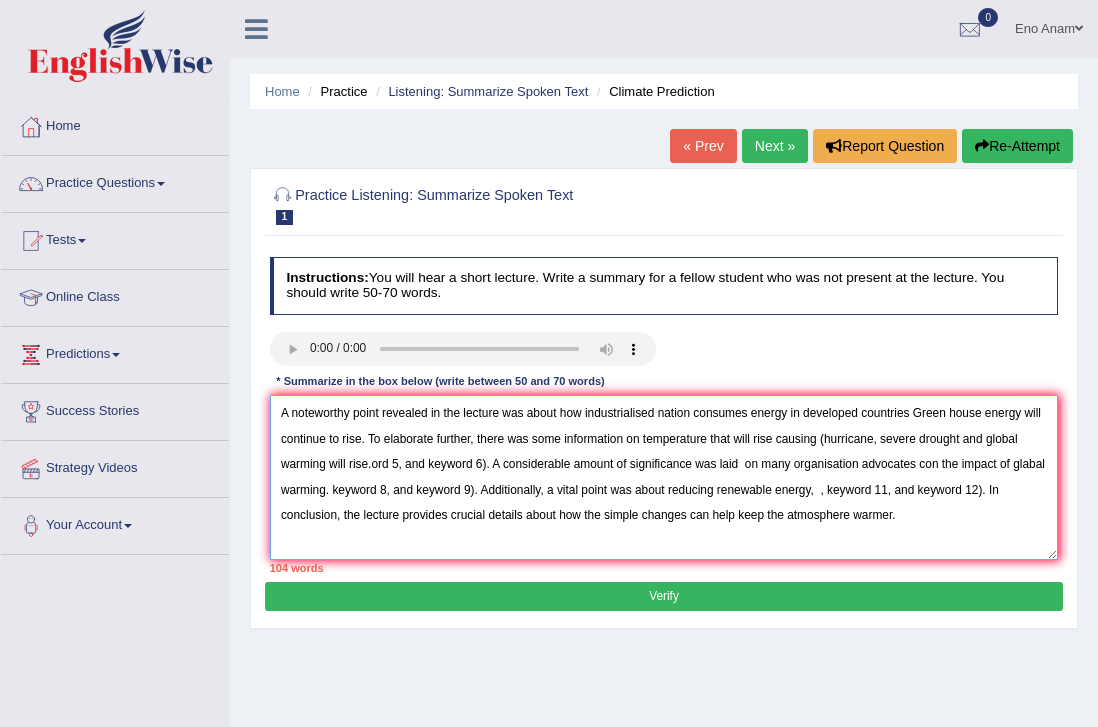 click on "A noteworthy point revealed in the lecture was about how industrialised nation consumes energy in developed countries Green house energy will continue to rise. To elaborate further, there was some information on temperature that will rise causing (hurricane, severe drought and global warming will rise.ord 5, and keyword 6). A considerable amount of significance was laid  on many organisation advocates con the impact of glabal warming. keyword 8, and keyword 9). Additionally, a vital point was about reducing renewable energy,  , keyword 11, and keyword 12). In conclusion, the lecture provides crucial details about how the simple changes can help keep the atmosphere warmer." at bounding box center (664, 477) 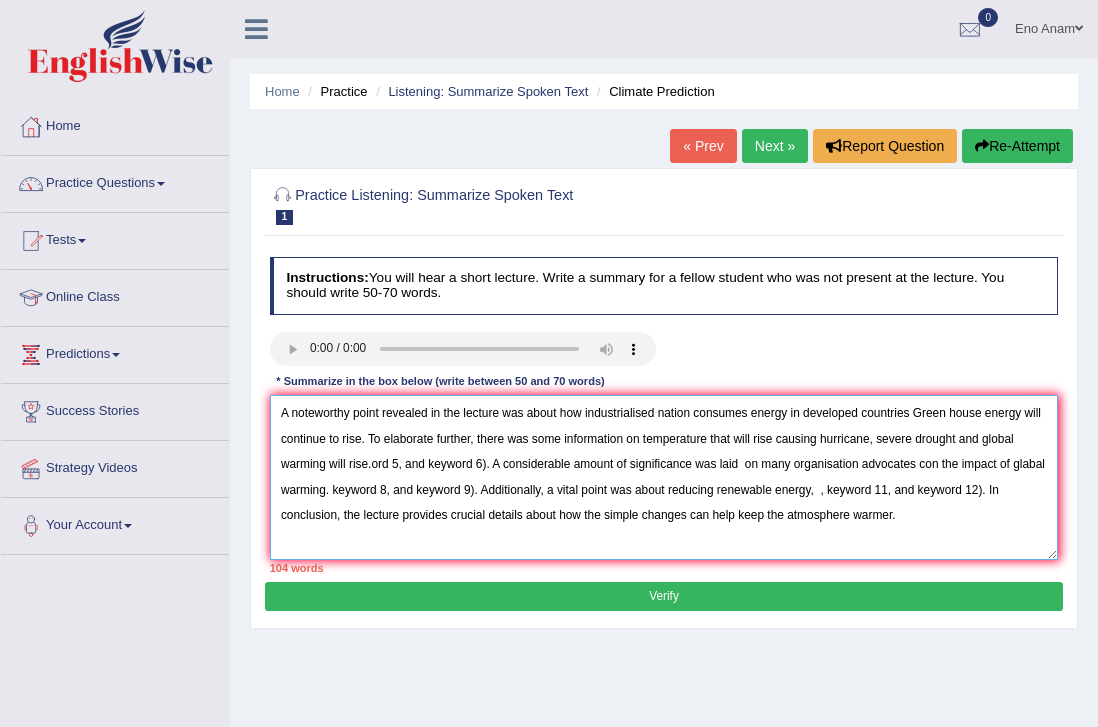 click on "A noteworthy point revealed in the lecture was about how industrialised nation consumes energy in developed countries Green house energy will continue to rise. To elaborate further, there was some information on temperature that will rise causing hurricane, severe drought and global warming will rise.ord 5, and keyword 6). A considerable amount of significance was laid  on many organisation advocates con the impact of glabal warming. keyword 8, and keyword 9). Additionally, a vital point was about reducing renewable energy,  , keyword 11, and keyword 12). In conclusion, the lecture provides crucial details about how the simple changes can help keep the atmosphere warmer." at bounding box center [664, 477] 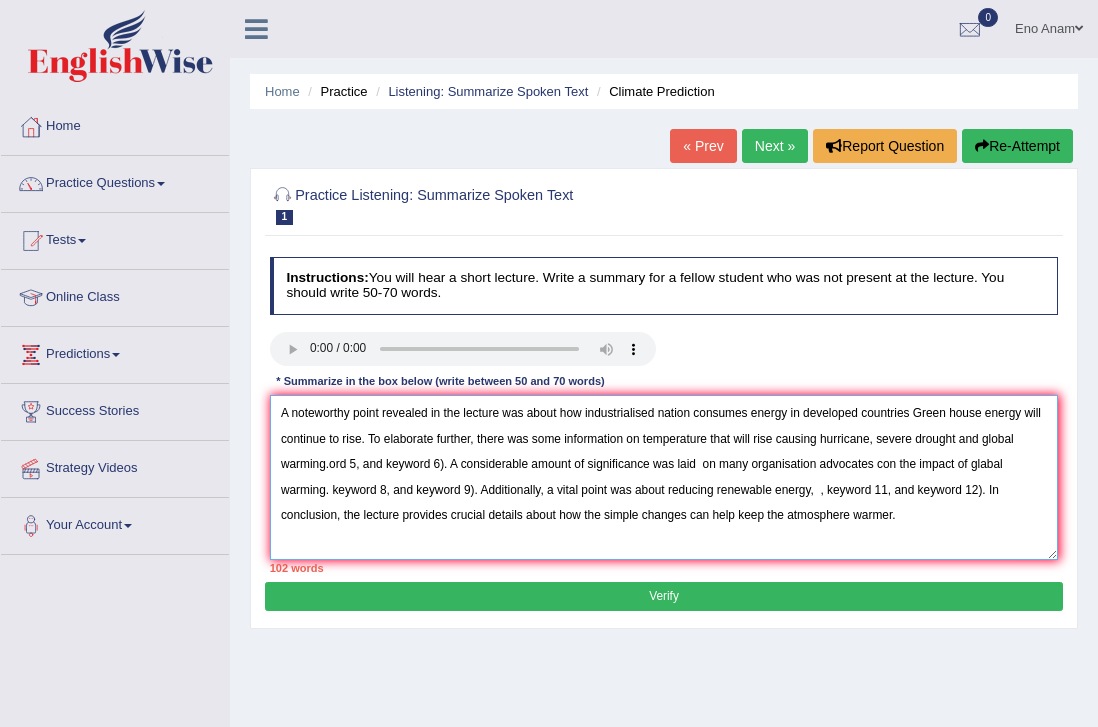 click on "A noteworthy point revealed in the lecture was about how industrialised nation consumes energy in developed countries Green house energy will continue to rise. To elaborate further, there was some information on temperature that will rise causing hurricane, severe drought and global warming.ord 5, and keyword 6). A considerable amount of significance was laid  on many organisation advocates con the impact of glabal warming. keyword 8, and keyword 9). Additionally, a vital point was about reducing renewable energy,  , keyword 11, and keyword 12). In conclusion, the lecture provides crucial details about how the simple changes can help keep the atmosphere warmer." at bounding box center [664, 477] 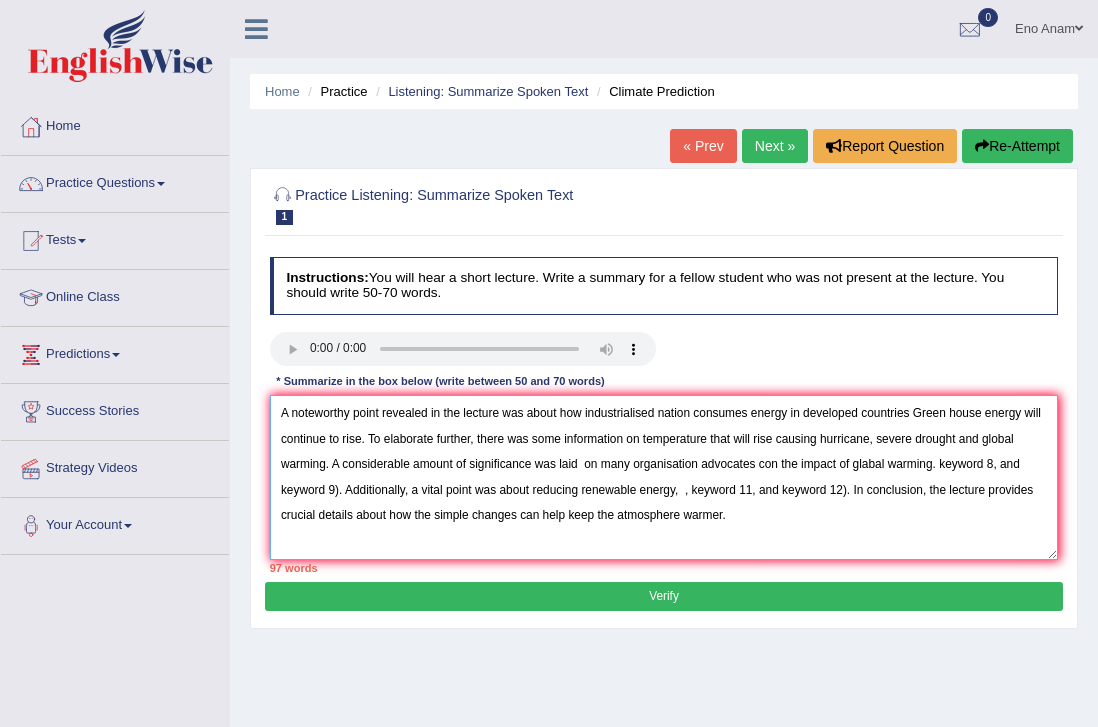click on "A noteworthy point revealed in the lecture was about how industrialised nation consumes energy in developed countries Green house energy will continue to rise. To elaborate further, there was some information on temperature that will rise causing hurricane, severe drought and global warming. A considerable amount of significance was laid  on many organisation advocates con the impact of glabal warming. keyword 8, and keyword 9). Additionally, a vital point was about reducing renewable energy,  , keyword 11, and keyword 12). In conclusion, the lecture provides crucial details about how the simple changes can help keep the atmosphere warmer." at bounding box center (664, 477) 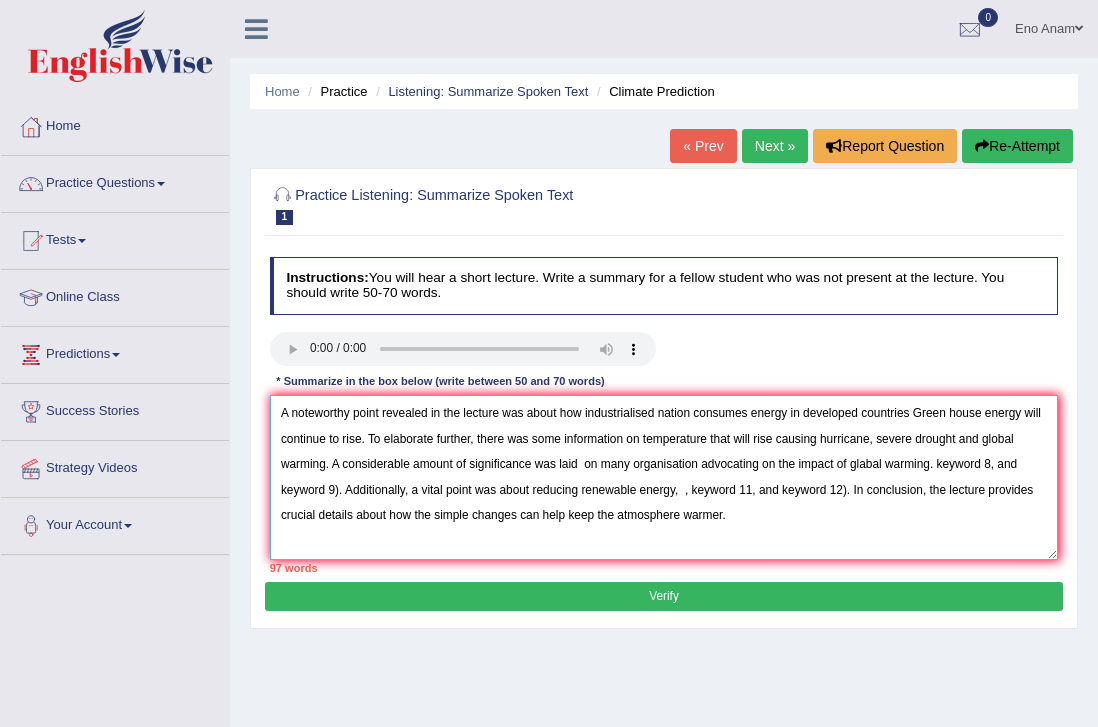 click on "A noteworthy point revealed in the lecture was about how industrialised nation consumes energy in developed countries Green house energy will continue to rise. To elaborate further, there was some information on temperature that will rise causing hurricane, severe drought and global warming. A considerable amount of significance was laid  on many organisation advocating on the impact of glabal warming. keyword 8, and keyword 9). Additionally, a vital point was about reducing renewable energy,  , keyword 11, and keyword 12). In conclusion, the lecture provides crucial details about how the simple changes can help keep the atmosphere warmer." at bounding box center [664, 477] 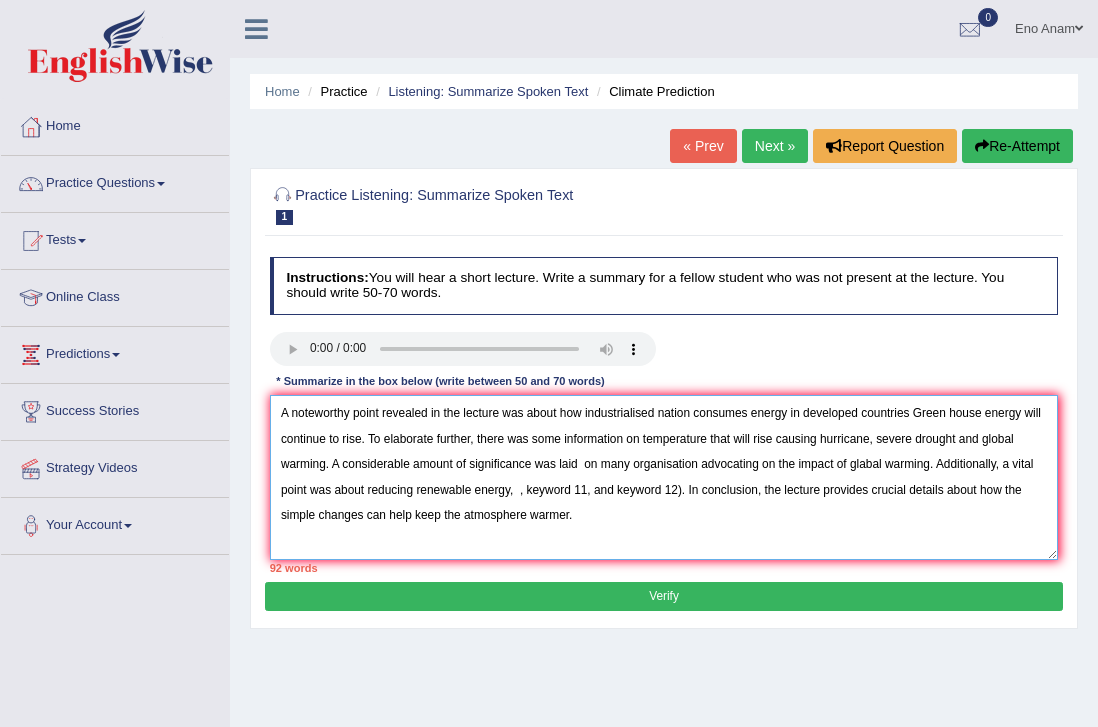 click on "A noteworthy point revealed in the lecture was about how industrialised nation consumes energy in developed countries Green house energy will continue to rise. To elaborate further, there was some information on temperature that will rise causing hurricane, severe drought and global warming. A considerable amount of significance was laid  on many organisation advocating on the impact of glabal warming. Additionally, a vital point was about reducing renewable energy,  , keyword 11, and keyword 12). In conclusion, the lecture provides crucial details about how the simple changes can help keep the atmosphere warmer." at bounding box center (664, 477) 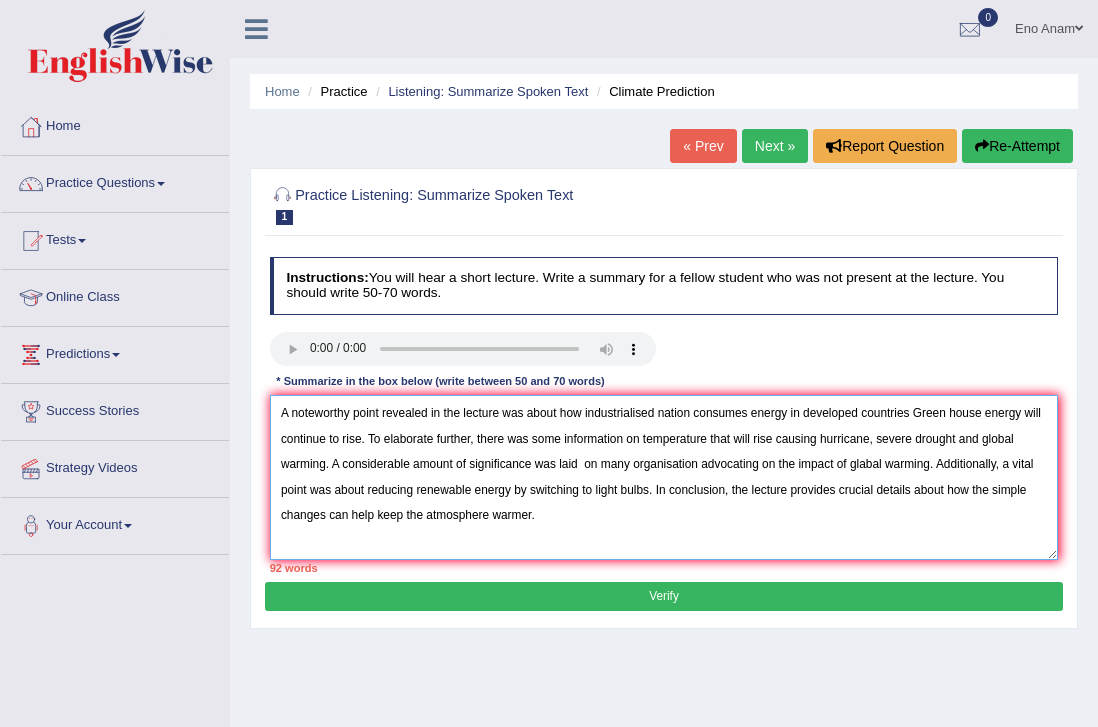 click on "A noteworthy point revealed in the lecture was about how industrialised nation consumes energy in developed countries Green house energy will continue to rise. To elaborate further, there was some information on temperature that will rise causing hurricane, severe drought and global warming. A considerable amount of significance was laid  on many organisation advocating on the impact of glabal warming. Additionally, a vital point was about reducing renewable energy by switching to light bulbs. In conclusion, the lecture provides crucial details about how the simple changes can help keep the atmosphere warmer." at bounding box center [664, 477] 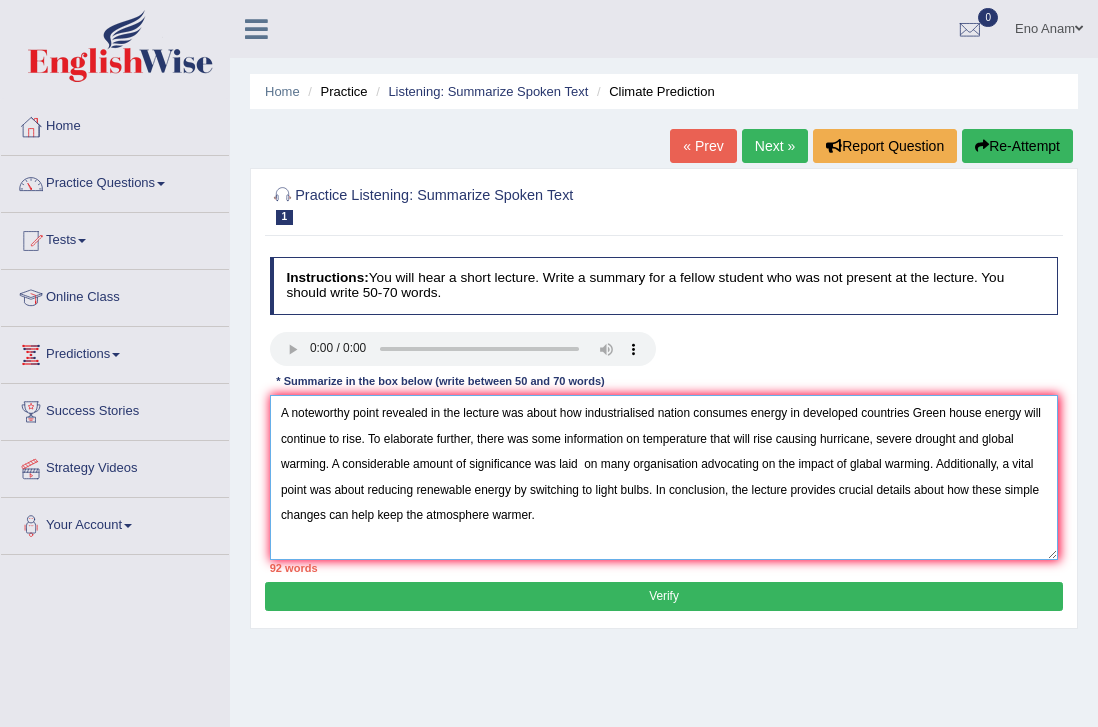 drag, startPoint x: 922, startPoint y: 414, endPoint x: 369, endPoint y: 439, distance: 553.5648 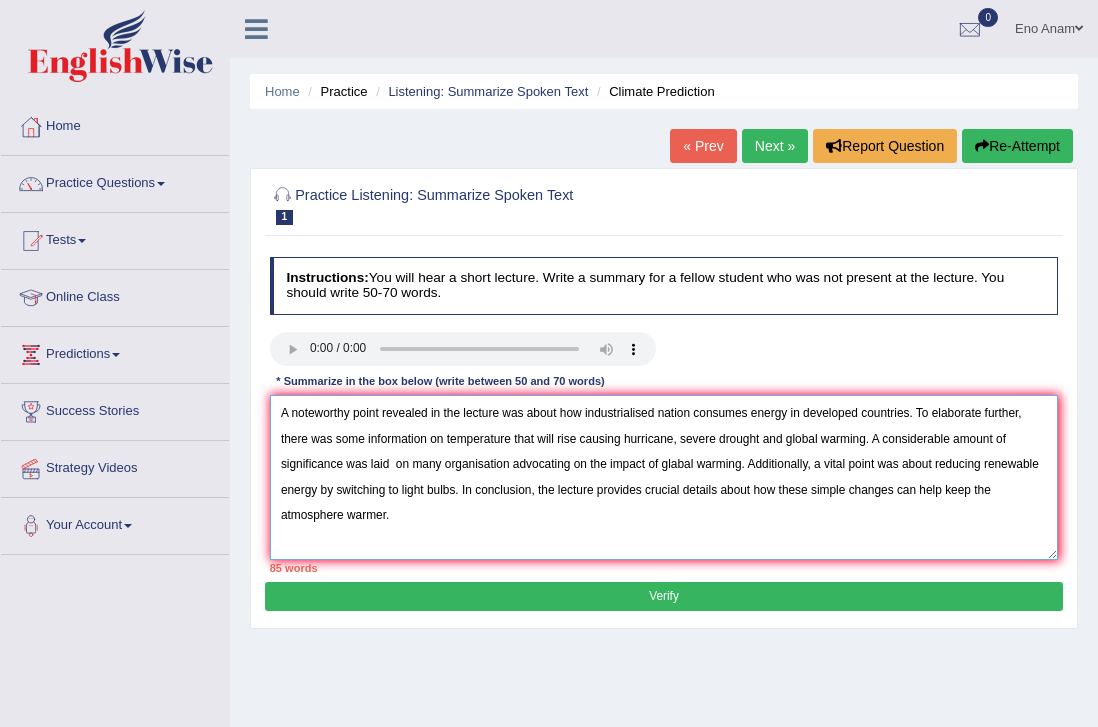 click on "A noteworthy point revealed in the lecture was about how industrialised nation consumes energy in developed countries. To elaborate further, there was some information on temperature that will rise causing hurricane, severe drought and global warming. A considerable amount of significance was laid  on many organisation advocating on the impact of glabal warming. Additionally, a vital point was about reducing renewable energy by switching to light bulbs. In conclusion, the lecture provides crucial details about how these simple changes can help keep the atmosphere warmer." at bounding box center [664, 477] 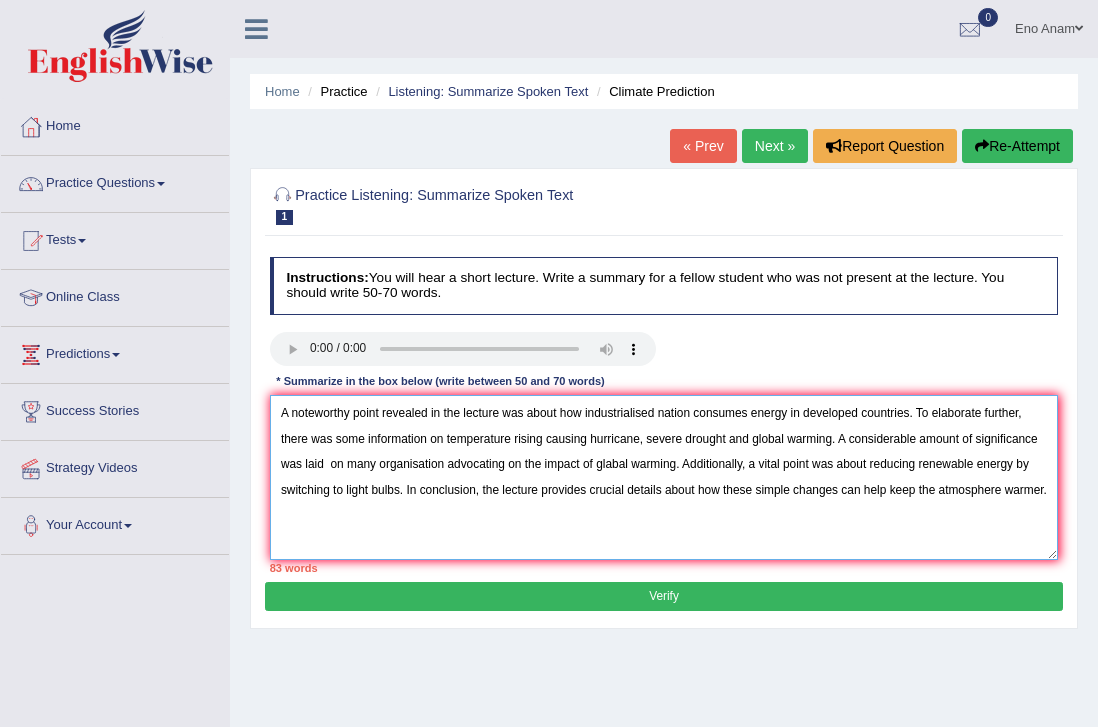click on "A noteworthy point revealed in the lecture was about how industrialised nation consumes energy in developed countries. To elaborate further, there was some information on temperature rising causing hurricane, severe drought and global warming. A considerable amount of significance was laid  on many organisation advocating on the impact of glabal warming. Additionally, a vital point was about reducing renewable energy by switching to light bulbs. In conclusion, the lecture provides crucial details about how these simple changes can help keep the atmosphere warmer." at bounding box center (664, 477) 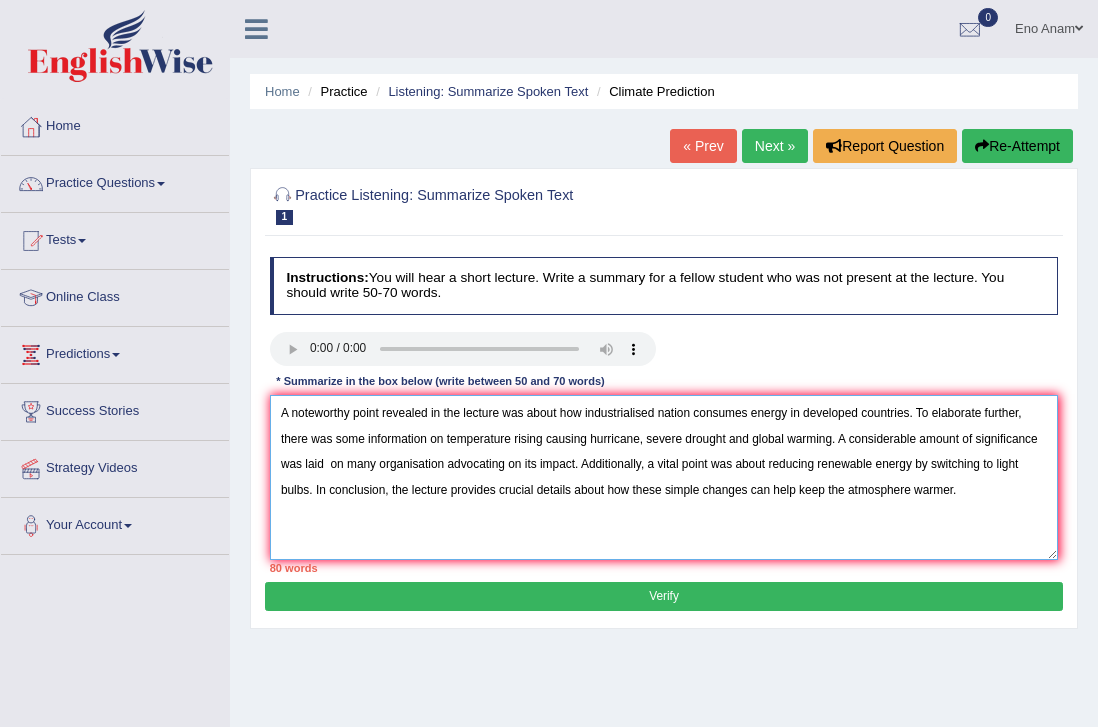 click on "A noteworthy point revealed in the lecture was about how industrialised nation consumes energy in developed countries. To elaborate further, there was some information on temperature rising causing hurricane, severe drought and global warming. A considerable amount of significance was laid  on many organisation advocating on its impact. Additionally, a vital point was about reducing renewable energy by switching to light bulbs. In conclusion, the lecture provides crucial details about how these simple changes can help keep the atmosphere warmer." at bounding box center (664, 477) 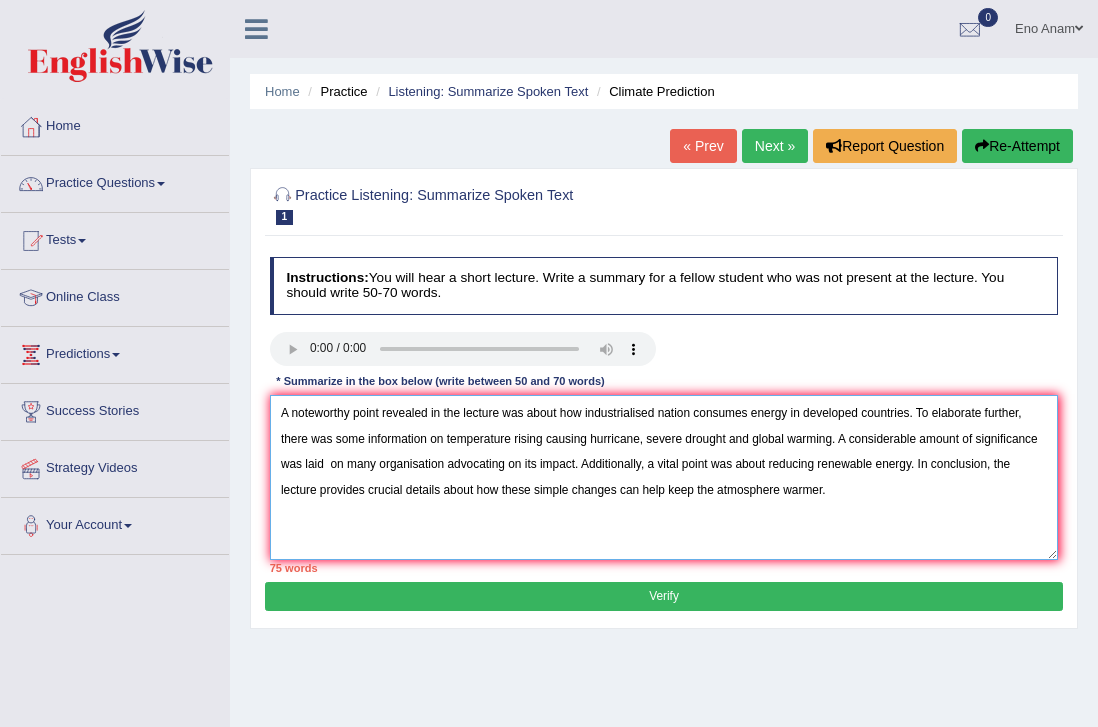 click on "A noteworthy point revealed in the lecture was about how industrialised nation consumes energy in developed countries. To elaborate further, there was some information on temperature rising causing hurricane, severe drought and global warming. A considerable amount of significance was laid  on many organisation advocating on its impact. Additionally, a vital point was about reducing renewable energy. In conclusion, the lecture provides crucial details about how these simple changes can help keep the atmosphere warmer." at bounding box center [664, 477] 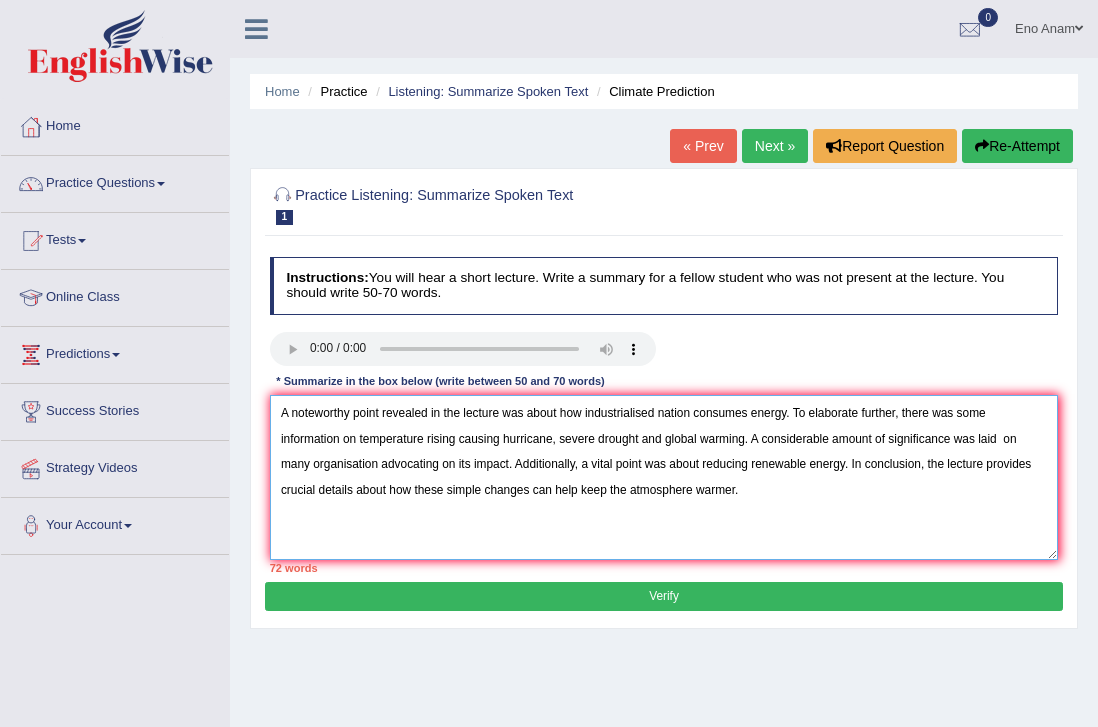 click on "A noteworthy point revealed in the lecture was about how industrialised nation consumes energy. To elaborate further, there was some information on temperature rising causing hurricane, severe drought and global warming. A considerable amount of significance was laid  on many organisation advocating on its impact. Additionally, a vital point was about reducing renewable energy. In conclusion, the lecture provides crucial details about how these simple changes can help keep the atmosphere warmer." at bounding box center [664, 477] 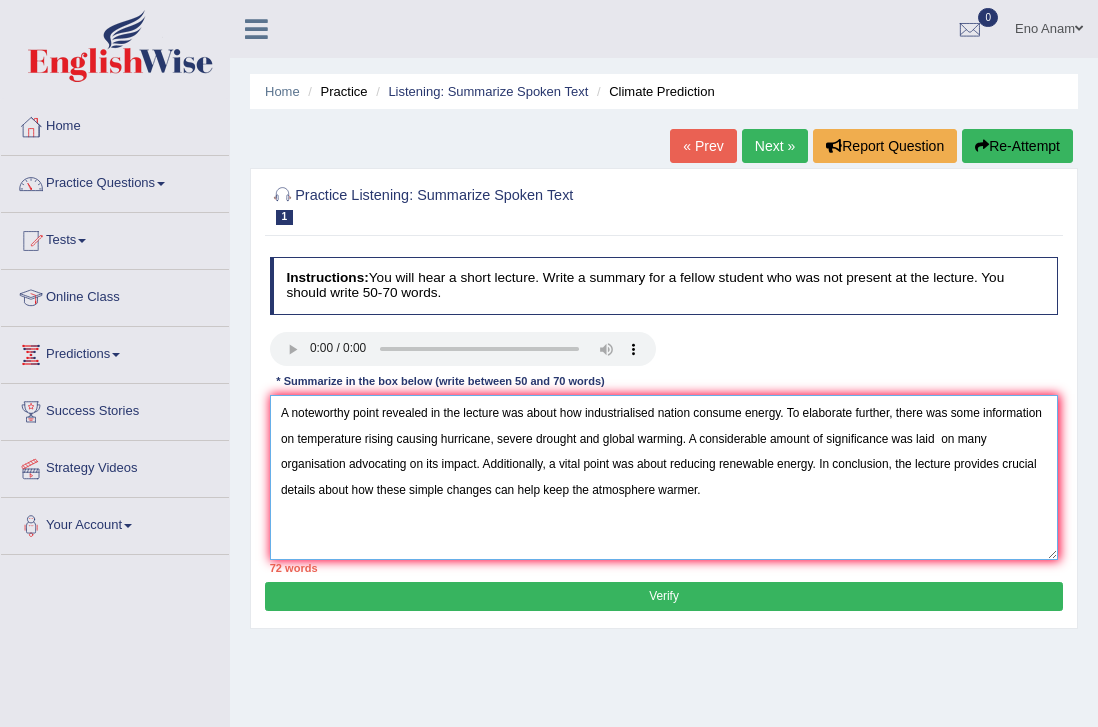click on "A noteworthy point revealed in the lecture was about how industrialised nation consume energy. To elaborate further, there was some information on temperature rising causing hurricane, severe drought and global warming. A considerable amount of significance was laid  on many organisation advocating on its impact. Additionally, a vital point was about reducing renewable energy. In conclusion, the lecture provides crucial details about how these simple changes can help keep the atmosphere warmer." at bounding box center [664, 477] 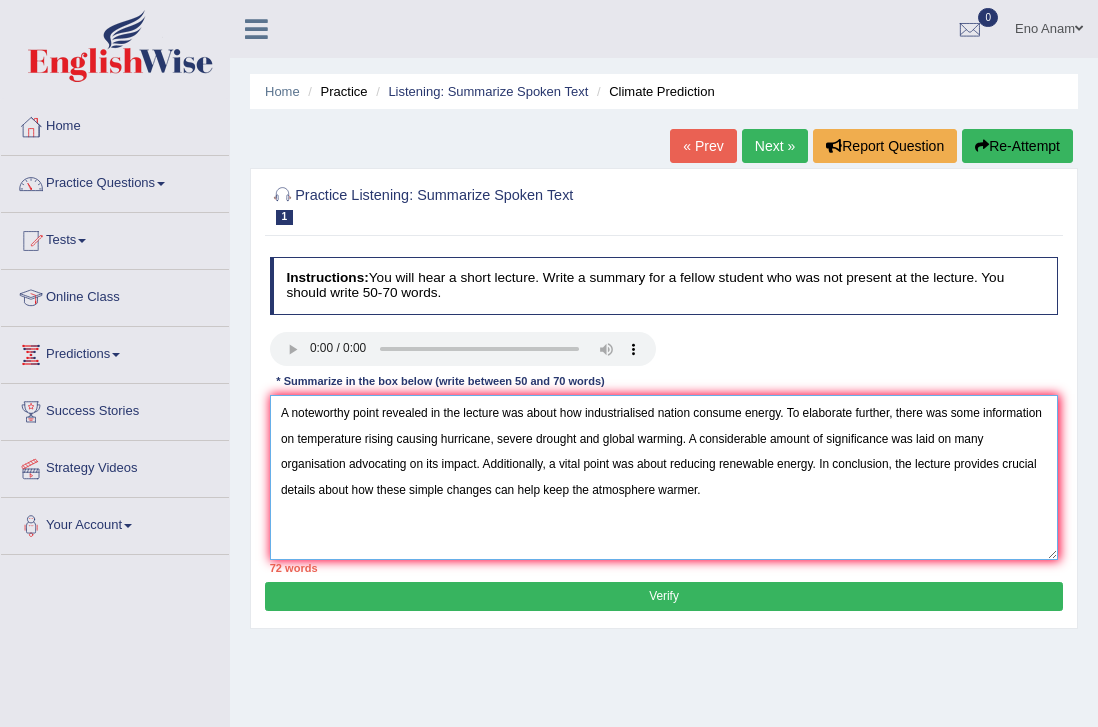click on "A noteworthy point revealed in the lecture was about how industrialised nation consume energy. To elaborate further, there was some information on temperature rising causing hurricane, severe drought and global warming. A considerable amount of significance was laid on many organisation advocating on its impact. Additionally, a vital point was about reducing renewable energy. In conclusion, the lecture provides crucial details about how these simple changes can help keep the atmosphere warmer." at bounding box center [664, 477] 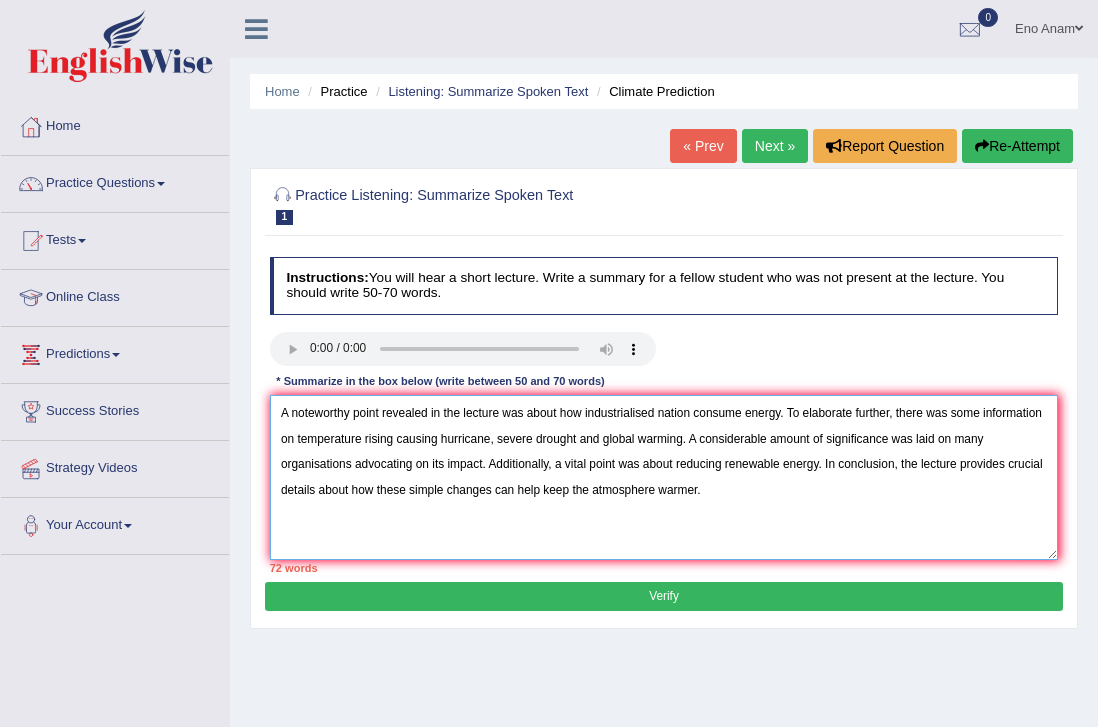click on "A noteworthy point revealed in the lecture was about how industrialised nation consume energy. To elaborate further, there was some information on temperature rising causing hurricane, severe drought and global warming. A considerable amount of significance was laid on many organisations advocating on its impact. Additionally, a vital point was about reducing renewable energy. In conclusion, the lecture provides crucial details about how these simple changes can help keep the atmosphere warmer." at bounding box center [664, 477] 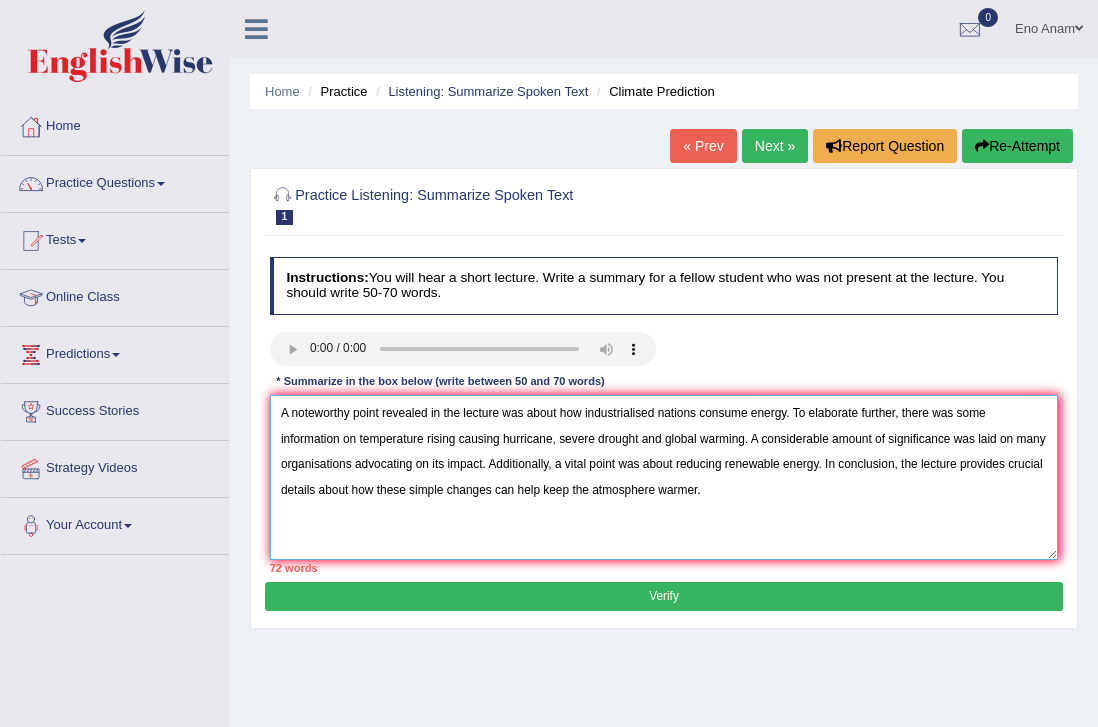 click on "A noteworthy point revealed in the lecture was about how industrialised nations consume energy. To elaborate further, there was some information on temperature rising causing hurricane, severe drought and global warming. A considerable amount of significance was laid on many organisations advocating on its impact. Additionally, a vital point was about reducing renewable energy. In conclusion, the lecture provides crucial details about how these simple changes can help keep the atmosphere warmer." at bounding box center (664, 477) 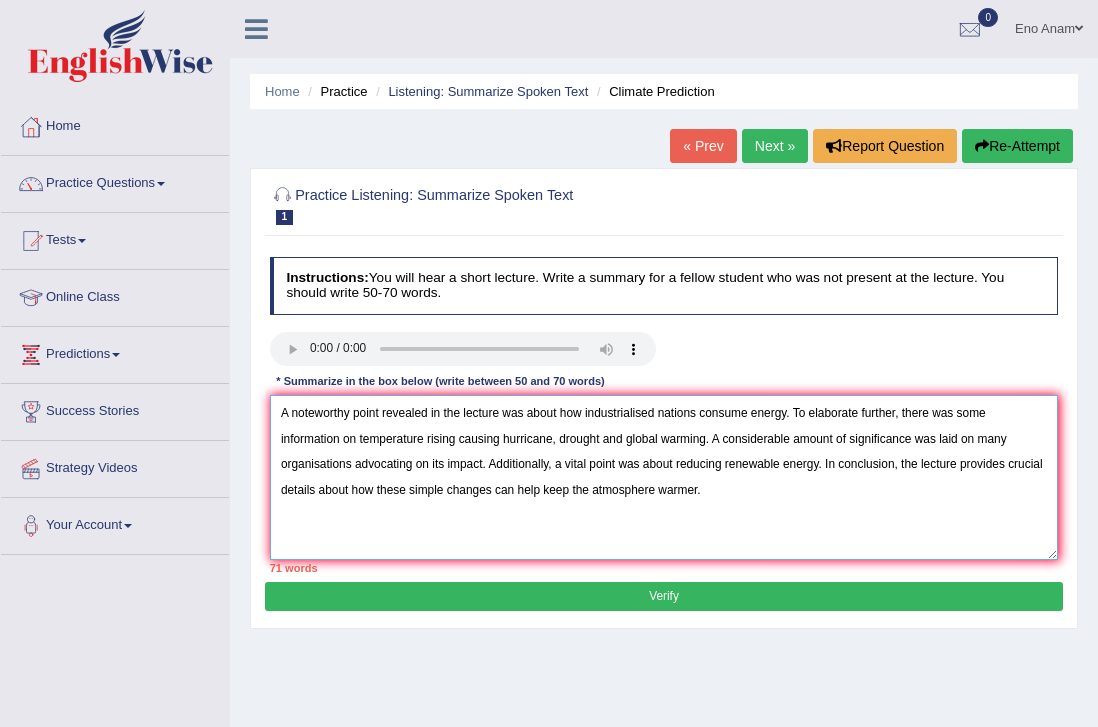 click on "A noteworthy point revealed in the lecture was about how industrialised nations consume energy. To elaborate further, there was some information on temperature rising causing hurricane, drought and global warming. A considerable amount of significance was laid on many organisations advocating on its impact. Additionally, a vital point was about reducing renewable energy. In conclusion, the lecture provides crucial details about how these simple changes can help keep the atmosphere warmer." at bounding box center [664, 477] 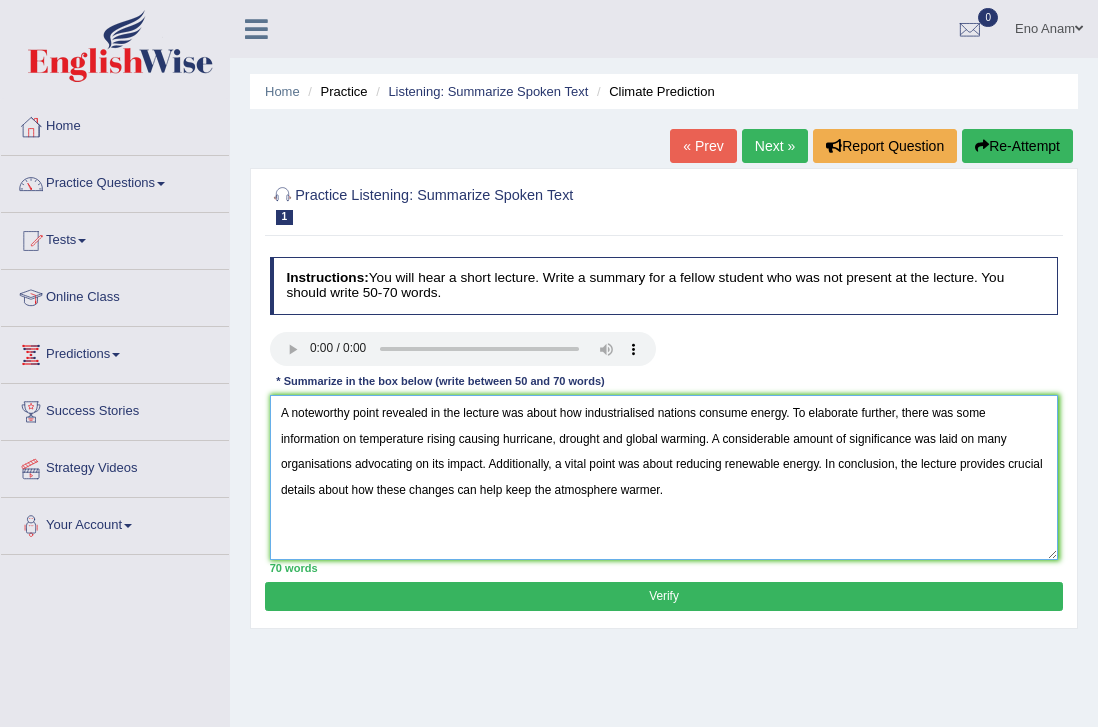 type on "A noteworthy point revealed in the lecture was about how industrialised nations consume energy. To elaborate further, there was some information on temperature rising causing hurricane, drought and global warming. A considerable amount of significance was laid on many organisations advocating on its impact. Additionally, a vital point was about reducing renewable energy. In conclusion, the lecture provides crucial details about how these changes can help keep the atmosphere warmer." 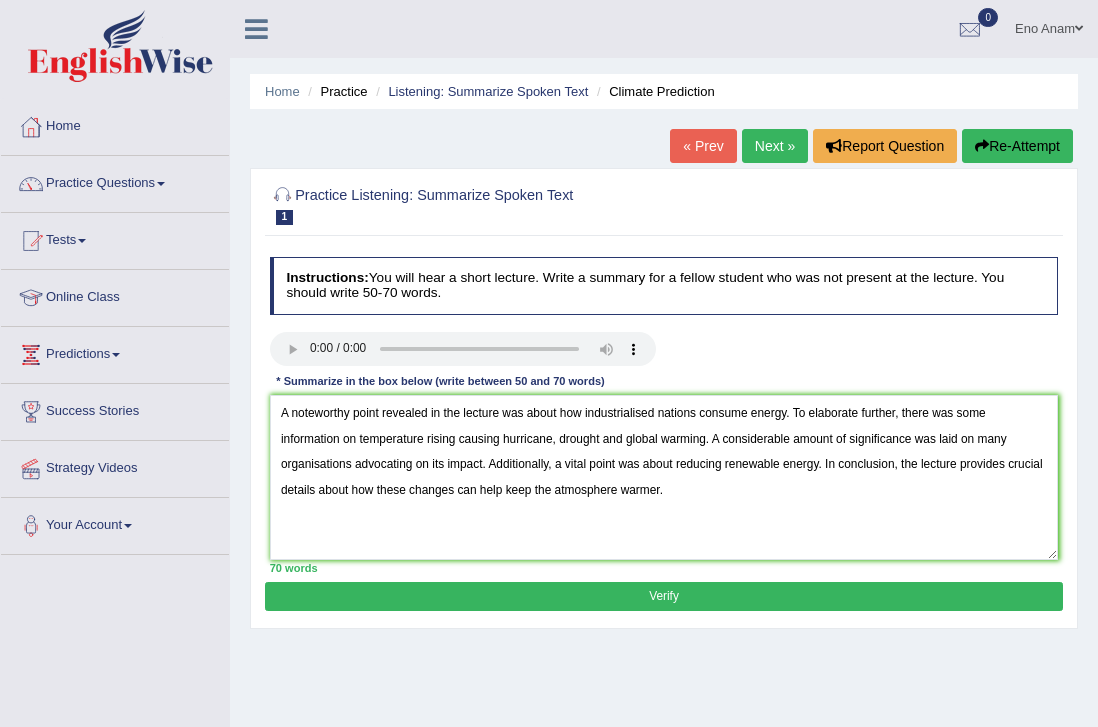 click on "Verify" at bounding box center [663, 596] 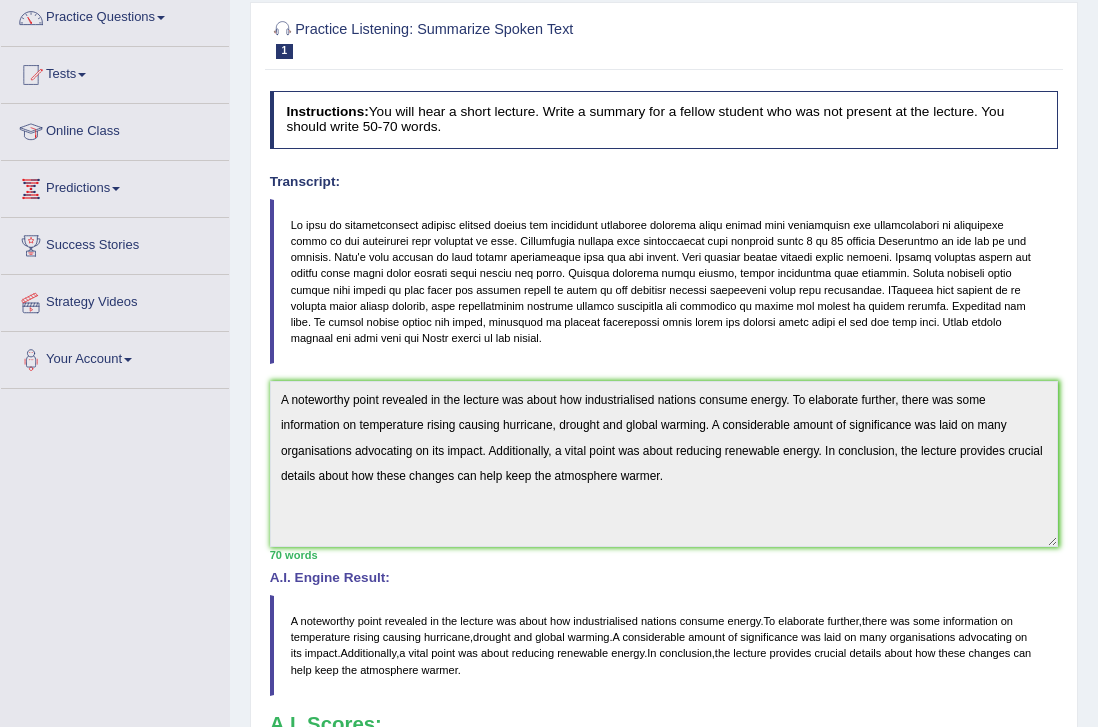 scroll, scrollTop: 0, scrollLeft: 0, axis: both 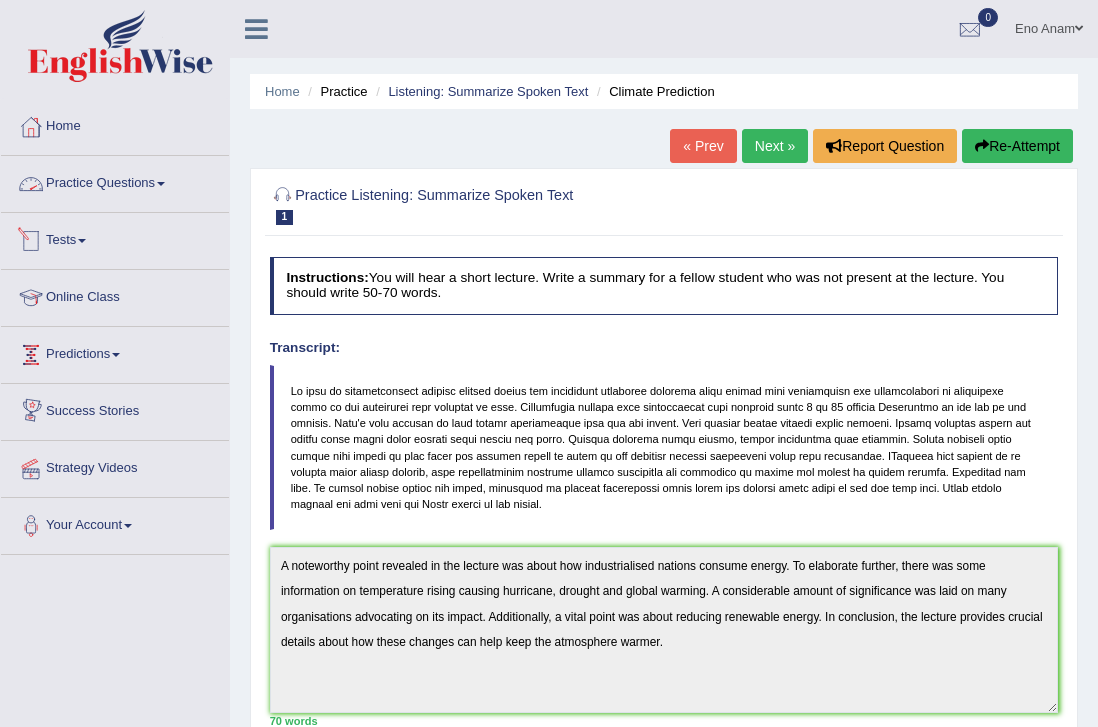 click on "Practice Questions" at bounding box center (115, 181) 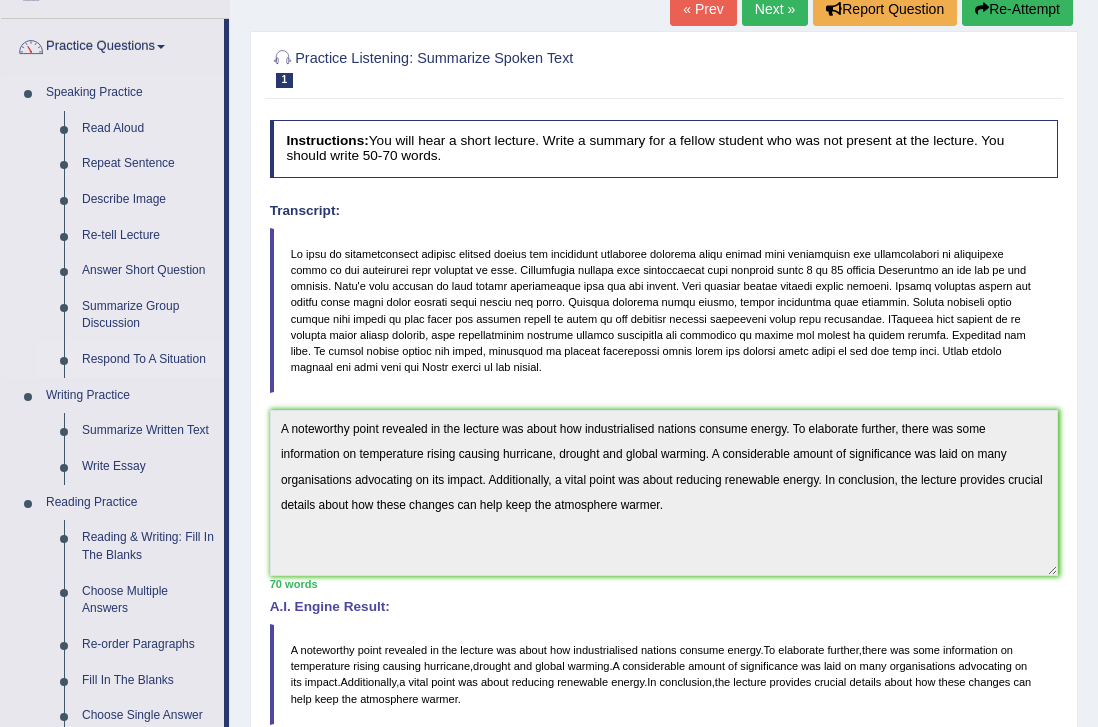 scroll, scrollTop: 138, scrollLeft: 0, axis: vertical 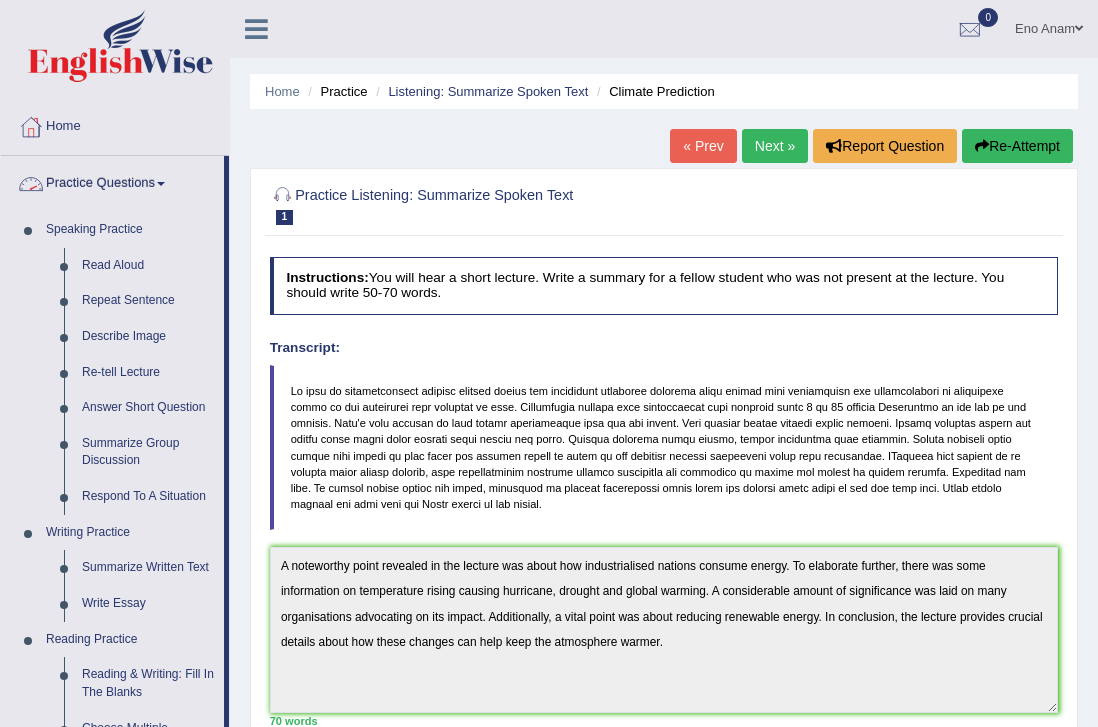 click on "Practice Questions" at bounding box center (112, 181) 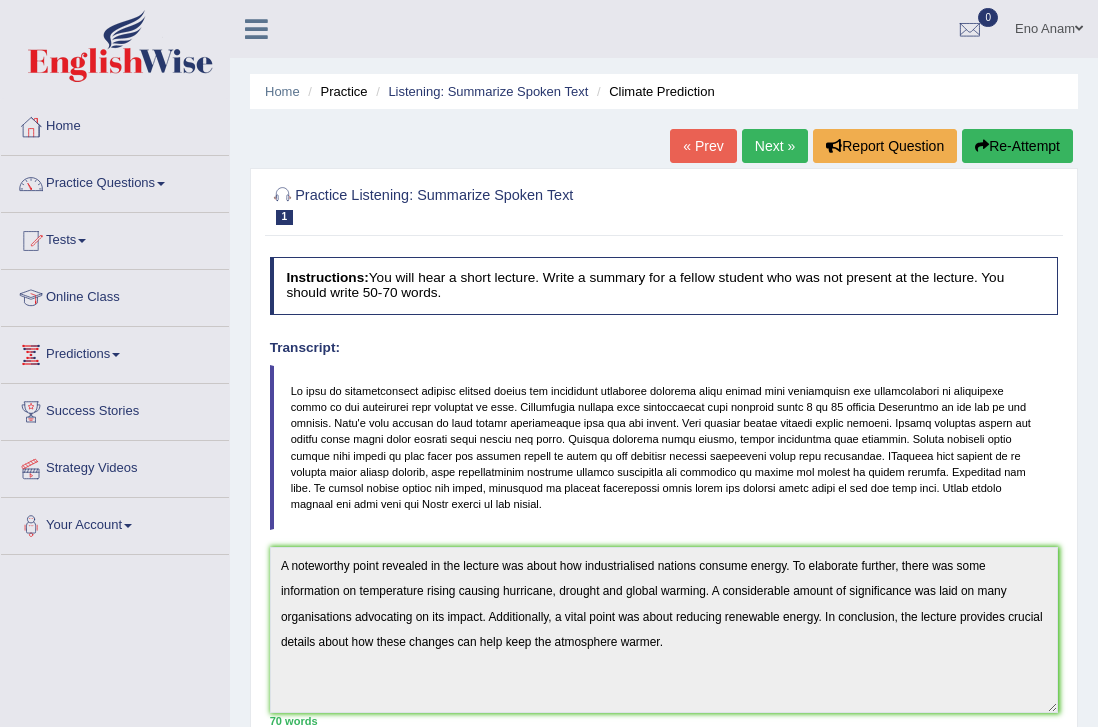 click on "Practice Questions" at bounding box center (115, 181) 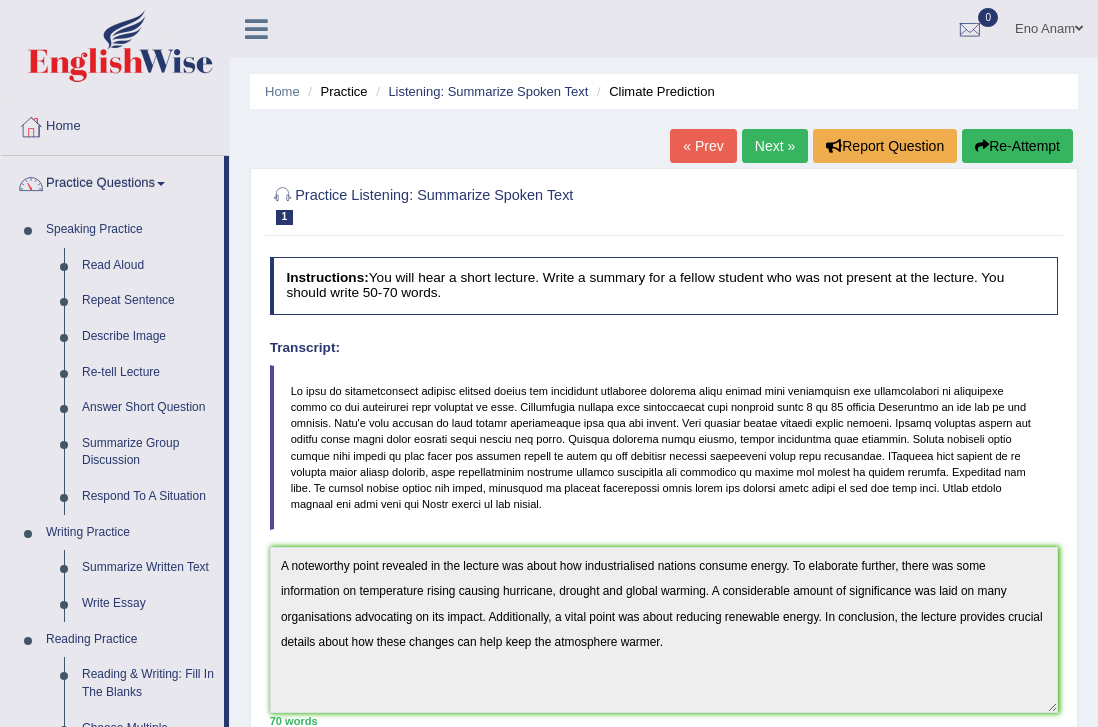 click on "Practice Questions" at bounding box center [112, 181] 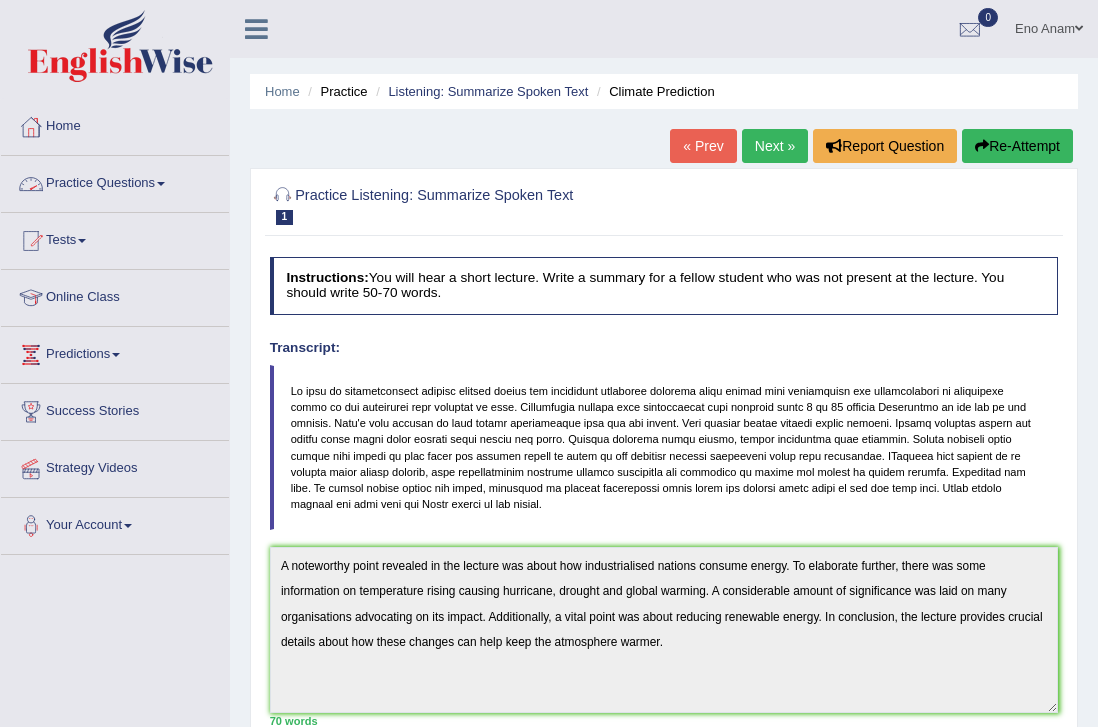 click on "Practice Questions" at bounding box center [115, 181] 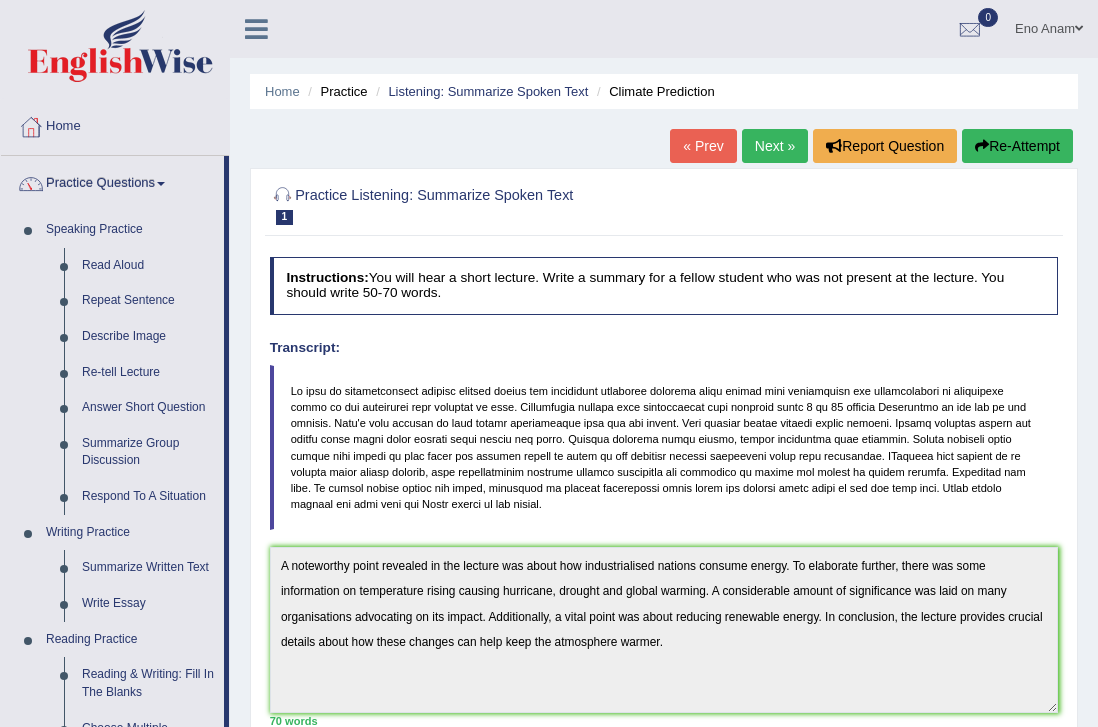 click on "Practice Questions" at bounding box center [112, 181] 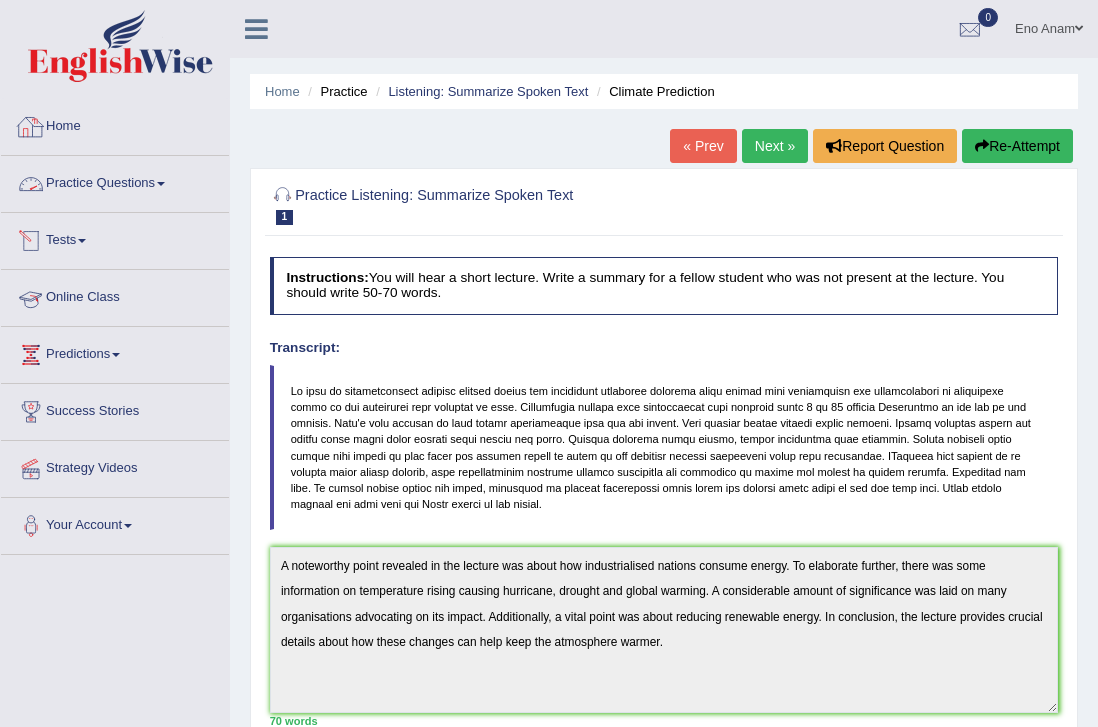click on "Home" at bounding box center [115, 124] 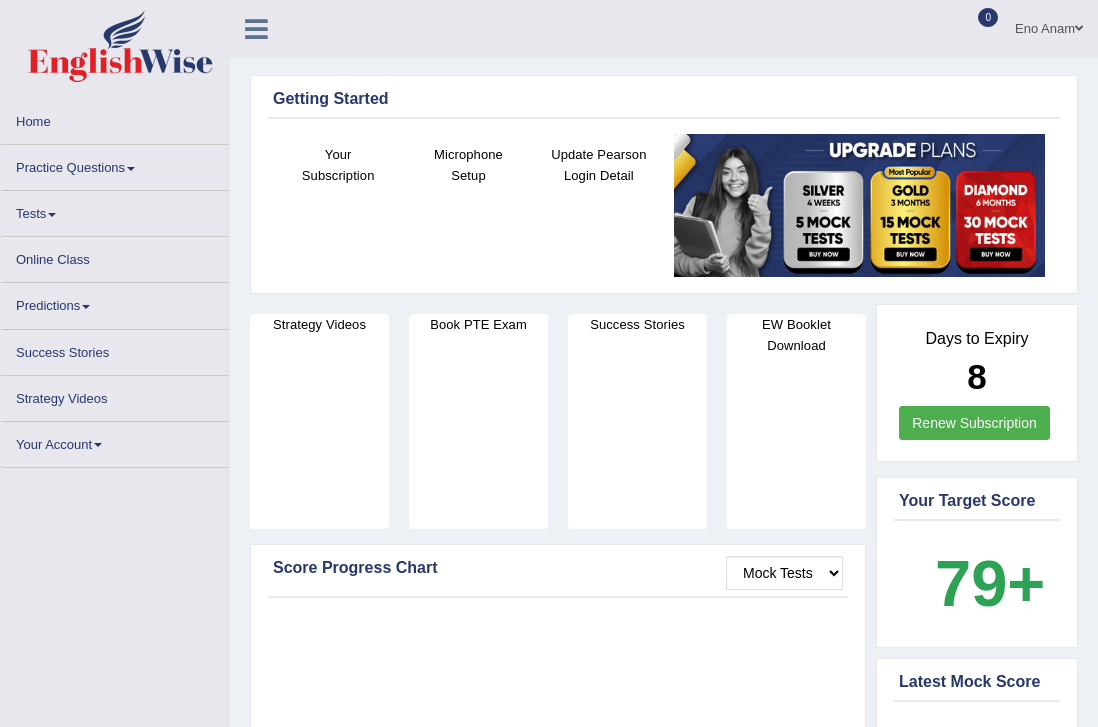 scroll, scrollTop: 0, scrollLeft: 0, axis: both 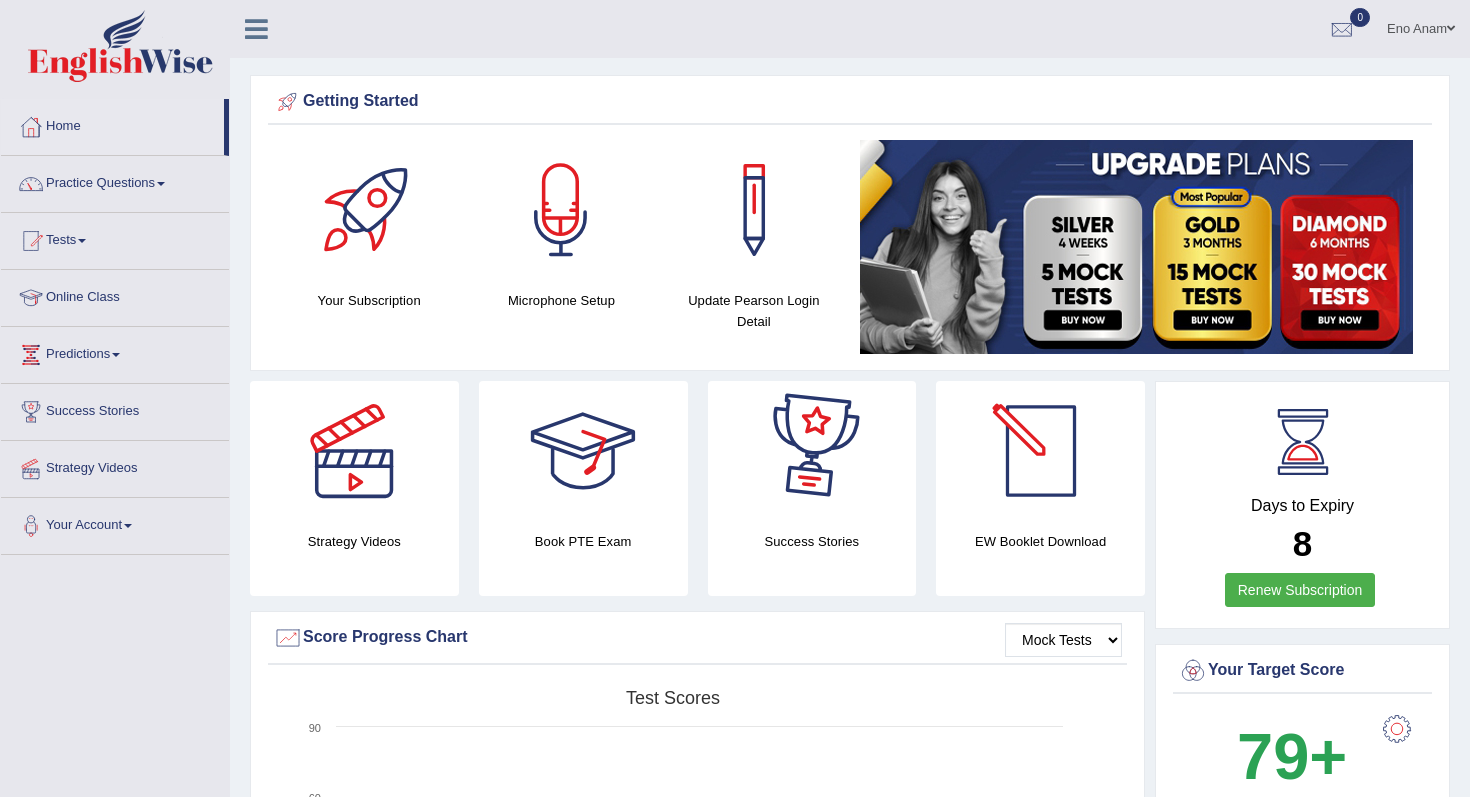 click at bounding box center [1041, 451] 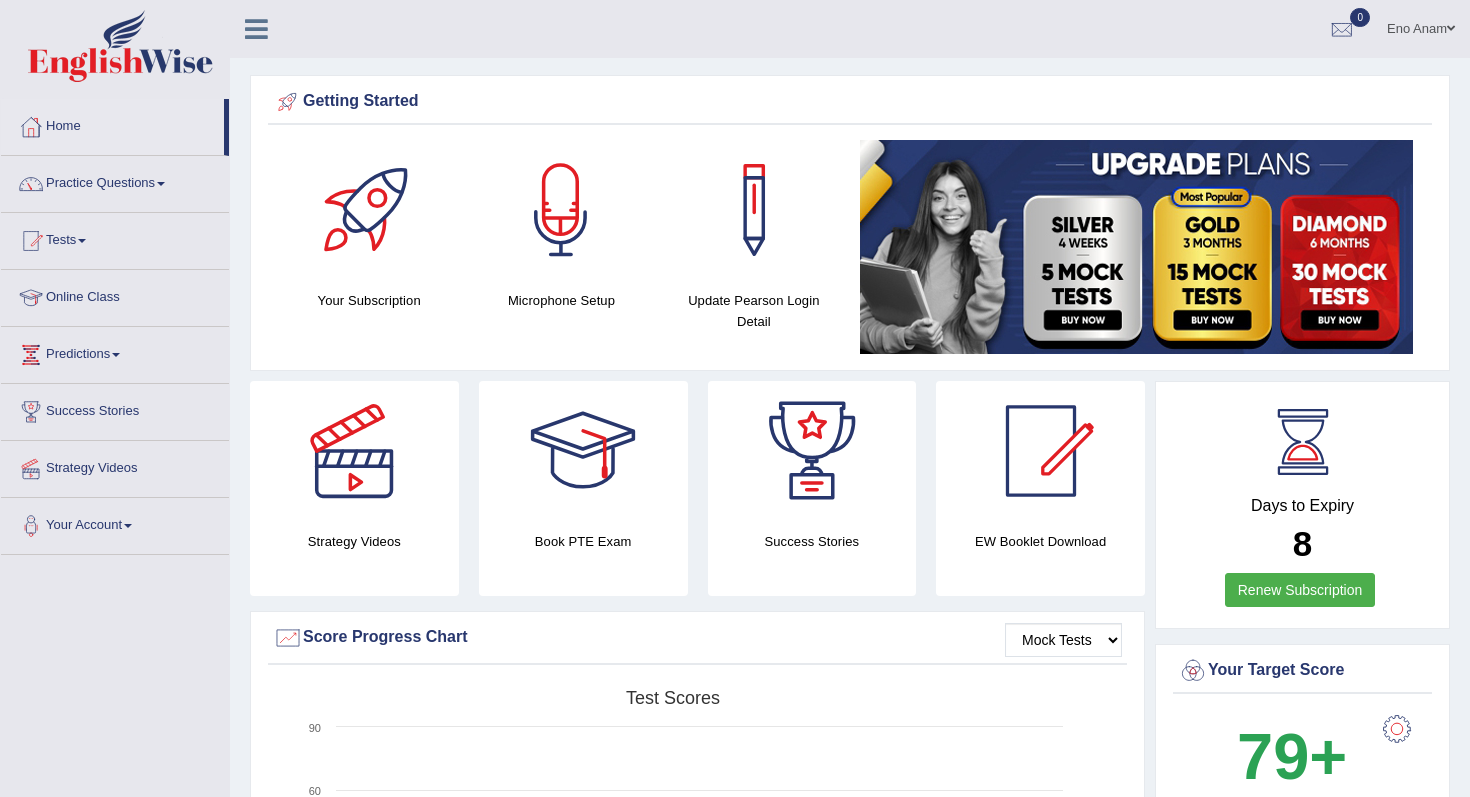 click at bounding box center [1041, 451] 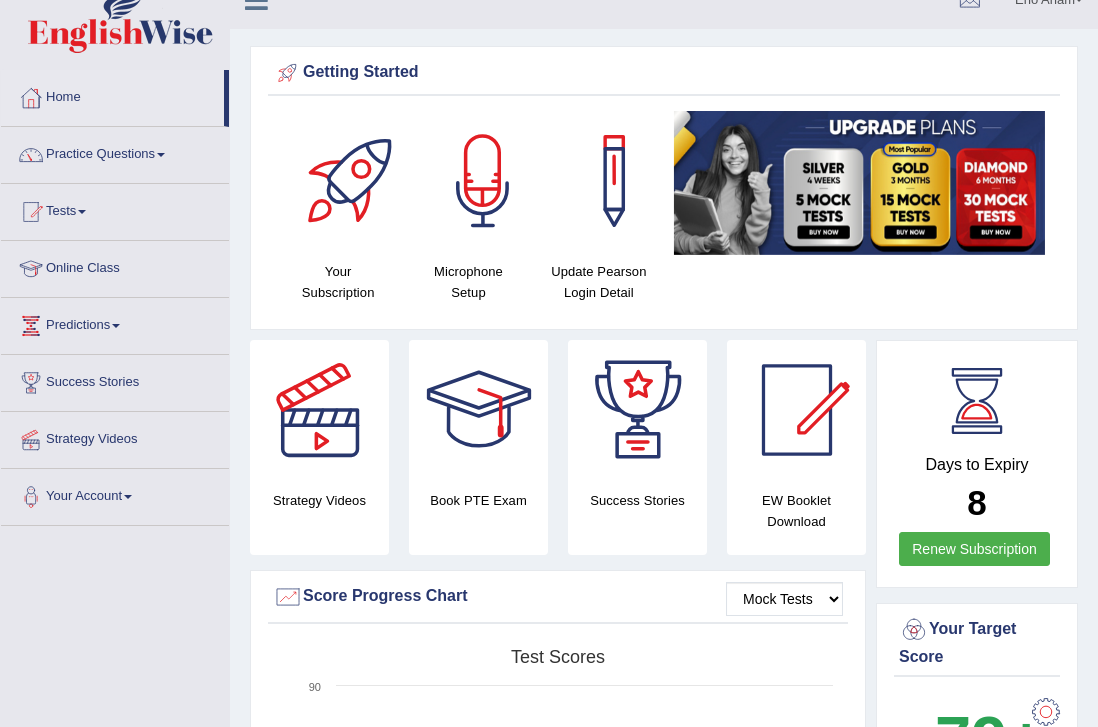 scroll, scrollTop: 0, scrollLeft: 0, axis: both 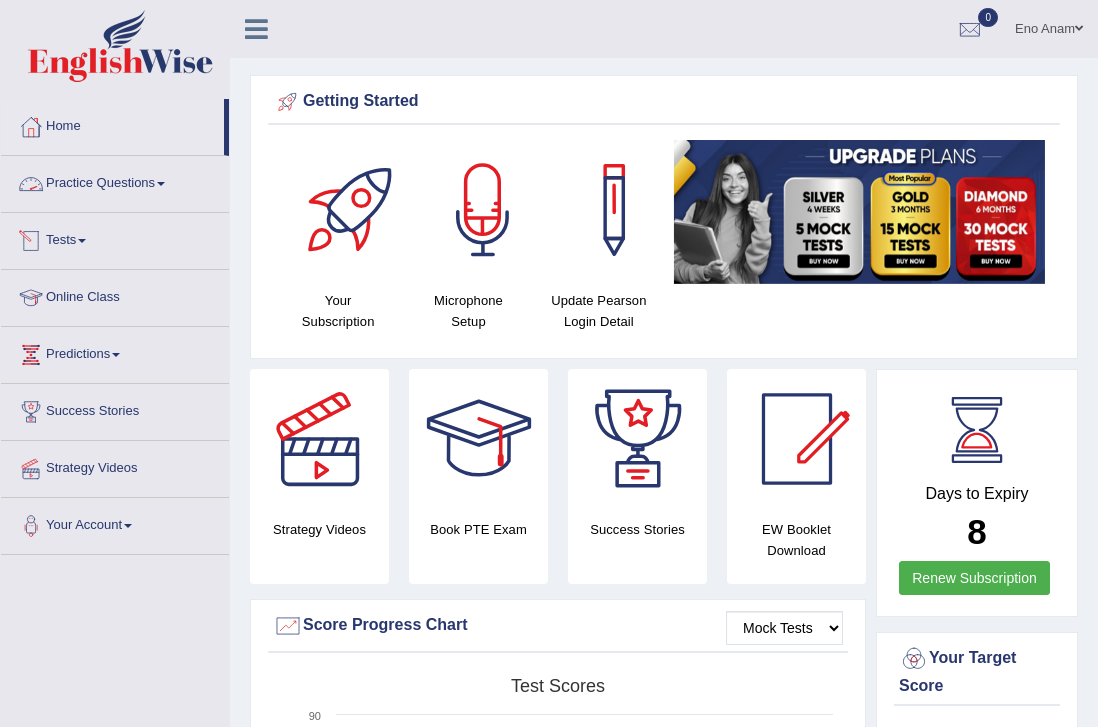 click on "Practice Questions" at bounding box center [115, 181] 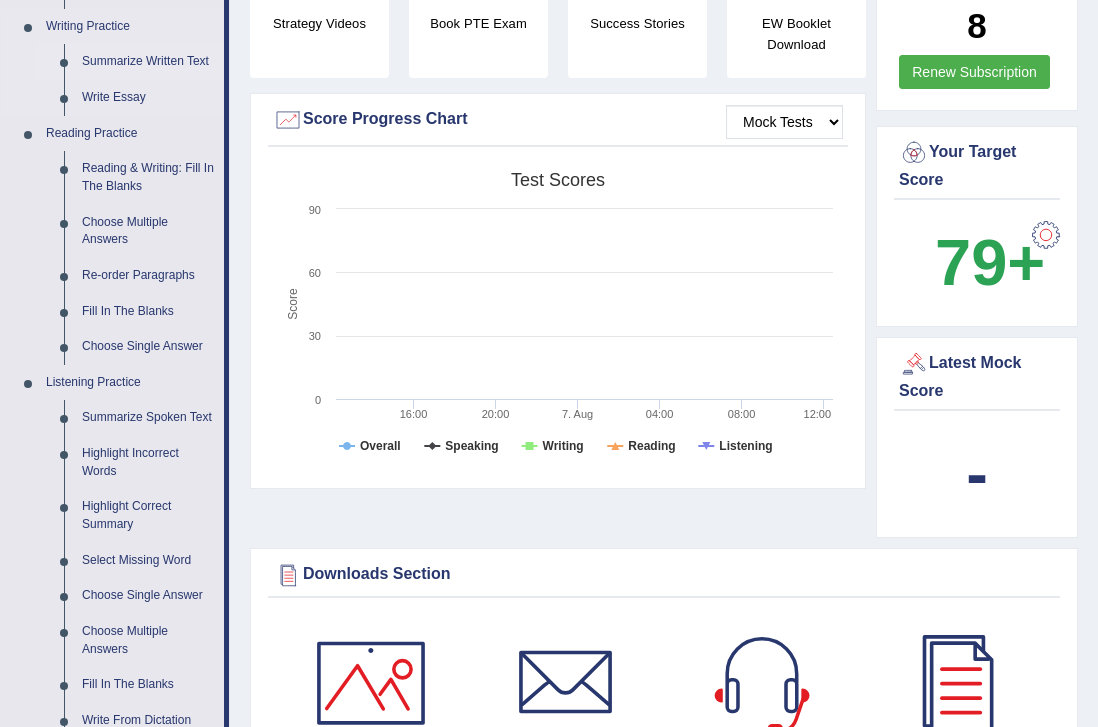 scroll, scrollTop: 521, scrollLeft: 0, axis: vertical 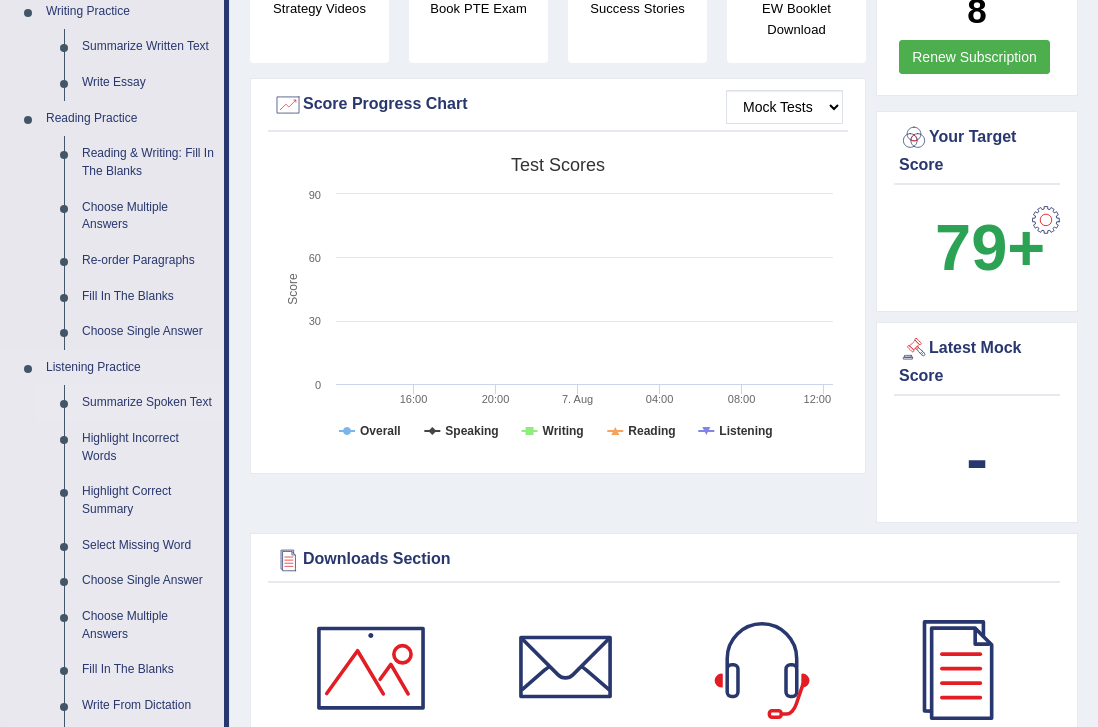 click on "Summarize Spoken Text" at bounding box center [148, 403] 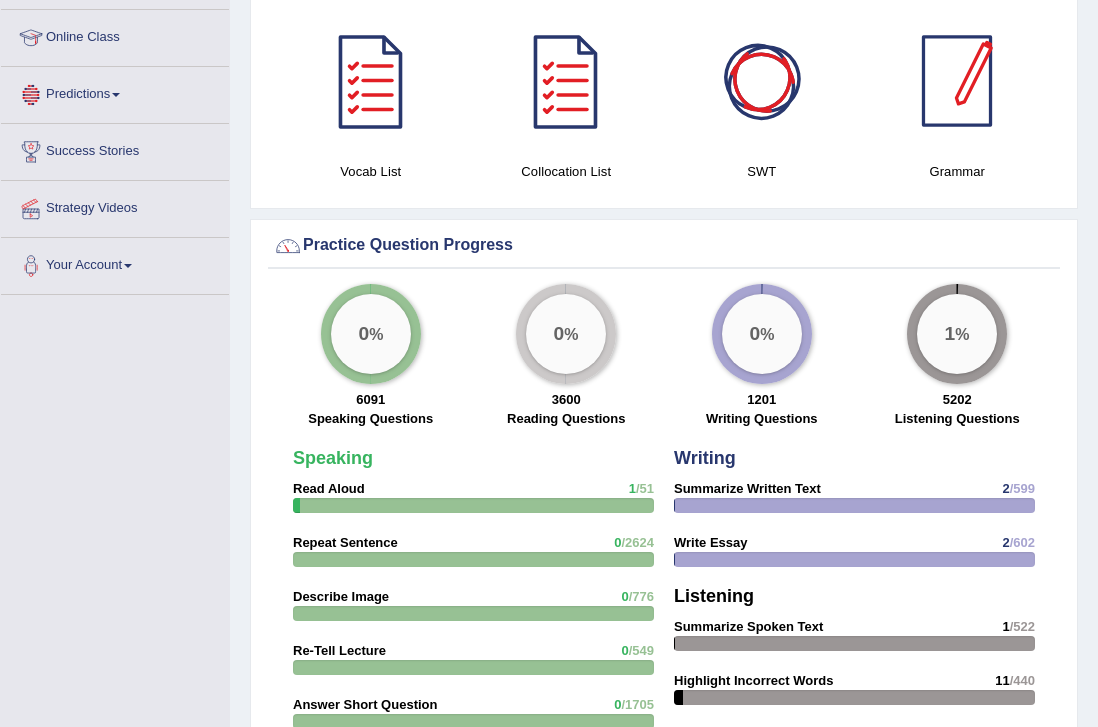 scroll, scrollTop: 1314, scrollLeft: 0, axis: vertical 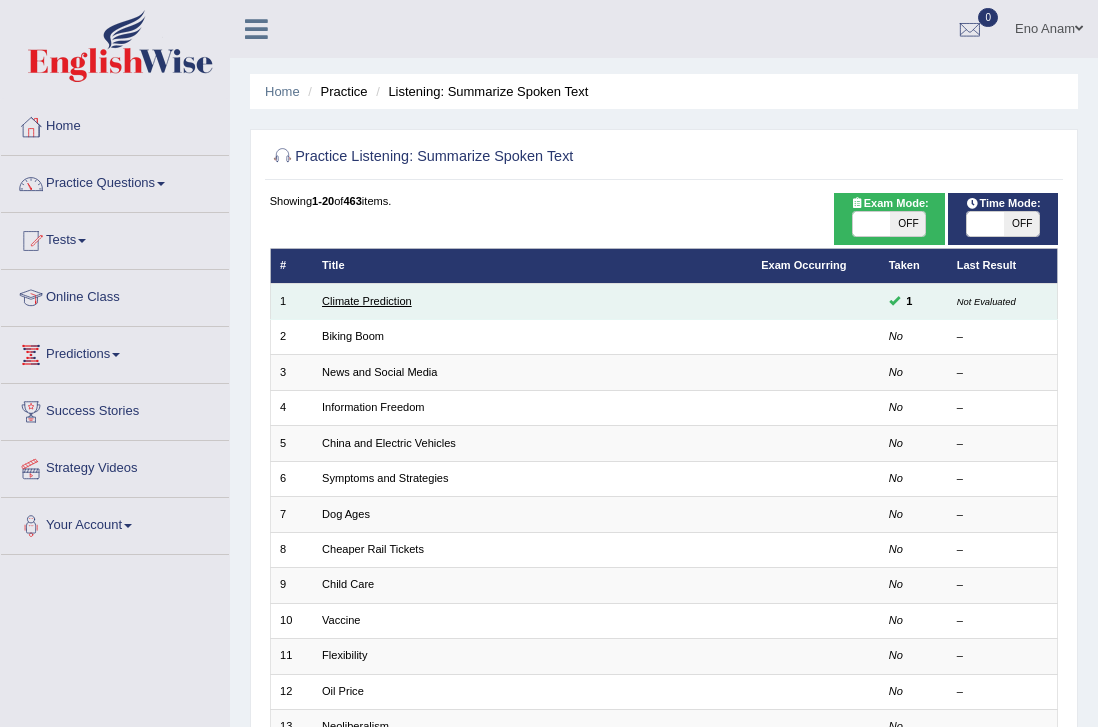 click on "Climate Prediction" at bounding box center [367, 301] 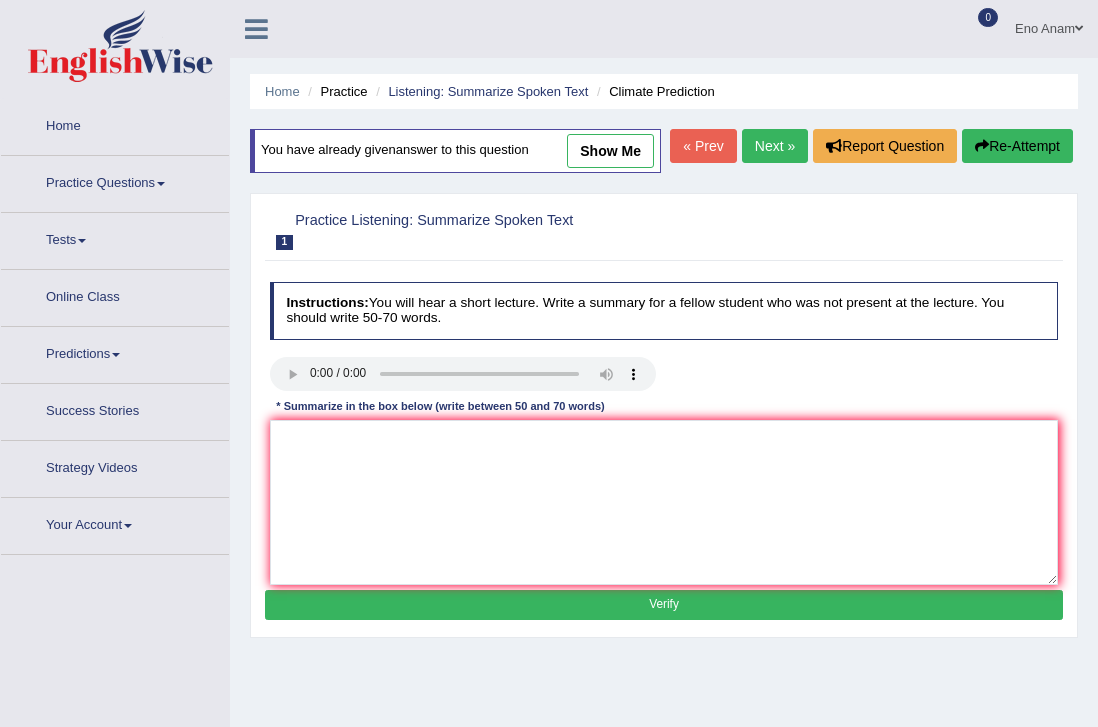 scroll, scrollTop: 0, scrollLeft: 0, axis: both 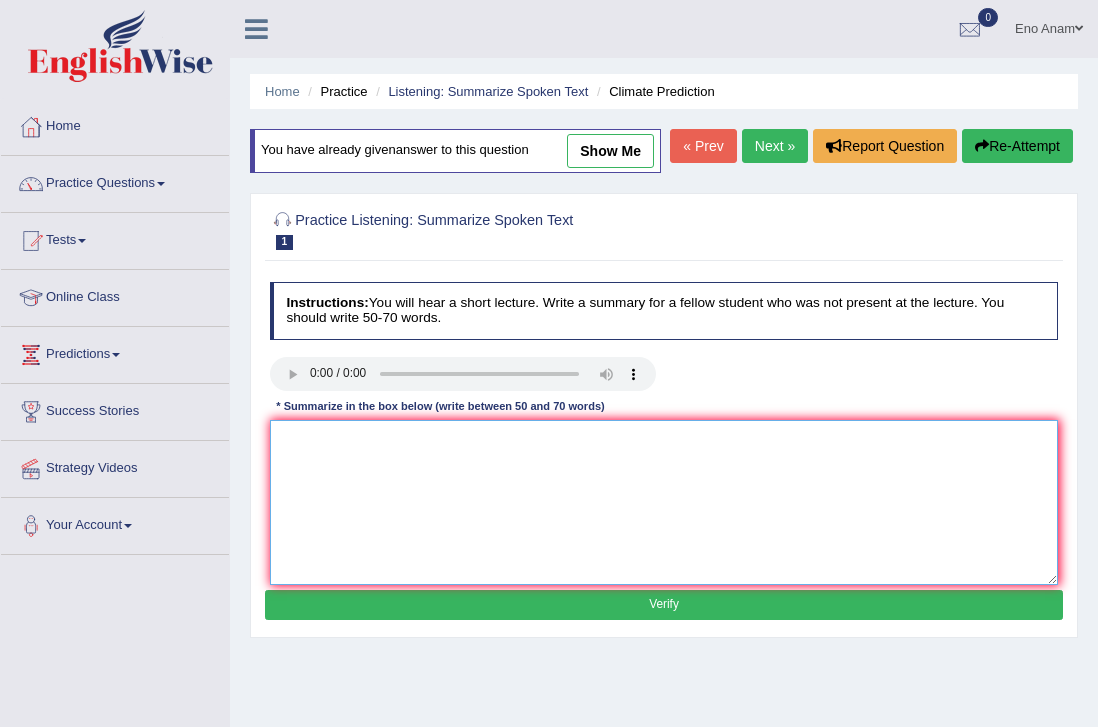 click at bounding box center [664, 502] 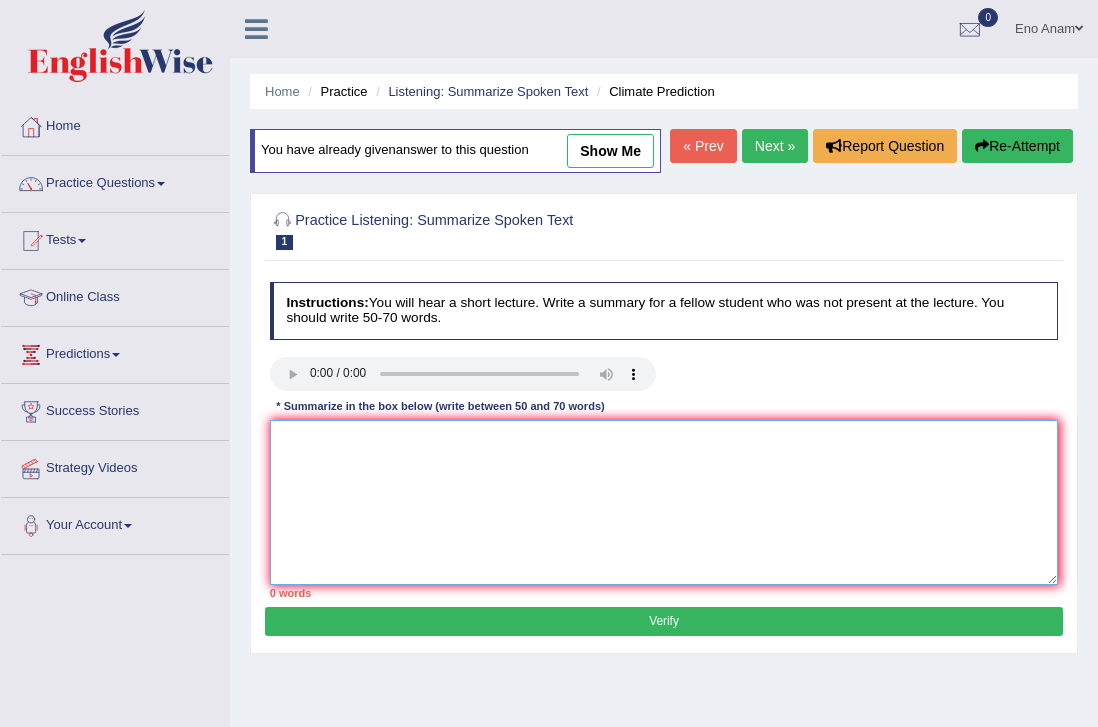 paste on "The speaker provided a comprehensive overview of Global Warming, highlighting several ideas. Tobeginwith, they emphasized rapidly rising greenhouse gas emissions, which plays a crucial role inaccelerating climate change impacts. In addition, they discussed rapidly melting polar ice caps, illustrating this through dramatic sea-level rise effects. Moreover, the lecture addressed frequent extremeweather events, linking it to increasing global temperatures worldwide. In conclusion, the lectureconveyed urgent need for collective action." 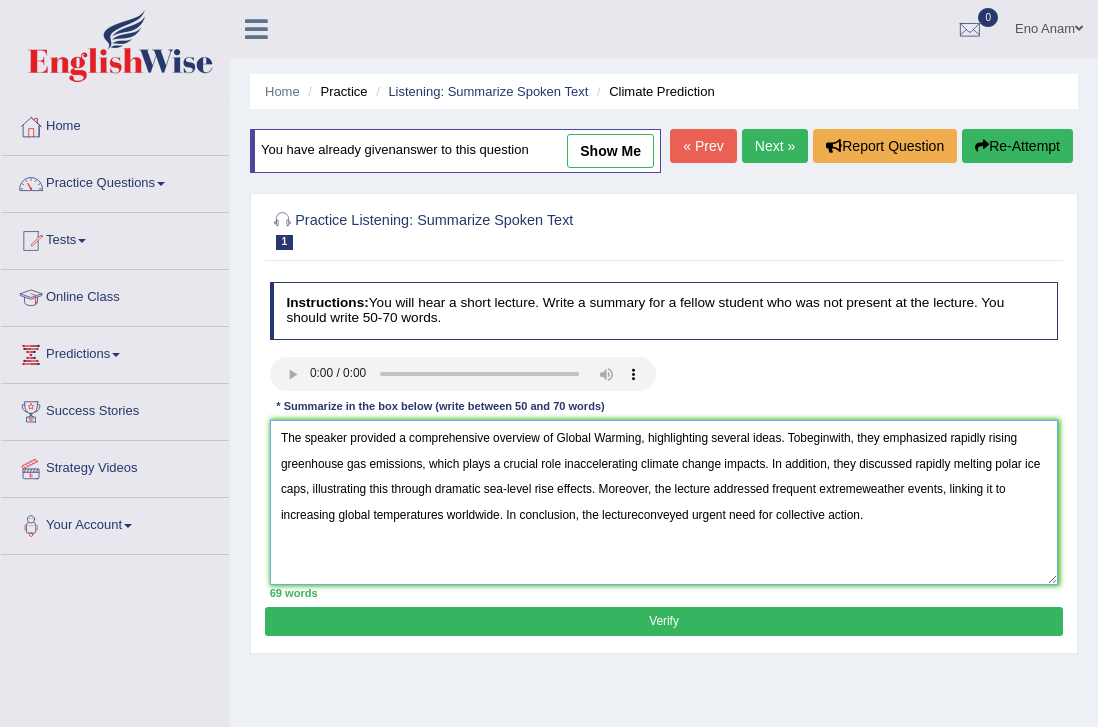 click on "The speaker provided a comprehensive overview of Global Warming, highlighting several ideas. Tobeginwith, they emphasized rapidly rising greenhouse gas emissions, which plays a crucial role inaccelerating climate change impacts. In addition, they discussed rapidly melting polar ice caps, illustrating this through dramatic sea-level rise effects. Moreover, the lecture addressed frequent extremeweather events, linking it to increasing global temperatures worldwide. In conclusion, the lectureconveyed urgent need for collective action." at bounding box center (664, 502) 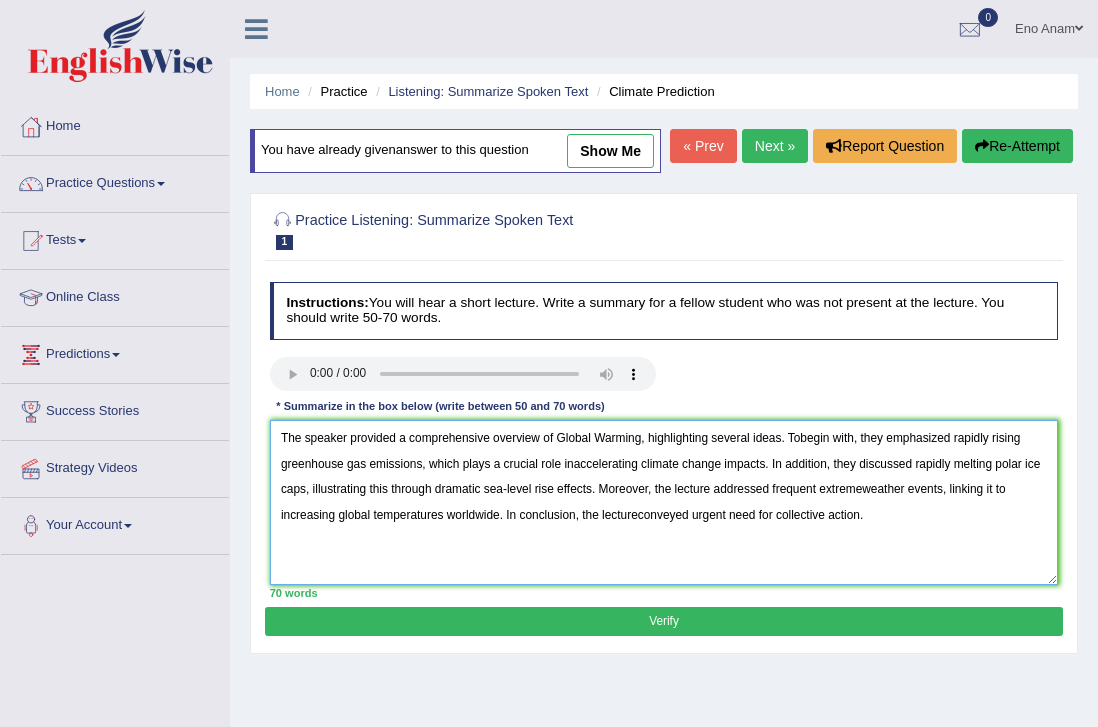 click on "The speaker provided a comprehensive overview of Global Warming, highlighting several ideas. Tobegin with, they emphasized rapidly rising greenhouse gas emissions, which plays a crucial role inaccelerating climate change impacts. In addition, they discussed rapidly melting polar ice caps, illustrating this through dramatic sea-level rise effects. Moreover, the lecture addressed frequent extremeweather events, linking it to increasing global temperatures worldwide. In conclusion, the lectureconveyed urgent need for collective action." at bounding box center [664, 502] 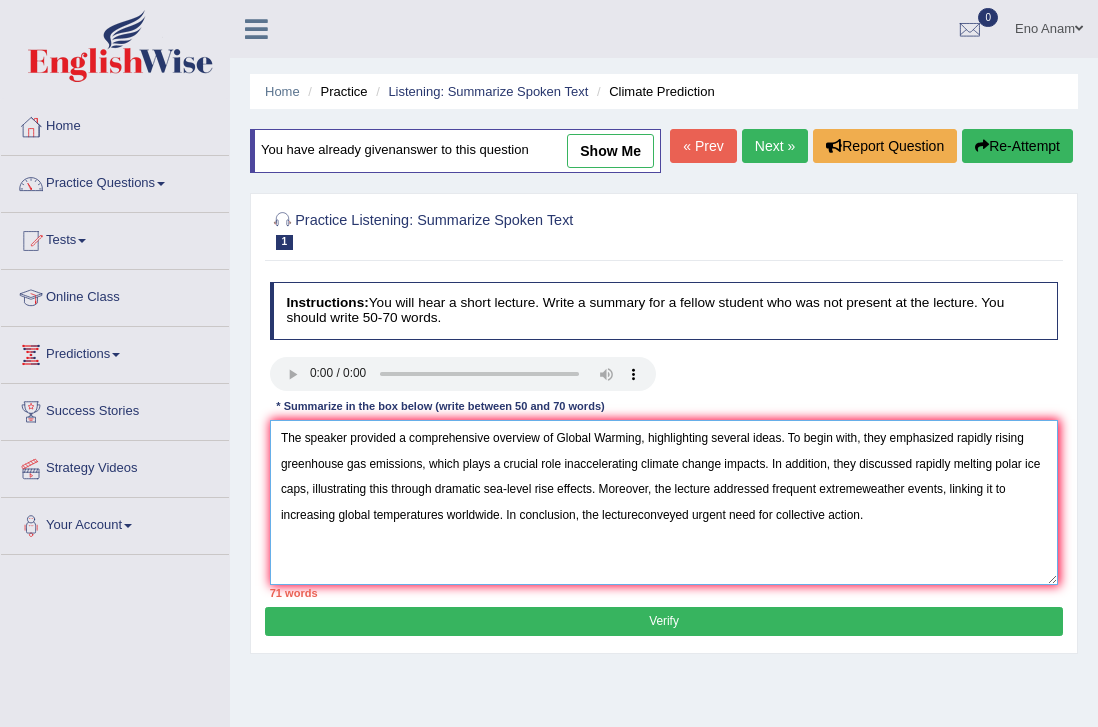 drag, startPoint x: 281, startPoint y: 477, endPoint x: 795, endPoint y: 593, distance: 526.92694 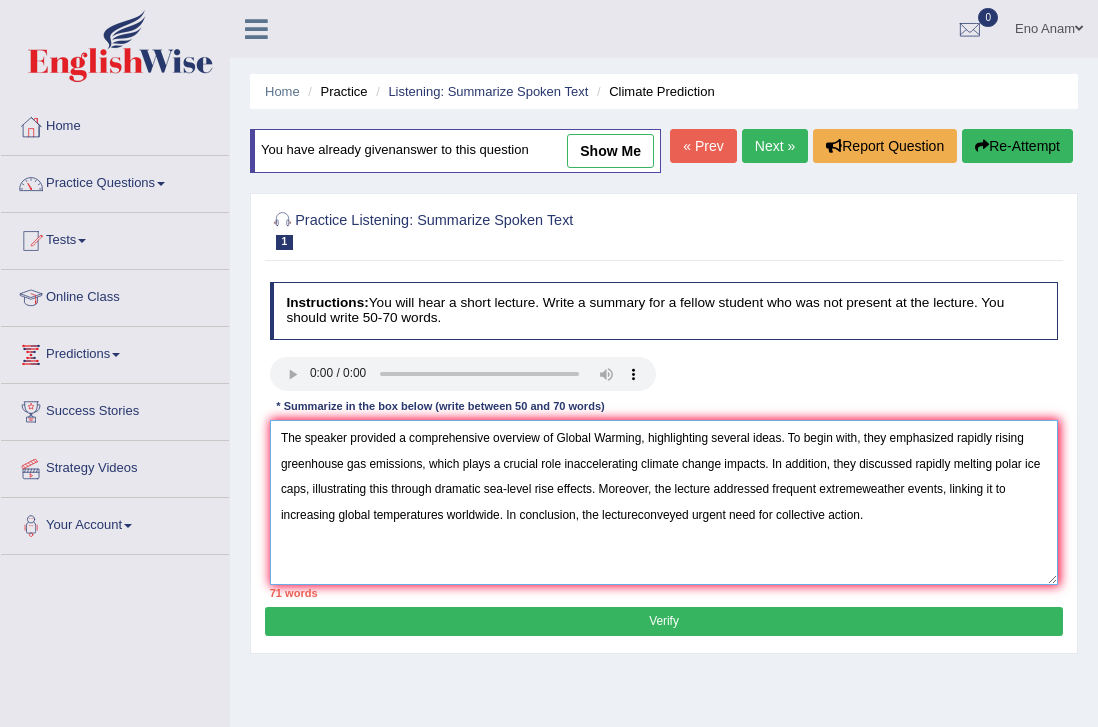 paste on "begin" 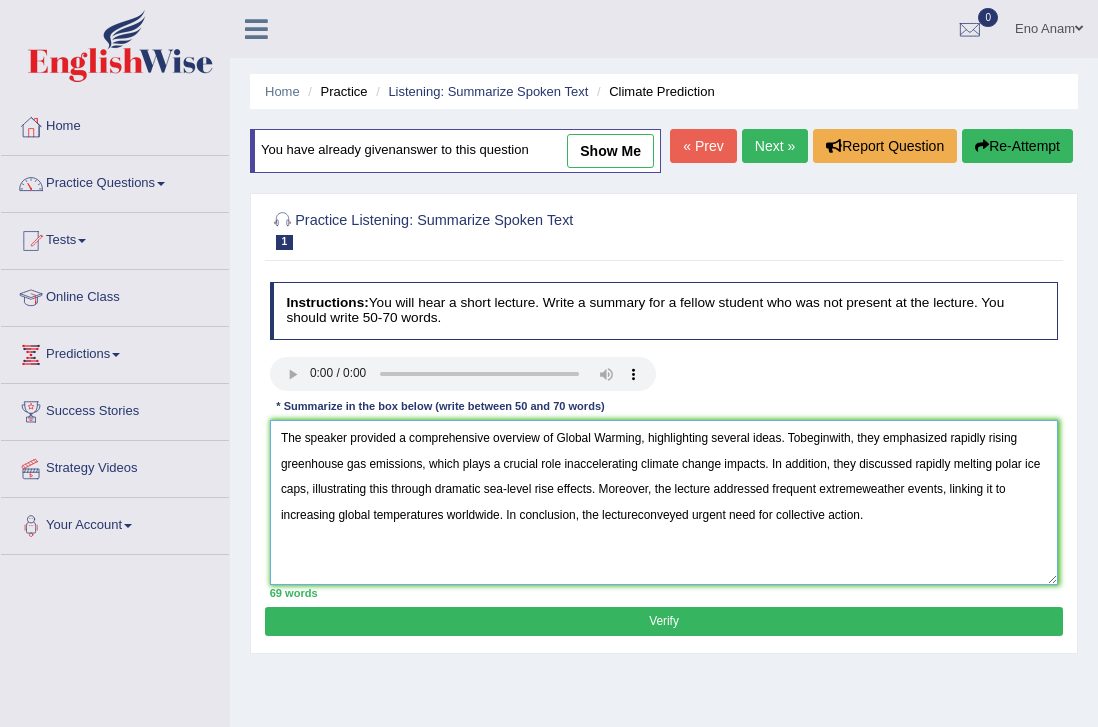 drag, startPoint x: 885, startPoint y: 554, endPoint x: 276, endPoint y: 477, distance: 613.8485 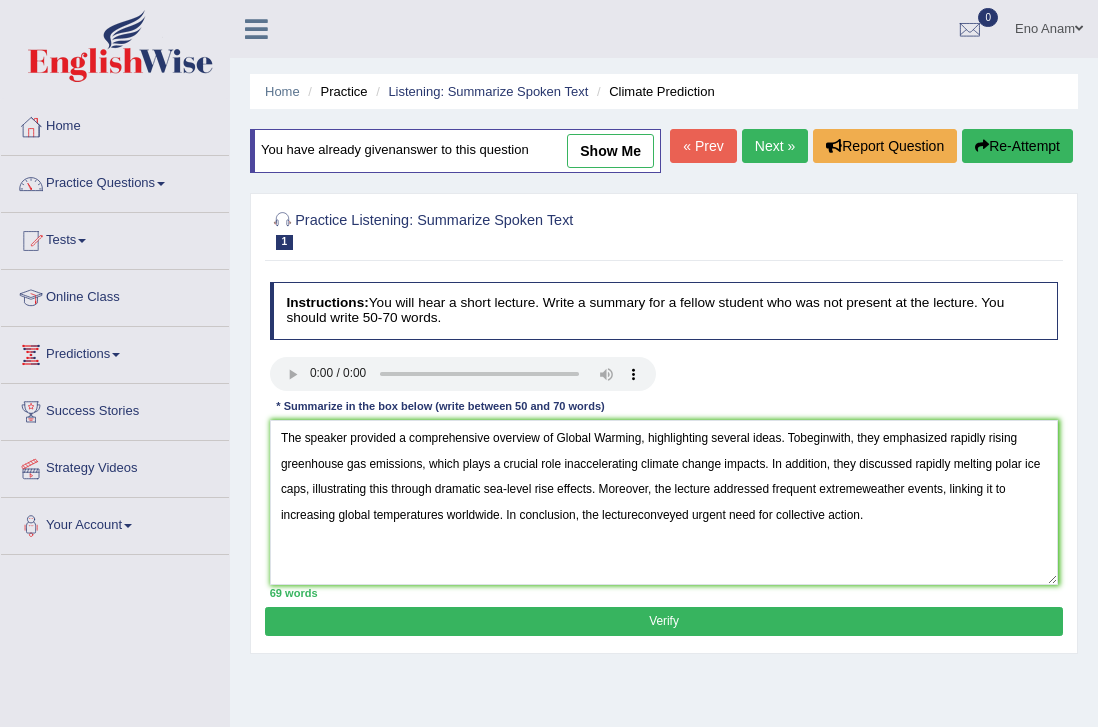 click on "Next »" at bounding box center [775, 146] 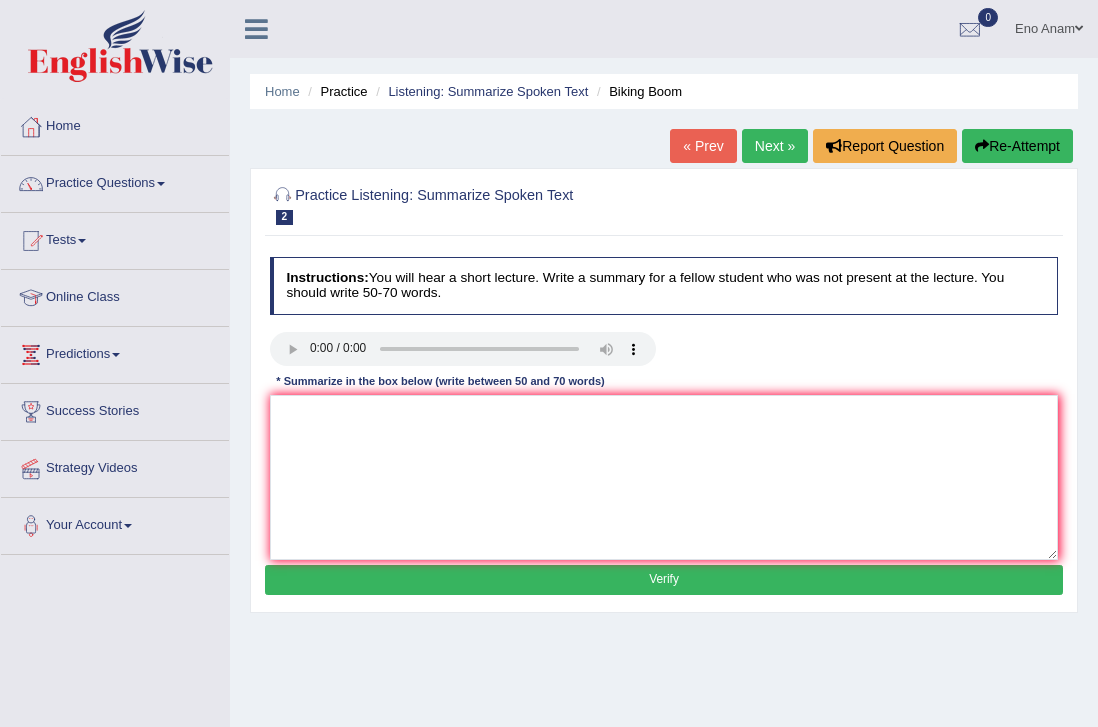 scroll, scrollTop: 0, scrollLeft: 0, axis: both 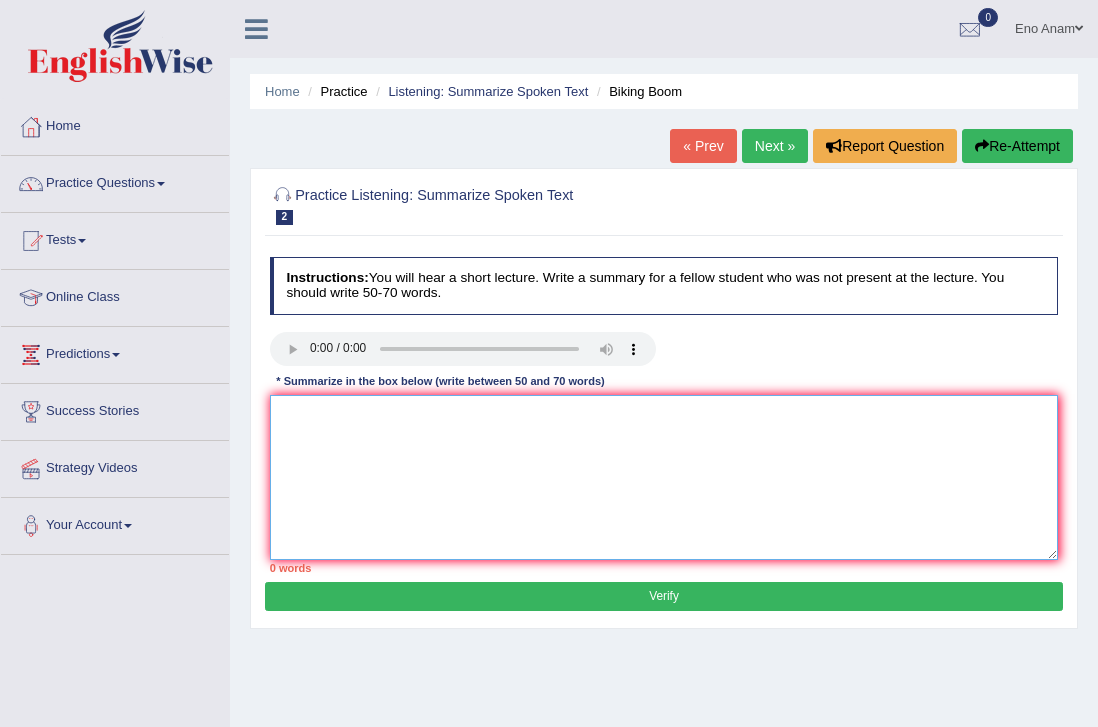 click at bounding box center (664, 477) 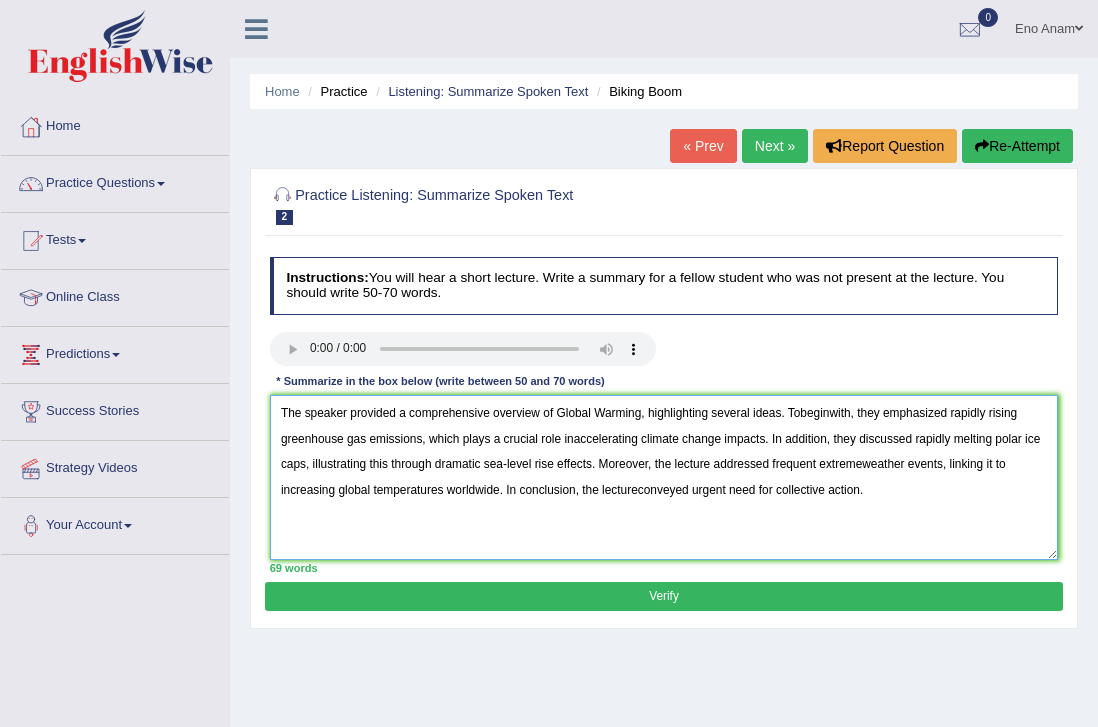 click on "The speaker provided a comprehensive overview of Global Warming, highlighting several ideas. Tobeginwith, they emphasized rapidly rising greenhouse gas emissions, which plays a crucial role inaccelerating climate change impacts. In addition, they discussed rapidly melting polar ice caps, illustrating this through dramatic sea-level rise effects. Moreover, the lecture addressed frequent extremeweather events, linking it to increasing global temperatures worldwide. In conclusion, the lectureconveyed urgent need for collective action." at bounding box center [664, 477] 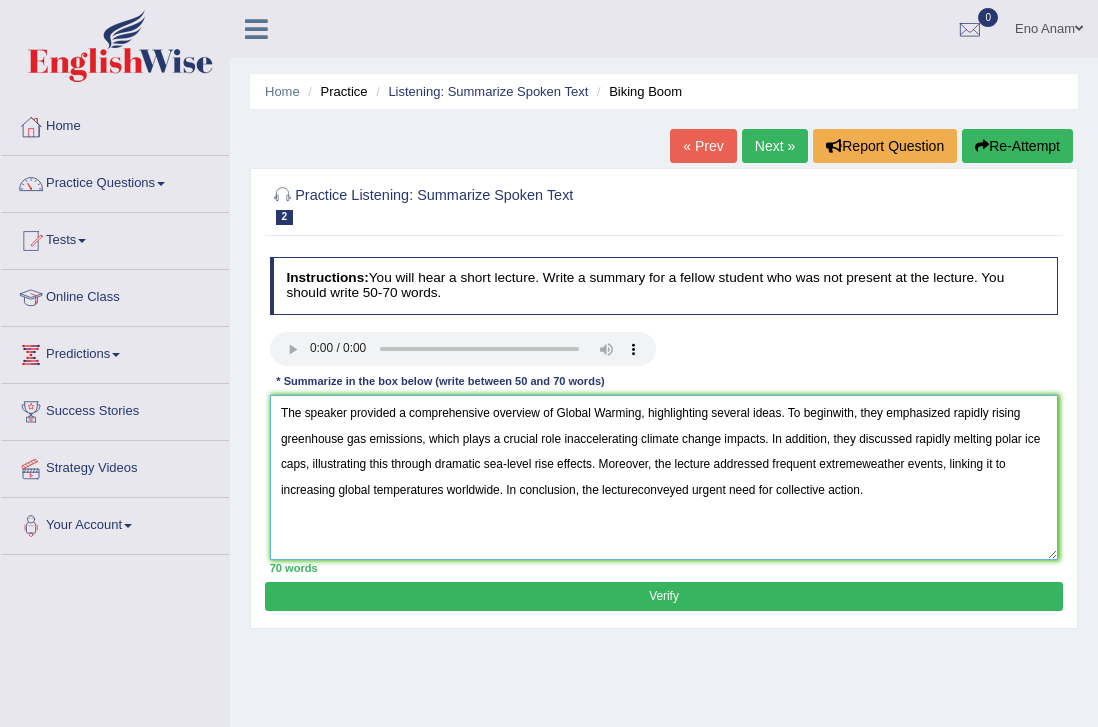 click on "The speaker provided a comprehensive overview of Global Warming, highlighting several ideas. To beginwith, they emphasized rapidly rising greenhouse gas emissions, which plays a crucial role inaccelerating climate change impacts. In addition, they discussed rapidly melting polar ice caps, illustrating this through dramatic sea-level rise effects. Moreover, the lecture addressed frequent extremeweather events, linking it to increasing global temperatures worldwide. In conclusion, the lectureconveyed urgent need for collective action." at bounding box center (664, 477) 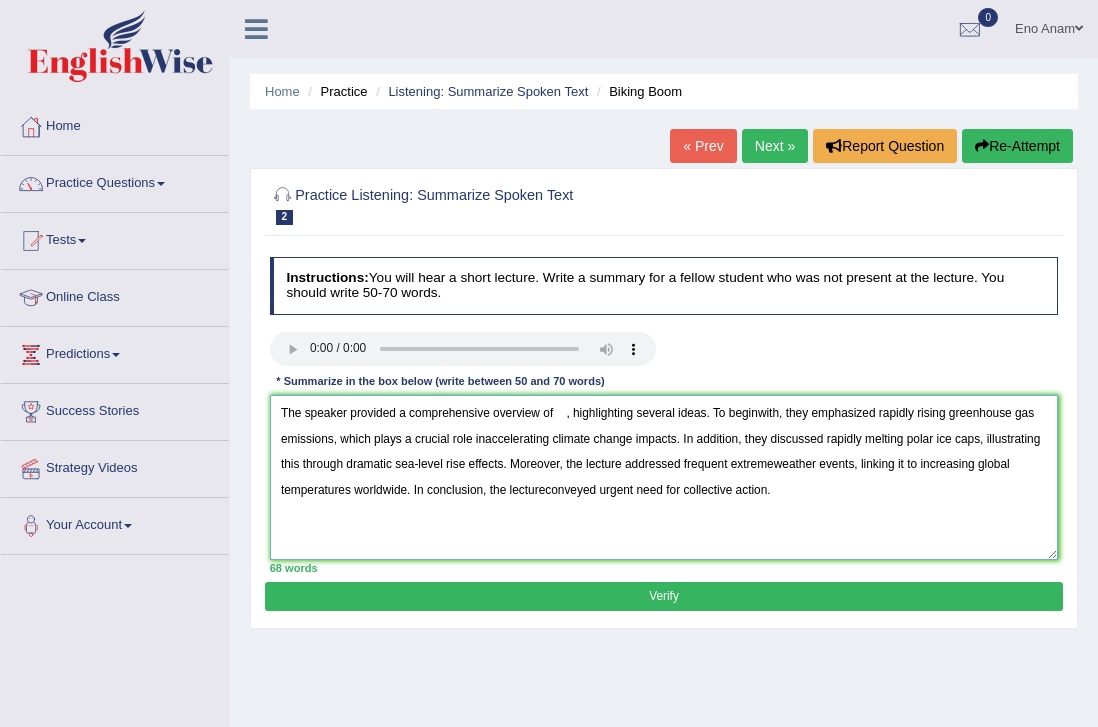 drag, startPoint x: 923, startPoint y: 415, endPoint x: 1038, endPoint y: 412, distance: 115.03912 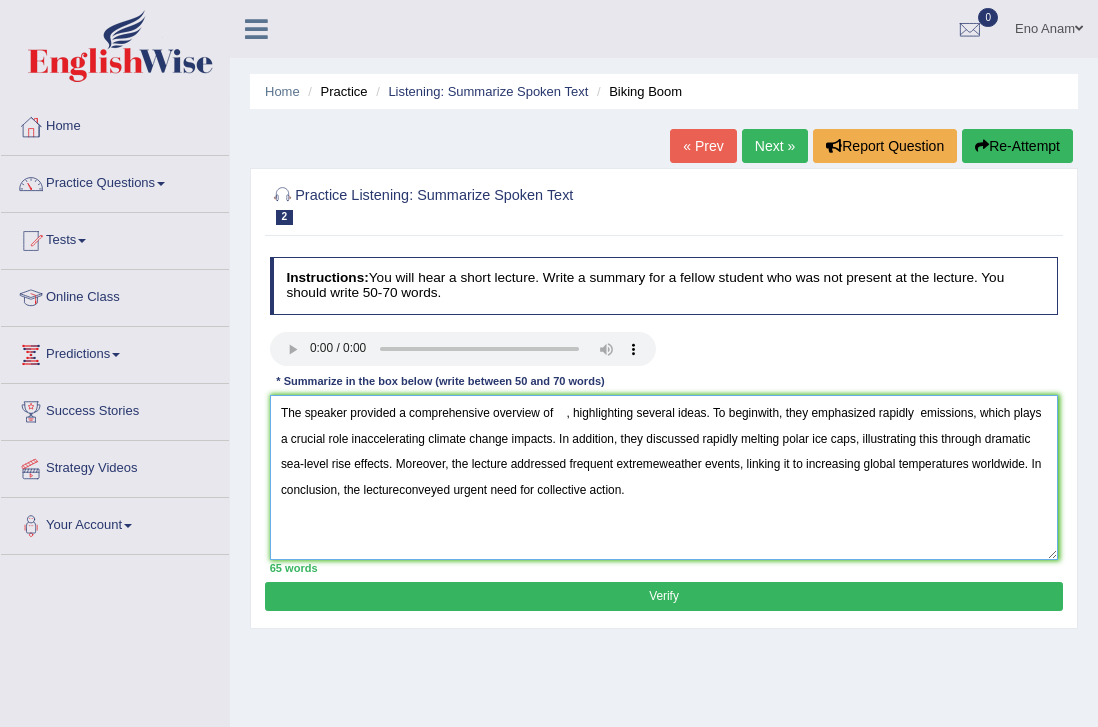 drag, startPoint x: 978, startPoint y: 416, endPoint x: 923, endPoint y: 414, distance: 55.03635 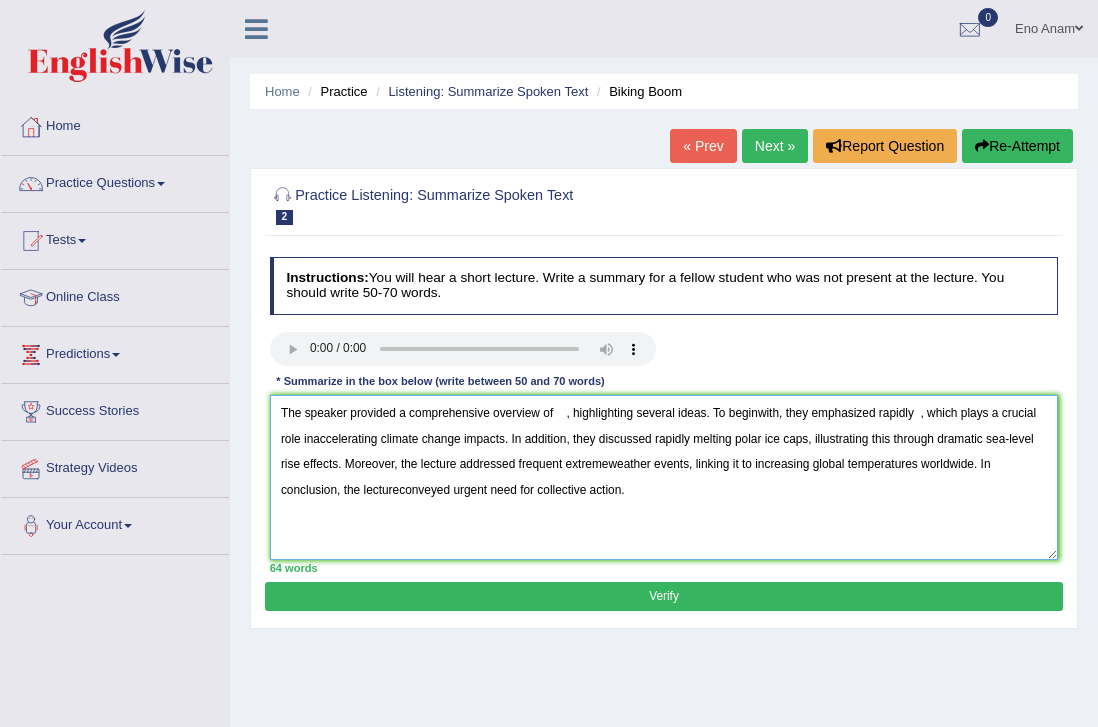 drag, startPoint x: 311, startPoint y: 442, endPoint x: 508, endPoint y: 438, distance: 197.0406 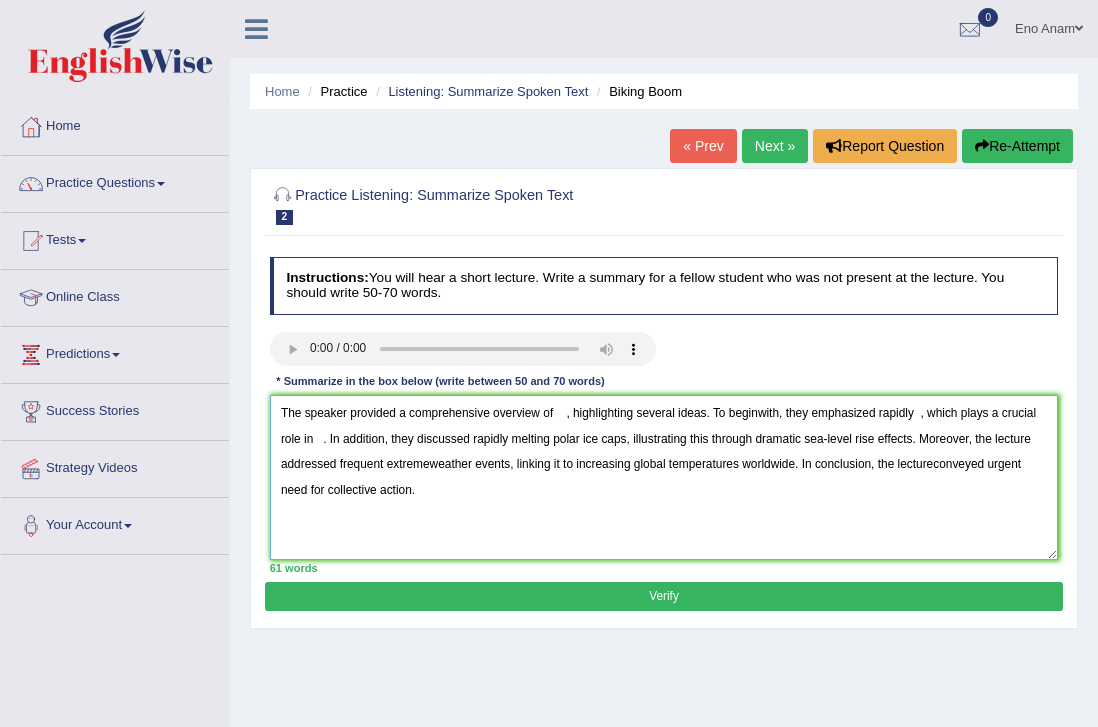 drag, startPoint x: 629, startPoint y: 440, endPoint x: 516, endPoint y: 443, distance: 113.03982 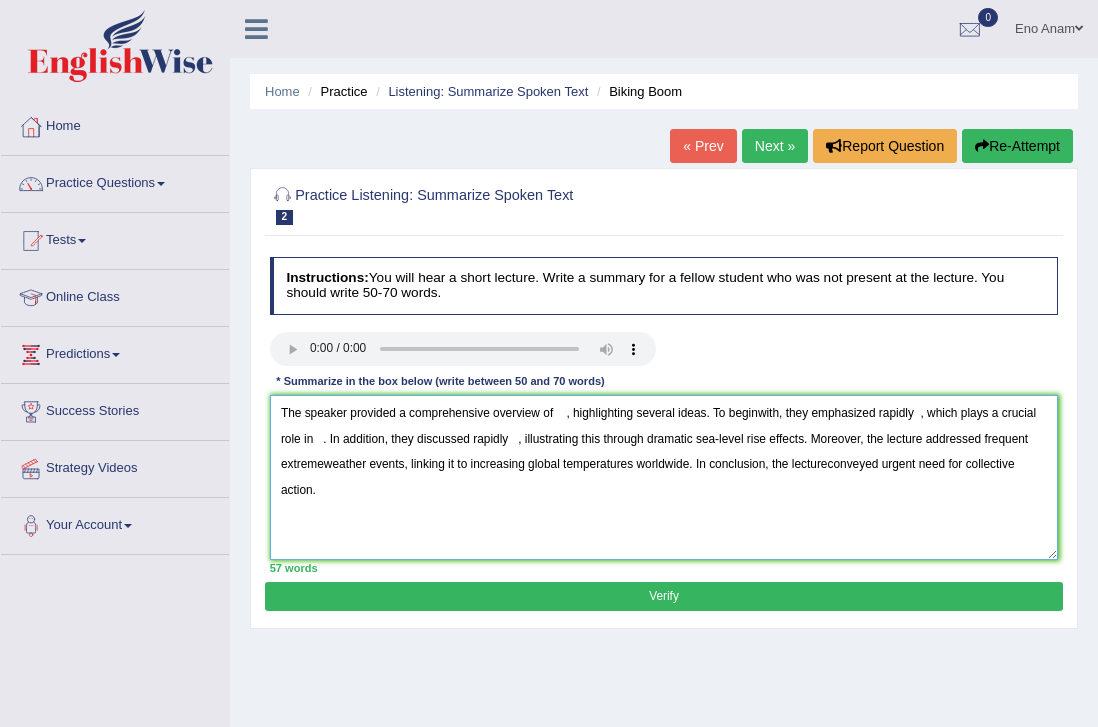 click on "The speaker provided a comprehensive overview of    , highlighting several ideas. To beginwith, they emphasized rapidly  , which plays a crucial role in   . In addition, they discussed rapidly   , illustrating this through dramatic sea-level rise effects. Moreover, the lecture addressed frequent extremeweather events, linking it to increasing global temperatures worldwide. In conclusion, the lectureconveyed urgent need for collective action." at bounding box center [664, 477] 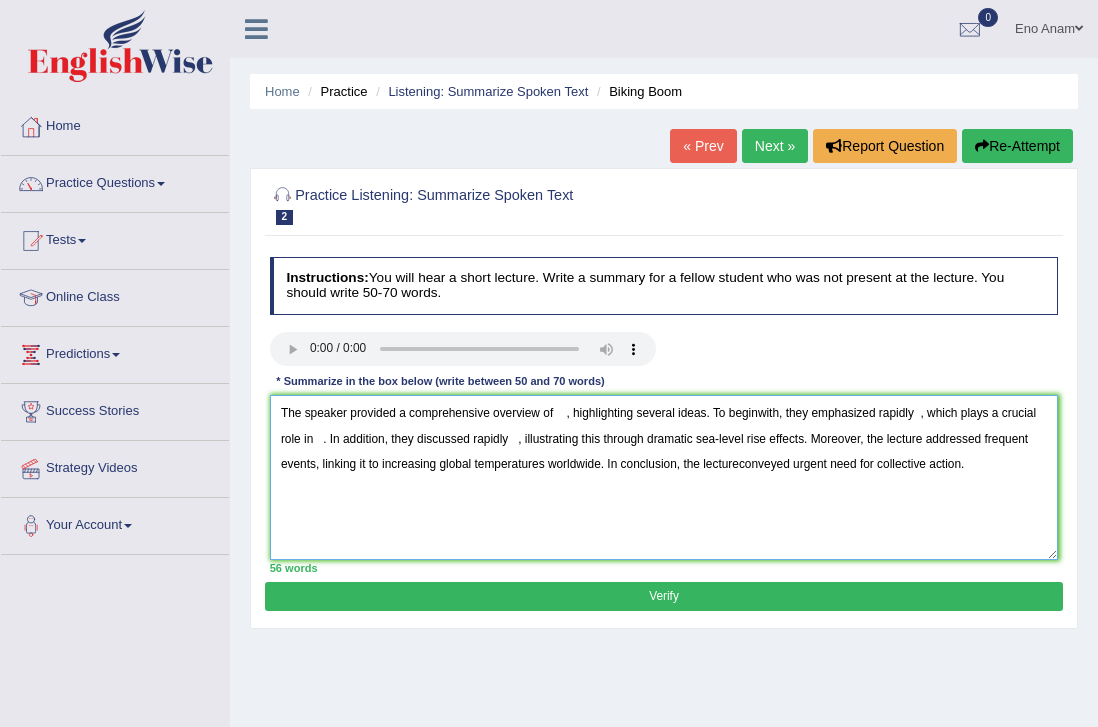drag, startPoint x: 322, startPoint y: 465, endPoint x: 355, endPoint y: 465, distance: 33 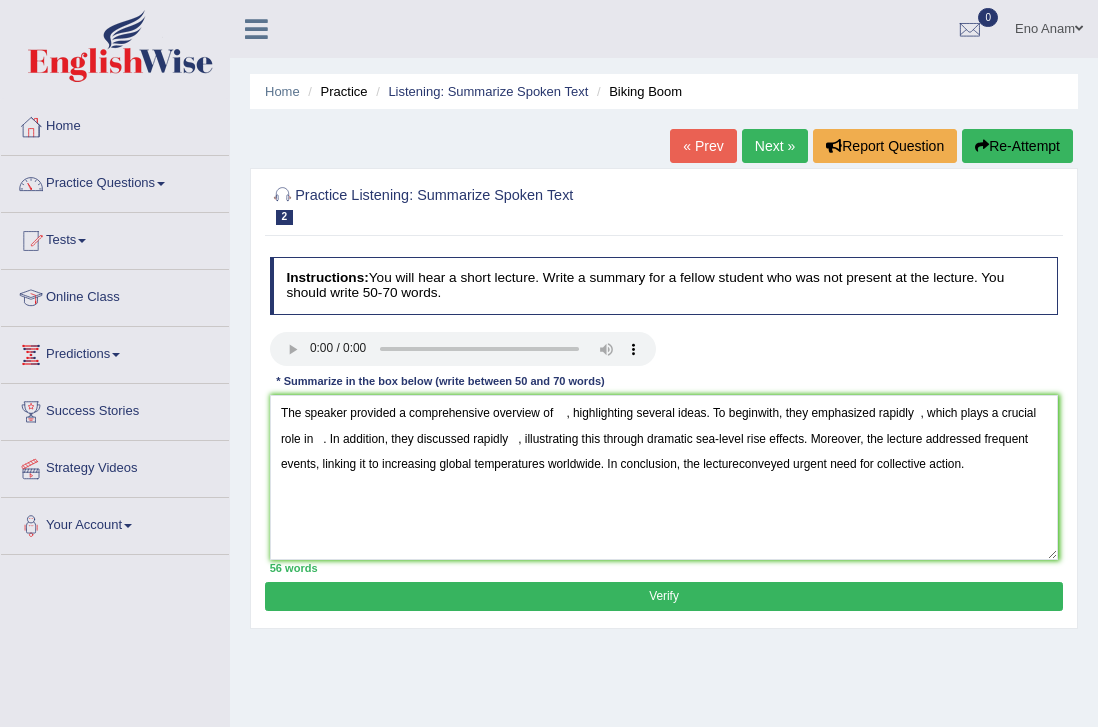 drag, startPoint x: 545, startPoint y: 466, endPoint x: 455, endPoint y: 469, distance: 90.04999 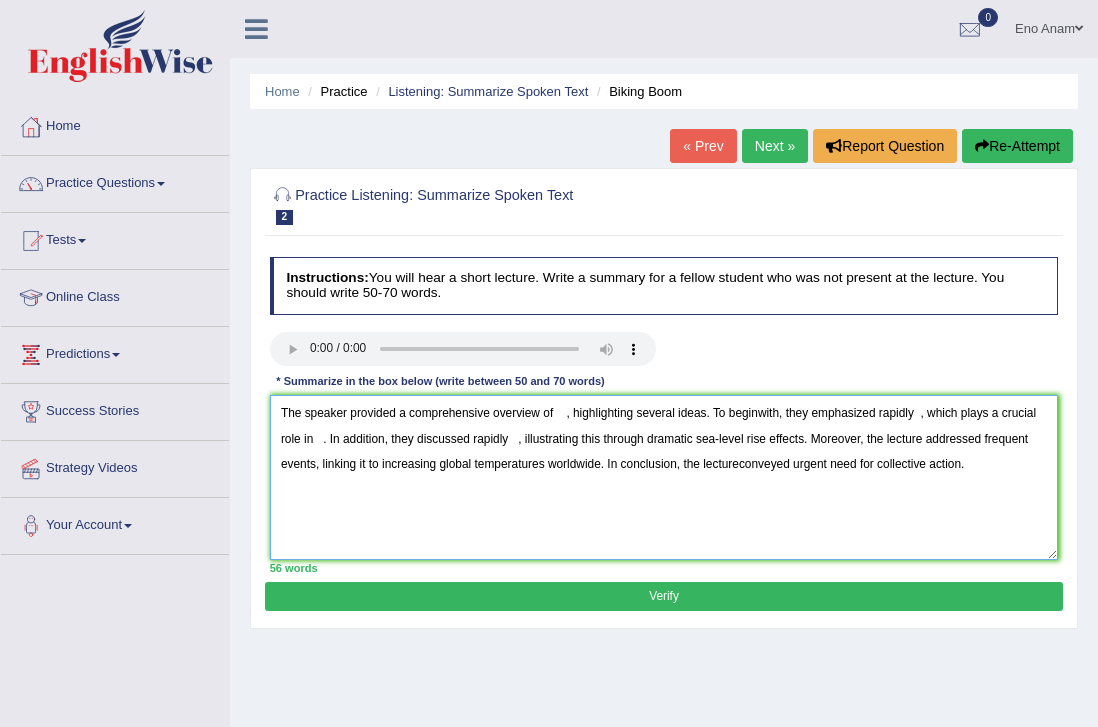 click on "The speaker provided a comprehensive overview of    , highlighting several ideas. To beginwith, they emphasized rapidly  , which plays a crucial role in   . In addition, they discussed rapidly   , illustrating this through dramatic sea-level rise effects. Moreover, the lecture addressed frequent events, linking it to increasing global temperatures worldwide. In conclusion, the lectureconveyed urgent need for collective action." at bounding box center [664, 477] 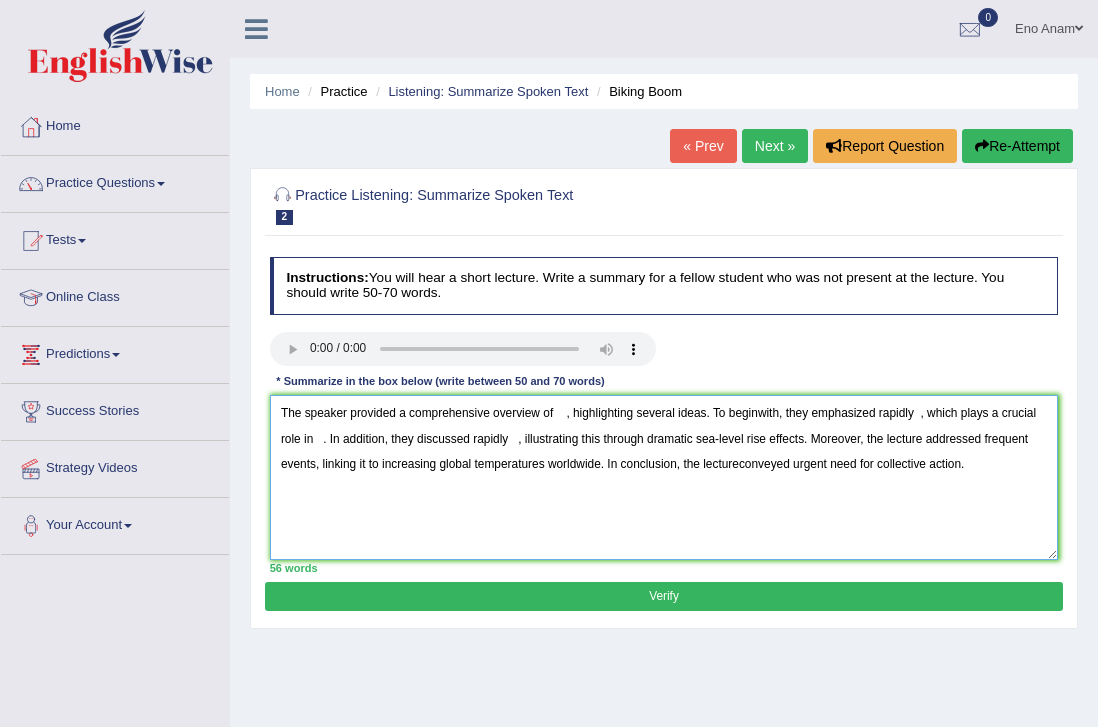 click on "The speaker provided a comprehensive overview of    , highlighting several ideas. To beginwith, they emphasized rapidly  , which plays a crucial role in   . In addition, they discussed rapidly   , illustrating this through dramatic sea-level rise effects. Moreover, the lecture addressed frequent events, linking it to increasing global temperatures worldwide. In conclusion, the lectureconveyed urgent need for collective action." at bounding box center [664, 477] 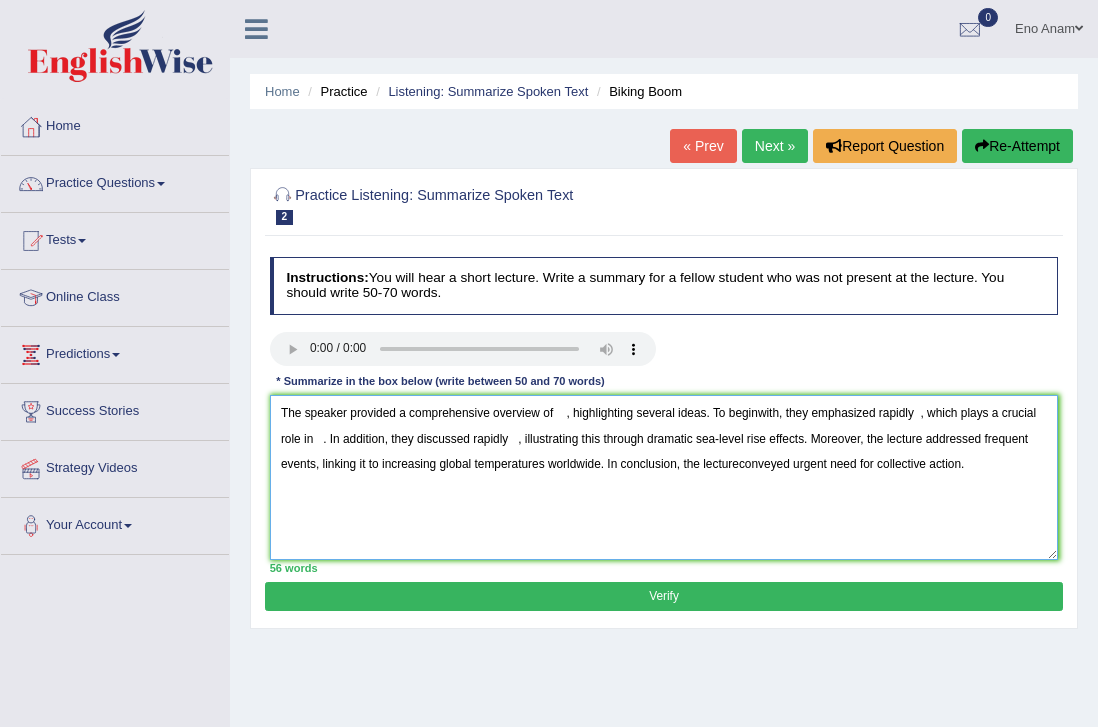 drag, startPoint x: 546, startPoint y: 464, endPoint x: 389, endPoint y: 467, distance: 157.02866 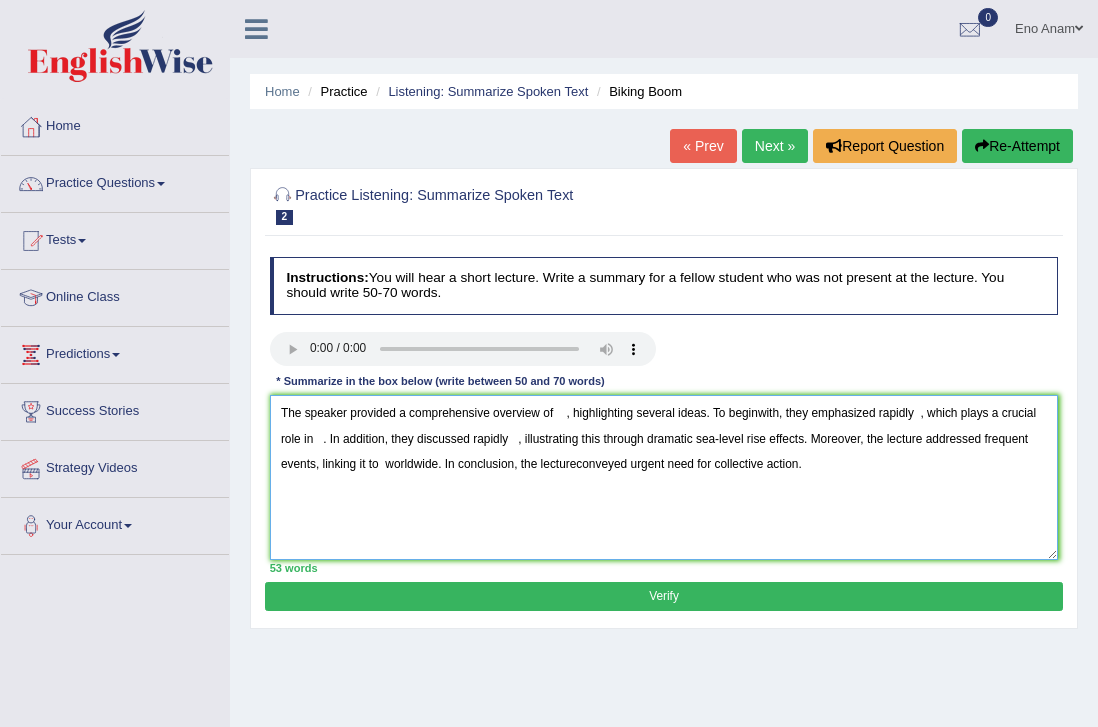 click on "The speaker provided a comprehensive overview of    , highlighting several ideas. To beginwith, they emphasized rapidly  , which plays a crucial role in   . In addition, they discussed rapidly   , illustrating this through dramatic sea-level rise effects. Moreover, the lecture addressed frequent events, linking it to  worldwide. In conclusion, the lectureconveyed urgent need for collective action." at bounding box center (664, 477) 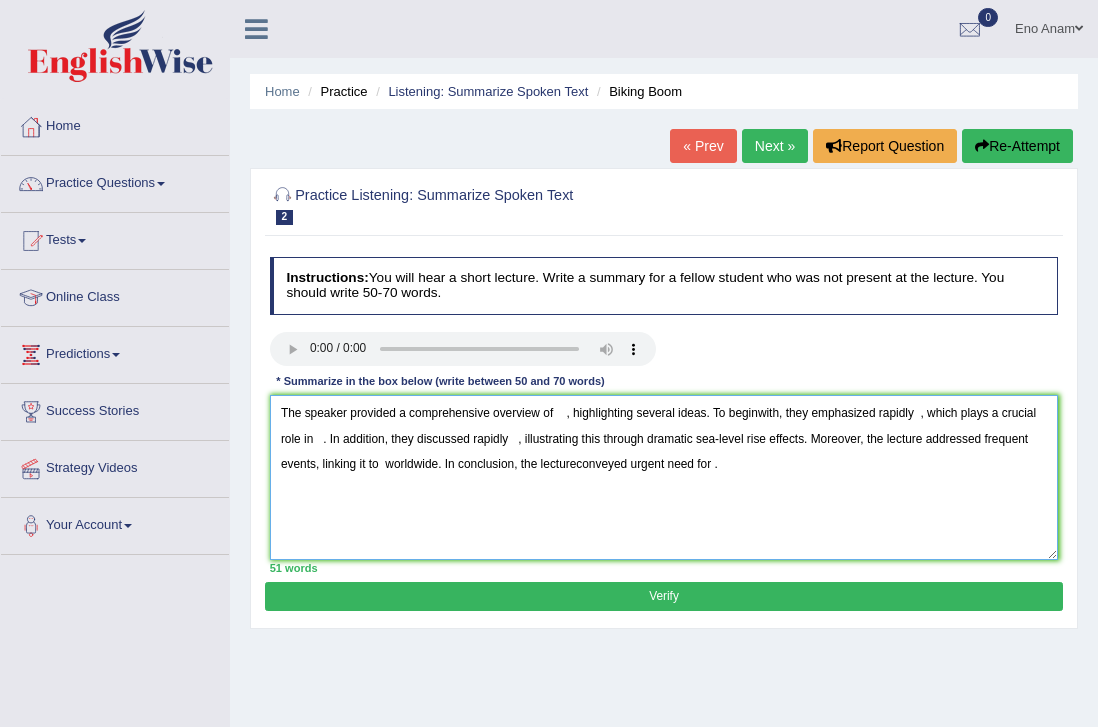 click on "The speaker provided a comprehensive overview of    , highlighting several ideas. To beginwith, they emphasized rapidly  , which plays a crucial role in   . In addition, they discussed rapidly   , illustrating this through dramatic sea-level rise effects. Moreover, the lecture addressed frequent events, linking it to  worldwide. In conclusion, the lectureconveyed urgent need for ." at bounding box center [664, 477] 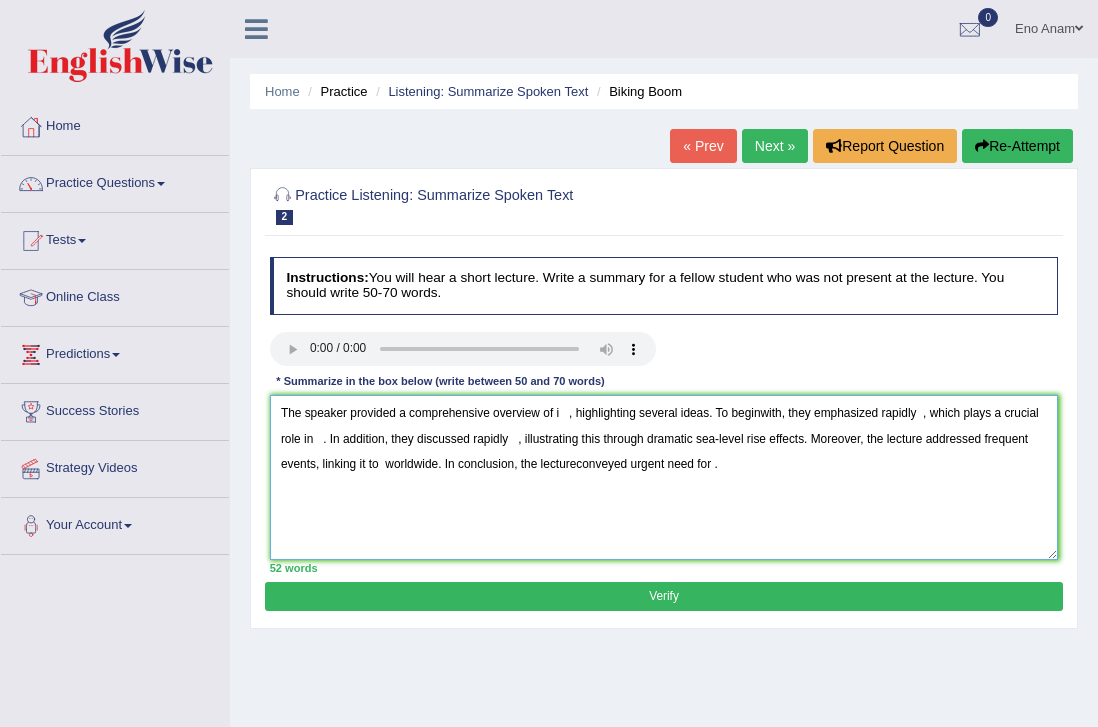 type on "The speaker provided a comprehensive overview of    , highlighting several ideas. To beginwith, they emphasized rapidly  , which plays a crucial role in   . In addition, they discussed rapidly   , illustrating this through dramatic sea-level rise effects. Moreover, the lecture addressed frequent events, linking it to  worldwide. In conclusion, the lectureconveyed urgent need for ." 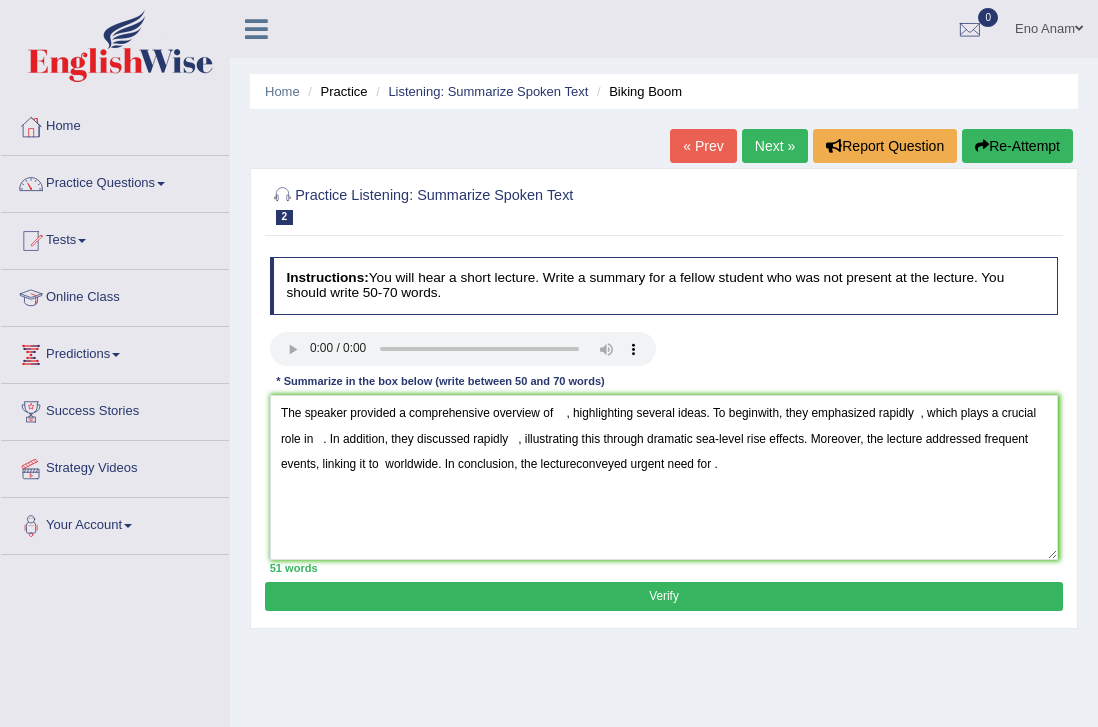type 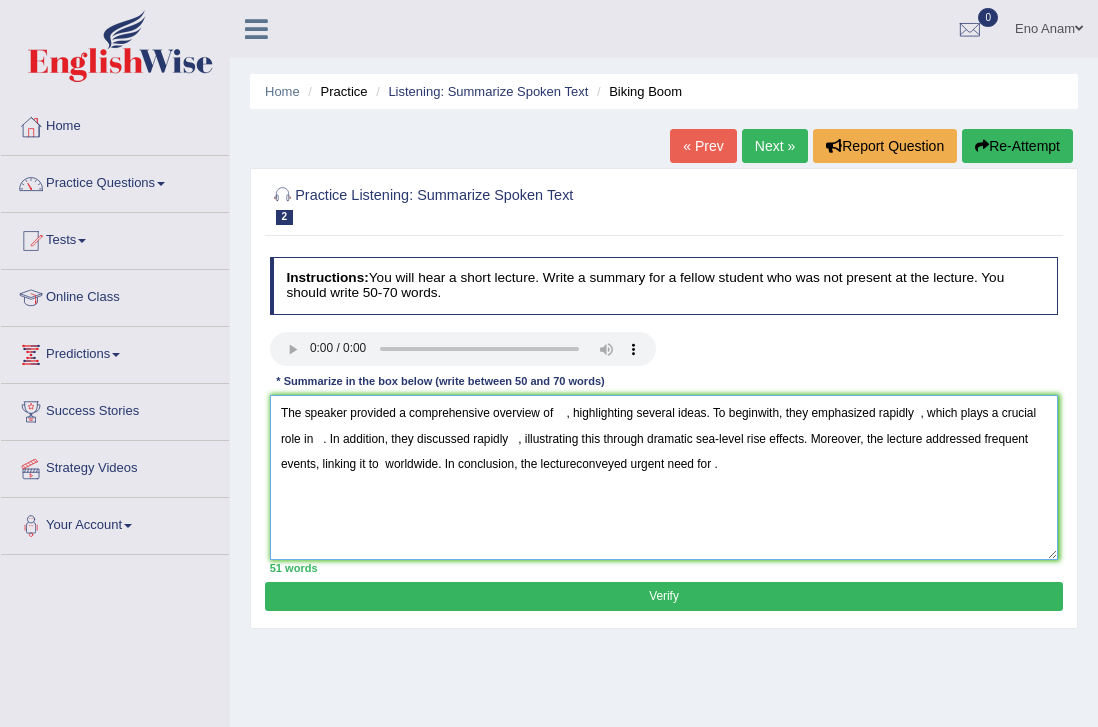click on "The speaker provided a comprehensive overview of    , highlighting several ideas. To beginwith, they emphasized rapidly  , which plays a crucial role in   . In addition, they discussed rapidly   , illustrating this through dramatic sea-level rise effects. Moreover, the lecture addressed frequent events, linking it to  worldwide. In conclusion, the lectureconveyed urgent need for ." at bounding box center (664, 477) 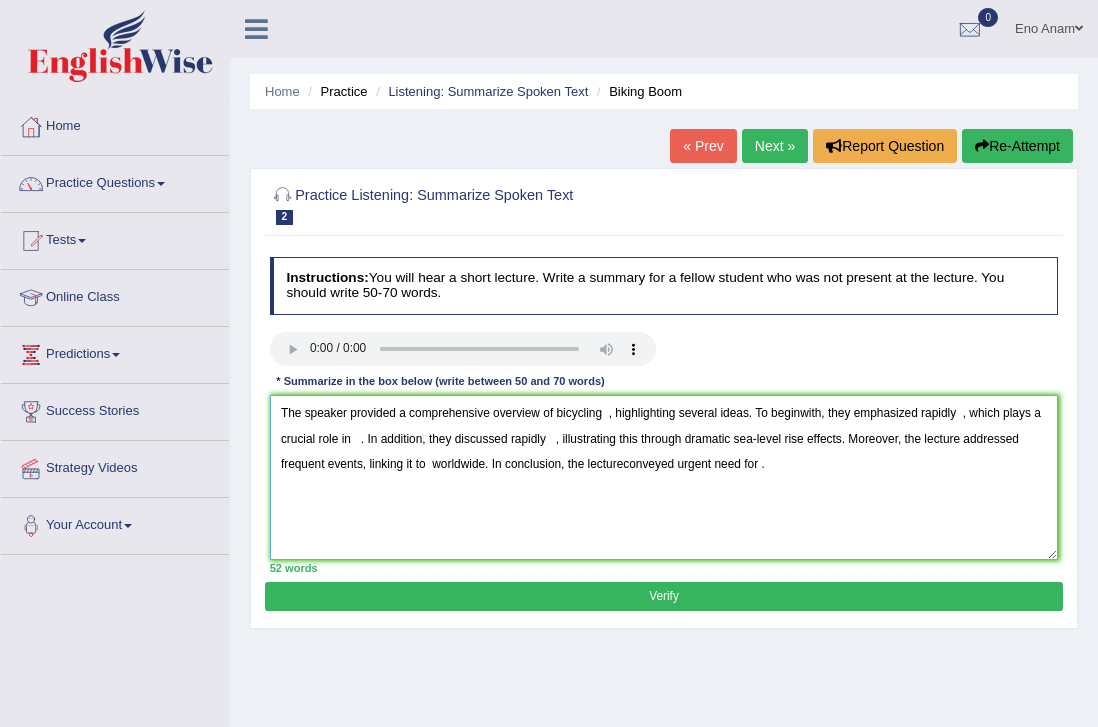 click on "The speaker provided a comprehensive overview of bicycling  , highlighting several ideas. To beginwith, they emphasized rapidly  , which plays a crucial role in   . In addition, they discussed rapidly   , illustrating this through dramatic sea-level rise effects. Moreover, the lecture addressed frequent events, linking it to  worldwide. In conclusion, the lectureconveyed urgent need for ." at bounding box center (664, 477) 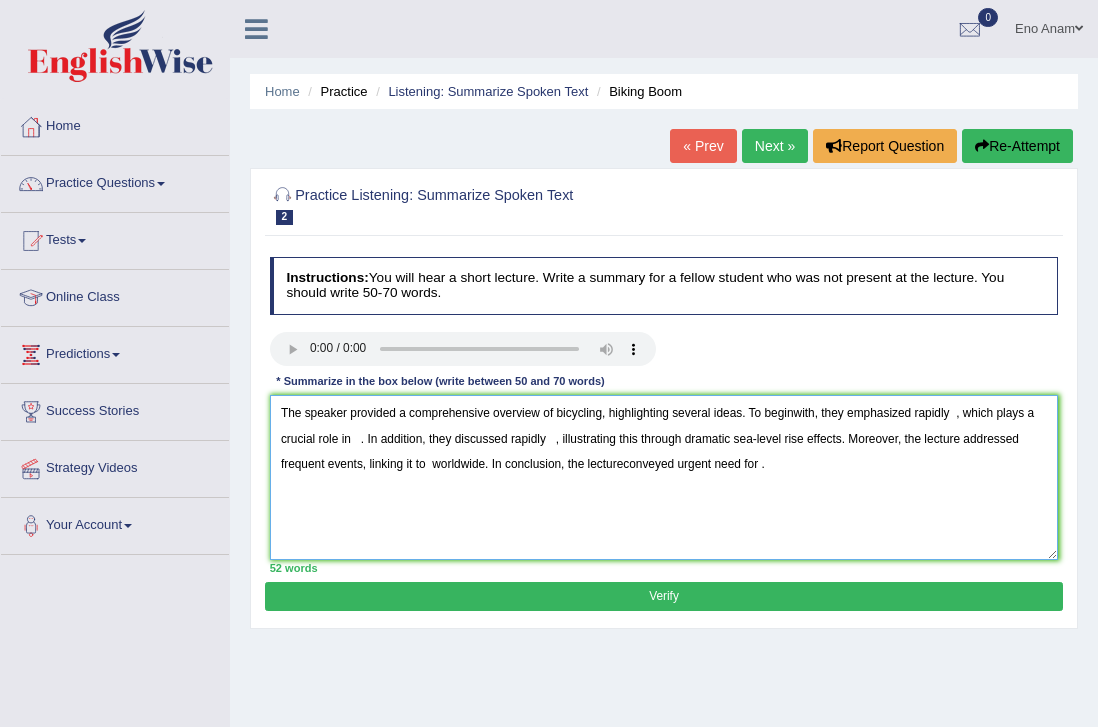 click on "The speaker provided a comprehensive overview of bicycling, highlighting several ideas. To beginwith, they emphasized rapidly  , which plays a crucial role in   . In addition, they discussed rapidly   , illustrating this through dramatic sea-level rise effects. Moreover, the lecture addressed frequent events, linking it to  worldwide. In conclusion, the lectureconveyed urgent need for ." at bounding box center (664, 477) 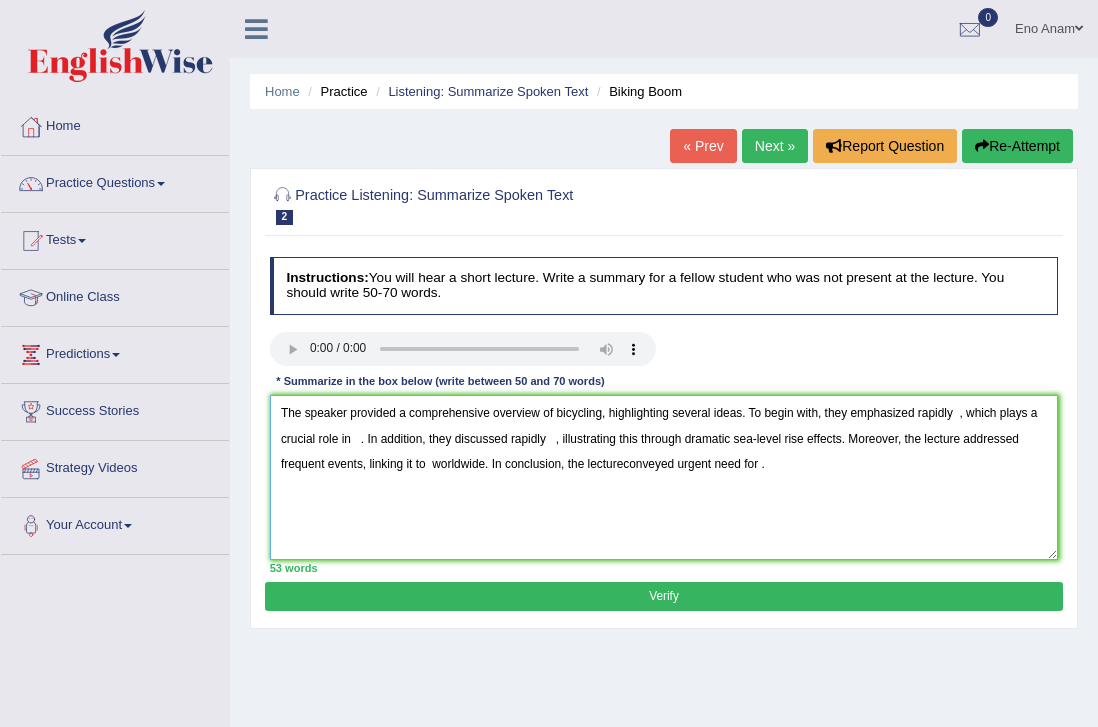 click on "The speaker provided a comprehensive overview of bicycling, highlighting several ideas. To begin with, they emphasized rapidly  , which plays a crucial role in   . In addition, they discussed rapidly   , illustrating this through dramatic sea-level rise effects. Moreover, the lecture addressed frequent events, linking it to  worldwide. In conclusion, the lectureconveyed urgent need for ." at bounding box center [664, 477] 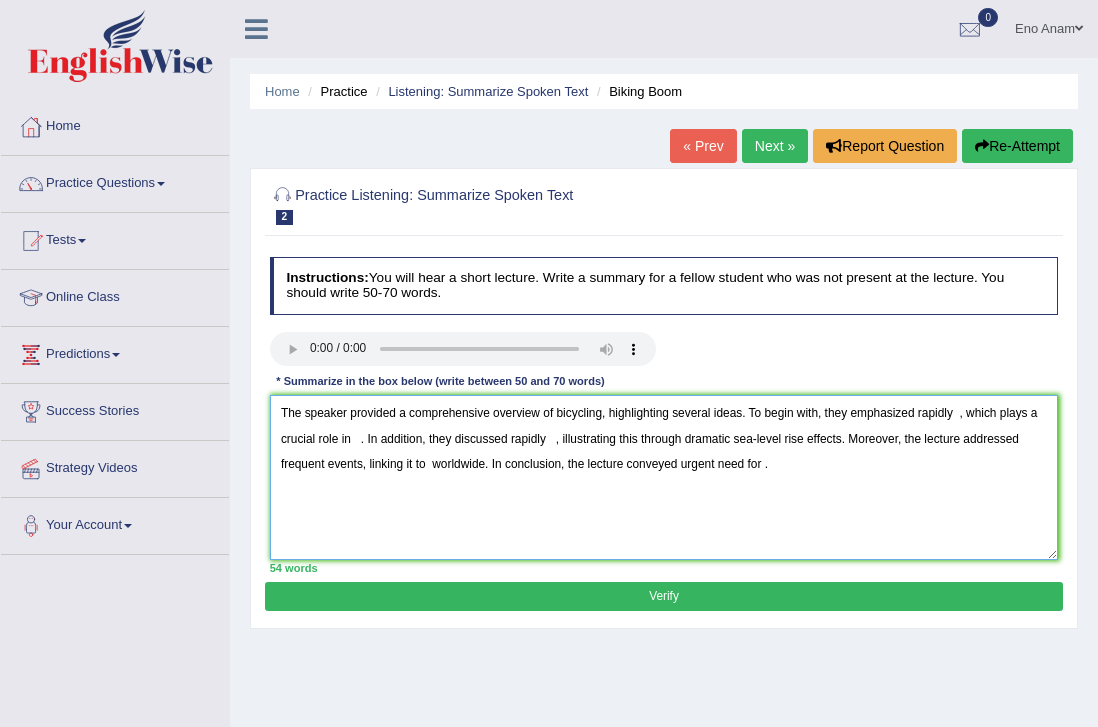 click on "The speaker provided a comprehensive overview of bicycling, highlighting several ideas. To begin with, they emphasized rapidly  , which plays a crucial role in   . In addition, they discussed rapidly   , illustrating this through dramatic sea-level rise effects. Moreover, the lecture addressed frequent events, linking it to  worldwide. In conclusion, the lecture conveyed urgent need for ." at bounding box center [664, 477] 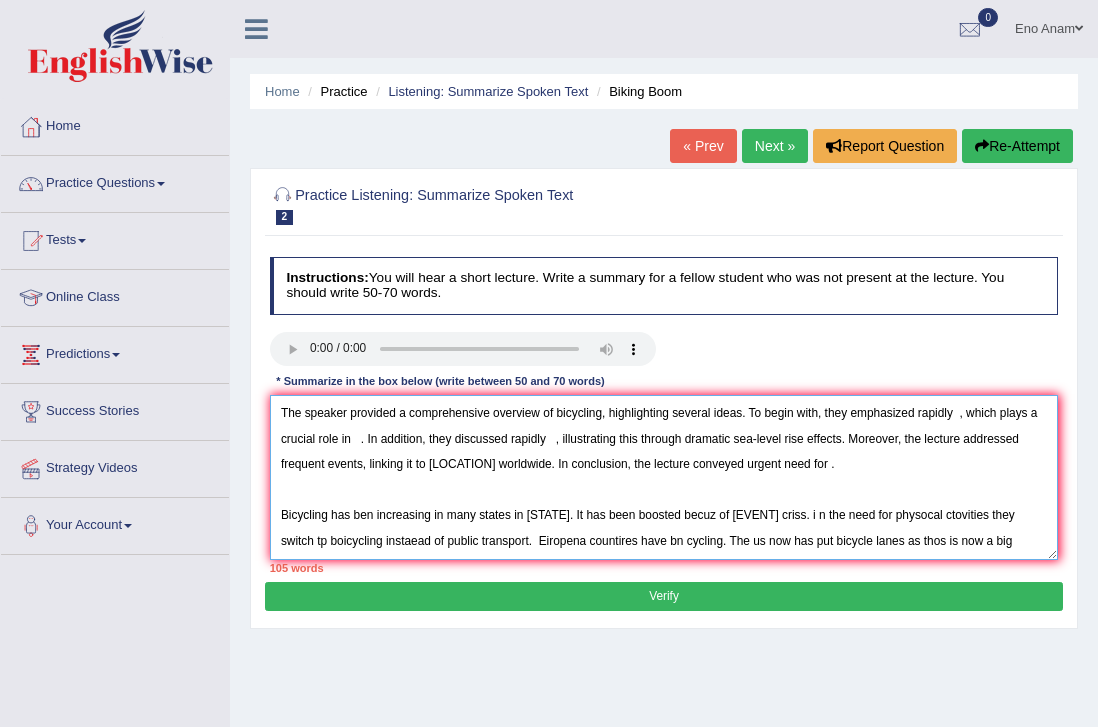 click on "The speaker provided a comprehensive overview of bicycling, highlighting several ideas. To begin with, they emphasized rapidly  , which plays a crucial role in   . In addition, they discussed rapidly   , illustrating this through dramatic sea-level rise effects. Moreover, the lecture addressed frequent events, linking it to [LOCATION] worldwide. In conclusion, the lecture conveyed urgent need for .
Bicycling has ben increasing in many states in [STATE]. It has been boosted becuz of [EVENT] criss. i n the need for physocal ctovities they switch tp boicycling instaead of public transport.  Eiropena countires have bn cycling. The us now has put bicycle lanes as thos is now a big growth." at bounding box center [664, 477] 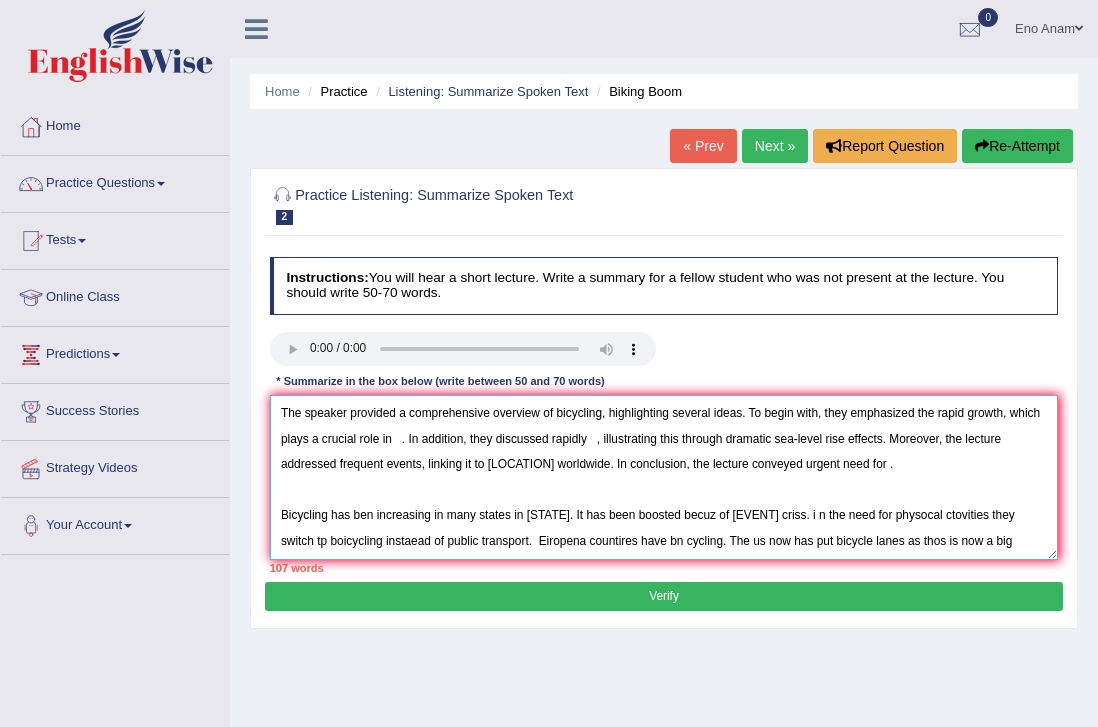 click on "The speaker provided a comprehensive overview of bicycling, highlighting several ideas. To begin with, they emphasized the rapid growth, which plays a crucial role in   . In addition, they discussed rapidly   , illustrating this through dramatic sea-level rise effects. Moreover, the lecture addressed frequent events, linking it to [LOCATION] worldwide. In conclusion, the lecture conveyed urgent need for .
Bicycling has ben increasing in many states in [STATE]. It has been boosted becuz of [EVENT] criss. i n the need for physocal ctovities they switch tp boicycling instaead of public transport.  Eiropena countires have bn cycling. The us now has put bicycle lanes as thos is now a big growth." at bounding box center [664, 477] 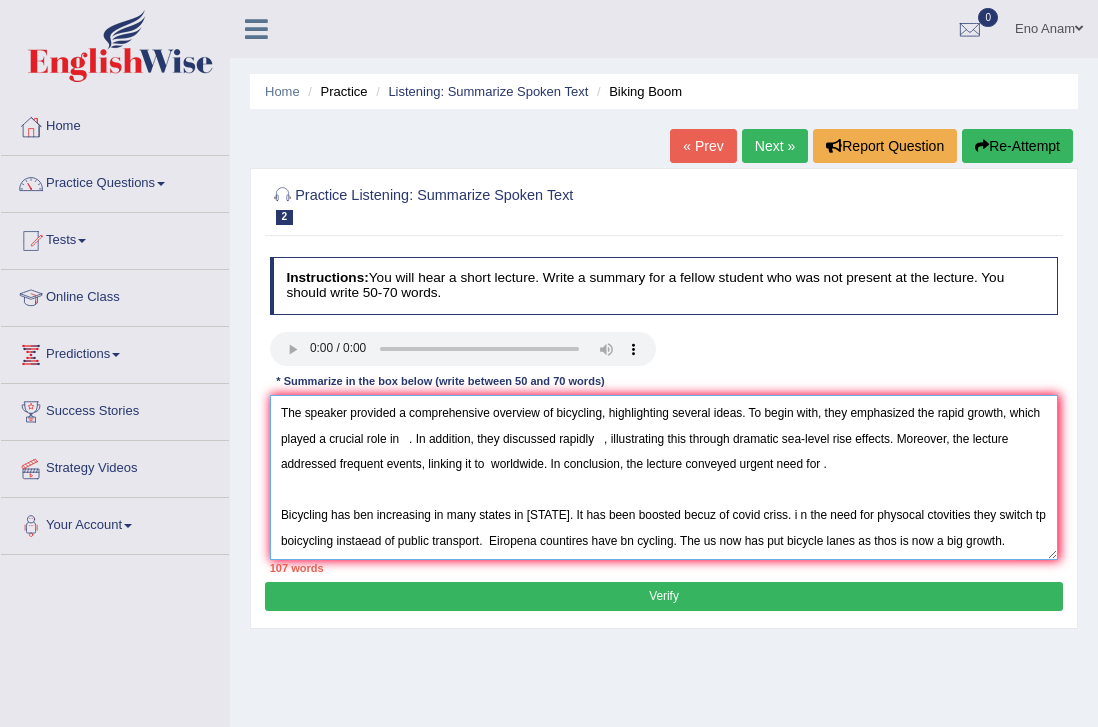 click on "The speaker provided a comprehensive overview of bicycling, highlighting several ideas. To begin with, they emphasized the rapid growth, which played a crucial role in   . In addition, they discussed rapidly   , illustrating this through dramatic sea-level rise effects. Moreover, the lecture addressed frequent events, linking it to  worldwide. In conclusion, the lecture conveyed urgent need for .
Bicycling has ben increasing in many states in [STATE]. It has been boosted becuz of covid criss. i n the need for physocal ctovities they switch tp boicycling instaead of public transport.  Eiropena countires have bn cycling. The us now has put bicycle lanes as thos is now a big growth." at bounding box center (664, 477) 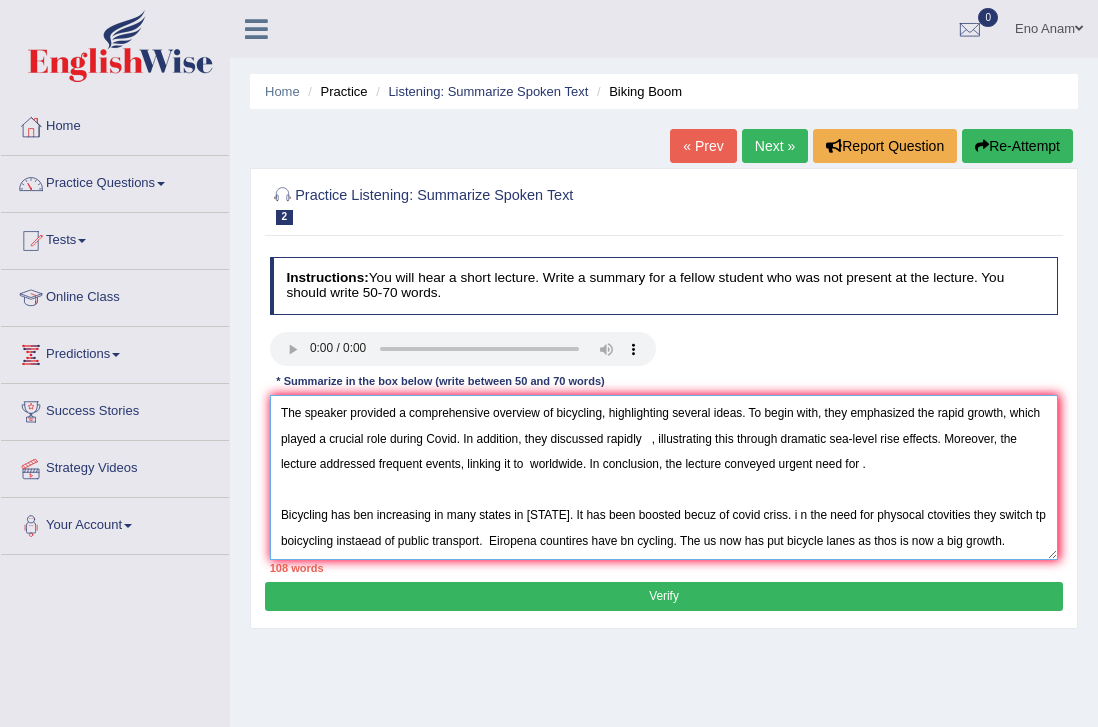 click on "The speaker provided a comprehensive overview of bicycling, highlighting several ideas. To begin with, they emphasized the rapid growth, which played a crucial role during Covid. In addition, they discussed rapidly   , illustrating this through dramatic sea-level rise effects. Moreover, the lecture addressed frequent events, linking it to  worldwide. In conclusion, the lecture conveyed urgent need for .
Bicycling has ben increasing in many states in [STATE]. It has been boosted becuz of covid criss. i n the need for physocal ctovities they switch tp boicycling instaead of public transport.  Eiropena countires have bn cycling. The us now has put bicycle lanes as thos is now a big growth." at bounding box center (664, 477) 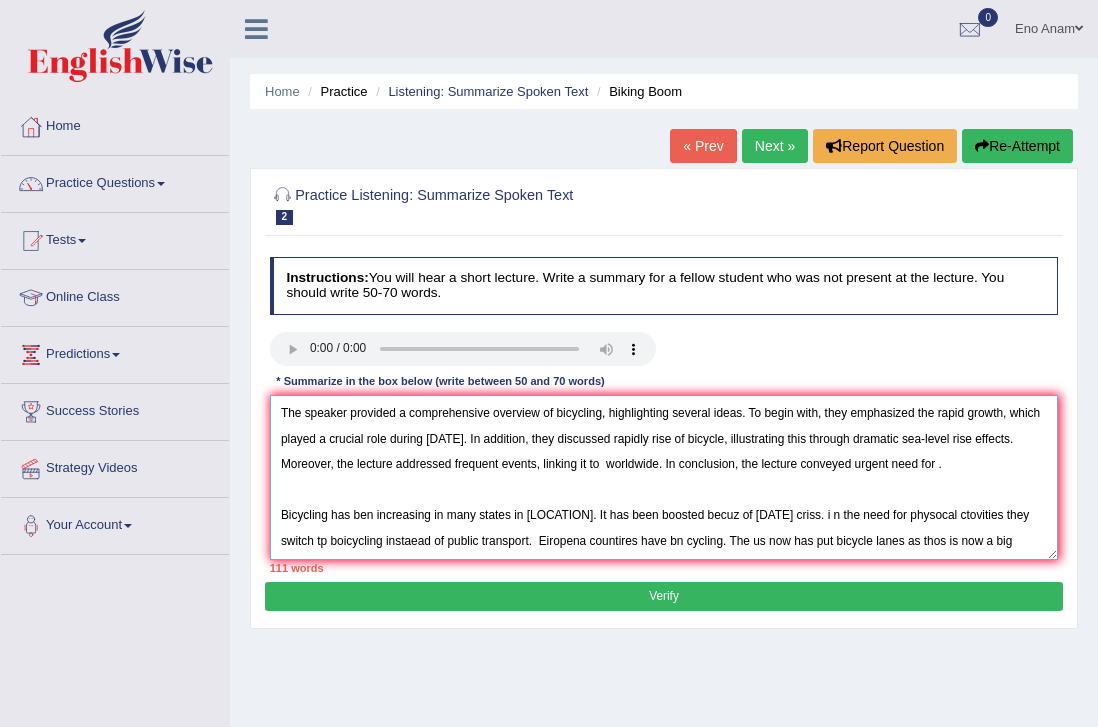 click on "The speaker provided a comprehensive overview of bicycling, highlighting several ideas. To begin with, they emphasized the rapid growth, which played a crucial role during [DATE]. In addition, they discussed rapidly rise of bicycle, illustrating this through dramatic sea-level rise effects. Moreover, the lecture addressed frequent events, linking it to  worldwide. In conclusion, the lecture conveyed urgent need for .
Bicycling has ben increasing in many states in [LOCATION]. It has been boosted becuz of [DATE] criss. i n the need for physocal ctovities they switch tp boicycling instaead of public transport.  Eiropena countires have bn cycling. The us now has put bicycle lanes as thos is now a big growth." at bounding box center [664, 477] 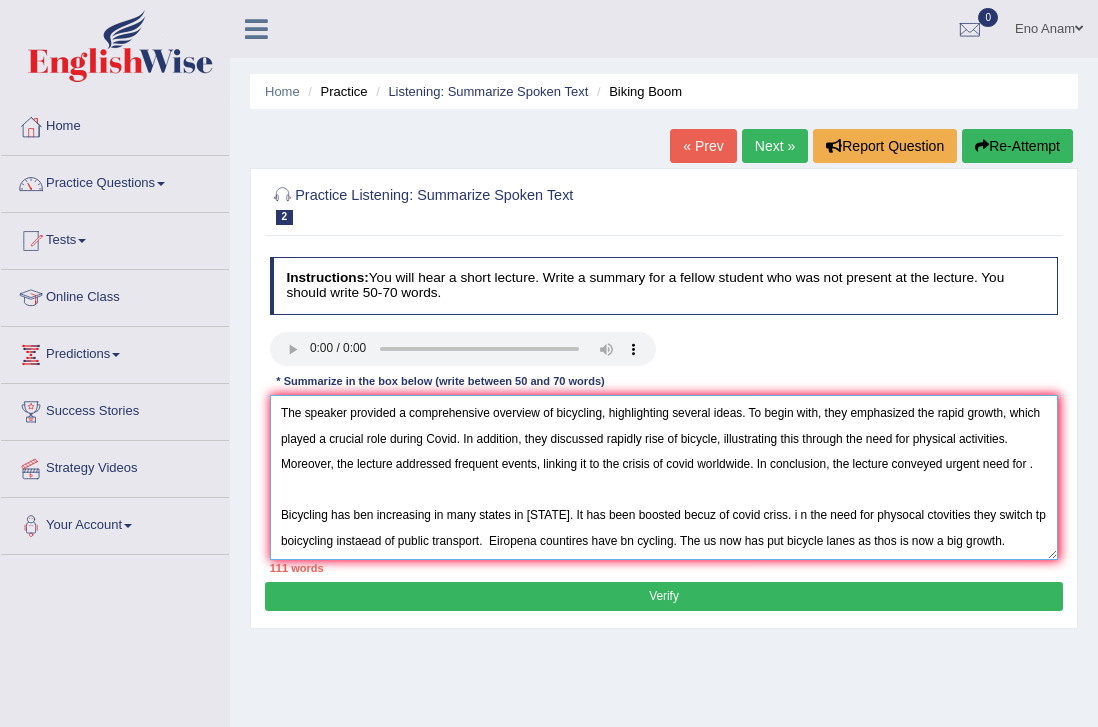 click on "The speaker provided a comprehensive overview of bicycling, highlighting several ideas. To begin with, they emphasized the rapid growth, which played a crucial role during Covid. In addition, they discussed rapidly rise of bicycle, illustrating this through the need for physical activities. Moreover, the lecture addressed frequent events, linking it to the crisis of covid worldwide. In conclusion, the lecture conveyed urgent need for .
Bicycling has ben increasing in many states in [STATE]. It has been boosted becuz of covid criss. i n the need for physocal ctovities they switch tp boicycling instaead of public transport.  Eiropena countires have bn cycling. The us now has put bicycle lanes as thos is now a big growth." at bounding box center [664, 477] 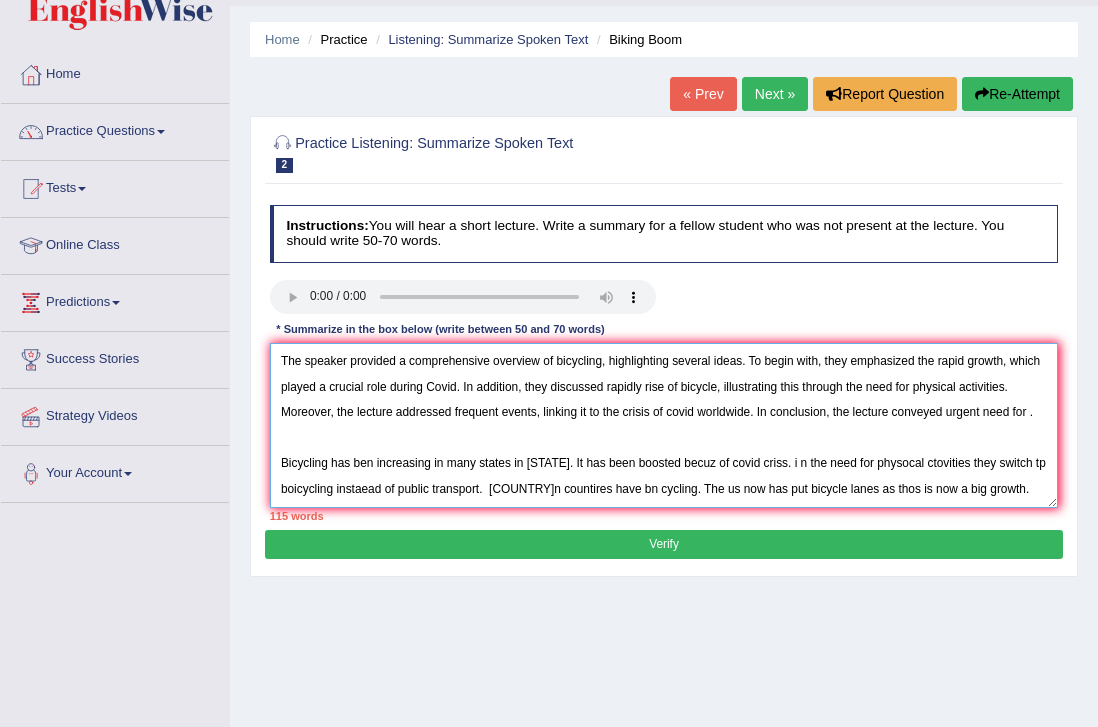 scroll, scrollTop: 63, scrollLeft: 0, axis: vertical 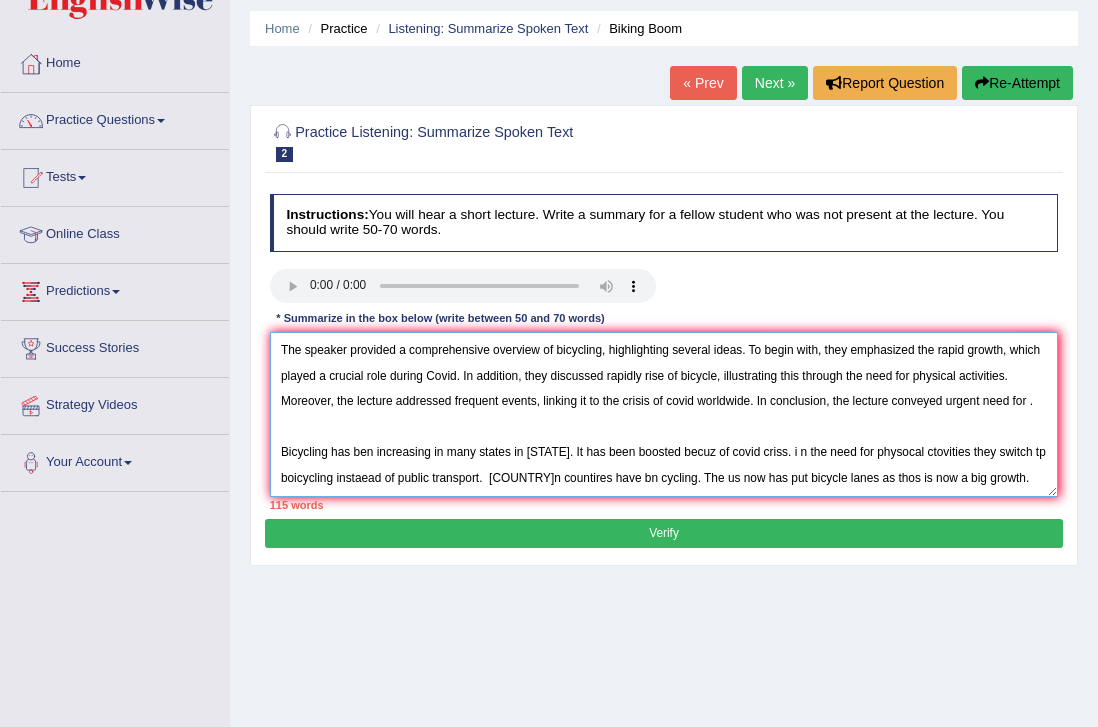 click on "The speaker provided a comprehensive overview of bicycling, highlighting several ideas. To begin with, they emphasized the rapid growth, which played a crucial role during Covid. In addition, they discussed rapidly rise of bicycle, illustrating this through the need for physical activities. Moreover, the lecture addressed frequent events, linking it to the crisis of covid worldwide. In conclusion, the lecture conveyed urgent need for .
Bicycling has ben increasing in many states in [STATE]. It has been boosted becuz of covid criss. i n the need for physocal ctovities they switch tp boicycling instaead of public transport.  [COUNTRY]n countires have bn cycling. The us now has put bicycle lanes as thos is now a big growth." at bounding box center [664, 414] 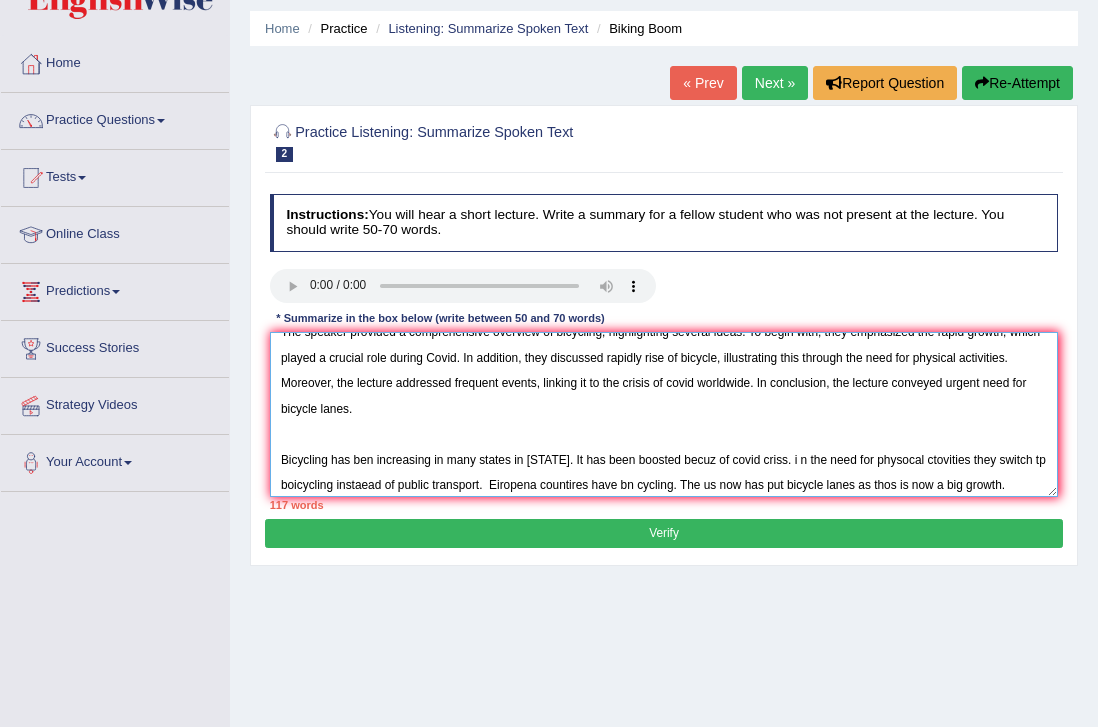 scroll, scrollTop: 30, scrollLeft: 0, axis: vertical 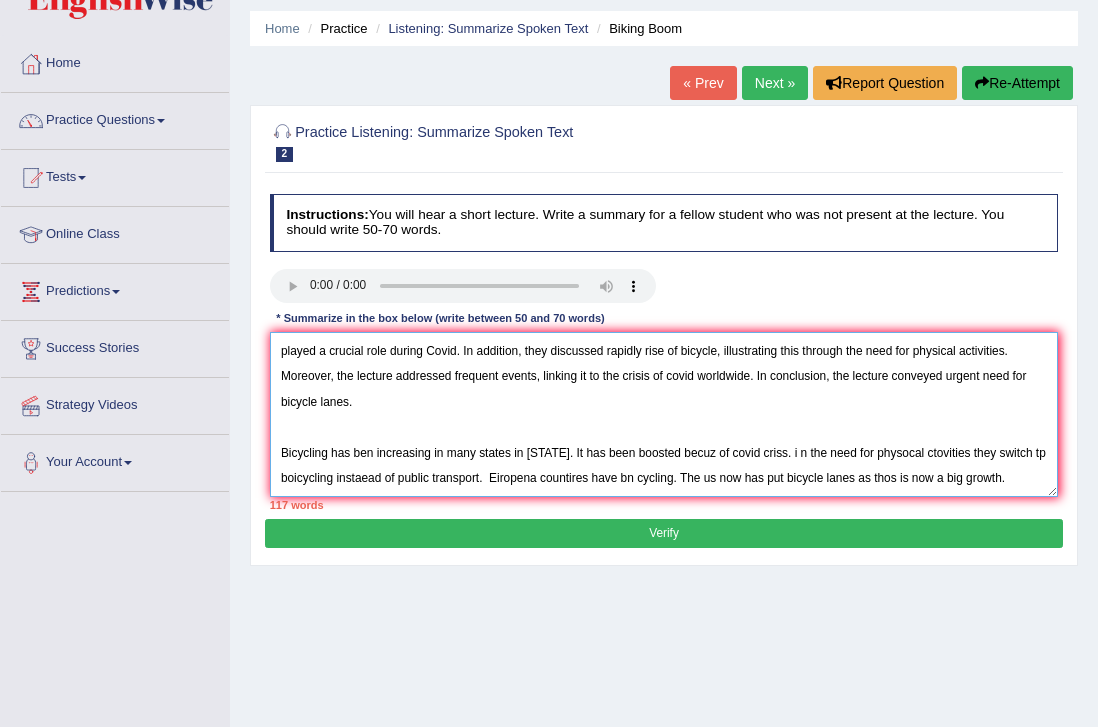 drag, startPoint x: 1037, startPoint y: 481, endPoint x: 363, endPoint y: 487, distance: 674.02673 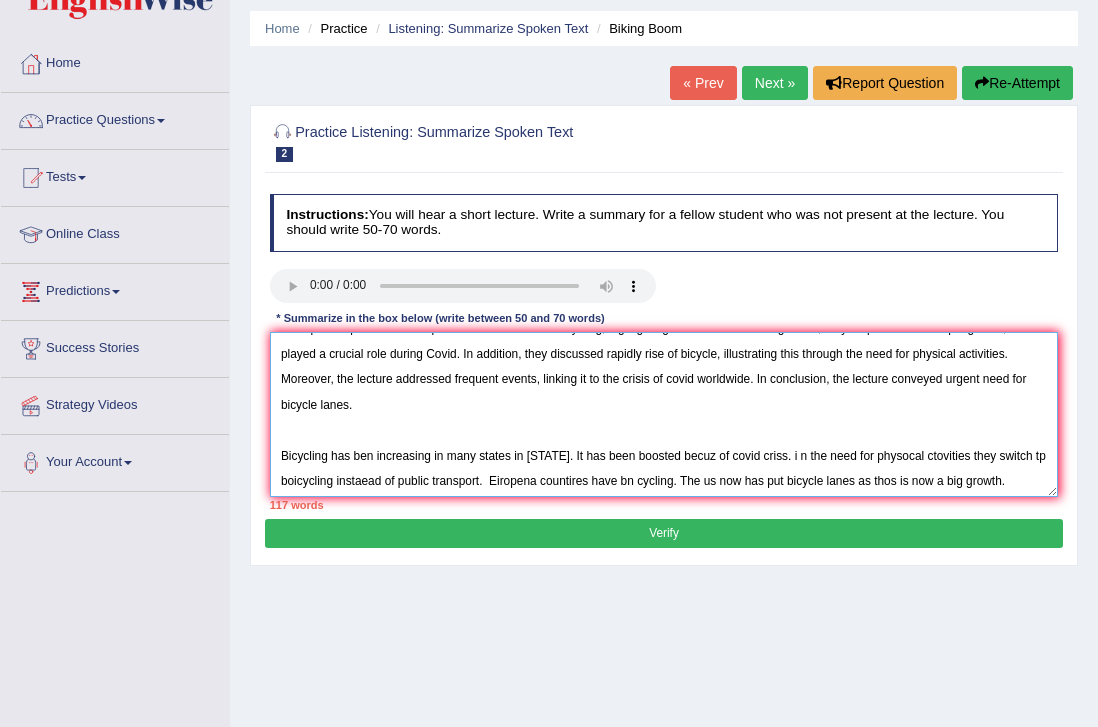 scroll, scrollTop: 30, scrollLeft: 0, axis: vertical 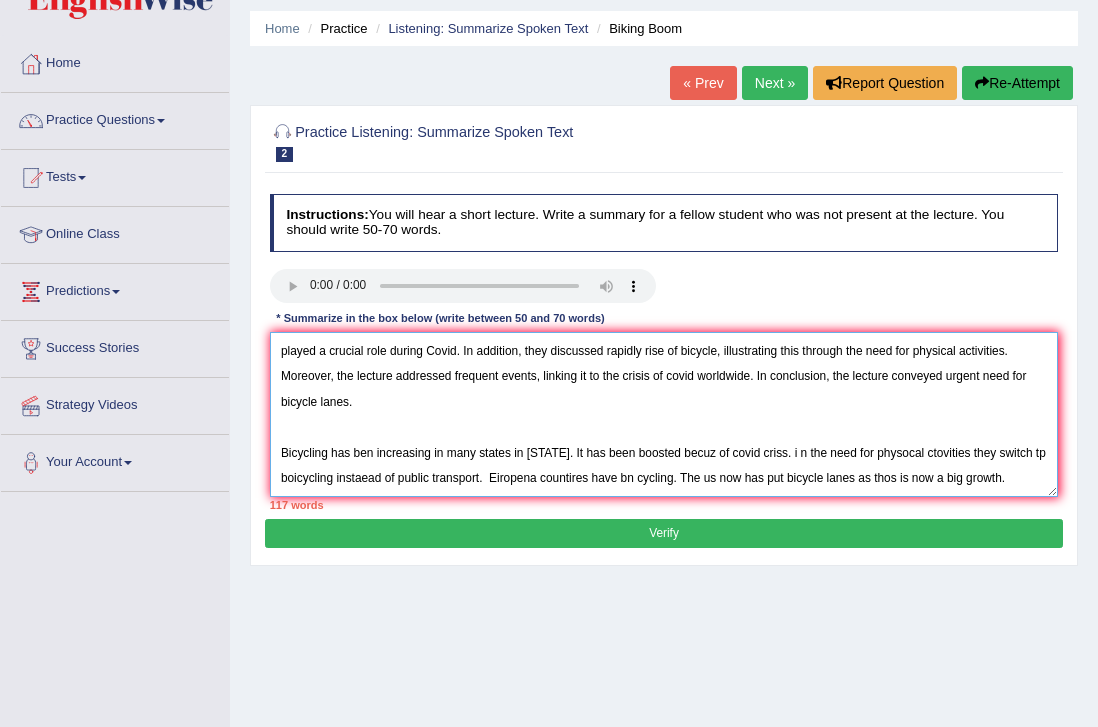 click on "The speaker provided a comprehensive overview of bicycling, highlighting several ideas. To begin with, they emphasized the rapid growth, which played a crucial role during Covid. In addition, they discussed rapidly rise of bicycle, illustrating this through the need for physical activities. Moreover, the lecture addressed frequent events, linking it to the crisis of covid worldwide. In conclusion, the lecture conveyed urgent need for bicycle lanes.
Bicycling has ben increasing in many states in [STATE]. It has been boosted becuz of covid criss. i n the need for physocal ctovities they switch tp boicycling instaead of public transport.  Eiropena countires have bn cycling. The us now has put bicycle lanes as thos is now a big growth." at bounding box center [664, 414] 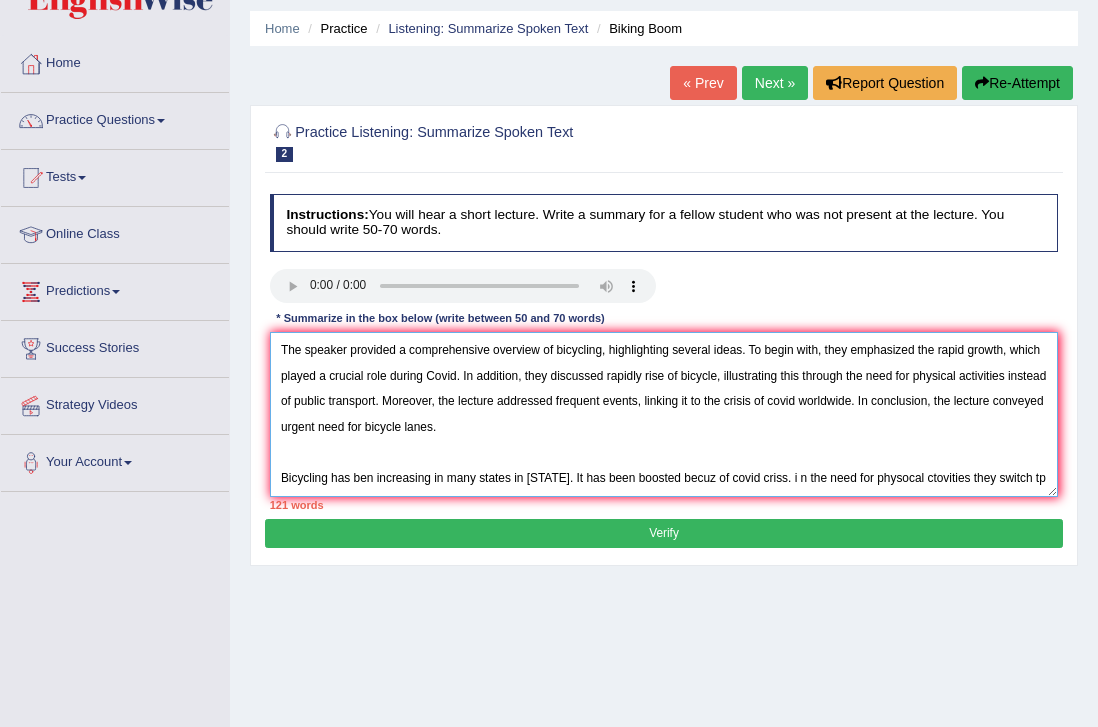 scroll, scrollTop: 30, scrollLeft: 0, axis: vertical 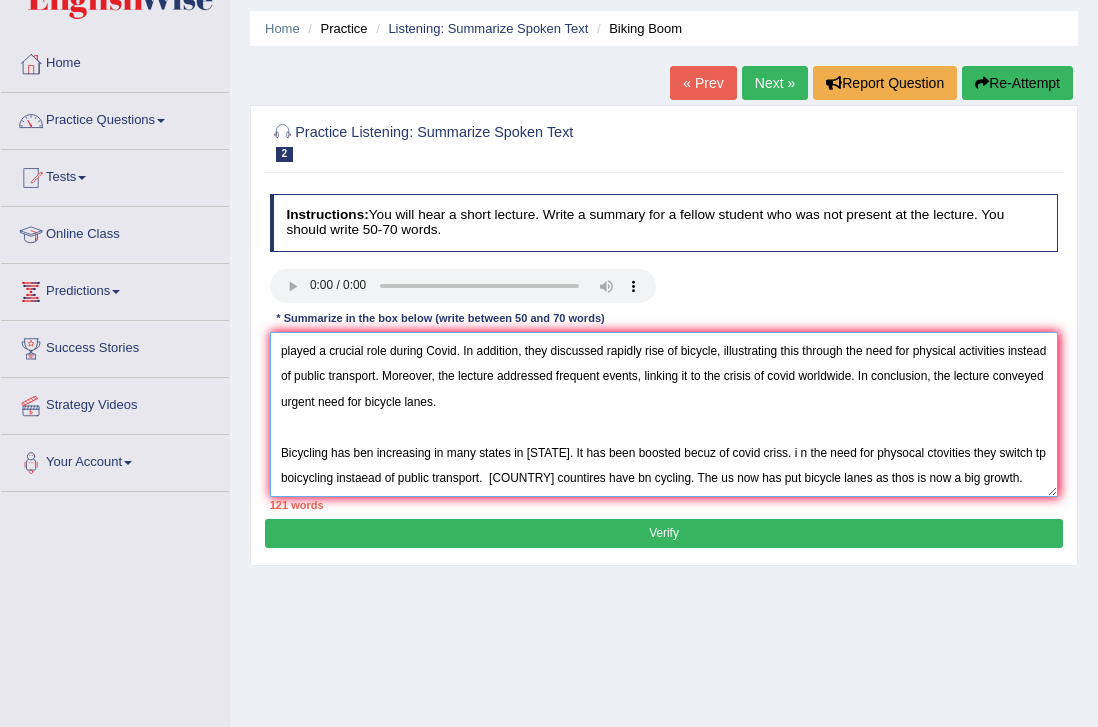 drag, startPoint x: 1025, startPoint y: 478, endPoint x: 259, endPoint y: 470, distance: 766.04175 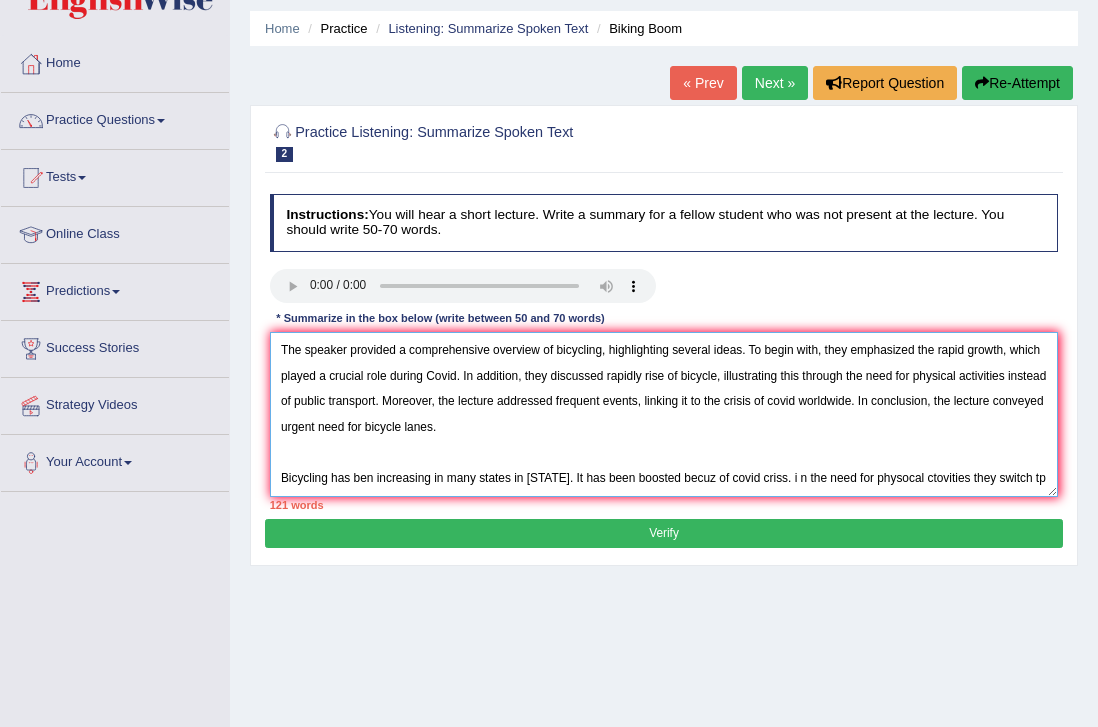 scroll, scrollTop: 0, scrollLeft: 0, axis: both 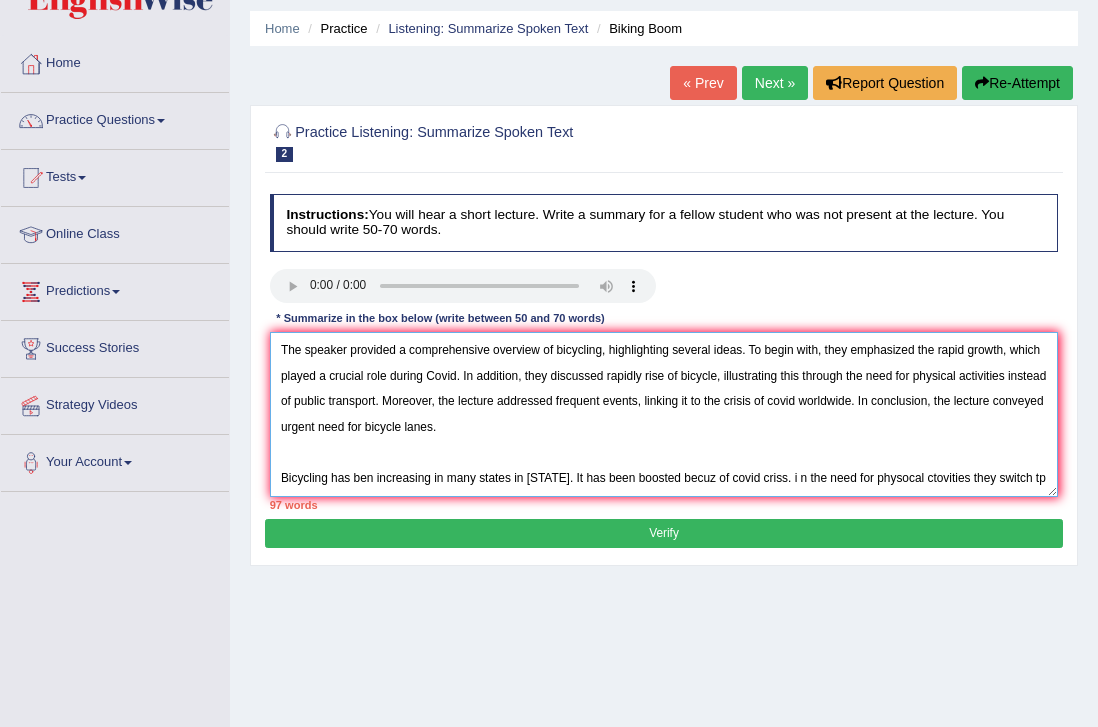 drag, startPoint x: 1038, startPoint y: 477, endPoint x: 264, endPoint y: 433, distance: 775.24963 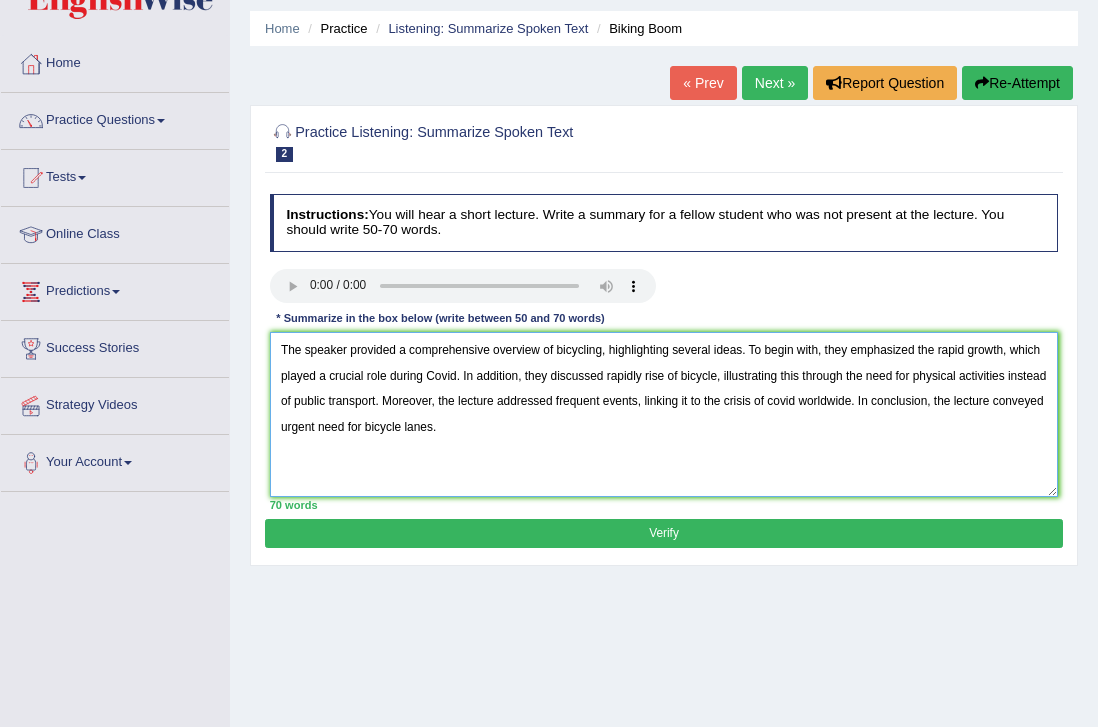 click on "The speaker provided a comprehensive overview of bicycling, highlighting several ideas. To begin with, they emphasized the rapid growth, which played a crucial role during Covid. In addition, they discussed rapidly rise of bicycle, illustrating this through the need for physical activities instead of public transport. Moreover, the lecture addressed frequent events, linking it to the crisis of covid worldwide. In conclusion, the lecture conveyed urgent need for bicycle lanes." at bounding box center (664, 414) 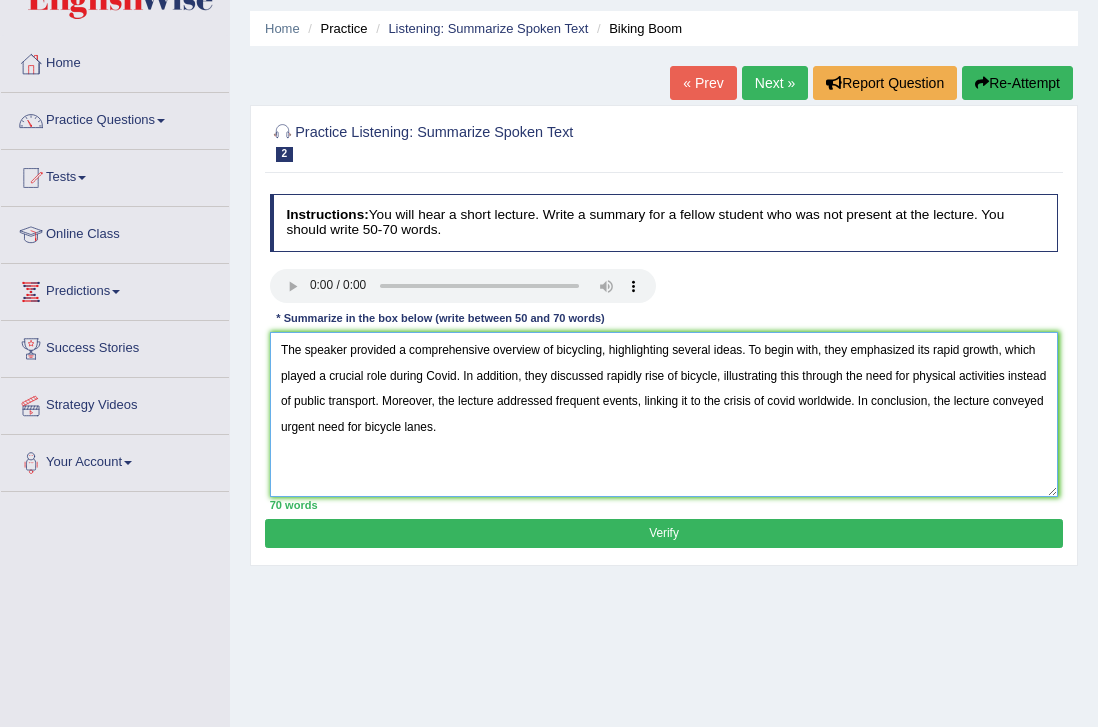 click on "The speaker provided a comprehensive overview of bicycling, highlighting several ideas. To begin with, they emphasized its rapid growth, which played a crucial role during Covid. In addition, they discussed rapidly rise of bicycle, illustrating this through the need for physical activities instead of public transport. Moreover, the lecture addressed frequent events, linking it to the crisis of covid worldwide. In conclusion, the lecture conveyed urgent need for bicycle lanes." at bounding box center (664, 414) 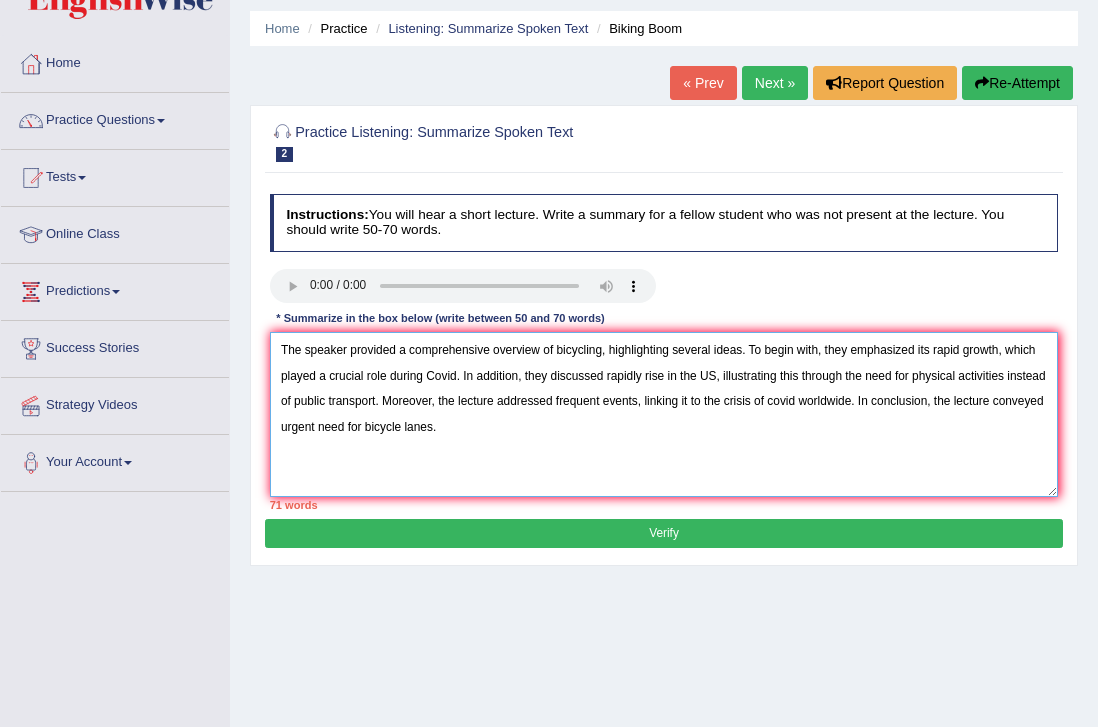 click on "The speaker provided a comprehensive overview of bicycling, highlighting several ideas. To begin with, they emphasized its rapid growth, which played a crucial role during Covid. In addition, they discussed rapidly rise in the US, illustrating this through the need for physical activities instead of public transport. Moreover, the lecture addressed frequent events, linking it to the crisis of covid worldwide. In conclusion, the lecture conveyed urgent need for bicycle lanes." at bounding box center (664, 414) 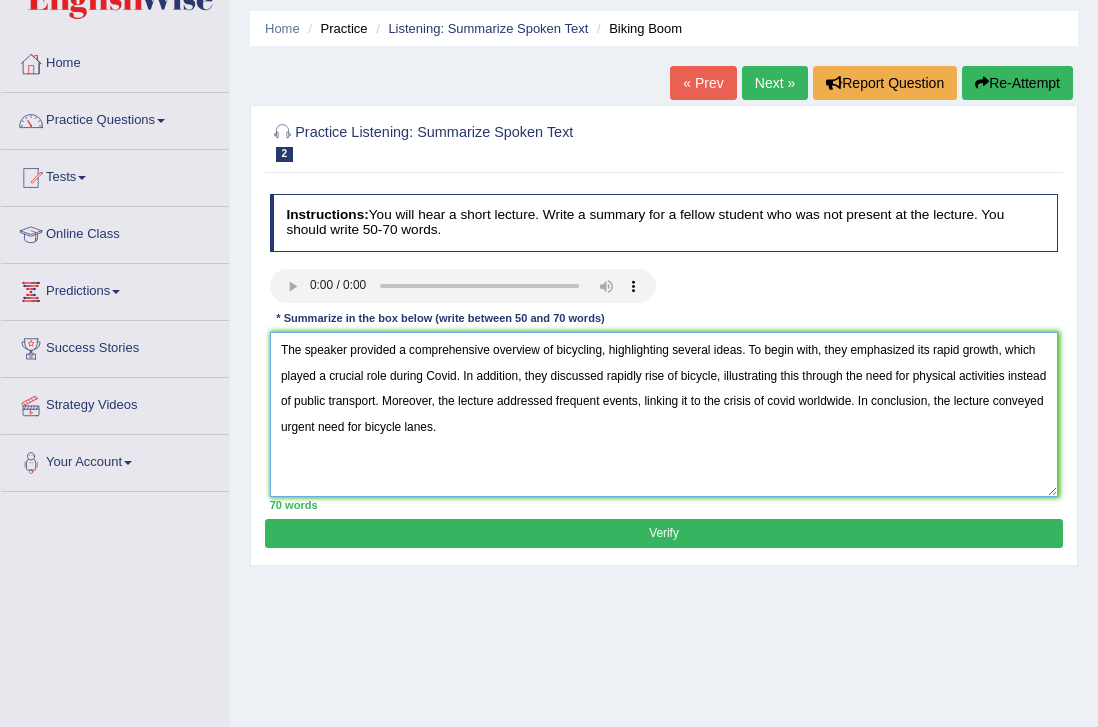 click on "The speaker provided a comprehensive overview of bicycling, highlighting several ideas. To begin with, they emphasized its rapid growth, which played a crucial role during Covid. In addition, they discussed rapidly rise of bicycle, illustrating this through the need for physical activities instead of public transport. Moreover, the lecture addressed frequent events, linking it to the crisis of covid worldwide. In conclusion, the lecture conveyed urgent need for bicycle lanes." at bounding box center (664, 414) 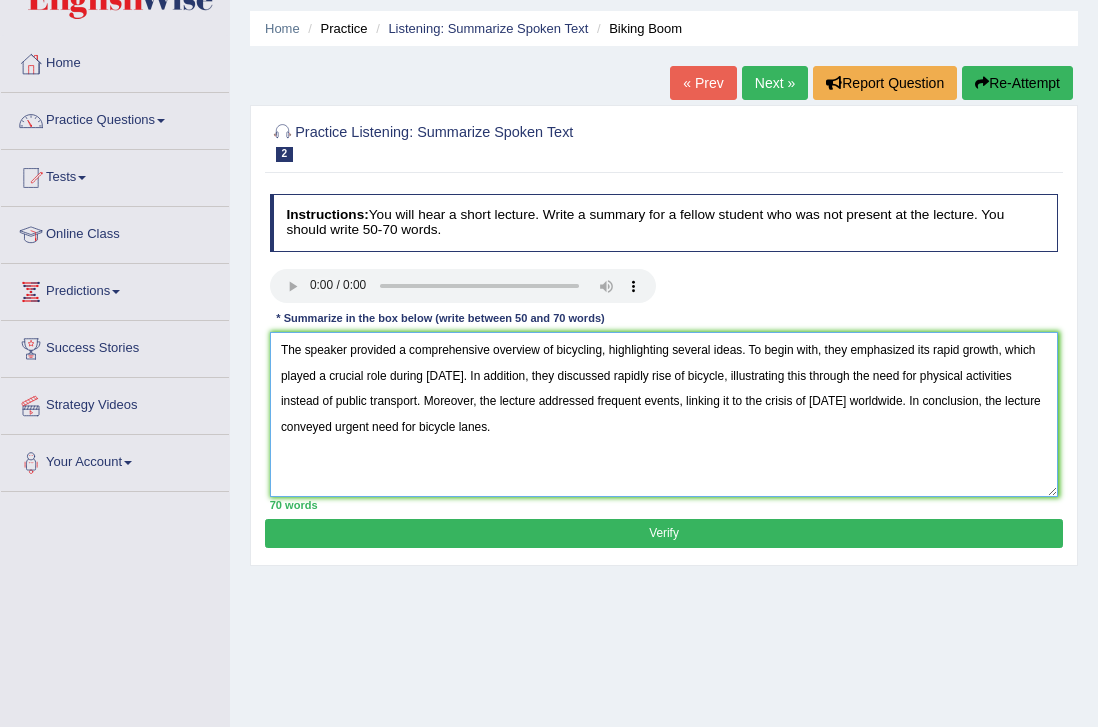 type on "The speaker provided a comprehensive overview of bicycling, highlighting several ideas. To begin with, they emphasized its rapid growth, which played a crucial role during Covid. In addition, they discussed rapidly rise of bicycle, illustrating this through the need for physical activities instead of public transport. Moreover, the lecture addressed frequent events, linking it to the crisis of covid worldwide. In conclusion, the lecture conveyed urgent need for bicycle lanes." 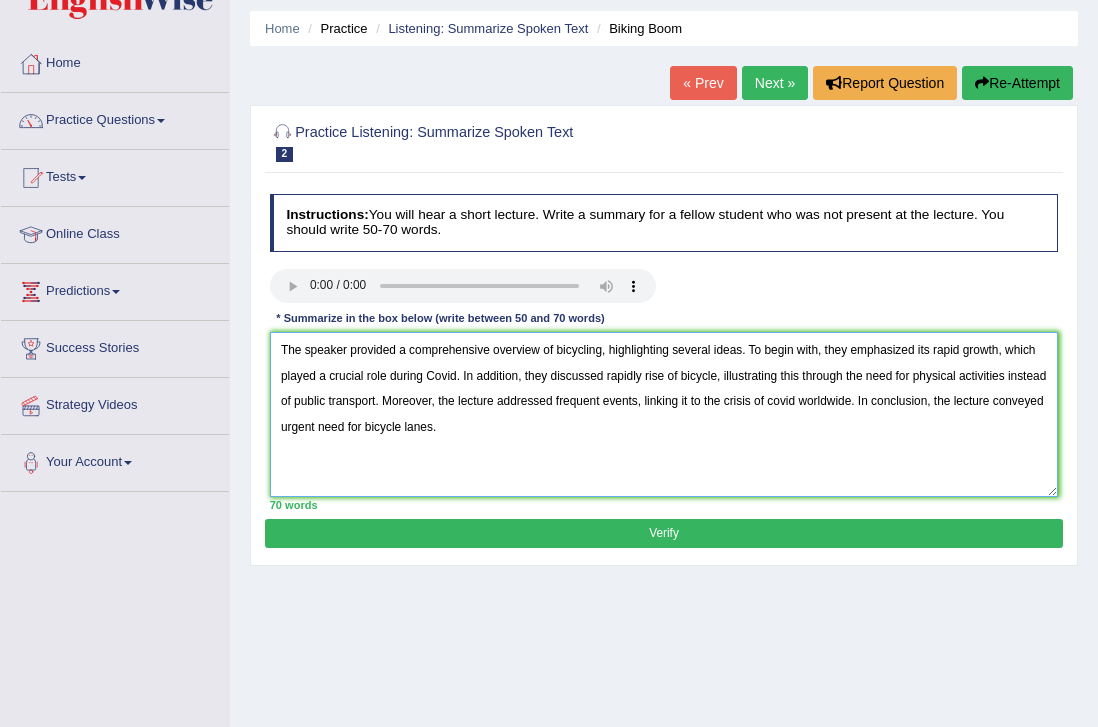 click on "The speaker provided a comprehensive overview of bicycling, highlighting several ideas. To begin with, they emphasized its rapid growth, which played a crucial role during Covid. In addition, they discussed rapidly rise of bicycle, illustrating this through the need for physical activities instead of public transport. Moreover, the lecture addressed frequent events, linking it to the crisis of covid worldwide. In conclusion, the lecture conveyed urgent need for bicycle lanes." at bounding box center (664, 414) 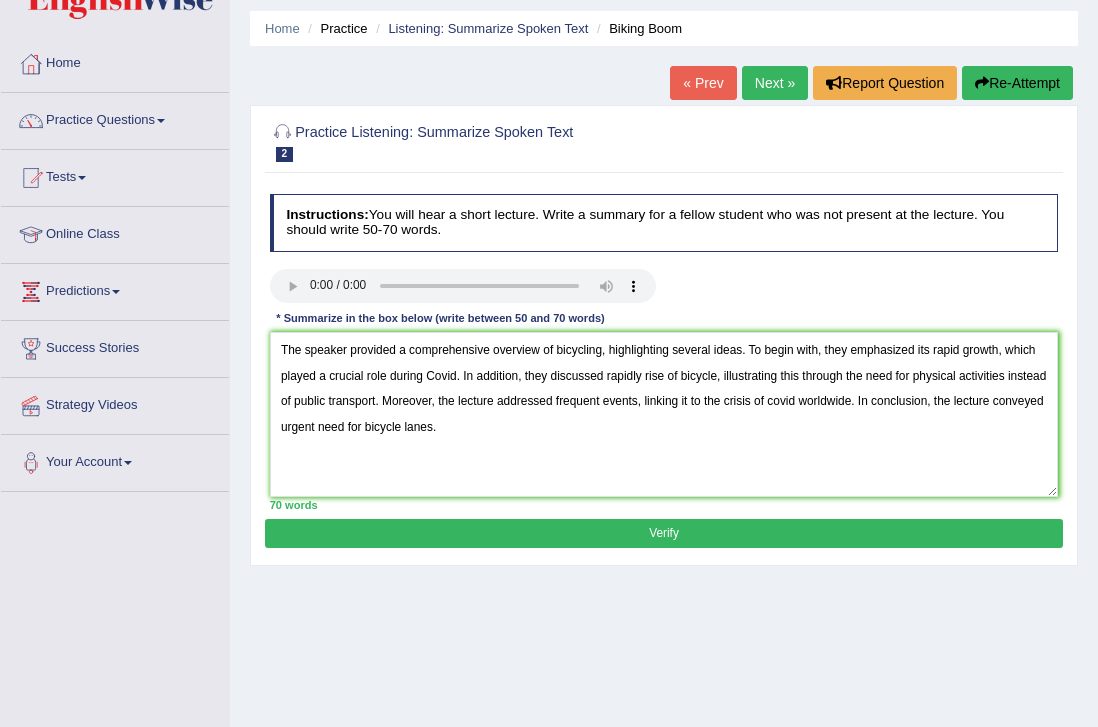 click on "Verify" at bounding box center [663, 533] 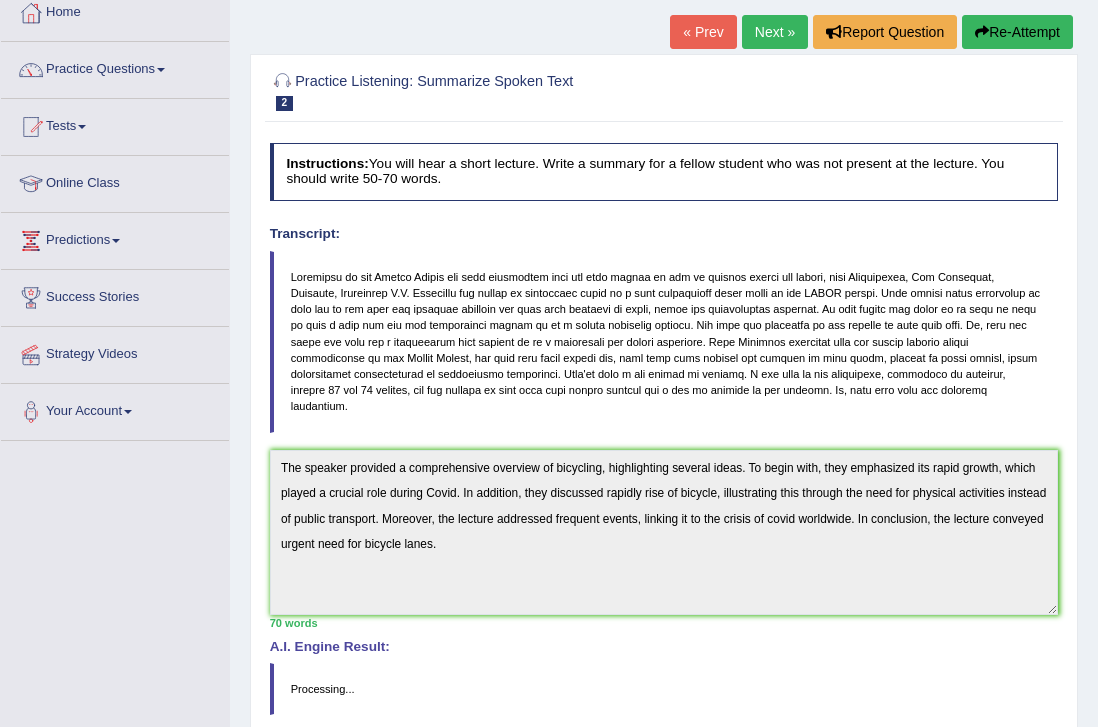 scroll, scrollTop: 197, scrollLeft: 0, axis: vertical 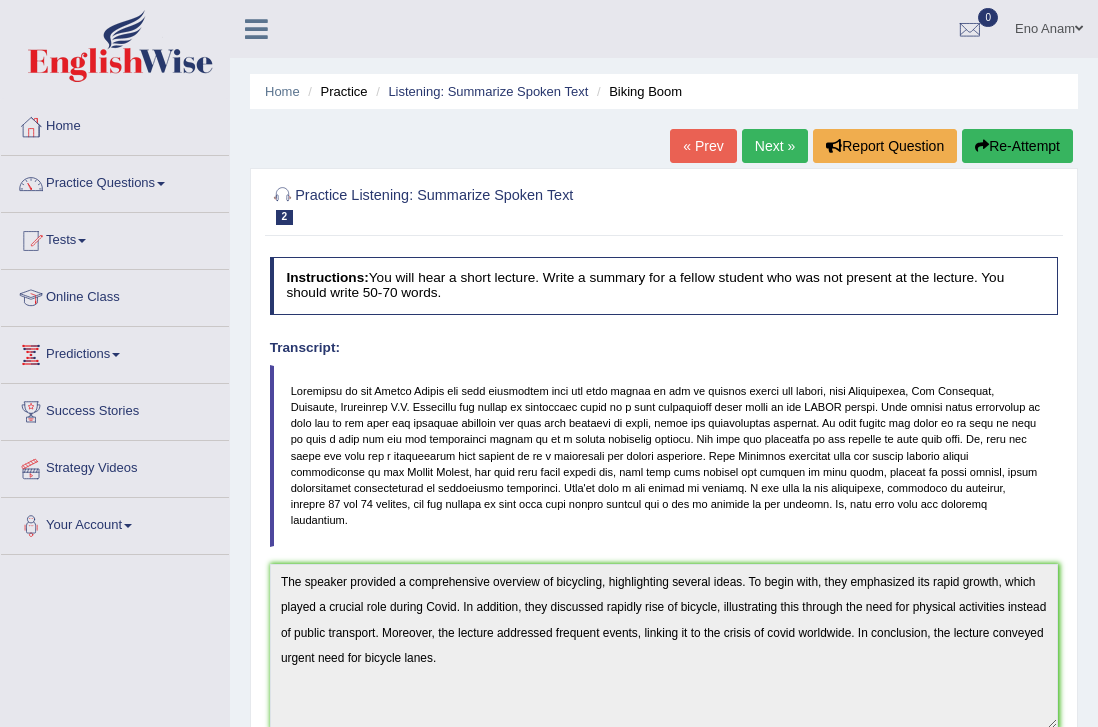 click on "Re-Attempt" at bounding box center (1017, 146) 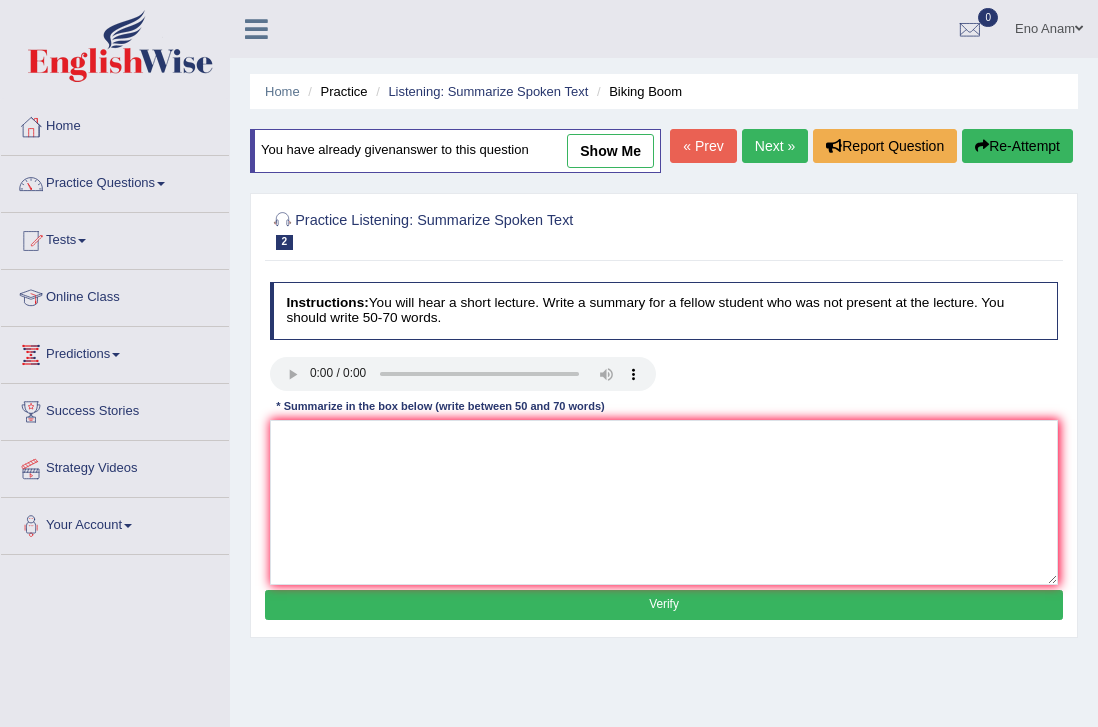 scroll, scrollTop: 0, scrollLeft: 0, axis: both 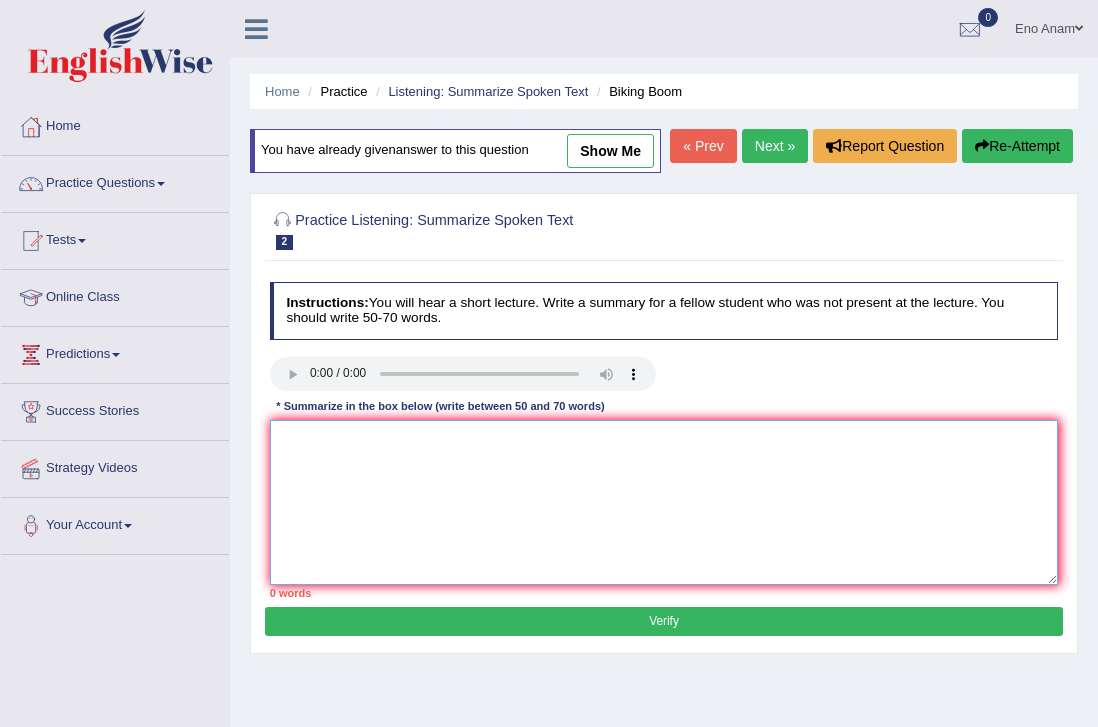 click at bounding box center (664, 502) 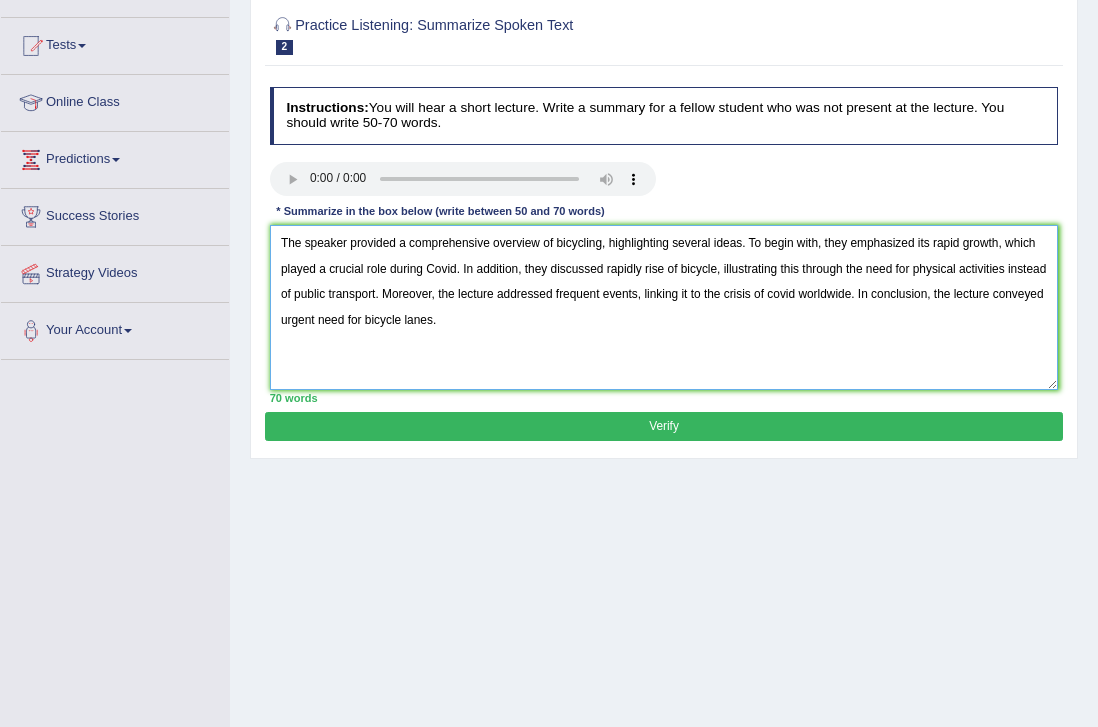 scroll, scrollTop: 184, scrollLeft: 0, axis: vertical 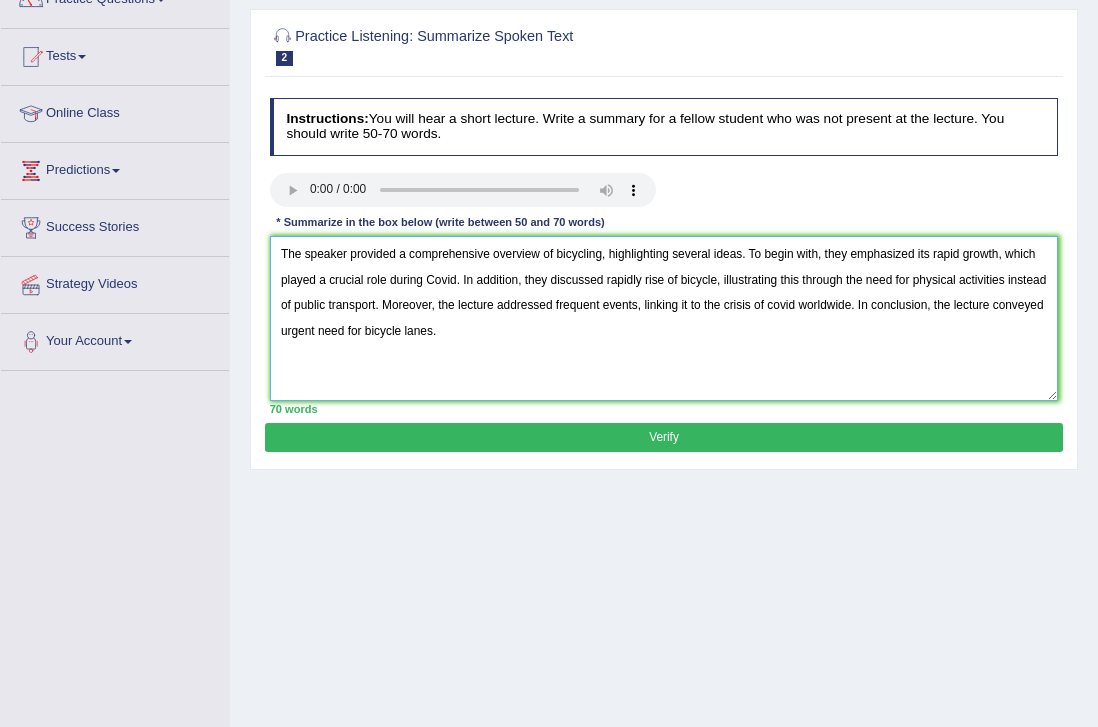 click on "The speaker provided a comprehensive overview of bicycling, highlighting several ideas. To begin with, they emphasized its rapid growth, which played a crucial role during Covid. In addition, they discussed rapidly rise of bicycle, illustrating this through the need for physical activities instead of public transport. Moreover, the lecture addressed frequent events, linking it to the crisis of covid worldwide. In conclusion, the lecture conveyed urgent need for bicycle lanes." at bounding box center [664, 318] 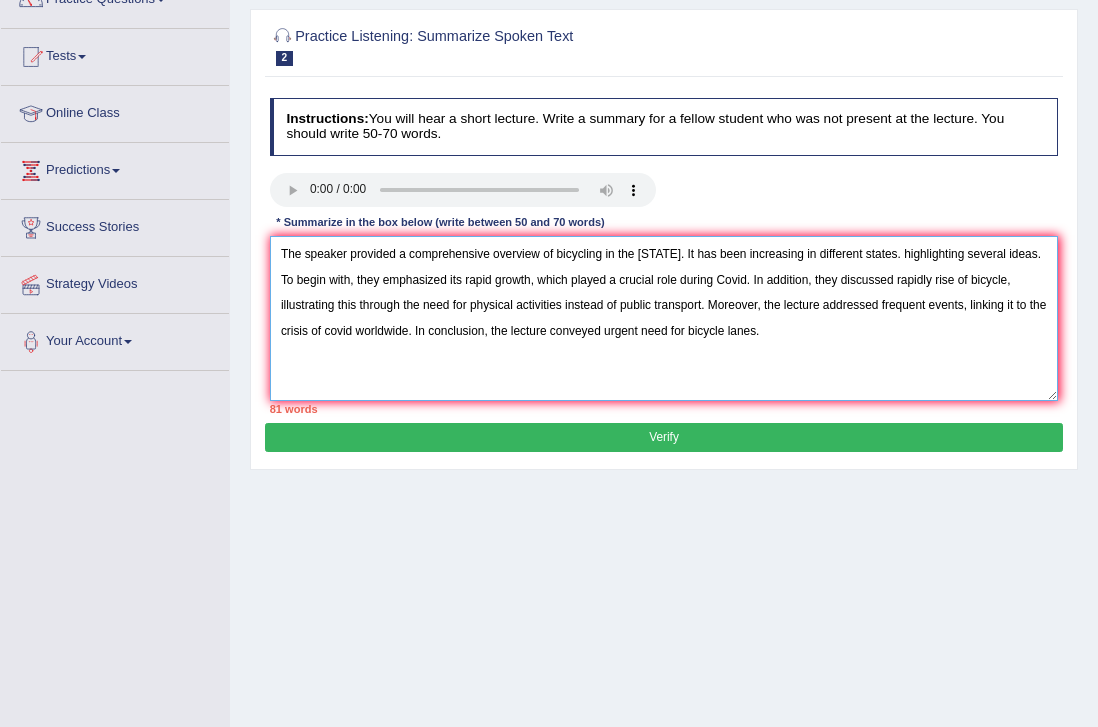 click on "The speaker provided a comprehensive overview of bicycling in the [STATE]. It has been increasing in different states. highlighting several ideas. To begin with, they emphasized its rapid growth, which played a crucial role during Covid. In addition, they discussed rapidly rise of bicycle, illustrating this through the need for physical activities instead of public transport. Moreover, the lecture addressed frequent events, linking it to the crisis of covid worldwide. In conclusion, the lecture conveyed urgent need for bicycle lanes." at bounding box center (664, 318) 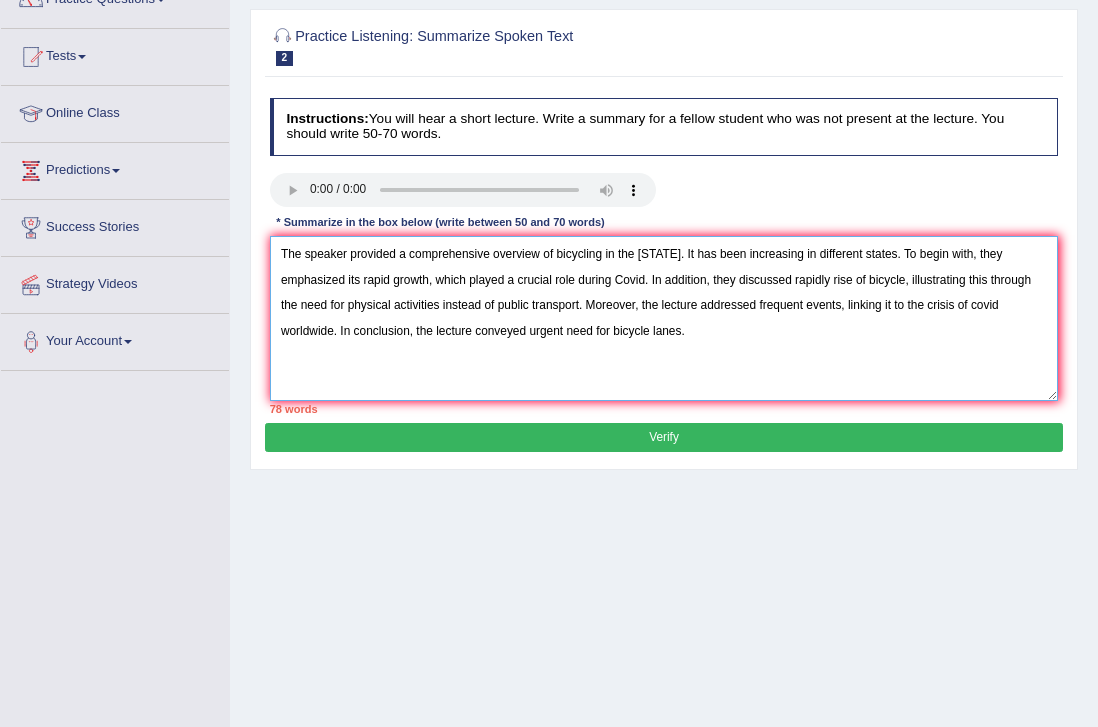 click on "The speaker provided a comprehensive overview of bicycling in the [STATE]. It has been increasing in different states. To begin with, they emphasized its rapid growth, which played a crucial role during Covid. In addition, they discussed rapidly rise of bicycle, illustrating this through the need for physical activities instead of public transport. Moreover, the lecture addressed frequent events, linking it to the crisis of covid worldwide. In conclusion, the lecture conveyed urgent need for bicycle lanes." at bounding box center (664, 318) 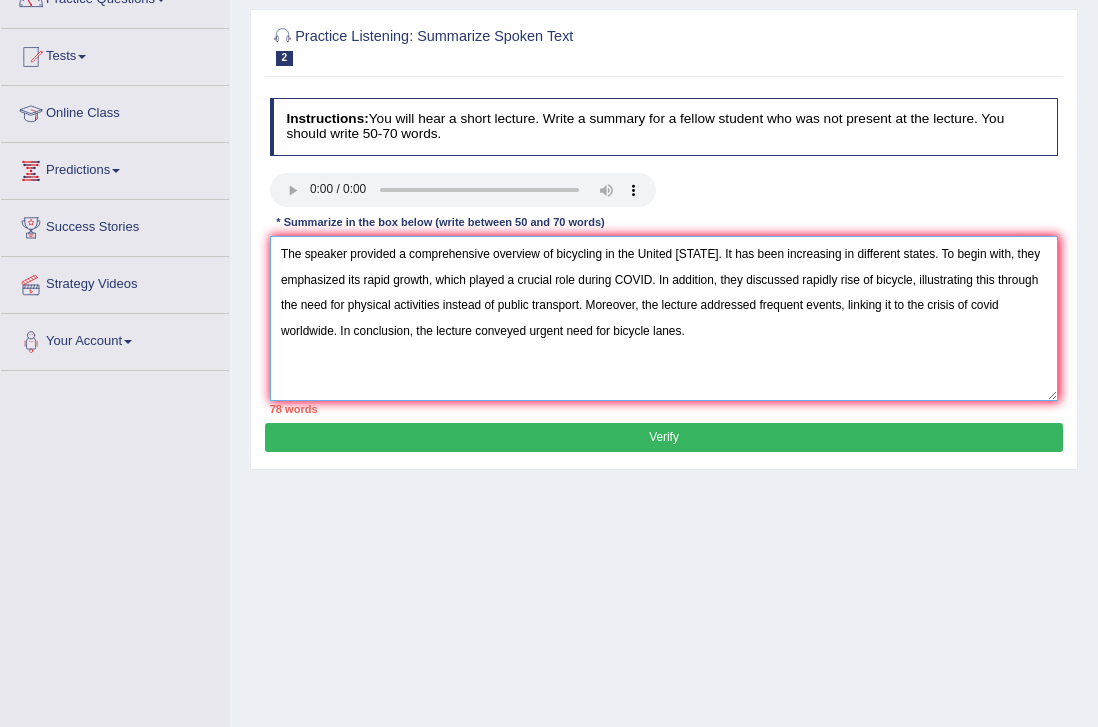 click on "The speaker provided a comprehensive overview of bicycling in the United [STATE]. It has been increasing in different states. To begin with, they emphasized its rapid growth, which played a crucial role during COVID. In addition, they discussed rapidly rise of bicycle, illustrating this through the need for physical activities instead of public transport. Moreover, the lecture addressed frequent events, linking it to the crisis of covid worldwide. In conclusion, the lecture conveyed urgent need for bicycle lanes." at bounding box center [664, 318] 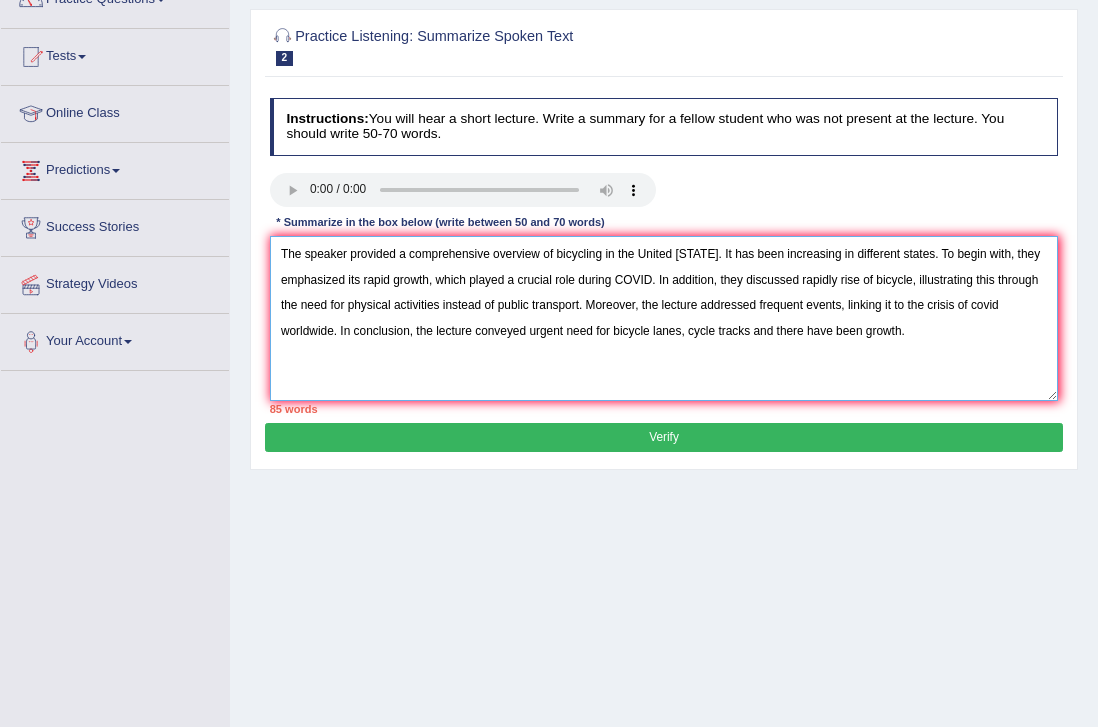 click on "The speaker provided a comprehensive overview of bicycling in the United [STATE]. It has been increasing in different states. To begin with, they emphasized its rapid growth, which played a crucial role during COVID. In addition, they discussed rapidly rise of bicycle, illustrating this through the need for physical activities instead of public transport. Moreover, the lecture addressed frequent events, linking it to the crisis of covid worldwide. In conclusion, the lecture conveyed urgent need for bicycle lanes, cycle tracks and there have been growth." at bounding box center [664, 318] 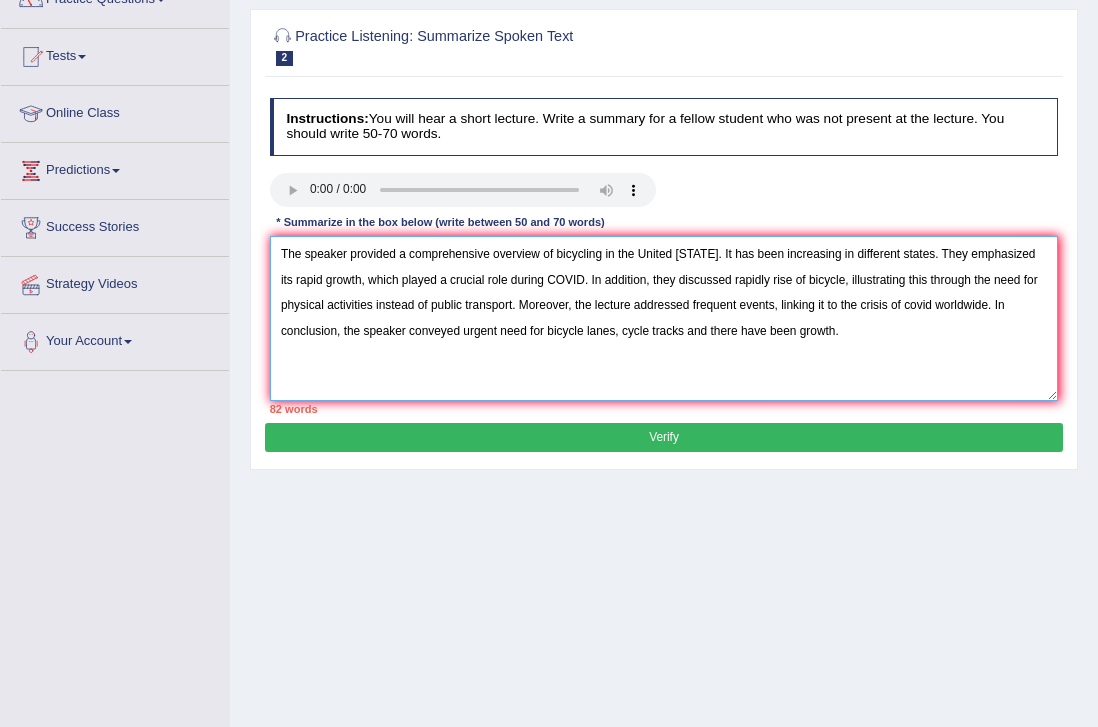 click on "The speaker provided a comprehensive overview of bicycling in the United State. It has been increasing in different states. They emphasized its rapid growth, which played a crucial role during COVID. In addition, they discussed rapidly rise of bicycle, illustrating this through the need for physical activities instead of public transport. Moreover, the lecture addressed frequent events, linking it to the crisis of covid worldwide. In conclusion, the lecture conveyed urgent need for bicycle lanes, cycle tracks and there have been growth." at bounding box center (664, 318) 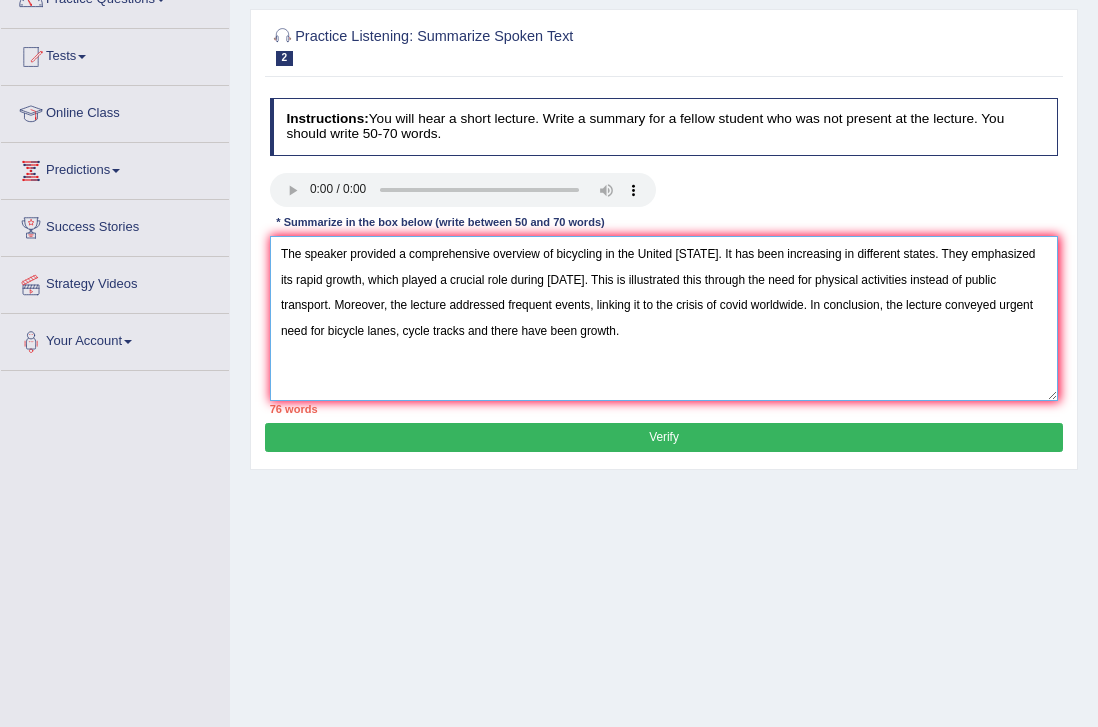 click on "The speaker provided a comprehensive overview of bicycling in the United State. It has been increasing in different states. They emphasized its rapid growth, which played a crucial role during COVID. This is illustrated this through the need for physical activities instead of public transport. Moreover, the lecture addressed frequent events, linking it to the crisis of covid worldwide. In conclusion, the lecture conveyed urgent need for bicycle lanes, cycle tracks and there have been growth." at bounding box center [664, 318] 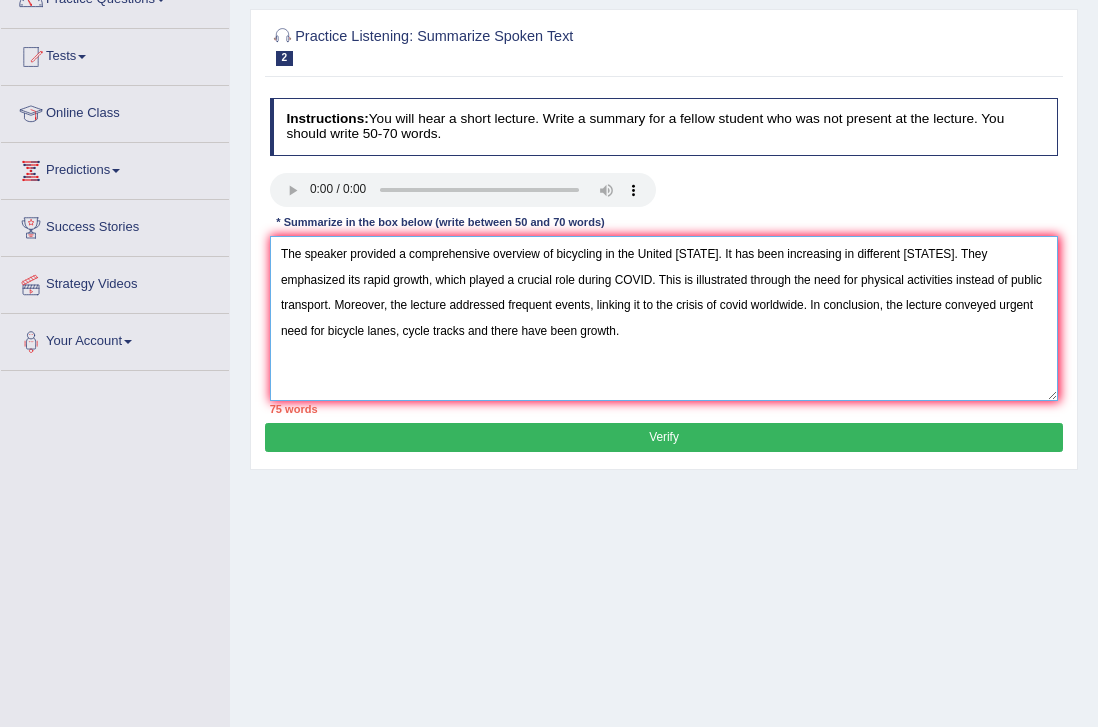 click on "The speaker provided a comprehensive overview of bicycling in the United State. It has been increasing in different states. They emphasized its rapid growth, which played a crucial role during COVID. This is illustrated through the need for physical activities instead of public transport. Moreover, the lecture addressed frequent events, linking it to the crisis of covid worldwide. In conclusion, the lecture conveyed urgent need for bicycle lanes, cycle tracks and there have been growth." at bounding box center [664, 318] 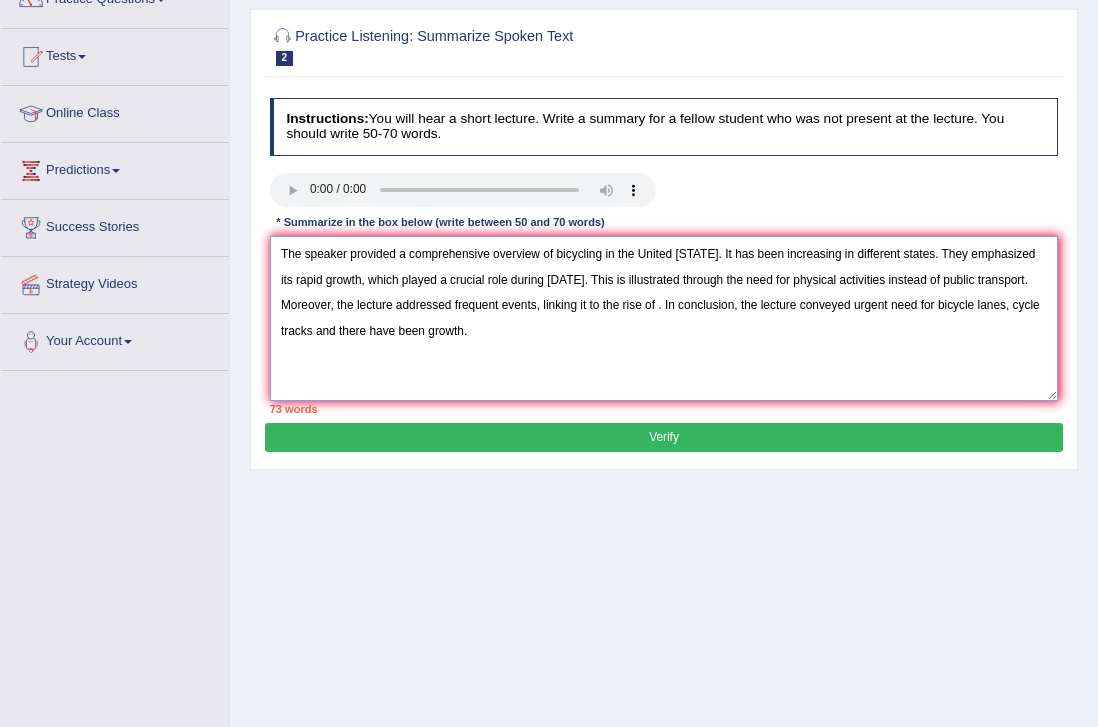 drag, startPoint x: 1015, startPoint y: 346, endPoint x: 942, endPoint y: 345, distance: 73.00685 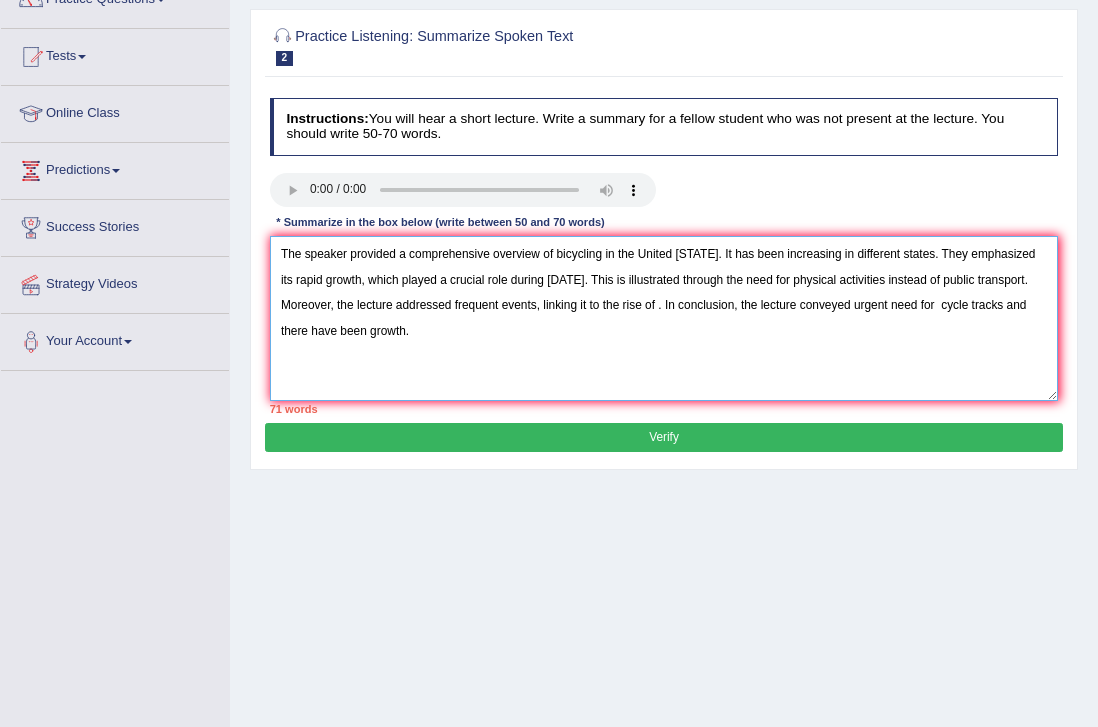 click on "The speaker provided a comprehensive overview of bicycling in the United State. It has been increasing in different states. They emphasized its rapid growth, which played a crucial role during COVID. This is illustrated through the need for physical activities instead of public transport. Moreover, the lecture addressed frequent events, linking it to the rise of . In conclusion, the lecture conveyed urgent need for  cycle tracks and there have been growth." at bounding box center (664, 318) 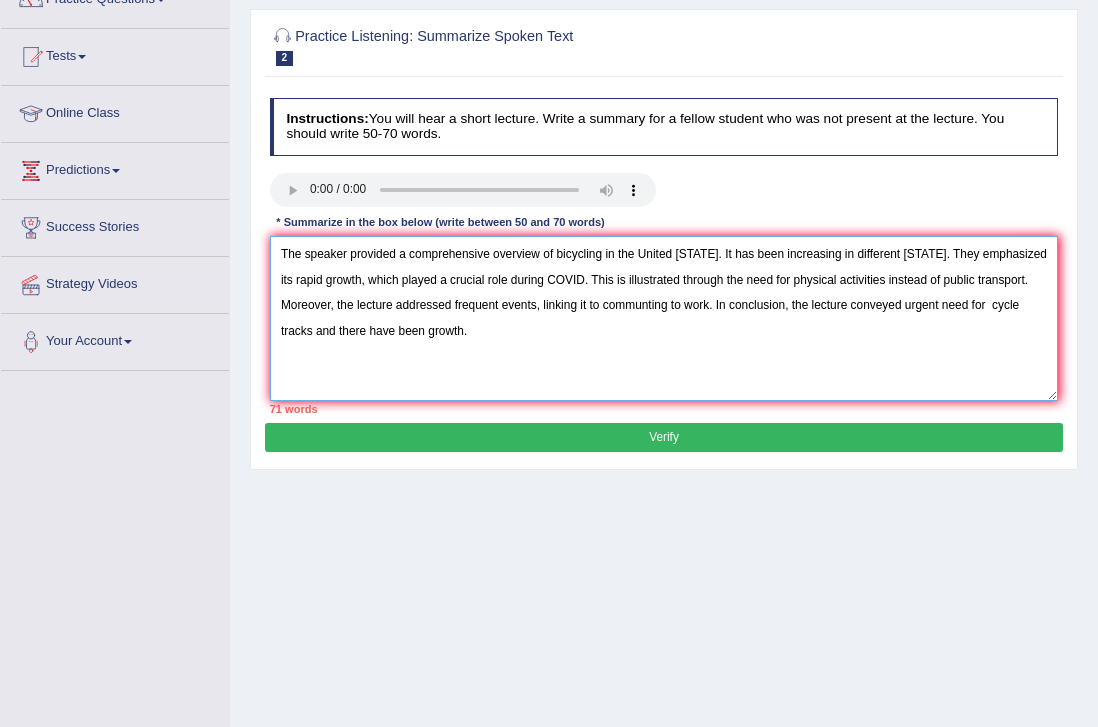 click on "The speaker provided a comprehensive overview of bicycling in the United State. It has been increasing in different states. They emphasized its rapid growth, which played a crucial role during COVID. This is illustrated through the need for physical activities instead of public transport. Moreover, the lecture addressed frequent events, linking it to communting to work. In conclusion, the lecture conveyed urgent need for  cycle tracks and there have been growth." at bounding box center [664, 318] 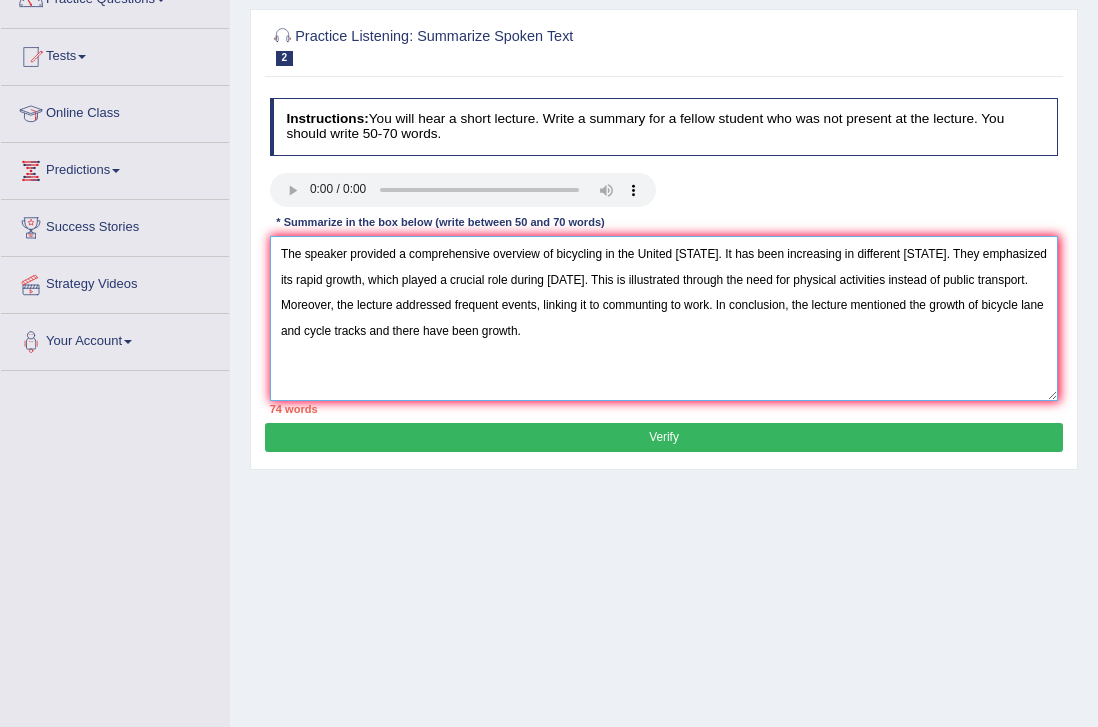 click on "The speaker provided a comprehensive overview of bicycling in the United State. It has been increasing in different states. They emphasized its rapid growth, which played a crucial role during COVID. This is illustrated through the need for physical activities instead of public transport. Moreover, the lecture addressed frequent events, linking it to communting to work. In conclusion, the lecture mentioned the growth of bicycle lane and cycle tracks and there have been growth." at bounding box center (664, 318) 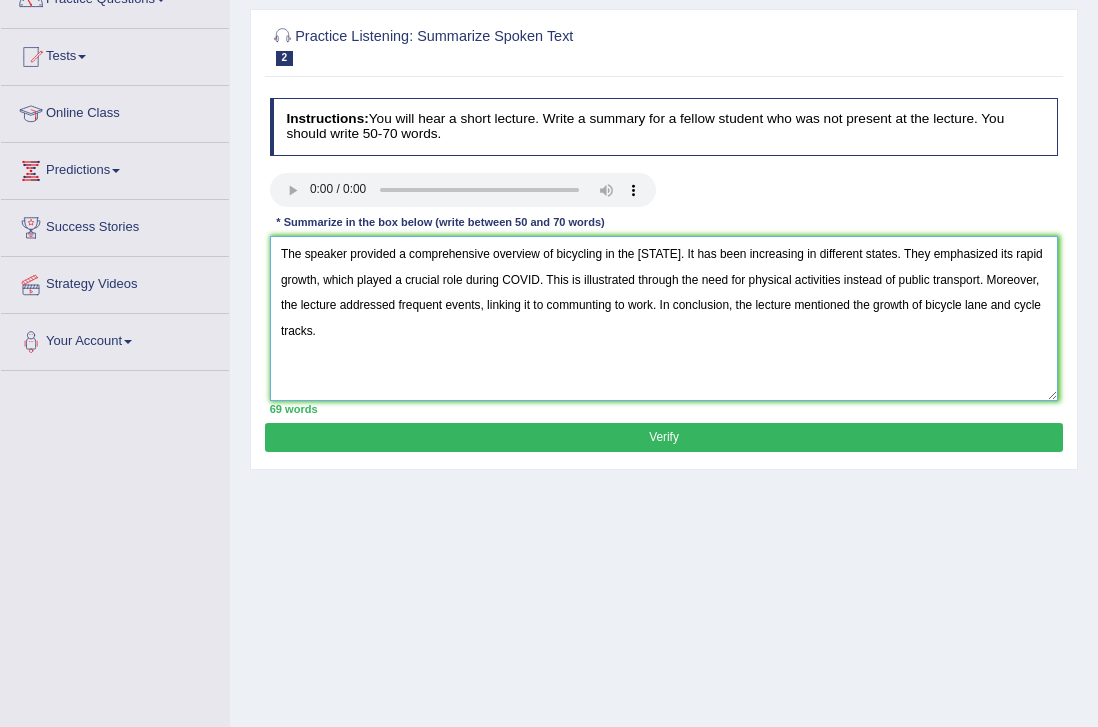 click on "The speaker provided a comprehensive overview of bicycling in the United State. It has been increasing in different states. They emphasized its rapid growth, which played a crucial role during COVID. This is illustrated through the need for physical activities instead of public transport. Moreover, the lecture addressed frequent events, linking it to communting to work. In conclusion, the lecture mentioned the growth of bicycle lane and cycle tracks." at bounding box center [664, 318] 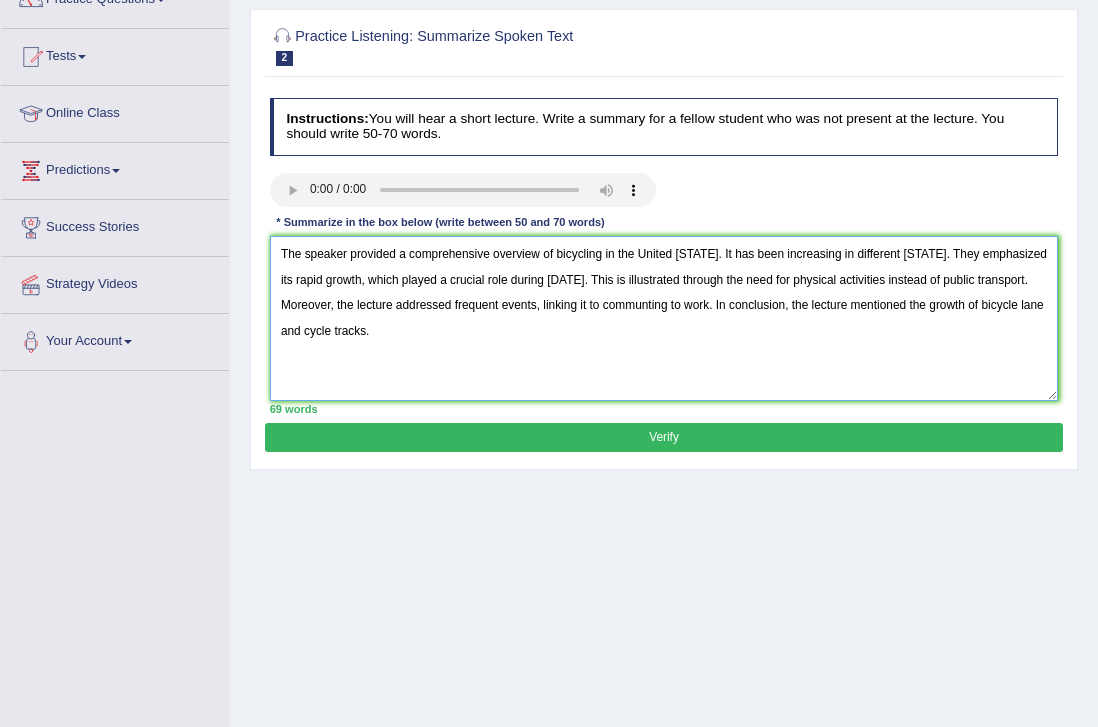 type on "The speaker provided a comprehensive overview of bicycling in the United State. It has been increasing in different States. They emphasized its rapid growth, which played a crucial role during COVID. This is illustrated through the need for physical activities instead of public transport. Moreover, the lecture addressed frequent events, linking it to communting to work. In conclusion, the lecture mentioned the growth of bicycle lane and cycle tracks." 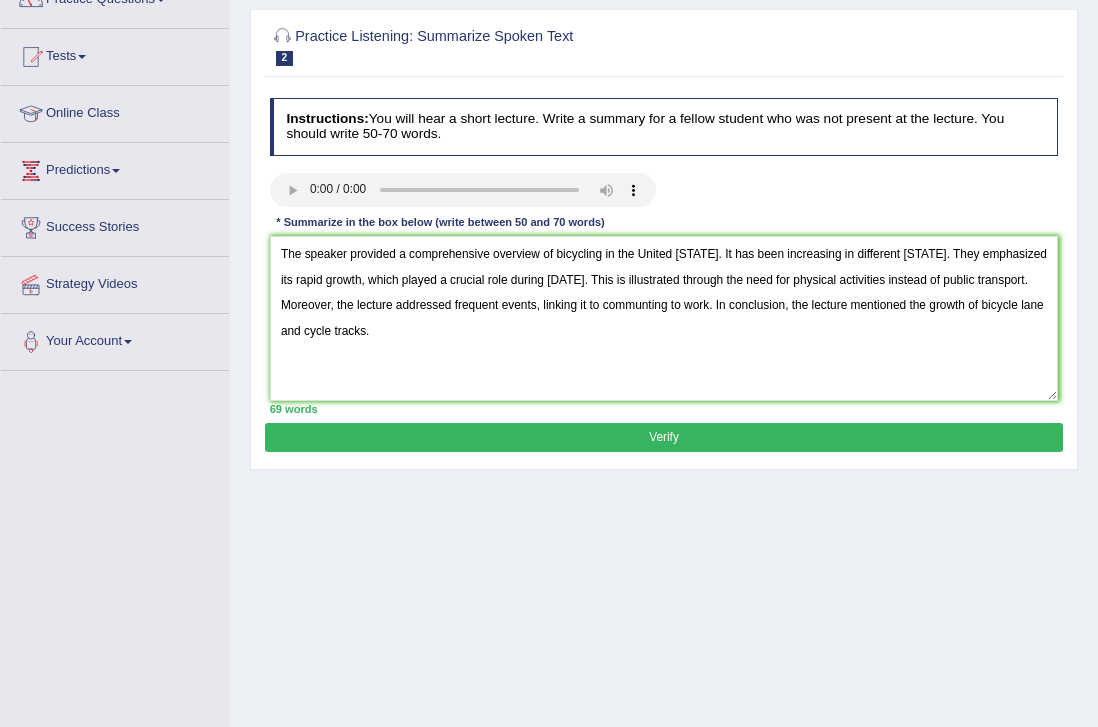 click on "Verify" at bounding box center [663, 437] 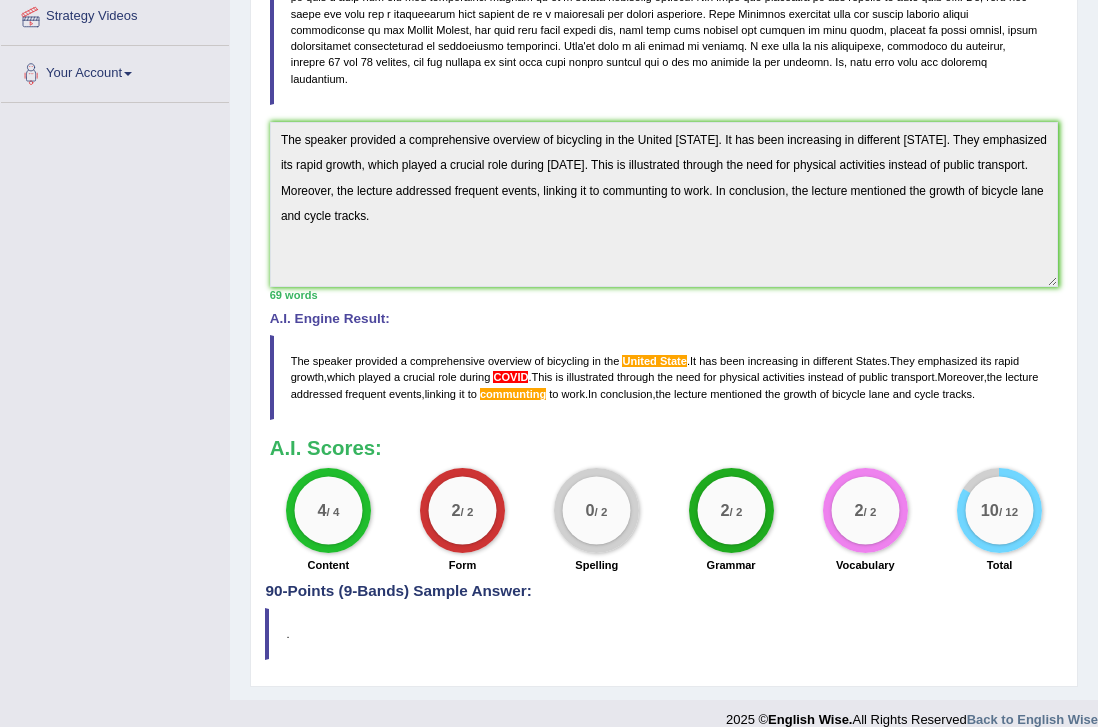 scroll, scrollTop: 453, scrollLeft: 0, axis: vertical 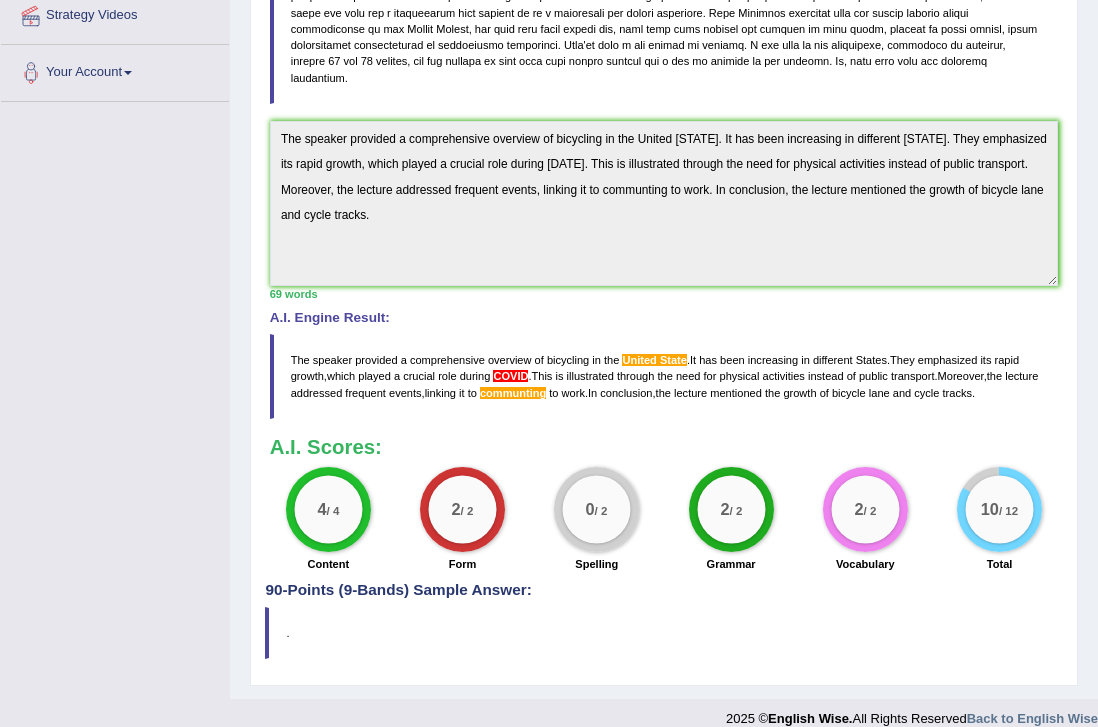click on "90-Points (9-Bands) Sample Answer:" at bounding box center [663, 200] 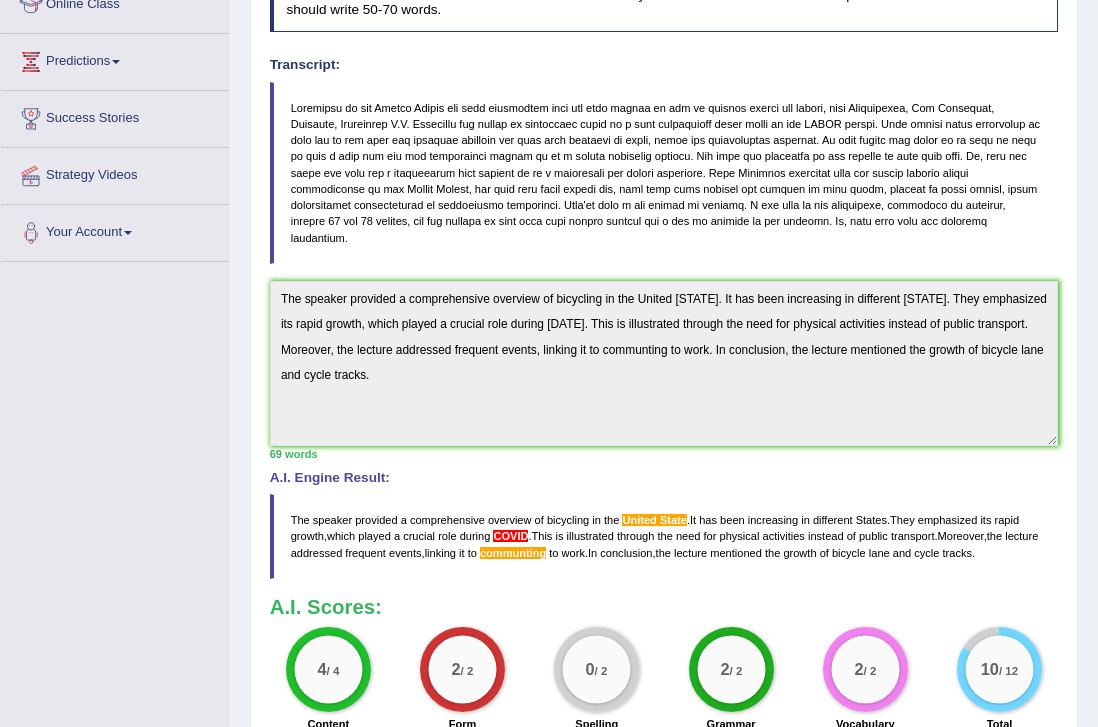 scroll, scrollTop: 0, scrollLeft: 0, axis: both 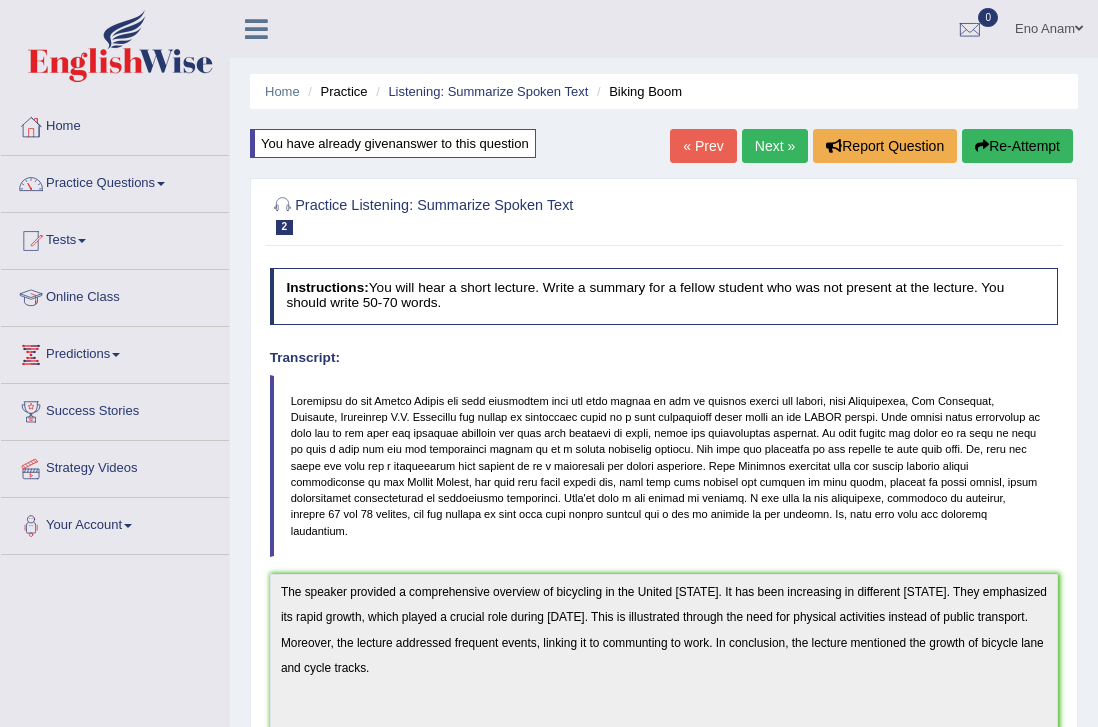click on "Next »" at bounding box center [775, 146] 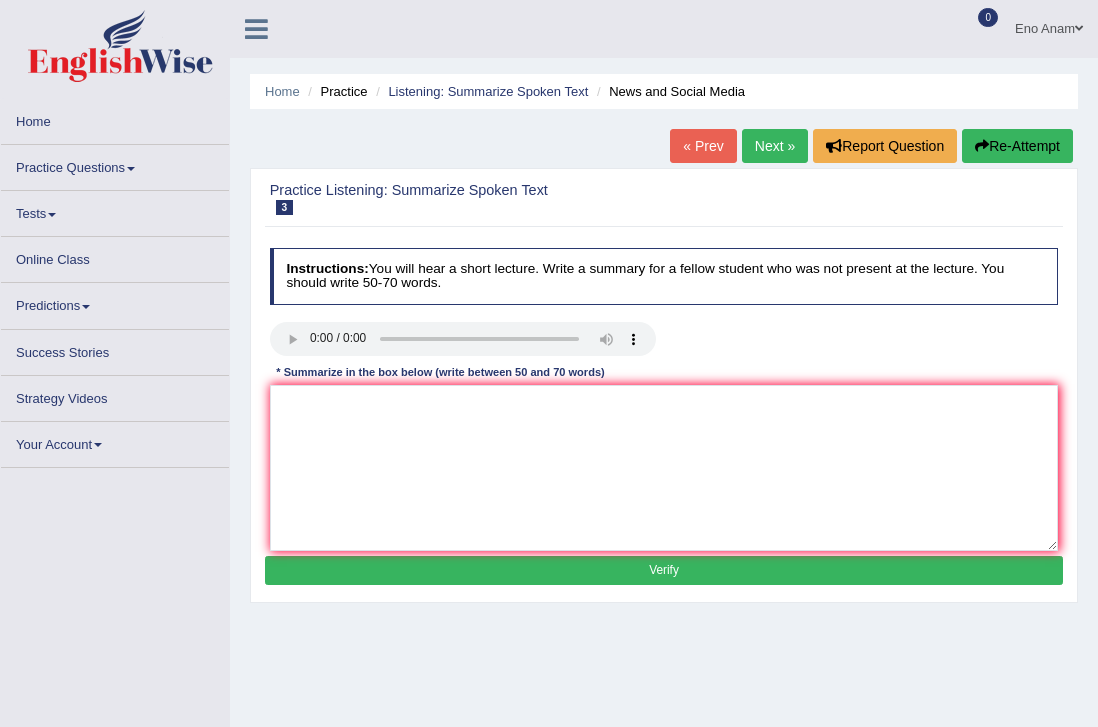 scroll, scrollTop: 0, scrollLeft: 0, axis: both 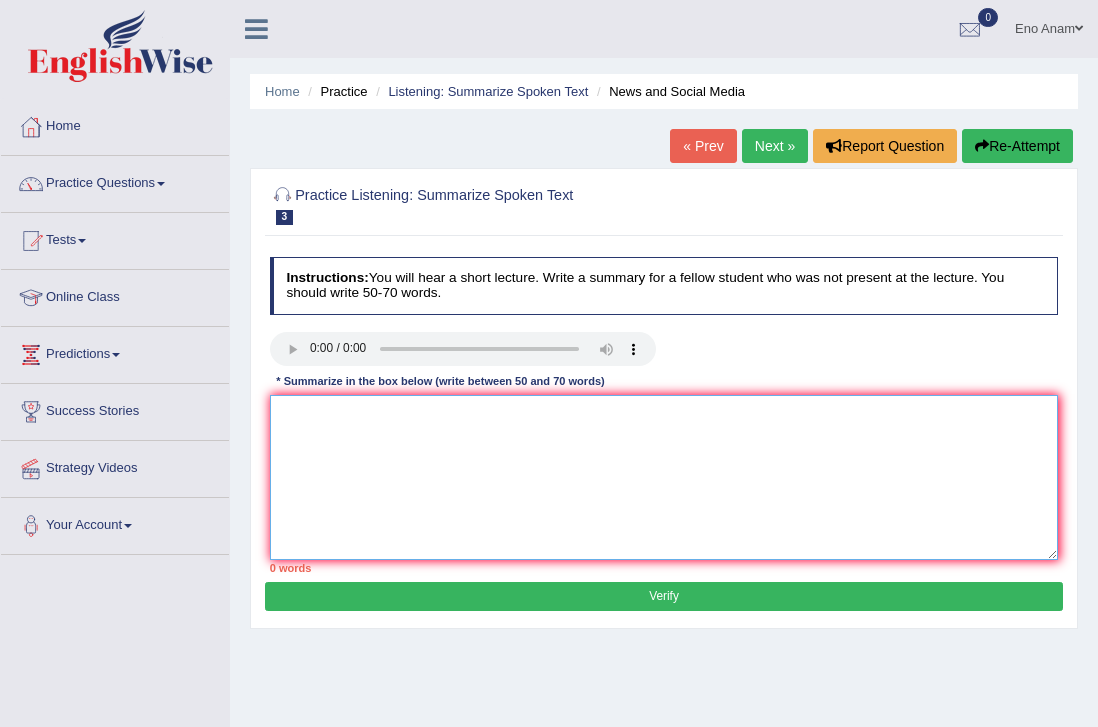 click at bounding box center [664, 477] 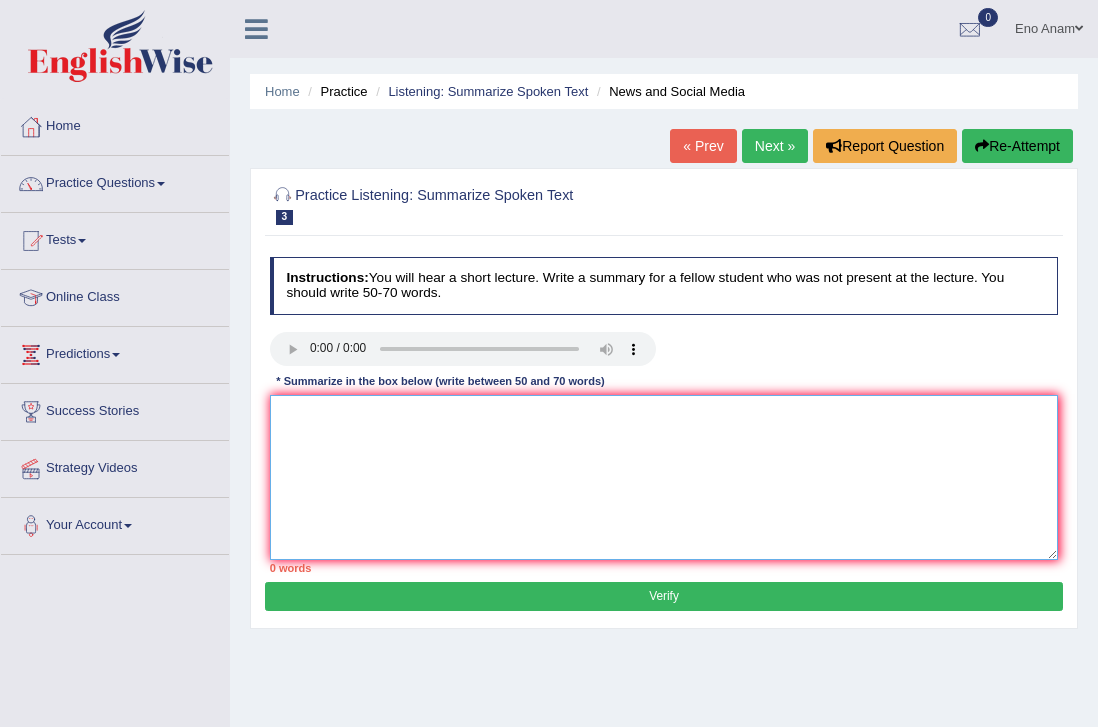 click at bounding box center (664, 477) 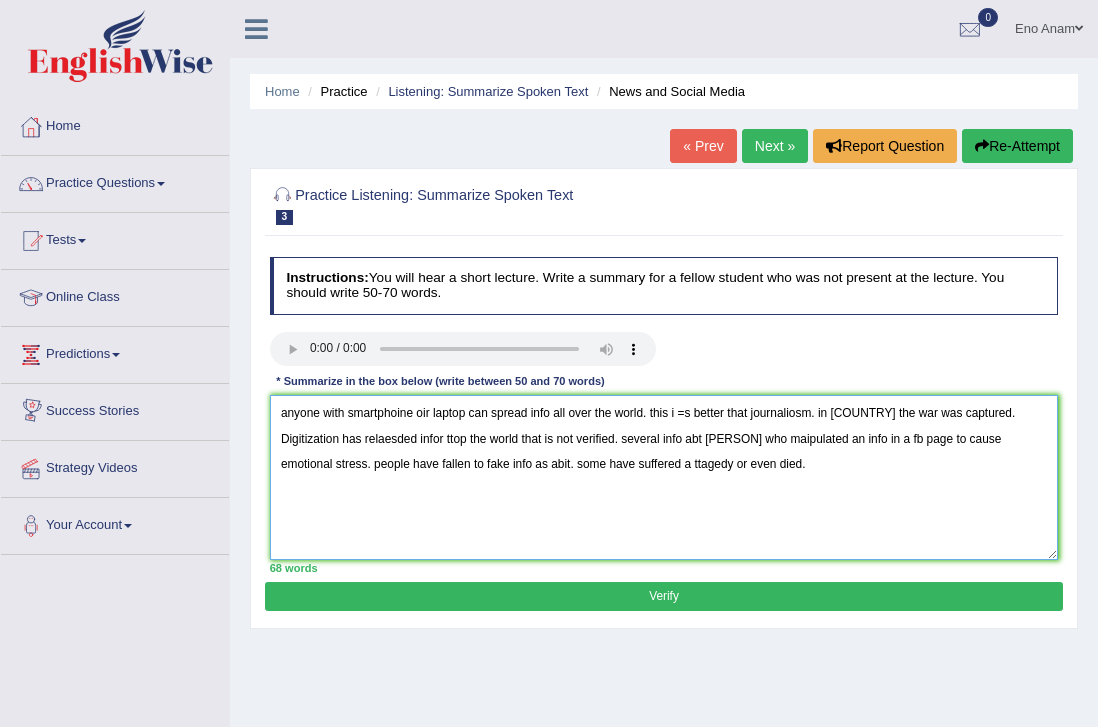 click on "anyone with smartphoine oir laptop can spread info all over the world. this i =s better that journaliosm. in [COUNTRY] the war was captured. Digitization has relaesded infor ttop the world that is not verified. several info abt [PERSON] who maipulated an info in a fb page to cause emotional stress. people have fallen to fake info as abit. some have suffered a ttagedy or even died." at bounding box center (664, 477) 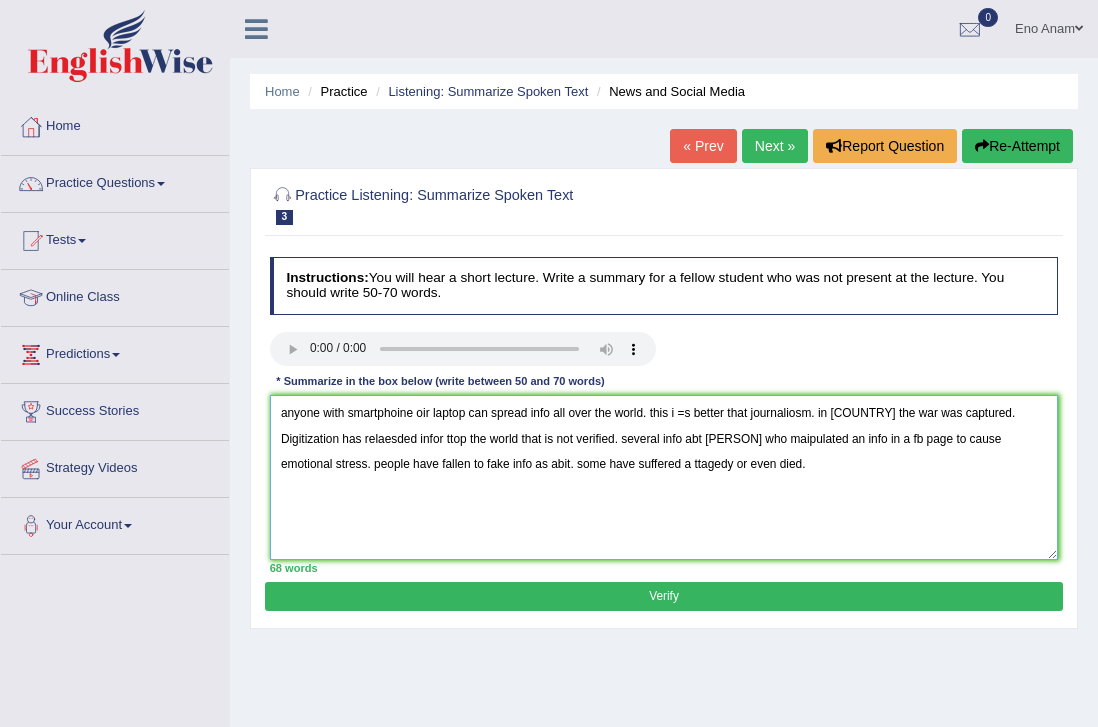 scroll, scrollTop: 100, scrollLeft: 0, axis: vertical 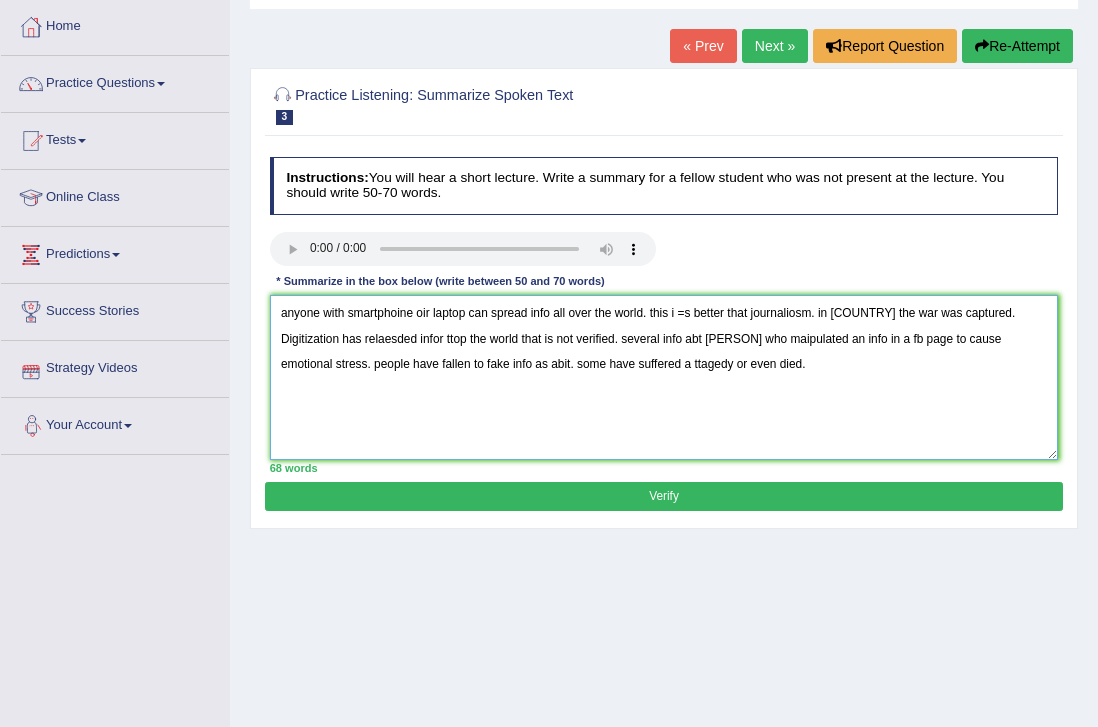 click on "anyone with smartphoine oir laptop can spread info all over the world. this i =s better that journaliosm. in [COUNTRY] the war was captured. Digitization has relaesded infor ttop the world that is not verified. several info abt [PERSON] who maipulated an info in a fb page to cause emotional stress. people have fallen to fake info as abit. some have suffered a ttagedy or even died." at bounding box center [664, 377] 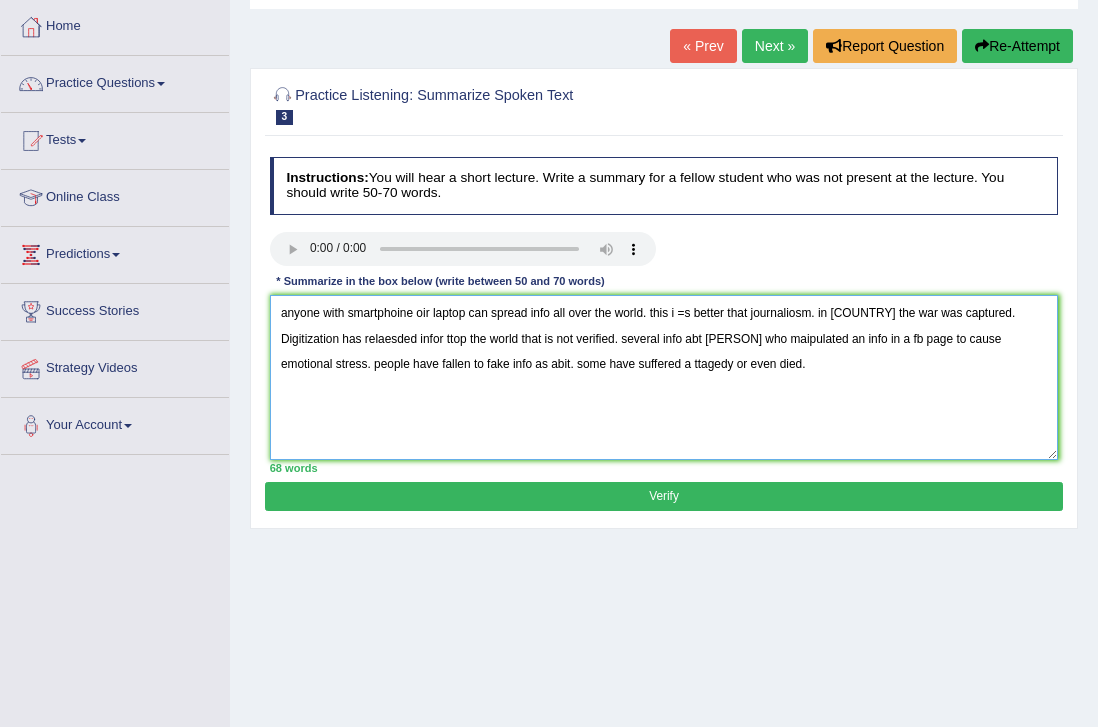 paste on "The speaker provided a comprehensive overview of Global Warming, highlighting several ideas. Tobeginwith, they emphasized rapidly rising greenhouse gas emissions, which plays a crucial role inaccelerating climate change impacts. In addition, they discussed rapidly melting polar ice caps, illustrating this through dramatic sea-level rise effects. Moreover, the lecture addressed frequent extremeweather events, linking it to increasing global temperatures worldwide. In conclusion, the lectureconveyed urgent need for collective action." 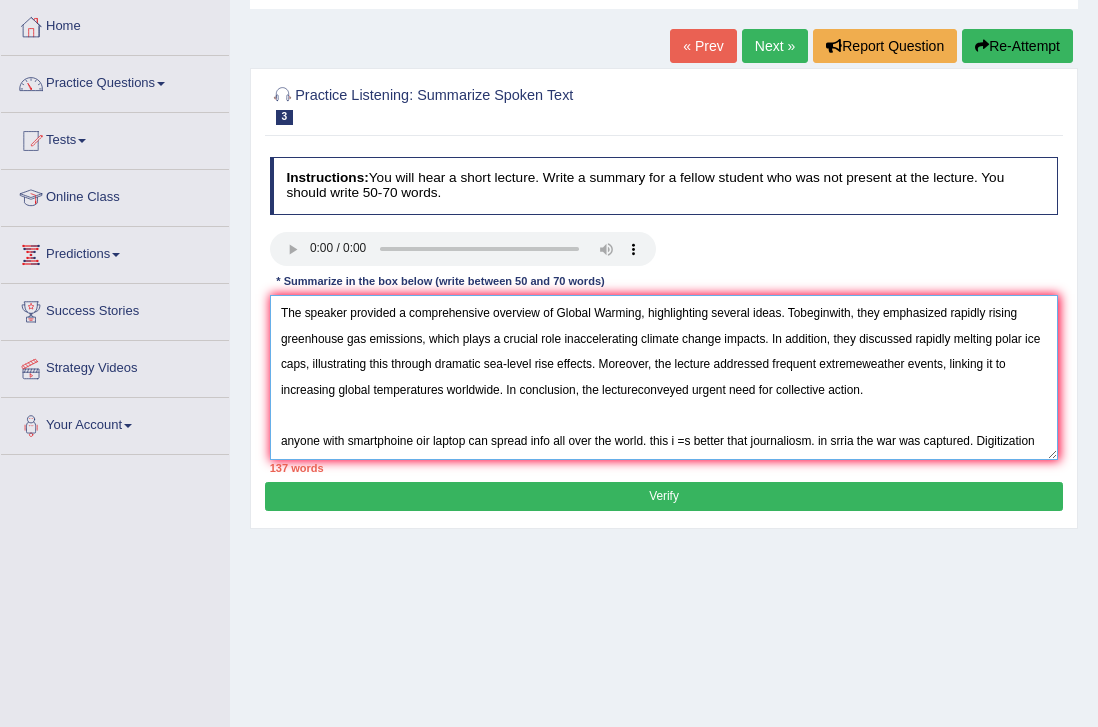 click on "The speaker provided a comprehensive overview of Global Warming, highlighting several ideas. Tobeginwith, they emphasized rapidly rising greenhouse gas emissions, which plays a crucial role inaccelerating climate change impacts. In addition, they discussed rapidly melting polar ice caps, illustrating this through dramatic sea-level rise effects. Moreover, the lecture addressed frequent extremeweather events, linking it to increasing global temperatures worldwide. In conclusion, the lectureconveyed urgent need for collective action.
anyone with smartphoine oir laptop can spread info all over the world. this i =s better that journaliosm. in srria the war was captured. Digitization has relaesded infor ttop the world that is not verified. several info abt mr [PERSON] who maipulated an info in a fb page to cause emotional stress. people have fallen to fake info as abit. some have suffered a ttagedy or even died." at bounding box center [664, 377] 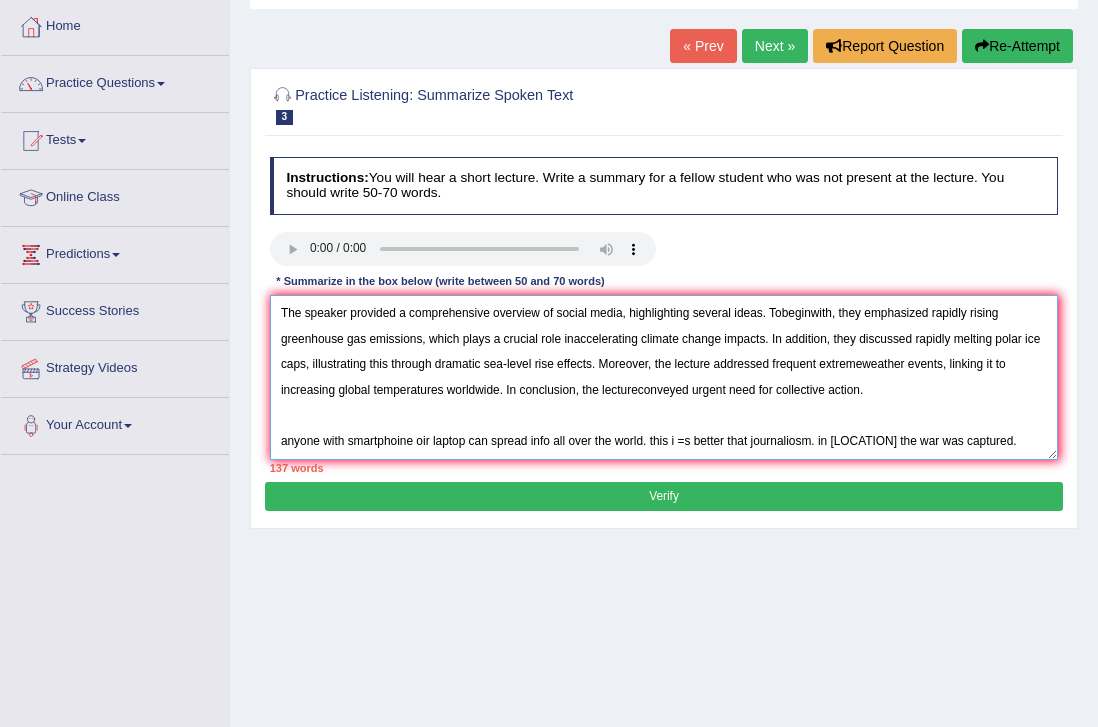 click on "The speaker provided a comprehensive overview of social media, highlighting several ideas. Tobeginwith, they emphasized rapidly rising greenhouse gas emissions, which plays a crucial role inaccelerating climate change impacts. In addition, they discussed rapidly melting polar ice caps, illustrating this through dramatic sea-level rise effects. Moreover, the lecture addressed frequent extremeweather events, linking it to increasing global temperatures worldwide. In conclusion, the lectureconveyed urgent need for collective action.
anyone with smartphoine oir laptop can spread info all over the world. this i =s better that journaliosm. in [LOCATION] the war was captured. Digitization has relaesded infor ttop the world that is not verified. several info abt mr mubal who maipulated an info in a fb page to cause emotional stress. people have fallen to fake info as abit. some have suffered a ttagedy or even died." at bounding box center (664, 377) 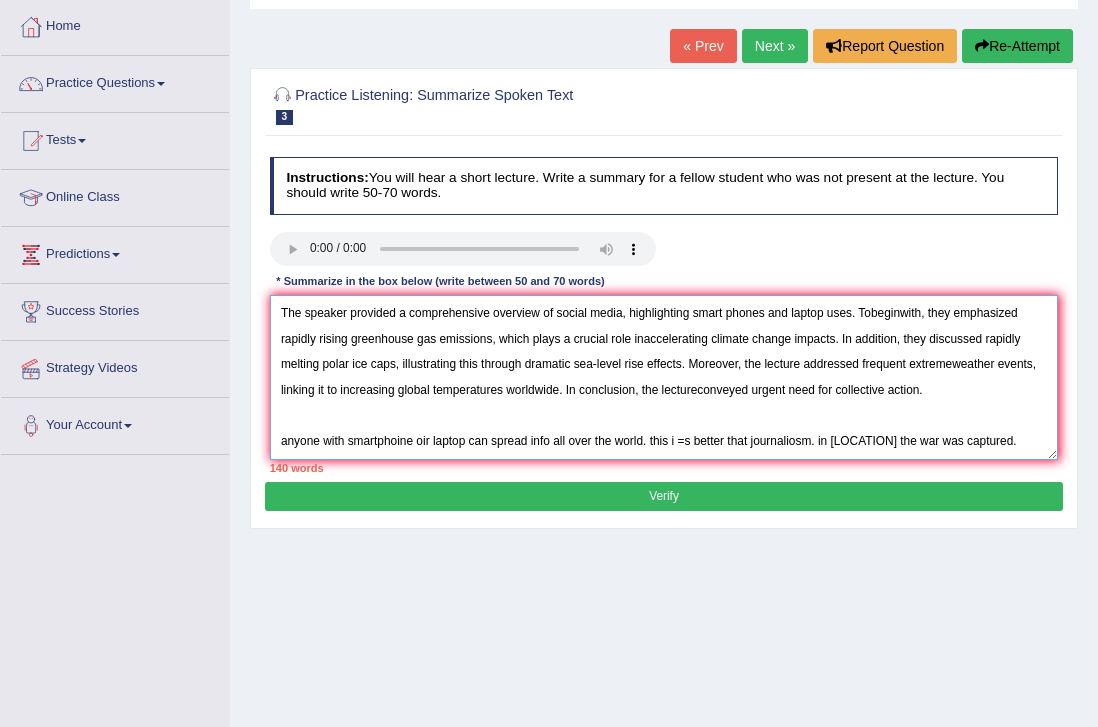 click on "The speaker provided a comprehensive overview of social media, highlighting smart phones and laptop uses. Tobeginwith, they emphasized rapidly rising greenhouse gas emissions, which plays a crucial role inaccelerating climate change impacts. In addition, they discussed rapidly melting polar ice caps, illustrating this through dramatic sea-level rise effects. Moreover, the lecture addressed frequent extremeweather events, linking it to increasing global temperatures worldwide. In conclusion, the lectureconveyed urgent need for collective action.
anyone with smartphoine oir laptop can spread info all over the world. this i =s better that journaliosm. in [LOCATION] the war was captured. Digitization has relaesded infor ttop the world that is not verified. several info abt mr [LAST] who maipulated an info in a [PLATFORM] page to cause emotional stress. people have fallen to fake info as abit. some have suffered a ttagedy or even died." at bounding box center (664, 377) 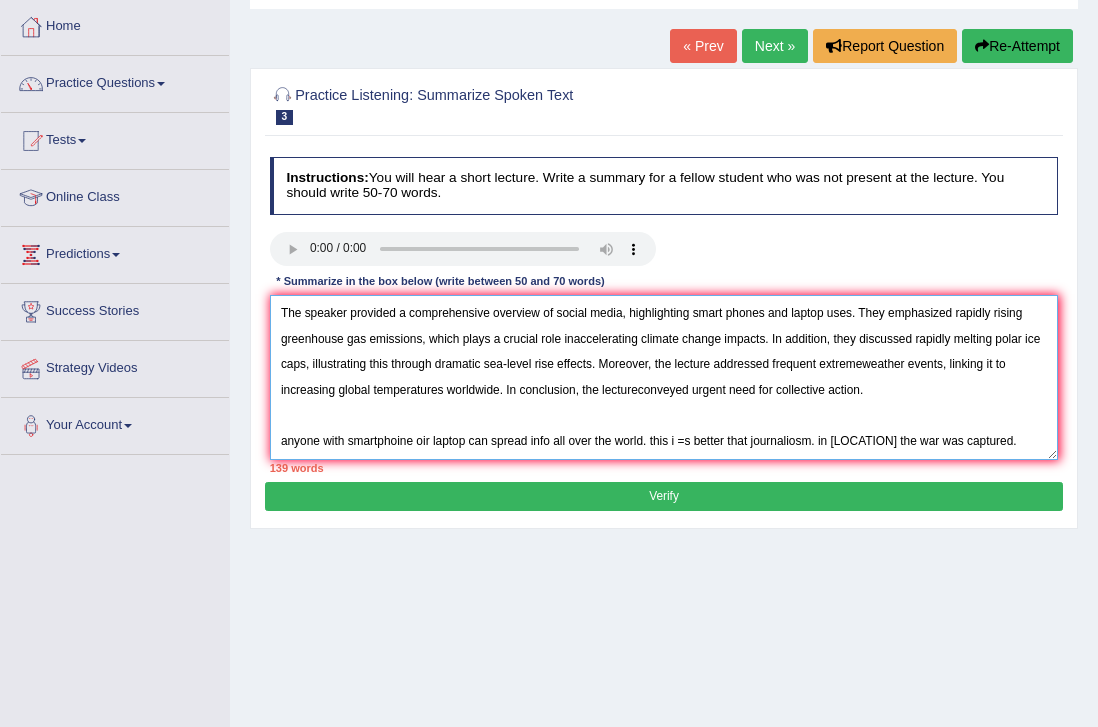 click on "The speaker provided a comprehensive overview of social media, highlighting smart phones and laptop uses. They emphasized rapidly rising greenhouse gas emissions, which plays a crucial role inaccelerating climate change impacts. In addition, they discussed rapidly melting polar ice caps, illustrating this through dramatic sea-level rise effects. Moreover, the lecture addressed frequent extremeweather events, linking it to increasing global temperatures worldwide. In conclusion, the lectureconveyed urgent need for collective action.
anyone with smartphoine oir laptop can spread info all over the world. this i =s better that journaliosm. in [LOCATION] the war was captured. Digitization has relaesded infor ttop the world that is not verified. several info abt mr mubal who maipulated an info in a fb page to cause emotional stress. people have fallen to fake info as abit. some have suffered a ttagedy or even died." at bounding box center [664, 377] 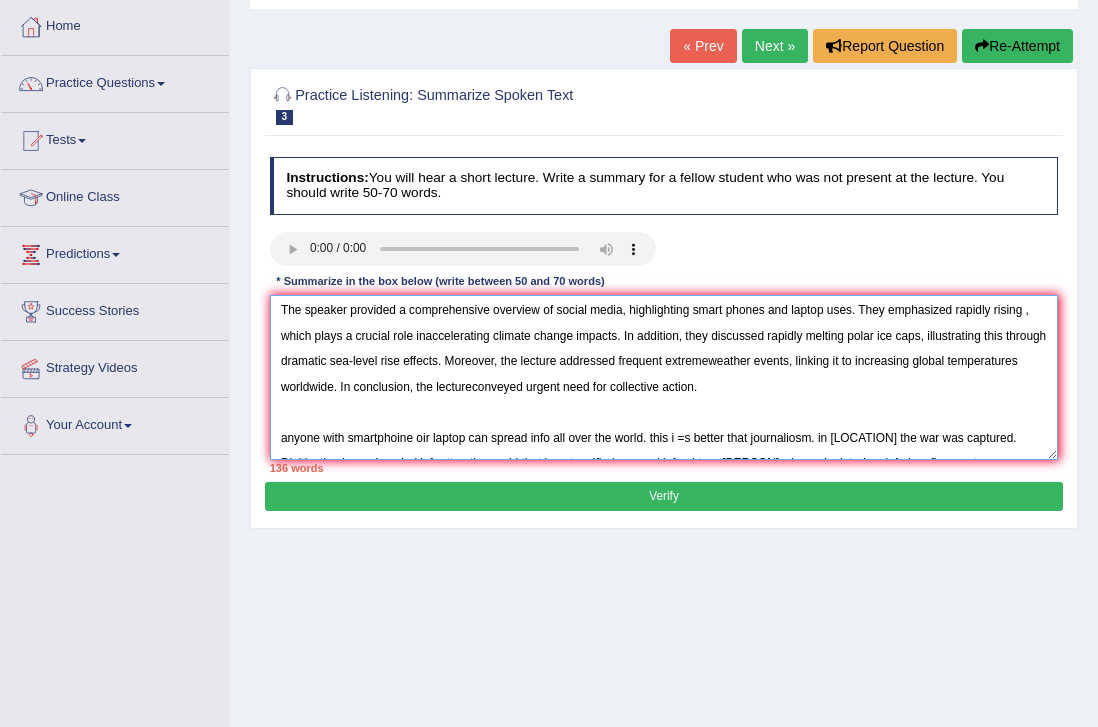 scroll, scrollTop: 0, scrollLeft: 0, axis: both 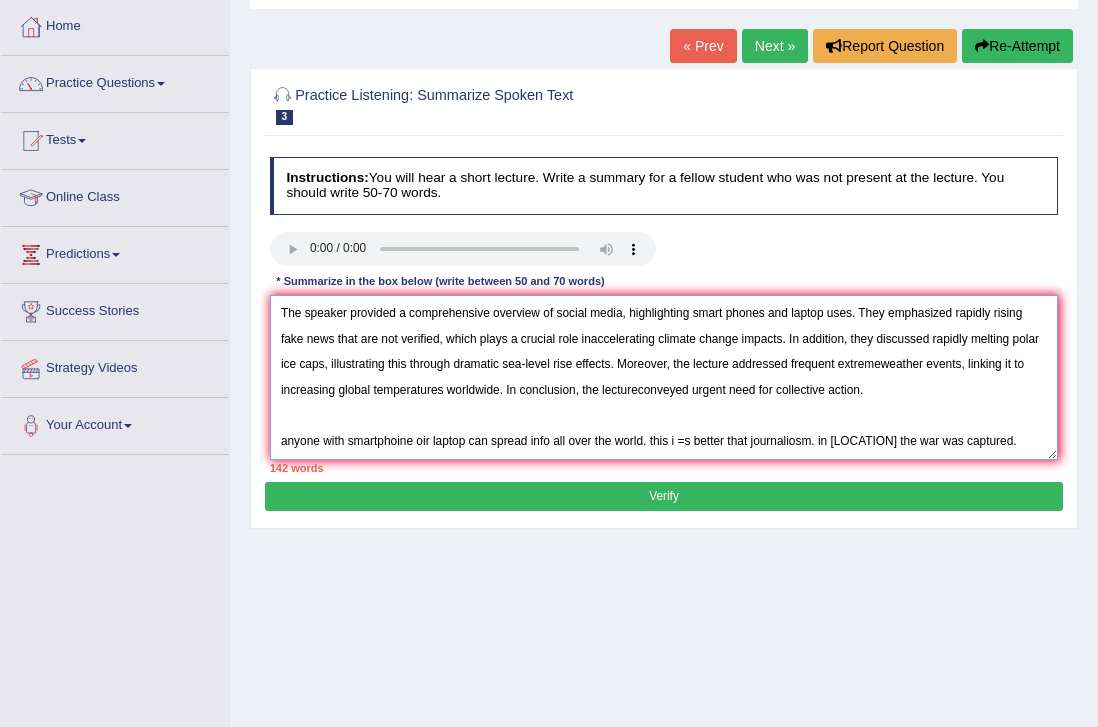 click on "The speaker provided a comprehensive overview of social media, highlighting smart phones and laptop uses. They emphasized rapidly rising fake news that are not verified, which plays a crucial role inaccelerating climate change impacts. In addition, they discussed rapidly melting polar ice caps, illustrating this through dramatic sea-level rise effects. Moreover, the lecture addressed frequent extremeweather events, linking it to increasing global temperatures worldwide. In conclusion, the lectureconveyed urgent need for collective action.
anyone with smartphoine oir laptop can spread info all over the world. this i =s better that journaliosm. in [LOCATION] the war was captured. Digitization has relaesded infor ttop the world that is not verified. several info abt mr [PERSON] who maipulated an info in a fb page to cause emotional stress. people have fallen to fake info as abit. some have suffered a ttagedy or even died." at bounding box center (664, 377) 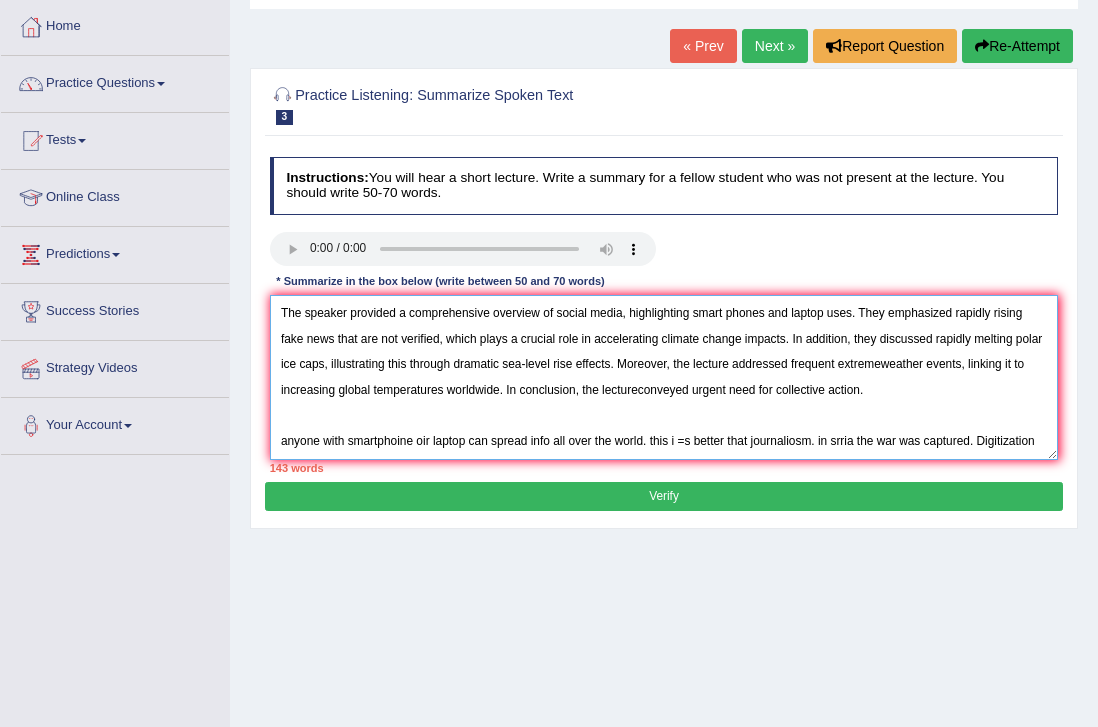 click on "The speaker provided a comprehensive overview of social media, highlighting smart phones and laptop uses. They emphasized rapidly rising fake news that are not verified, which plays a crucial role in accelerating climate change impacts. In addition, they discussed rapidly melting polar ice caps, illustrating this through dramatic sea-level rise effects. Moreover, the lecture addressed frequent extremeweather events, linking it to increasing global temperatures worldwide. In conclusion, the lectureconveyed urgent need for collective action.
anyone with smartphoine oir laptop can spread info all over the world. this i =s better that journaliosm. in srria the war was captured. Digitization has relaesded infor ttop the world that is not verified. several info abt mr [NAME] who maipulated an info in a fb page to cause emotional stress. people have fallen to fake info as abit. some have suffered a ttagedy or even died." at bounding box center (664, 377) 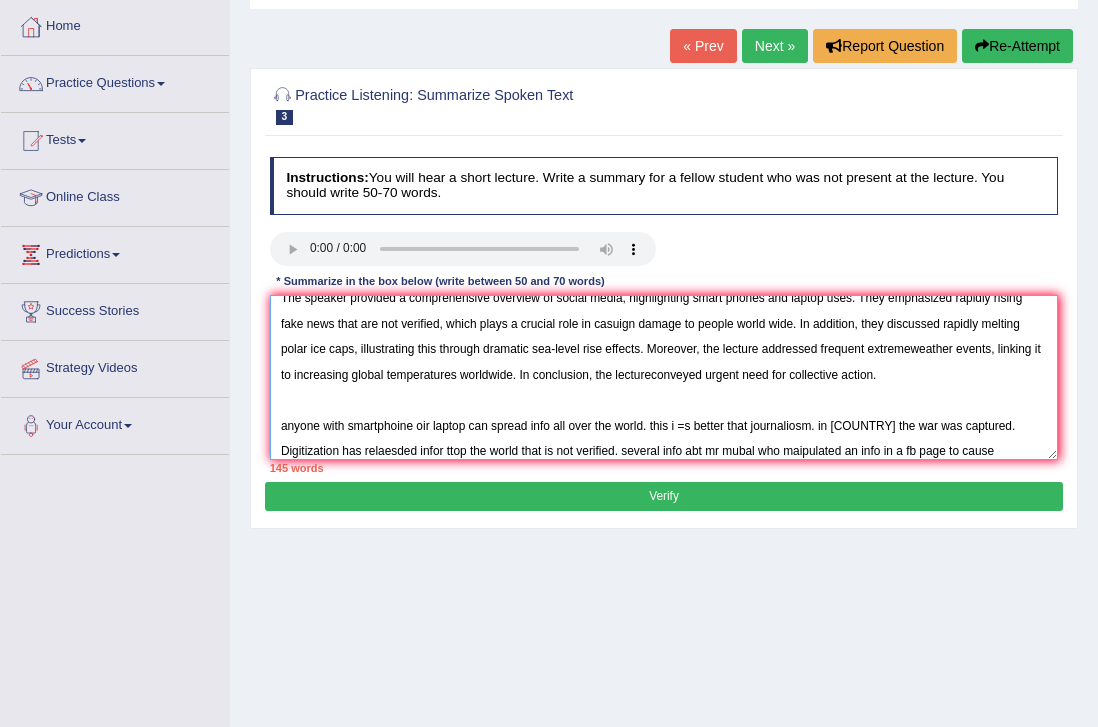 scroll, scrollTop: 11, scrollLeft: 0, axis: vertical 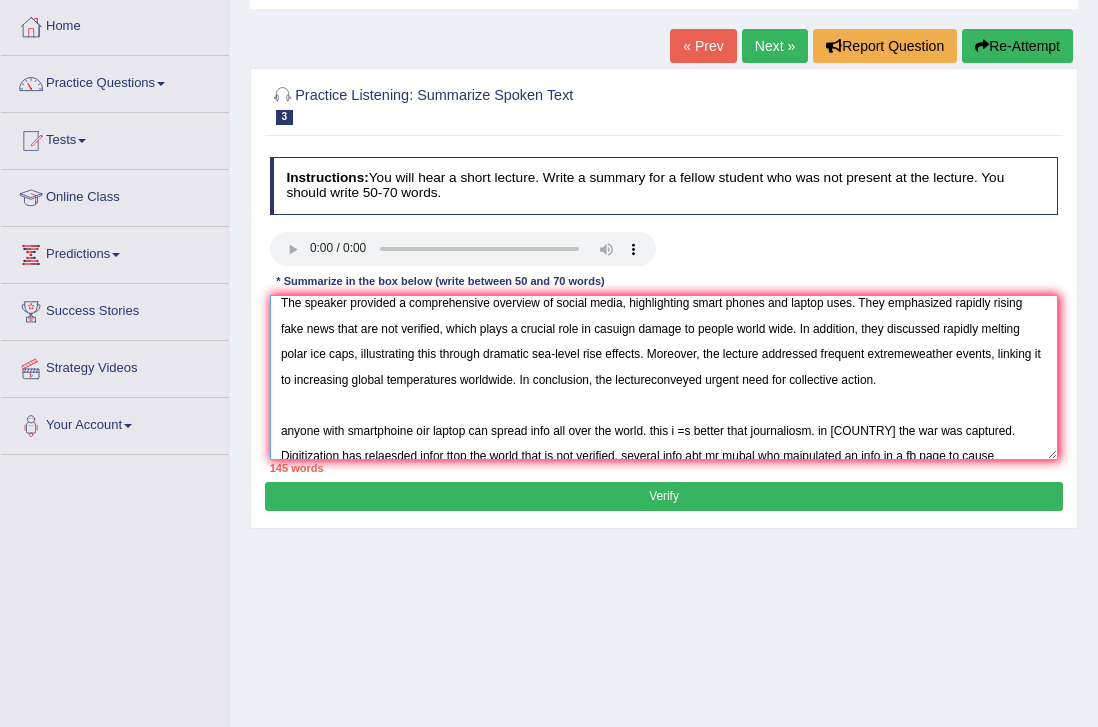 click on "The speaker provided a comprehensive overview of social media, highlighting smart phones and laptop uses. They emphasized rapidly rising fake news that are not verified, which plays a crucial role in casuign damage to people world wide. In addition, they discussed rapidly melting polar ice caps, illustrating this through dramatic sea-level rise effects. Moreover, the lecture addressed frequent extremeweather events, linking it to increasing global temperatures worldwide. In conclusion, the lectureconveyed urgent need for collective action.
anyone with smartphoine oir laptop can spread info all over the world. this i =s better that journaliosm. in [COUNTRY] the war was captured. Digitization has relaesded infor ttop the world that is not verified. several info abt mr mubal who maipulated an info in a fb page to cause emotional stress. people have fallen to fake info as abit. some have suffered a ttagedy or even died." at bounding box center (664, 377) 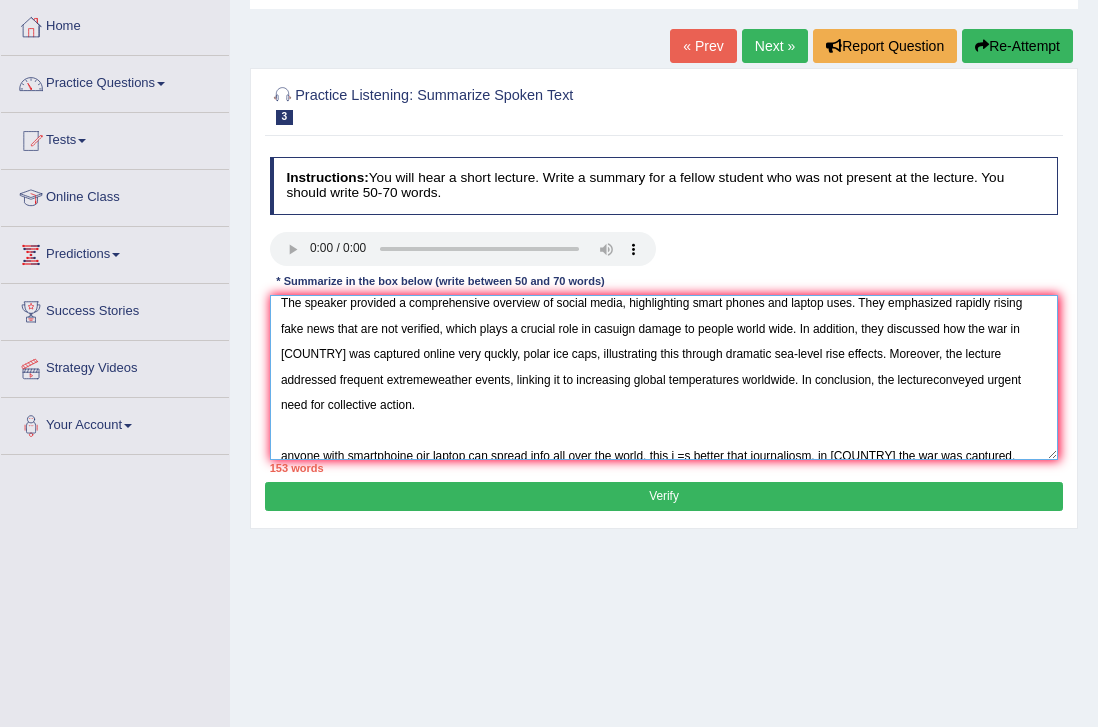 click on "The speaker provided a comprehensive overview of social media, highlighting smart phones and laptop uses. They emphasized rapidly rising fake news that are not verified, which plays a crucial role in casuign damage to people world wide. In addition, they discussed how the war in [COUNTRY] was captured online very quckly, polar ice caps, illustrating this through dramatic sea-level rise effects. Moreover, the lecture addressed frequent extremeweather events, linking it to increasing global temperatures worldwide. In conclusion, the lectureconveyed urgent need for collective action.
anyone with smartphoine oir laptop can spread info all over the world. this i =s better that journaliosm. in [COUNTRY] the war was captured. Digitization has relaesded infor ttop the world that is not verified. several info abt [PERSON] who maipulated an info in a fb page to cause emotional stress. people have fallen to fake info as abit. some have suffered a ttagedy or even died." at bounding box center [664, 377] 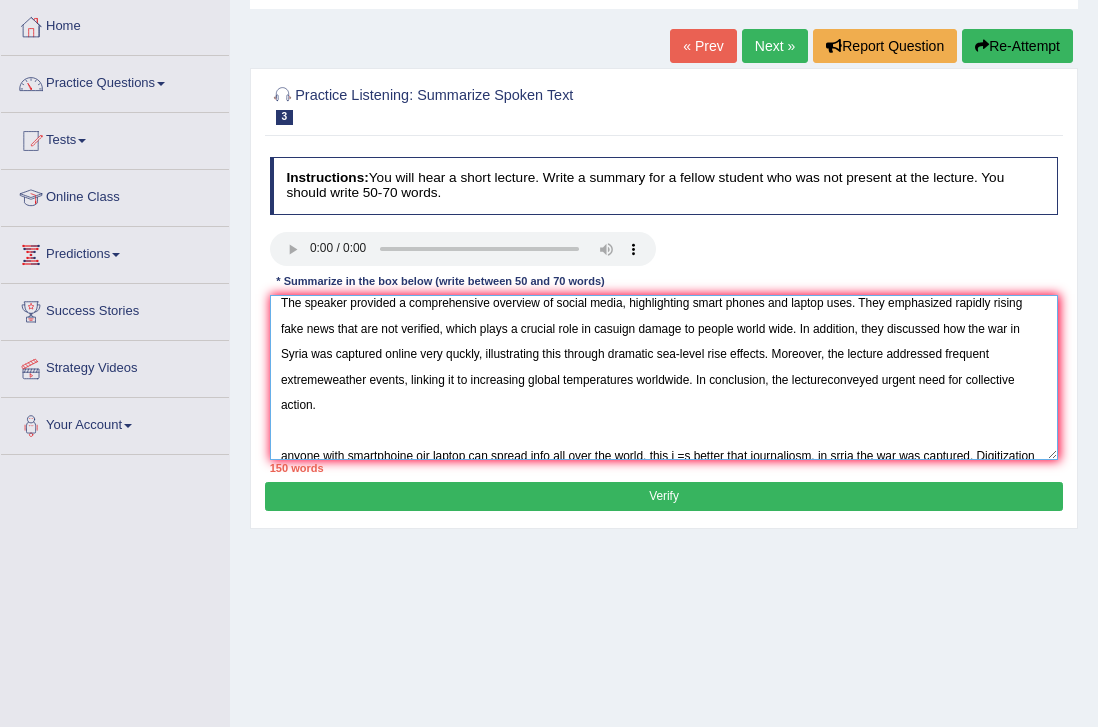 click on "The speaker provided a comprehensive overview of social media, highlighting smart phones and laptop uses. They emphasized rapidly rising fake news that are not verified, which plays a crucial role in casuign damage to people world wide. In addition, they discussed how the war in Syria was captured online very quckly, illustrating this through dramatic sea-level rise effects. Moreover, the lecture addressed frequent extremeweather events, linking it to increasing global temperatures worldwide. In conclusion, the lectureconveyed urgent need for collective action.
anyone with smartphoine oir laptop can spread info all over the world. this i =s better that journaliosm. in srria the war was captured. Digitization has relaesded infor ttop the world that is not verified. several info abt mr [NAME] who maipulated an info in a fb page to cause emotional stress. people have fallen to fake info as abit. some have suffered a ttagedy or even died." at bounding box center [664, 377] 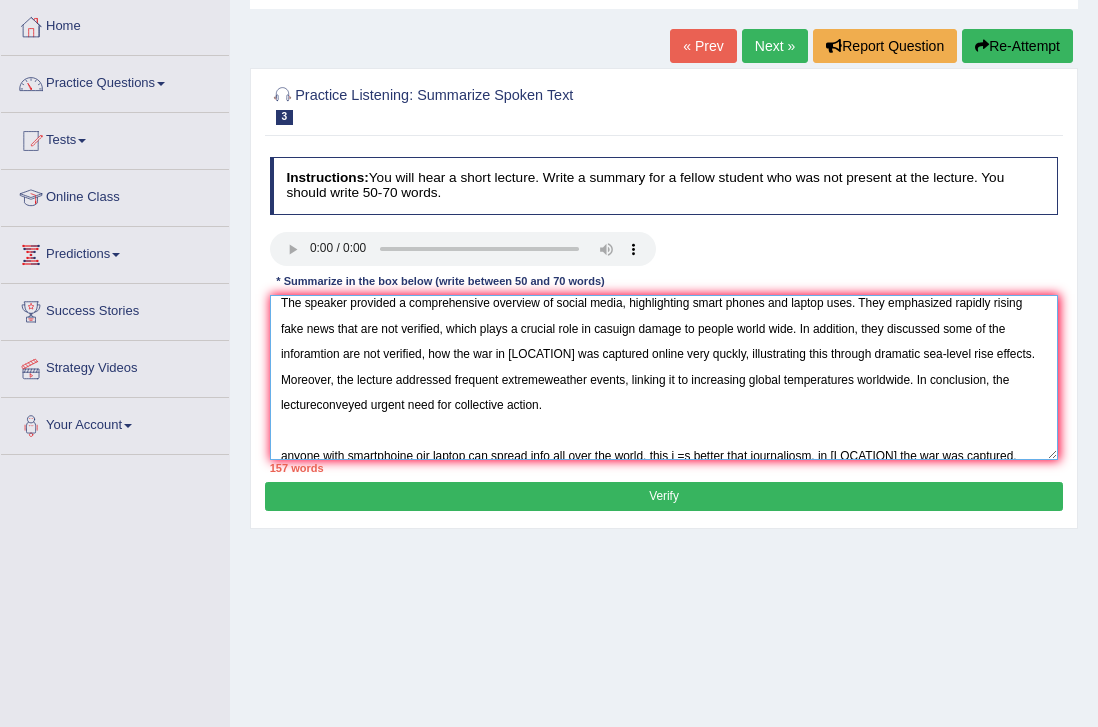 click on "The speaker provided a comprehensive overview of social media, highlighting smart phones and laptop uses. They emphasized rapidly rising fake news that are not verified, which plays a crucial role in casuign damage to people world wide. In addition, they discussed some of the inforamtion are not verified, how the war in Syria was captured online very quckly, illustrating this through dramatic sea-level rise effects. Moreover, the lecture addressed frequent extremeweather events, linking it to increasing global temperatures worldwide. In conclusion, the lectureconveyed urgent need for collective action.
anyone with smartphoine oir laptop can spread info all over the world. this i =s better that journaliosm. in srria the war was captured. Digitization has relaesded infor ttop the world that is not verified. several info abt mr mubal who maipulated an info in a fb page to cause emotional stress. people have fallen to fake info as abit. some have suffered a ttagedy or even died." at bounding box center (664, 377) 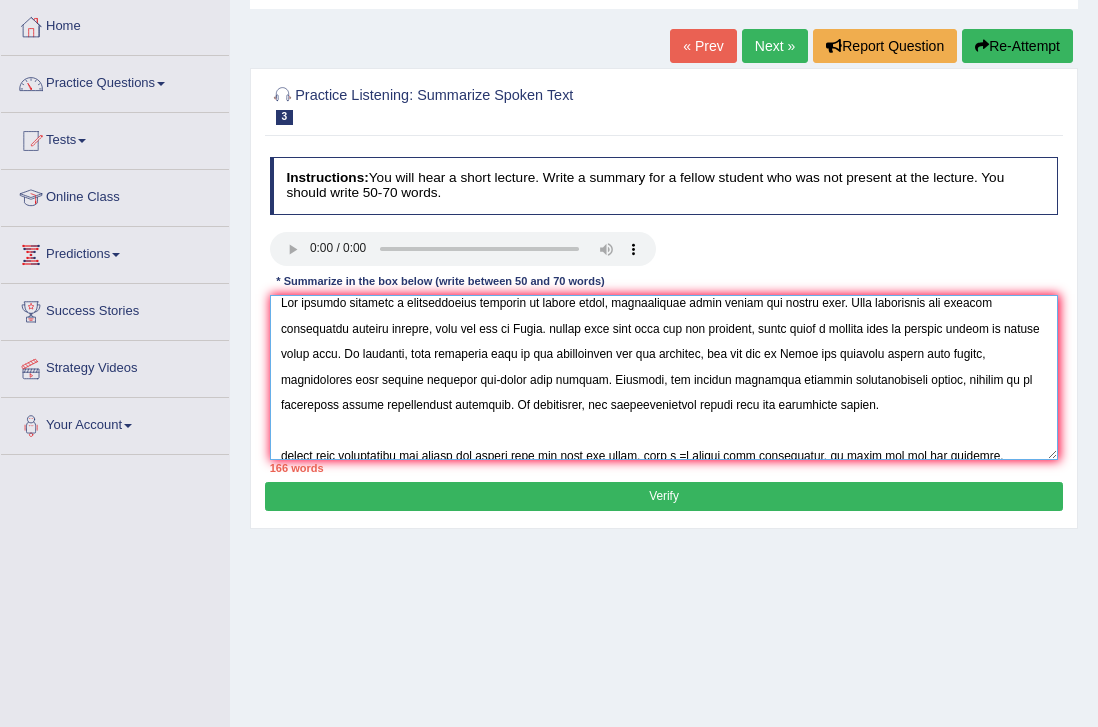 click at bounding box center [664, 377] 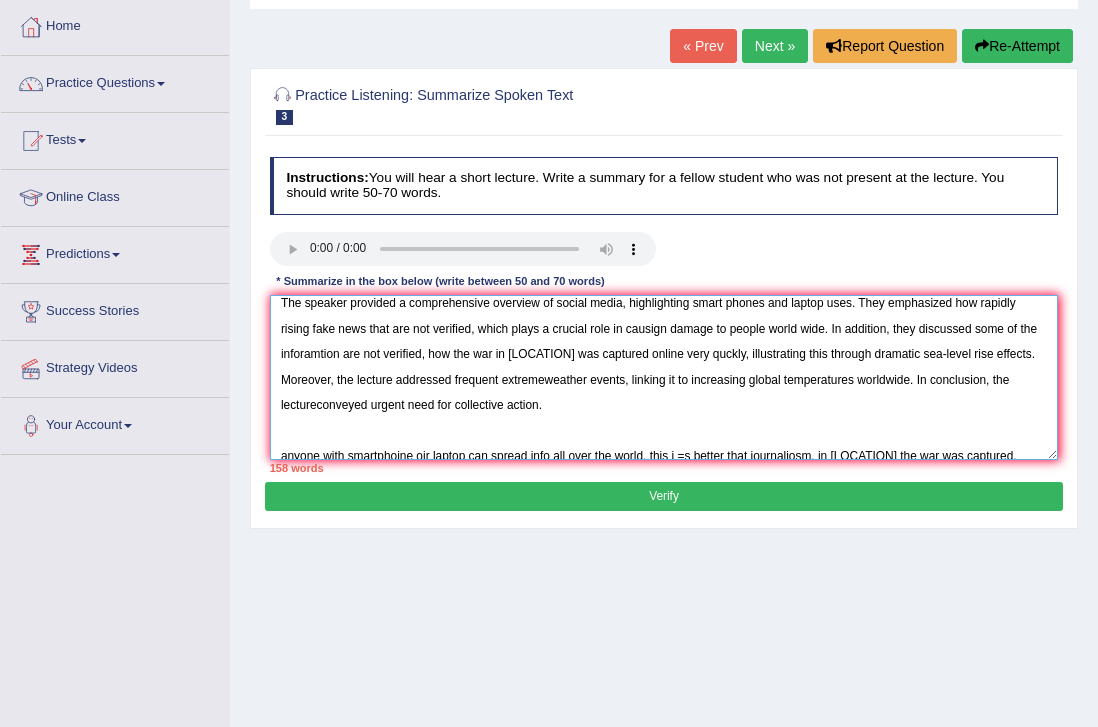 click on "The speaker provided a comprehensive overview of social media, highlighting smart phones and laptop uses. They emphasized how rapidly rising fake news that are not verified, which plays a crucial role in causign damage to people world wide. In addition, they discussed some of the inforamtion are not verified, how the war in Syria was captured online very quckly, illustrating this through dramatic sea-level rise effects. Moreover, the lecture addressed frequent extremeweather events, linking it to increasing global temperatures worldwide. In conclusion, the lectureconveyed urgent need for collective action.
anyone with smartphoine oir laptop can spread info all over the world. this i =s better that journaliosm. in srria the war was captured. Digitization has relaesded infor ttop the world that is not verified. several info abt mr mubal who maipulated an info in a fb page to cause emotional stress. people have fallen to fake info as abit. some have suffered a ttagedy or even died." at bounding box center [664, 377] 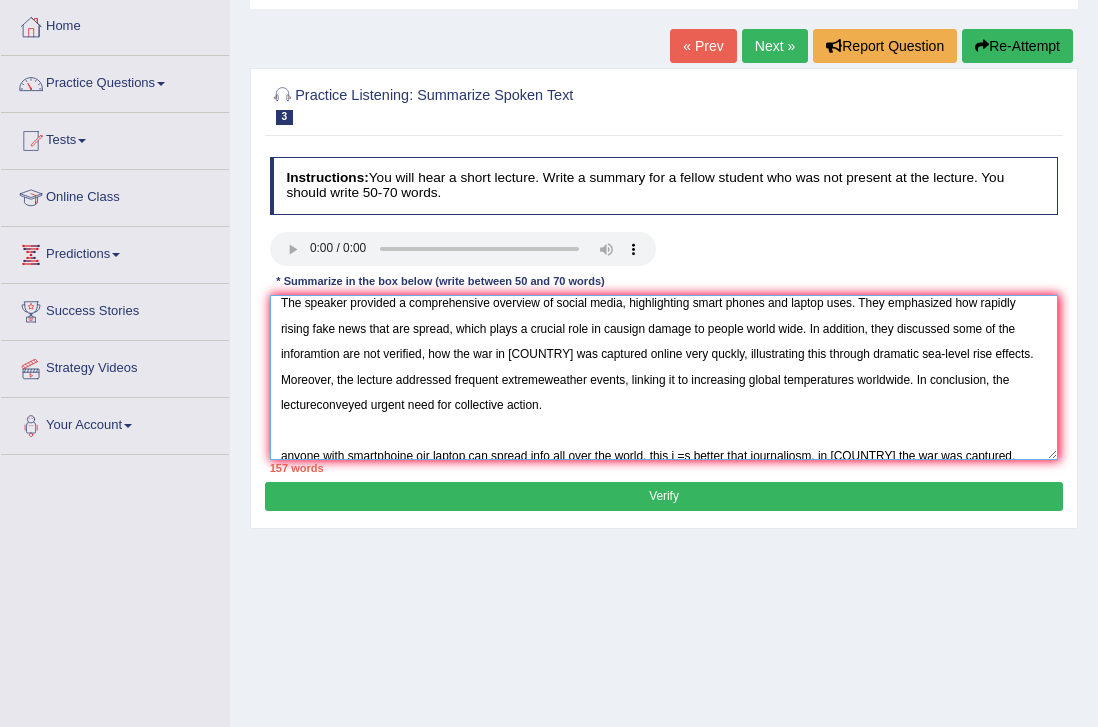 click on "The speaker provided a comprehensive overview of social media, highlighting smart phones and laptop uses. They emphasized how rapidly rising fake news that are spread, which plays a crucial role in causign damage to people world wide. In addition, they discussed some of the inforamtion are not verified, how the war in Syria was captured online very quckly, illustrating this through dramatic sea-level rise effects. Moreover, the lecture addressed frequent extremeweather events, linking it to increasing global temperatures worldwide. In conclusion, the lectureconveyed urgent need for collective action.
anyone with smartphoine oir laptop can spread info all over the world. this i =s better that journaliosm. in srria the war was captured. Digitization has relaesded infor ttop the world that is not verified. several info abt mr mubal who maipulated an info in a fb page to cause emotional stress. people have fallen to fake info as abit. some have suffered a ttagedy or even died." at bounding box center (664, 377) 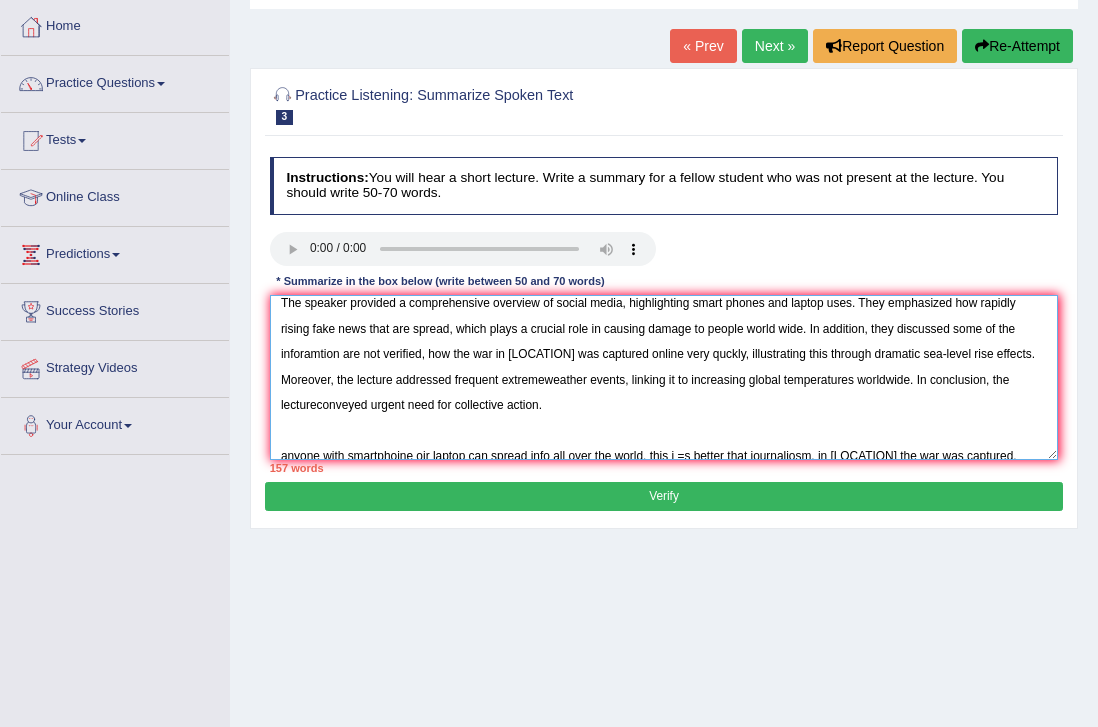 click on "The speaker provided a comprehensive overview of social media, highlighting smart phones and laptop uses. They emphasized how rapidly rising fake news that are spread, which plays a crucial role in causing damage to people world wide. In addition, they discussed some of the inforamtion are not verified, how the war in Syria was captured online very quckly, illustrating this through dramatic sea-level rise effects. Moreover, the lecture addressed frequent extremeweather events, linking it to increasing global temperatures worldwide. In conclusion, the lectureconveyed urgent need for collective action.
anyone with smartphoine oir laptop can spread info all over the world. this i =s better that journaliosm. in srria the war was captured. Digitization has relaesded infor ttop the world that is not verified. several info abt mr mubal who maipulated an info in a fb page to cause emotional stress. people have fallen to fake info as abit. some have suffered a ttagedy or even died." at bounding box center [664, 377] 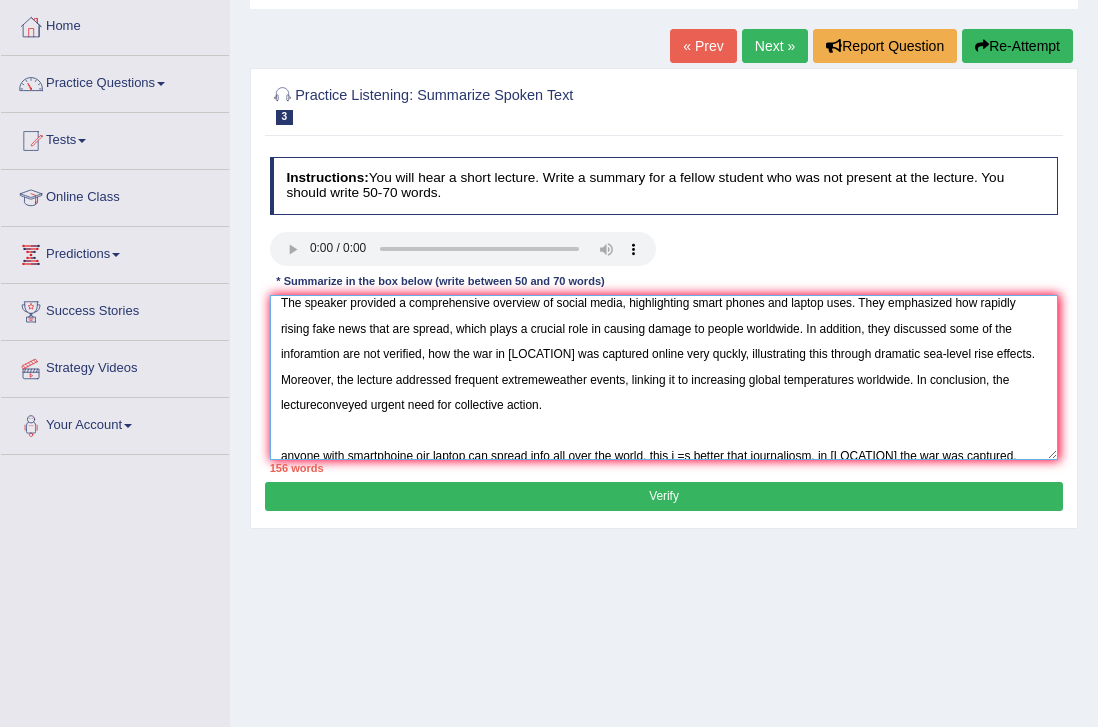 click on "The speaker provided a comprehensive overview of social media, highlighting smart phones and laptop uses. They emphasized how rapidly rising fake news that are spread, which plays a crucial role in causing damage to people worldwide. In addition, they discussed some of the inforamtion are not verified, how the war in Syria was captured online very quckly, illustrating this through dramatic sea-level rise effects. Moreover, the lecture addressed frequent extremeweather events, linking it to increasing global temperatures worldwide. In conclusion, the lectureconveyed urgent need for collective action.
anyone with smartphoine oir laptop can spread info all over the world. this i =s better that journaliosm. in srria the war was captured. Digitization has relaesded infor ttop the world that is not verified. several info abt mr mubal who maipulated an info in a fb page to cause emotional stress. people have fallen to fake info as abit. some have suffered a ttagedy or even died." at bounding box center [664, 377] 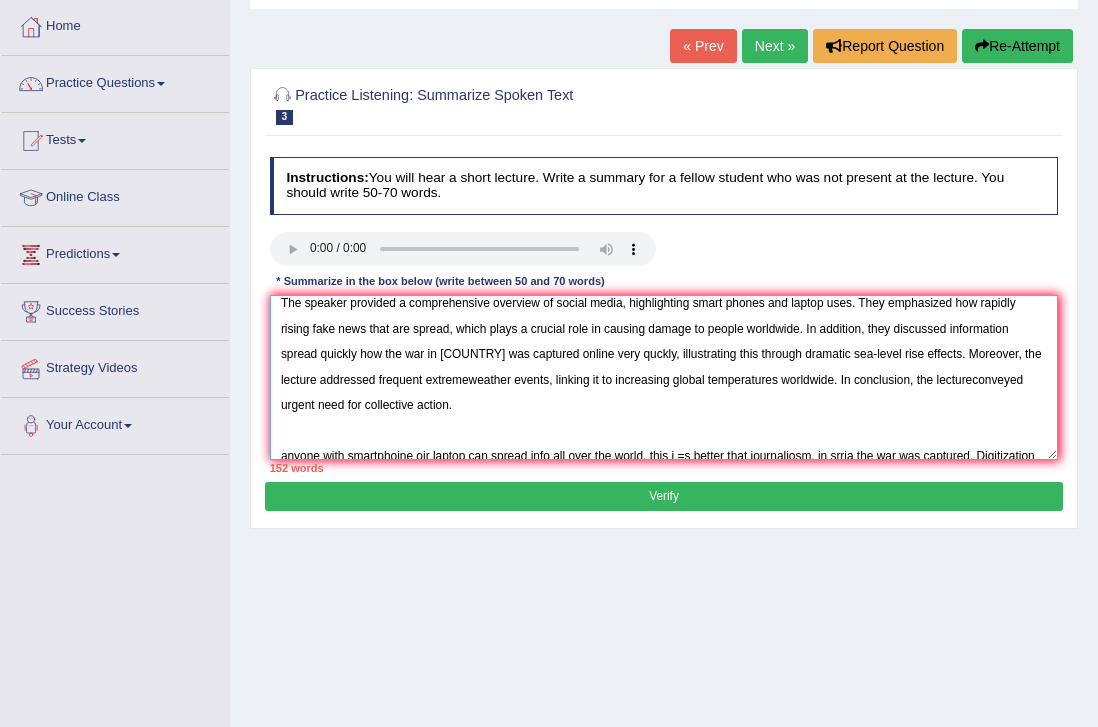 click on "The speaker provided a comprehensive overview of social media, highlighting smart phones and laptop uses. They emphasized how rapidly rising fake news that are spread, which plays a crucial role in causing damage to people worldwide. In addition, they discussed information spread quickly how the war in Syria was captured online very quckly, illustrating this through dramatic sea-level rise effects. Moreover, the lecture addressed frequent extremeweather events, linking it to increasing global temperatures worldwide. In conclusion, the lectureconveyed urgent need for collective action.
anyone with smartphoine oir laptop can spread info all over the world. this i =s better that journaliosm. in srria the war was captured. Digitization has relaesded infor ttop the world that is not verified. several info abt mr mubal who maipulated an info in a fb page to cause emotional stress. people have fallen to fake info as abit. some have suffered a ttagedy or even died." at bounding box center [664, 377] 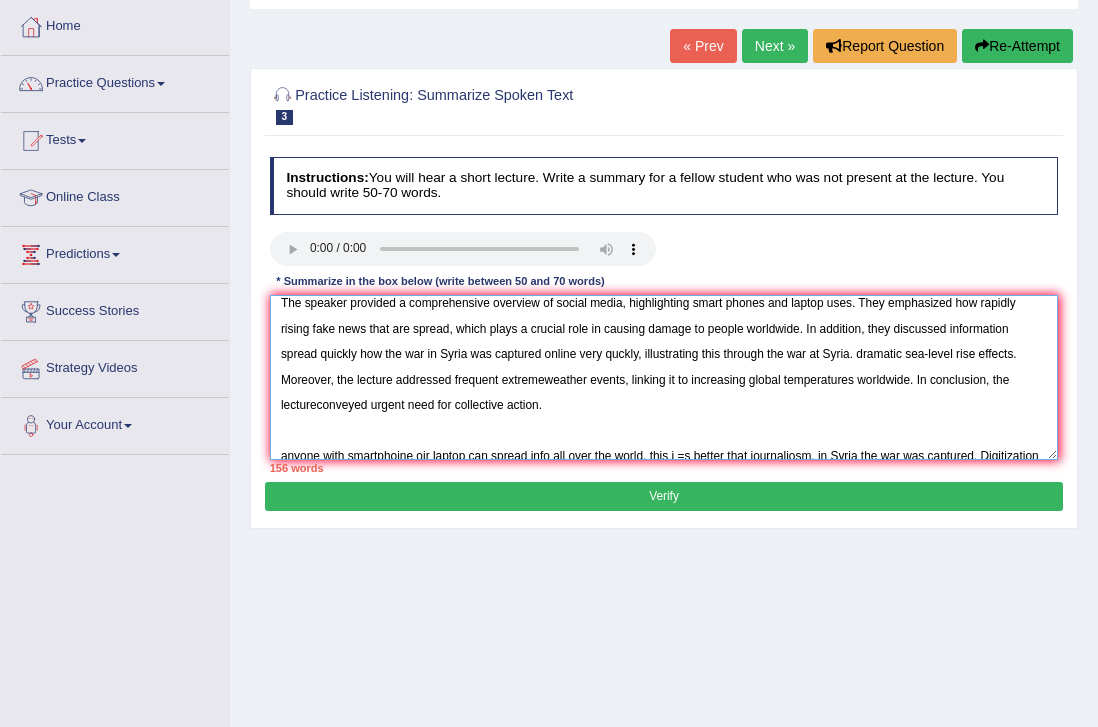 click on "The speaker provided a comprehensive overview of social media, highlighting smart phones and laptop uses. They emphasized how rapidly rising fake news that are spread, which plays a crucial role in causing damage to people worldwide. In addition, they discussed information spread quickly how the war in Syria was captured online very quckly, illustrating this through the war at Syria. dramatic sea-level rise effects. Moreover, the lecture addressed frequent extremeweather events, linking it to increasing global temperatures worldwide. In conclusion, the lectureconveyed urgent need for collective action.
anyone with smartphoine oir laptop can spread info all over the world. this i =s better that journaliosm. in srria the war was captured. Digitization has relaesded infor ttop the world that is not verified. several info abt mr mubal who maipulated an info in a fb page to cause emotional stress. people have fallen to fake info as abit. some have suffered a ttagedy or even died." at bounding box center [664, 377] 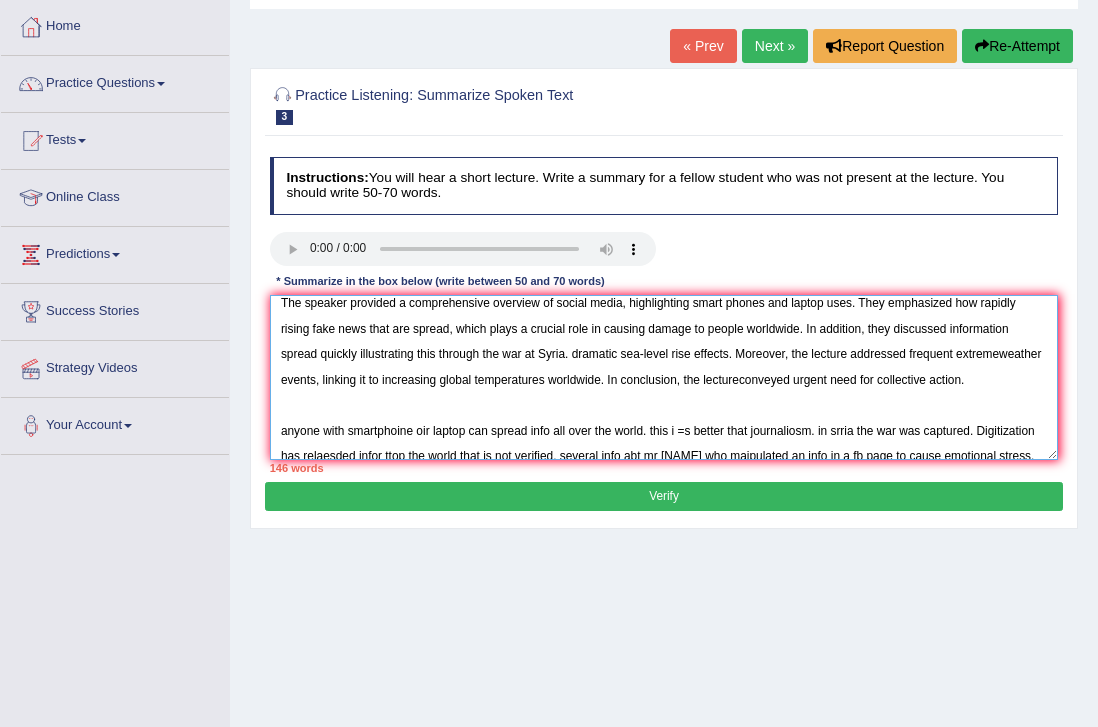 click on "The speaker provided a comprehensive overview of social media, highlighting smart phones and laptop uses. They emphasized how rapidly rising fake news that are spread, which plays a crucial role in causing damage to people worldwide. In addition, they discussed information spread quickly illustrating this through the war at Syria. dramatic sea-level rise effects. Moreover, the lecture addressed frequent extremeweather events, linking it to increasing global temperatures worldwide. In conclusion, the lectureconveyed urgent need for collective action.
anyone with smartphoine oir laptop can spread info all over the world. this i =s better that journaliosm. in srria the war was captured. Digitization has relaesded infor ttop the world that is not verified. several info abt mr mubal who maipulated an info in a fb page to cause emotional stress. people have fallen to fake info as abit. some have suffered a ttagedy or even died." at bounding box center (664, 377) 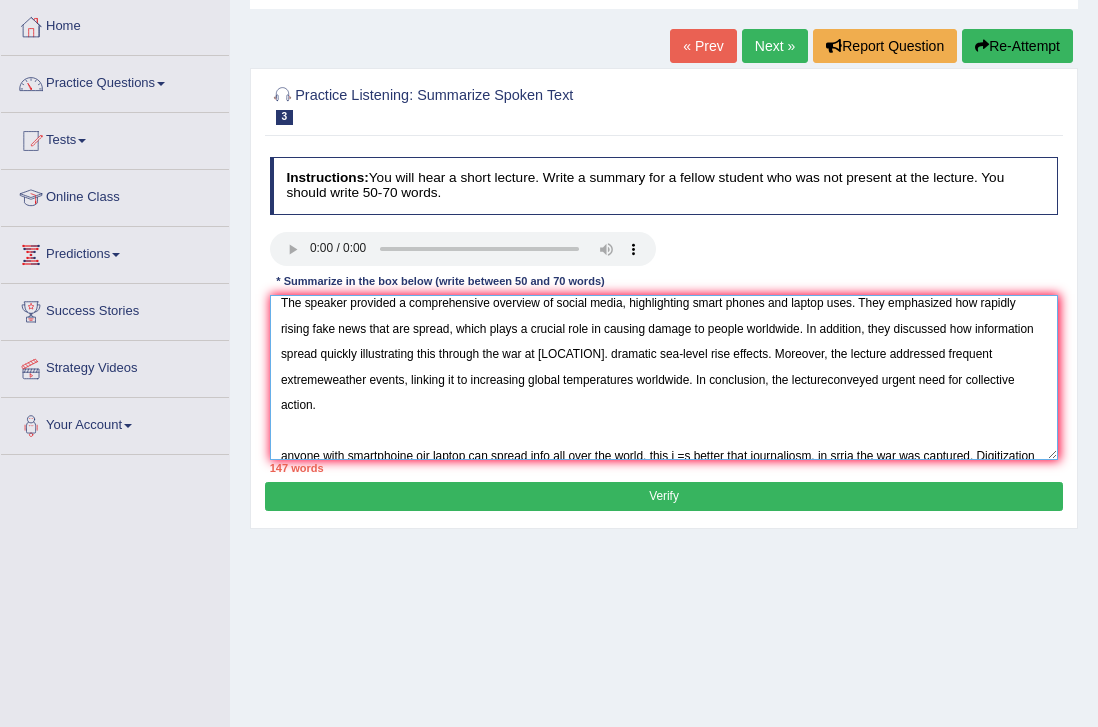 click on "The speaker provided a comprehensive overview of social media, highlighting smart phones and laptop uses. They emphasized how rapidly rising fake news that are spread, which plays a crucial role in causing damage to people worldwide. In addition, they discussed how information spread quickly illustrating this through the war at Syria. dramatic sea-level rise effects. Moreover, the lecture addressed frequent extremeweather events, linking it to increasing global temperatures worldwide. In conclusion, the lectureconveyed urgent need for collective action.
anyone with smartphoine oir laptop can spread info all over the world. this i =s better that journaliosm. in srria the war was captured. Digitization has relaesded infor ttop the world that is not verified. several info abt mr mubal who maipulated an info in a fb page to cause emotional stress. people have fallen to fake info as abit. some have suffered a ttagedy or even died." at bounding box center [664, 377] 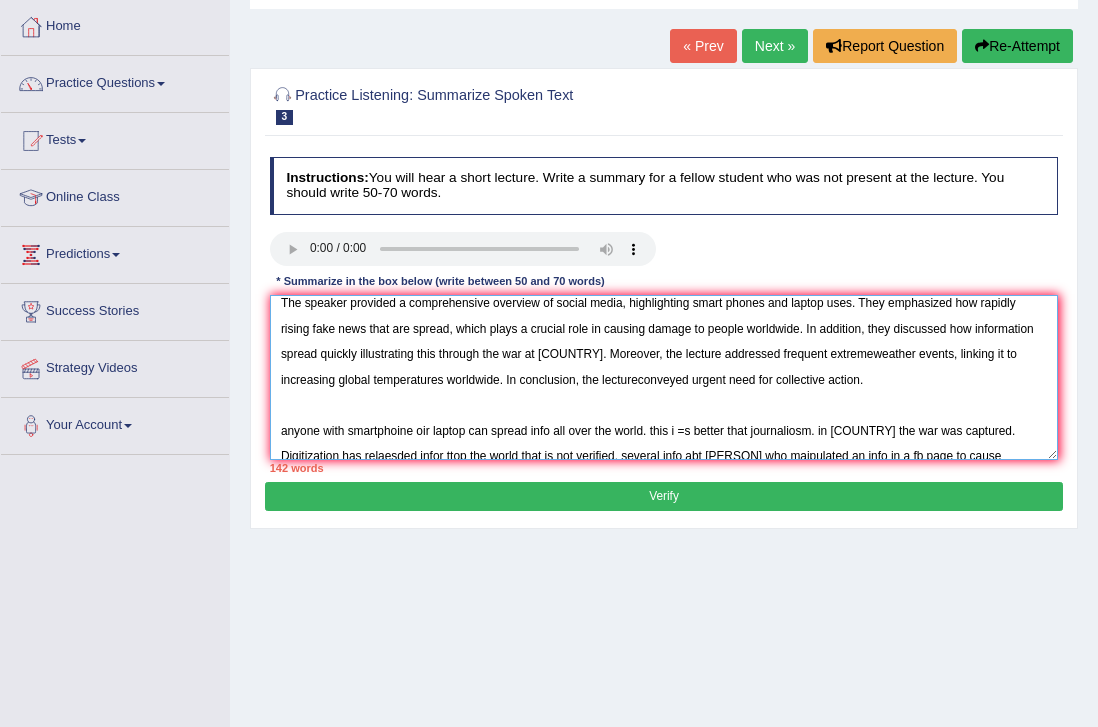 click on "The speaker provided a comprehensive overview of social media, highlighting smart phones and laptop uses. They emphasized how rapidly rising fake news that are spread, which plays a crucial role in causing damage to people worldwide. In addition, they discussed how information spread quickly illustrating this through the war at Syria. Moreover, the lecture addressed frequent extremeweather events, linking it to increasing global temperatures worldwide. In conclusion, the lectureconveyed urgent need for collective action.
anyone with smartphoine oir laptop can spread info all over the world. this i =s better that journaliosm. in srria the war was captured. Digitization has relaesded infor ttop the world that is not verified. several info abt mr mubal who maipulated an info in a fb page to cause emotional stress. people have fallen to fake info as abit. some have suffered a ttagedy or even died." at bounding box center (664, 377) 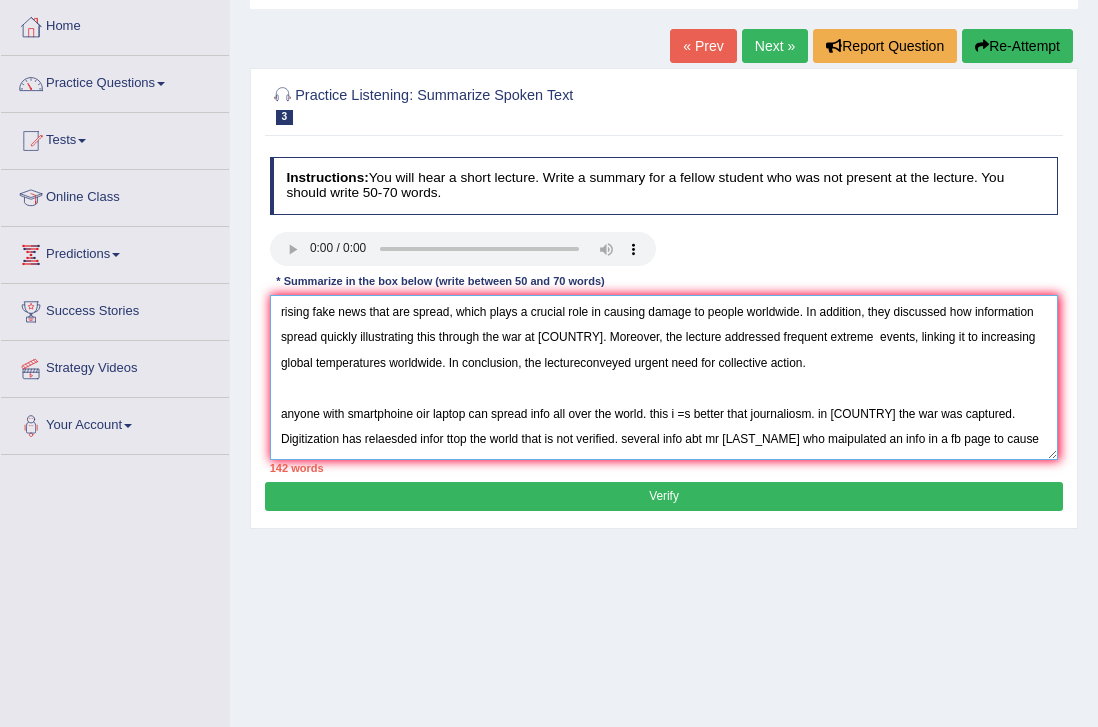 scroll, scrollTop: 25, scrollLeft: 0, axis: vertical 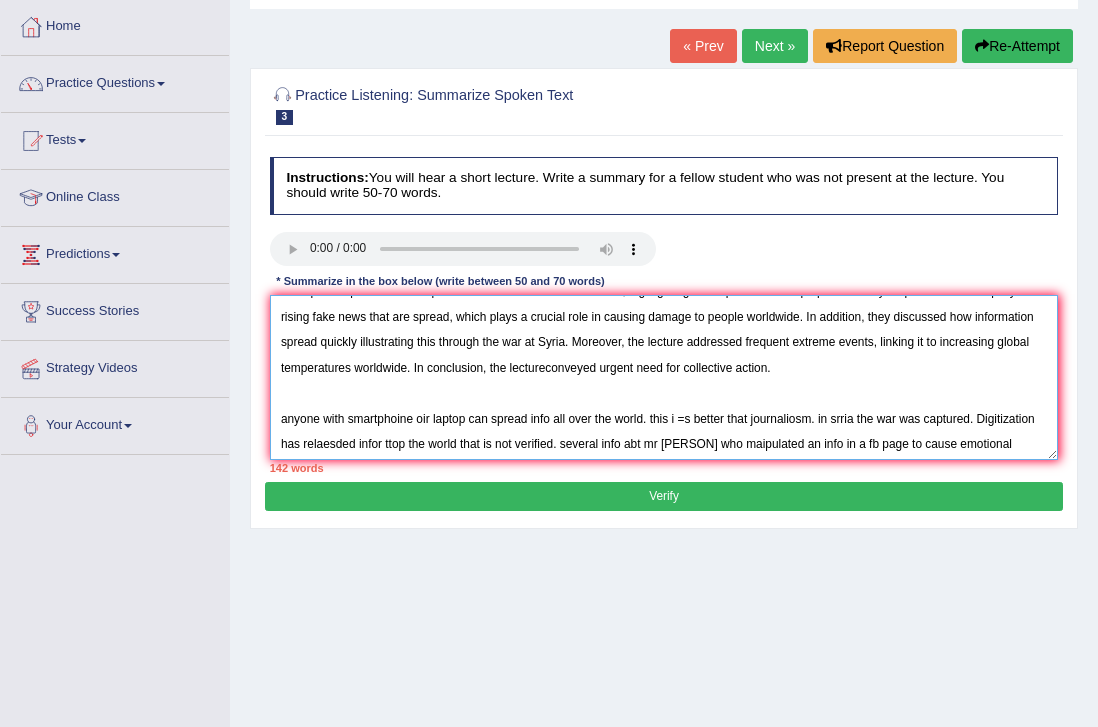 click on "The speaker provided a comprehensive overview of social media, highlighting smart phones and laptop uses. They emphasized how rapidly rising fake news that are spread, which plays a crucial role in causing damage to people worldwide. In addition, they discussed how information spread quickly illustrating this through the war at Syria. Moreover, the lecture addressed frequent extreme events, linking it to increasing global temperatures worldwide. In conclusion, the lectureconveyed urgent need for collective action.
anyone with smartphoine oir laptop can spread info all over the world. this i =s better that journaliosm. in srria the war was captured. Digitization has relaesded infor ttop the world that is not verified. several info abt mr mubal who maipulated an info in a fb page to cause emotional stress. people have fallen to fake info as abit. some have suffered a ttagedy or even died." at bounding box center (664, 377) 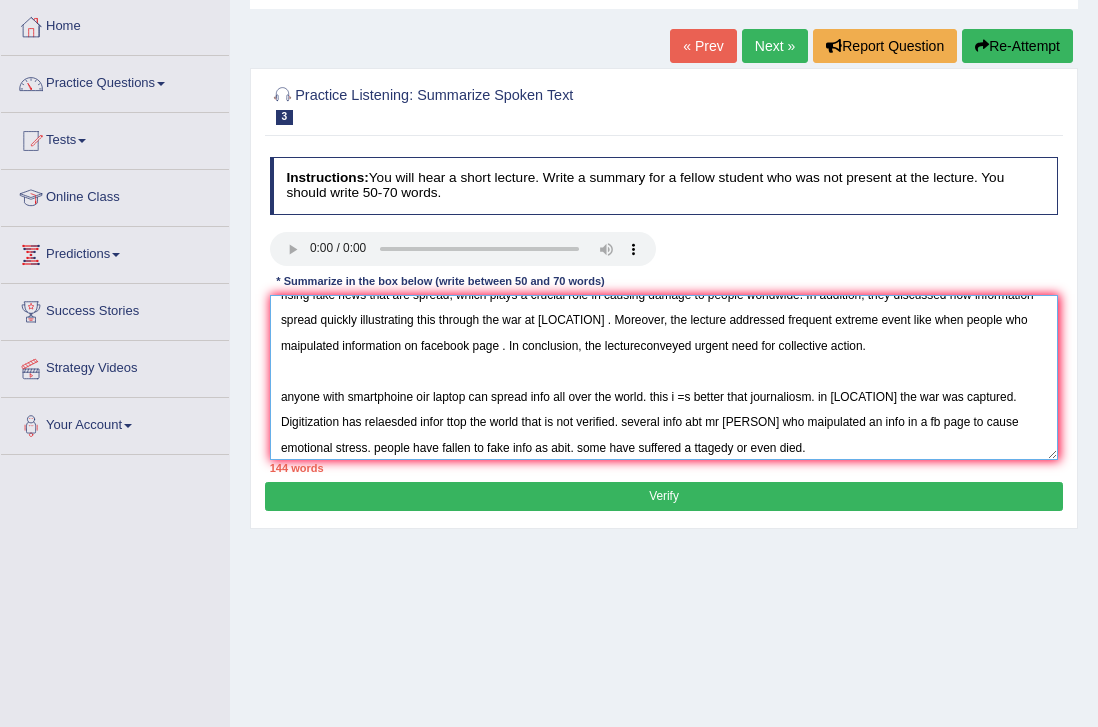 scroll, scrollTop: 60, scrollLeft: 0, axis: vertical 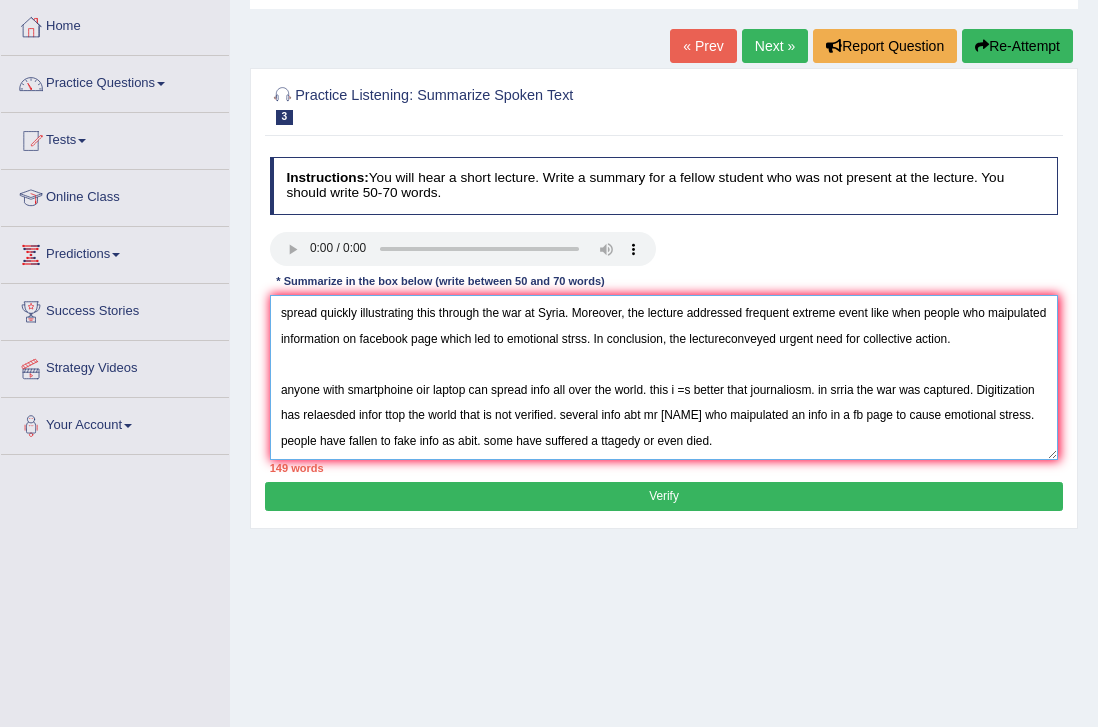click on "The speaker provided a comprehensive overview of social media, highlighting smart phones and laptop uses. They emphasized how rapidly rising fake news that are spread, which plays a crucial role in causing damage to people worldwide. In addition, they discussed how information spread quickly illustrating this through the war at Syria. Moreover, the lecture addressed frequent extreme event like when people who maipulated information on facebook page which led to emotional strss. In conclusion, the lectureconveyed urgent need for collective action.
anyone with smartphoine oir laptop can spread info all over the world. this i =s better that journaliosm. in srria the war was captured. Digitization has relaesded infor ttop the world that is not verified. several info abt mr mubal who maipulated an info in a fb page to cause emotional stress. people have fallen to fake info as abit. some have suffered a ttagedy or even died." at bounding box center (664, 377) 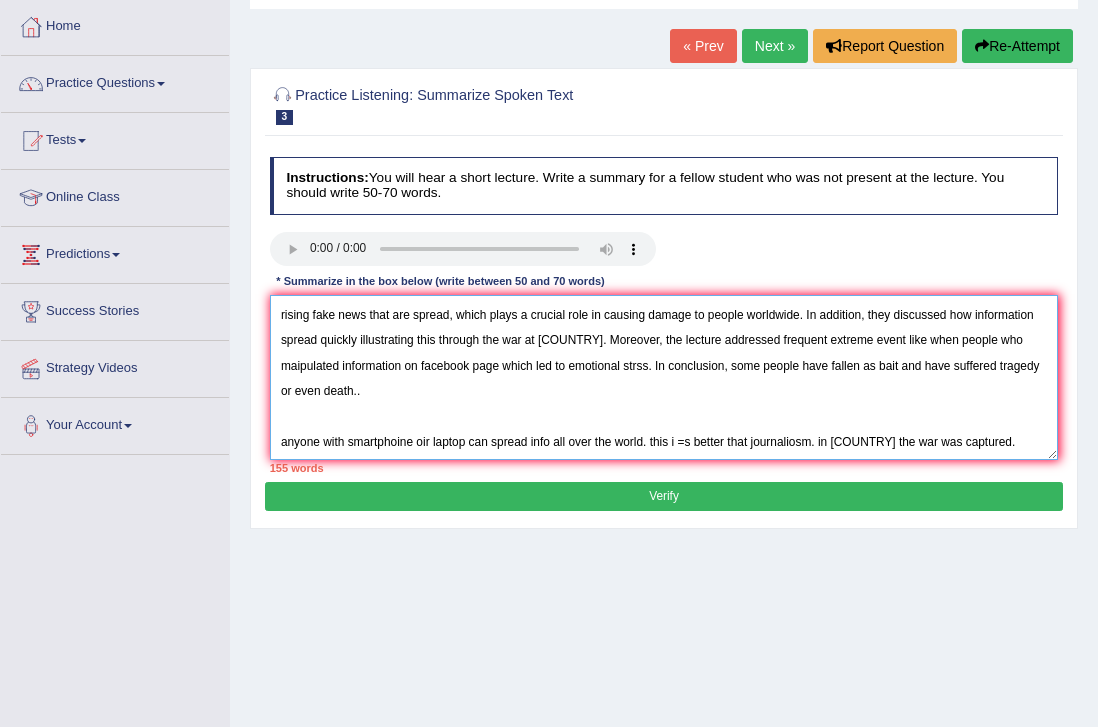 scroll, scrollTop: 18, scrollLeft: 0, axis: vertical 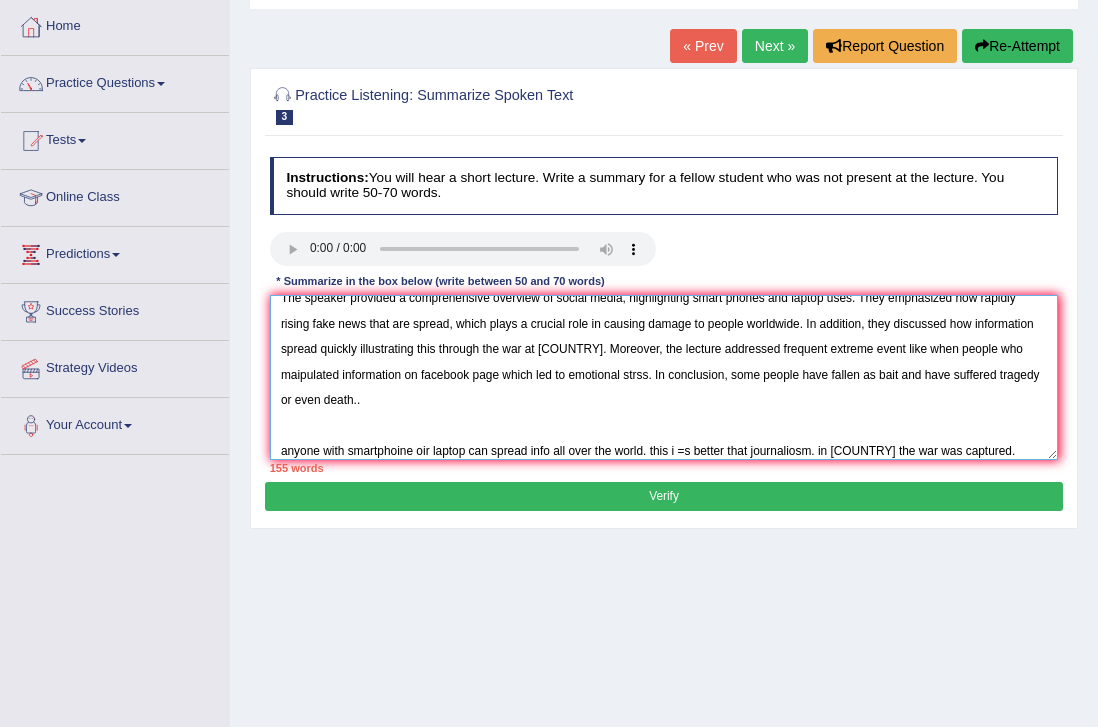 click on "The speaker provided a comprehensive overview of social media, highlighting smart phones and laptop uses. They emphasized how rapidly rising fake news that are spread, which plays a crucial role in causing damage to people worldwide. In addition, they discussed how information spread quickly illustrating this through the war at Syria. Moreover, the lecture addressed frequent extreme event like when people who maipulated information on facebook page which led to emotional strss. In conclusion, some people have fallen as bait and have suffered tragedy or even death..
anyone with smartphoine oir laptop can spread info all over the world. this i =s better that journaliosm. in srria the war was captured. Digitization has relaesded infor ttop the world that is not verified. several info abt mr mubal who maipulated an info in a fb page to cause emotional stress. people have fallen to fake info as abit. some have suffered a ttagedy or even died." at bounding box center [664, 377] 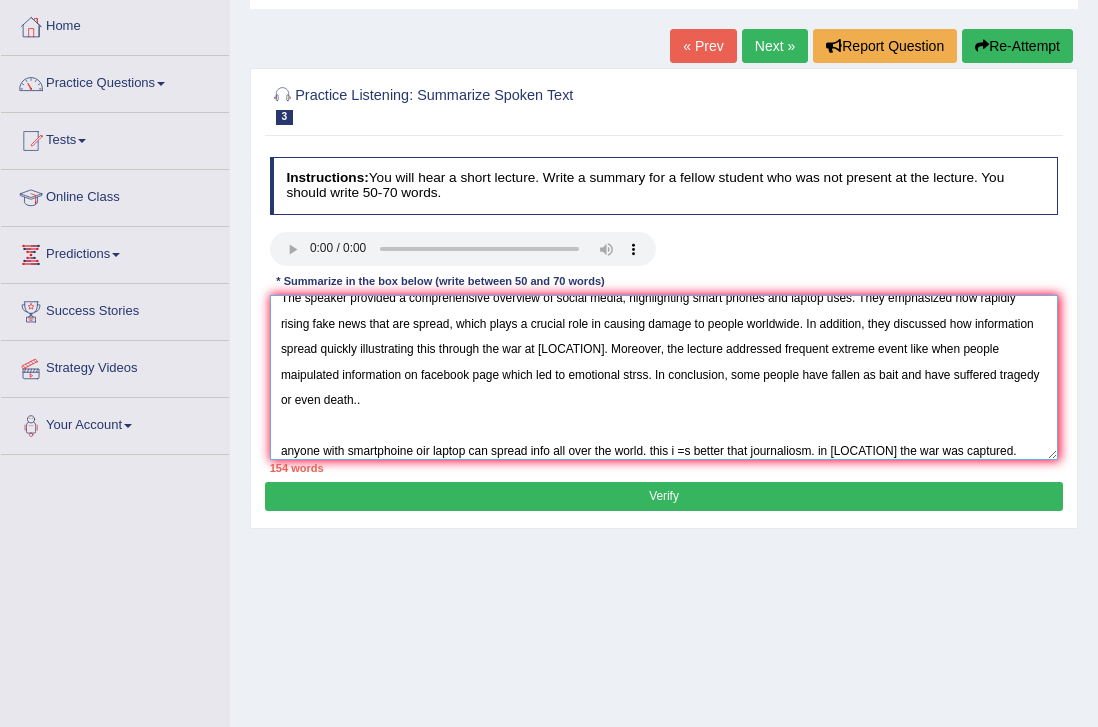 click on "The speaker provided a comprehensive overview of social media, highlighting smart phones and laptop uses. They emphasized how rapidly rising fake news that are spread, which plays a crucial role in causing damage to people worldwide. In addition, they discussed how information spread quickly illustrating this through the war at Syria. Moreover, the lecture addressed frequent extreme event like when people maipulated information on facebook page which led to emotional strss. In conclusion, some people have fallen as bait and have suffered tragedy or even death..
anyone with smartphoine oir laptop can spread info all over the world. this i =s better that journaliosm. in srria the war was captured. Digitization has relaesded infor ttop the world that is not verified. several info abt mr mubal who maipulated an info in a fb page to cause emotional stress. people have fallen to fake info as abit. some have suffered a ttagedy or even died." at bounding box center [664, 377] 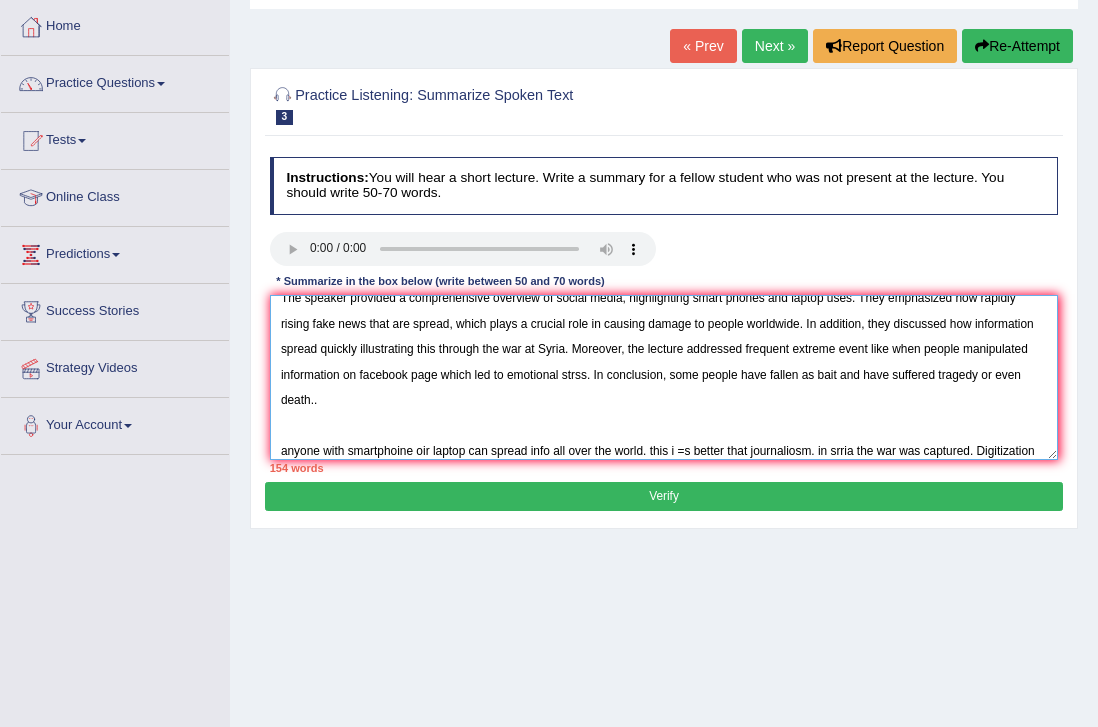 click on "The speaker provided a comprehensive overview of social media, highlighting smart phones and laptop uses. They emphasized how rapidly rising fake news that are spread, which plays a crucial role in causing damage to people worldwide. In addition, they discussed how information spread quickly illustrating this through the war at Syria. Moreover, the lecture addressed frequent extreme event like when people manipulated information on facebook page which led to emotional strss. In conclusion, some people have fallen as bait and have suffered tragedy or even death..
anyone with smartphoine oir laptop can spread info all over the world. this i =s better that journaliosm. in srria the war was captured. Digitization has relaesded infor ttop the world that is not verified. several info abt mr mubal who maipulated an info in a fb page to cause emotional stress. people have fallen to fake info as abit. some have suffered a ttagedy or even died." at bounding box center (664, 377) 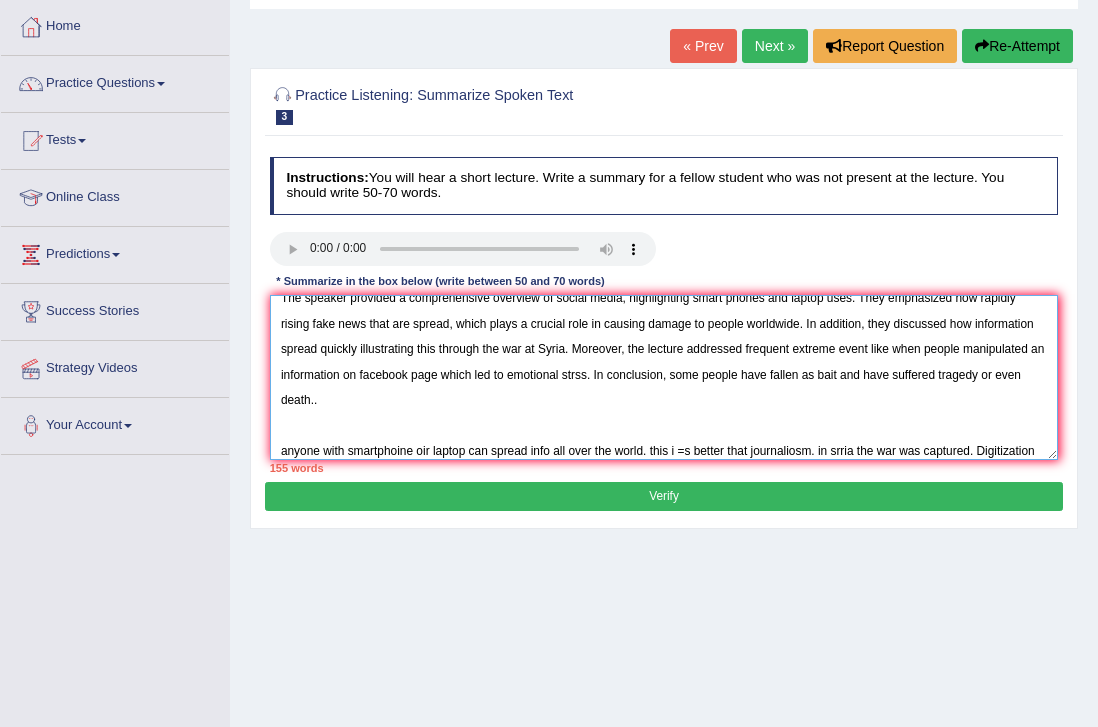 click on "The speaker provided a comprehensive overview of social media, highlighting smart phones and laptop uses. They emphasized how rapidly rising fake news that are spread, which plays a crucial role in causing damage to people worldwide. In addition, they discussed how information spread quickly illustrating this through the war at Syria. Moreover, the lecture addressed frequent extreme event like when people manipulated an information on facebook page which led to emotional strss. In conclusion, some people have fallen as bait and have suffered tragedy or even death..
anyone with smartphoine oir laptop can spread info all over the world. this i =s better that journaliosm. in srria the war was captured. Digitization has relaesded infor ttop the world that is not verified. several info abt mr mubal who maipulated an info in a fb page to cause emotional stress. people have fallen to fake info as abit. some have suffered a ttagedy or even died." at bounding box center (664, 377) 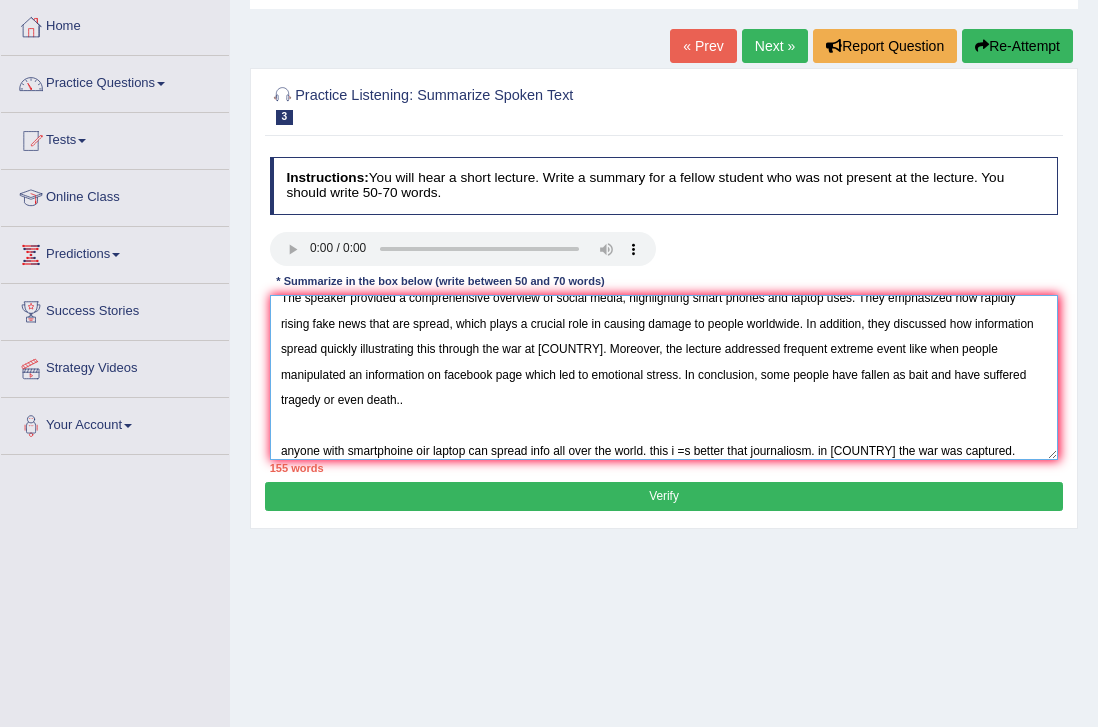 scroll, scrollTop: 90, scrollLeft: 0, axis: vertical 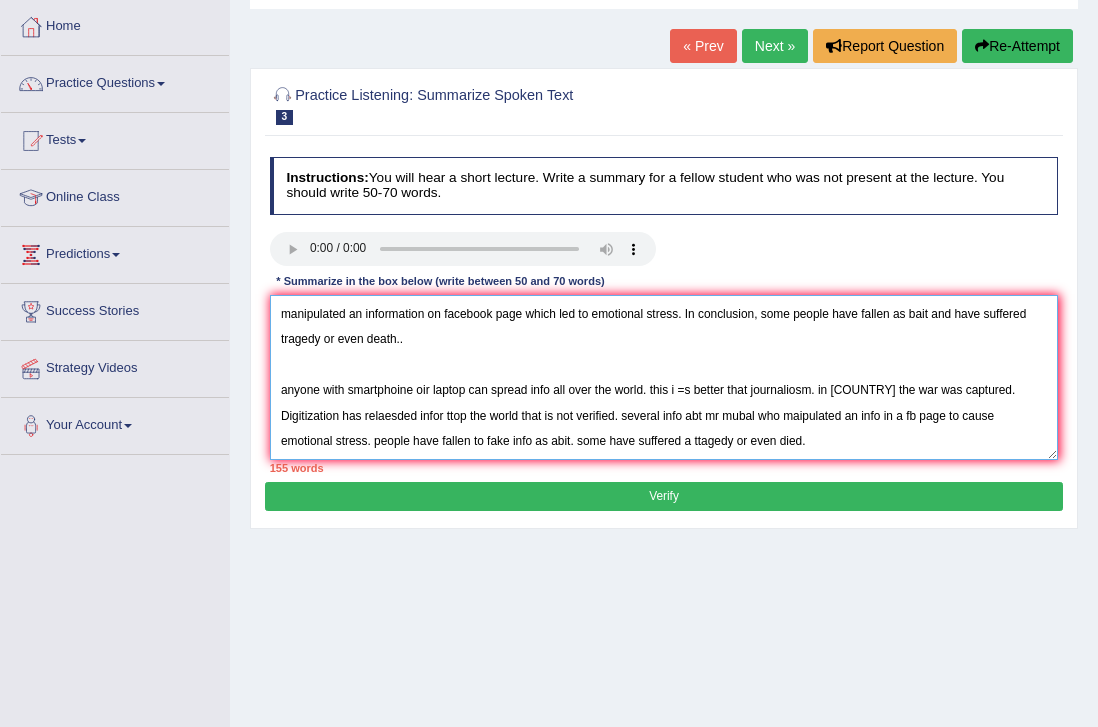drag, startPoint x: 284, startPoint y: 392, endPoint x: 754, endPoint y: 450, distance: 473.56522 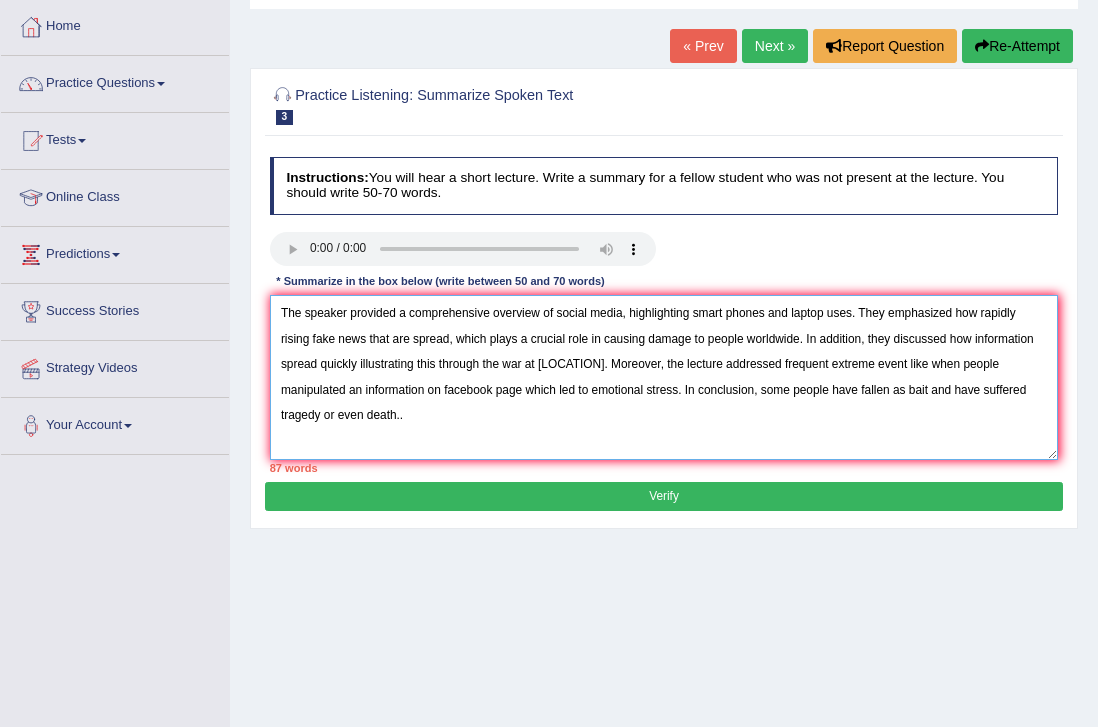 scroll, scrollTop: 0, scrollLeft: 0, axis: both 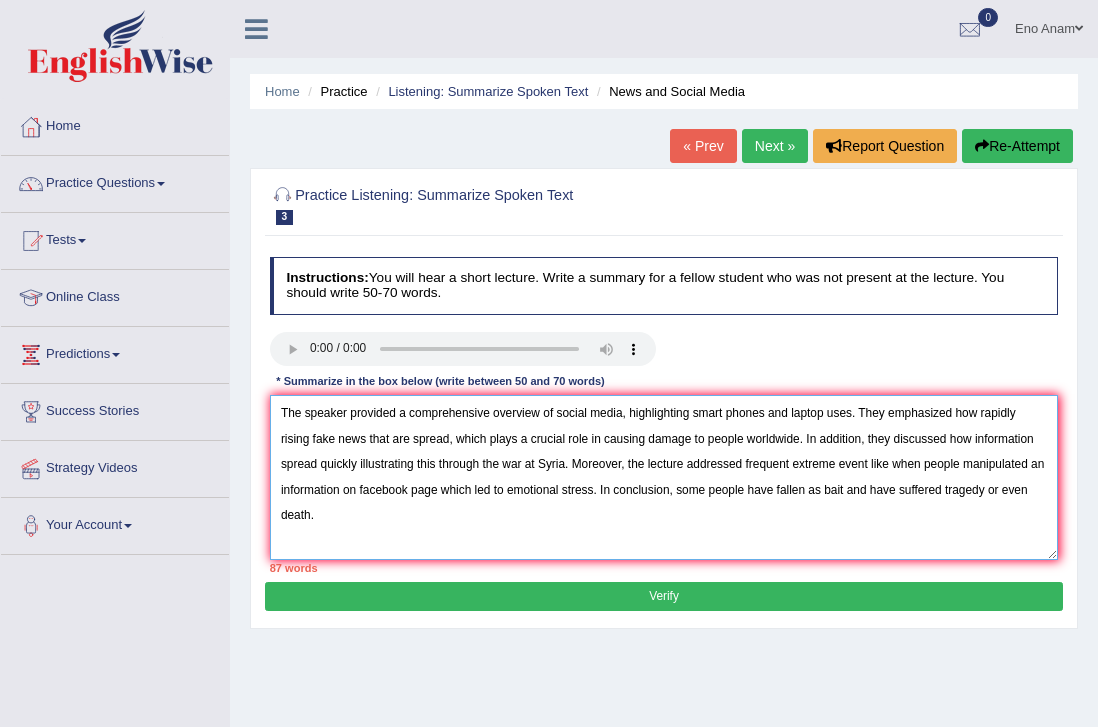 click on "The speaker provided a comprehensive overview of social media, highlighting smart phones and laptop uses. They emphasized how rapidly rising fake news that are spread, which plays a crucial role in causing damage to people worldwide. In addition, they discussed how information spread quickly illustrating this through the war at Syria. Moreover, the lecture addressed frequent extreme event like when people manipulated an information on facebook page which led to emotional stress. In conclusion, some people have fallen as bait and have suffered tragedy or even death." at bounding box center [664, 477] 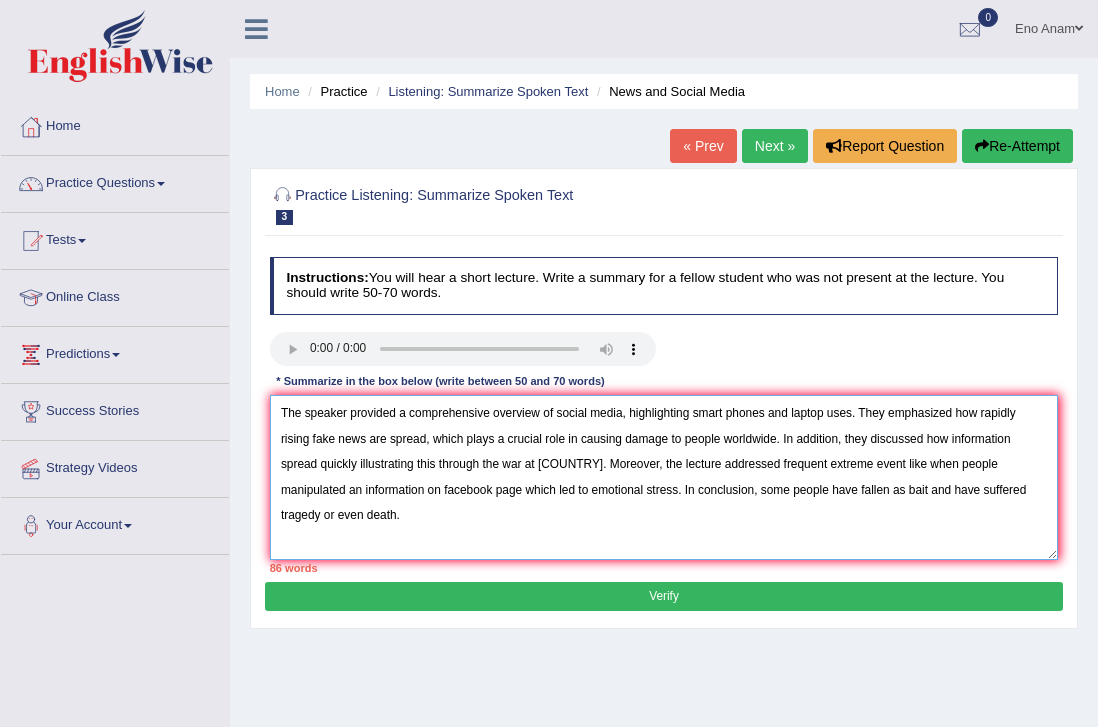 click on "The speaker provided a comprehensive overview of social media, highlighting smart phones and laptop uses. They emphasized how rapidly rising fake news are spread, which plays a crucial role in causing damage to people worldwide. In addition, they discussed how information spread quickly illustrating this through the war at Syria. Moreover, the lecture addressed frequent extreme event like when people manipulated an information on facebook page which led to emotional stress. In conclusion, some people have fallen as bait and have suffered tragedy or even death." at bounding box center (664, 477) 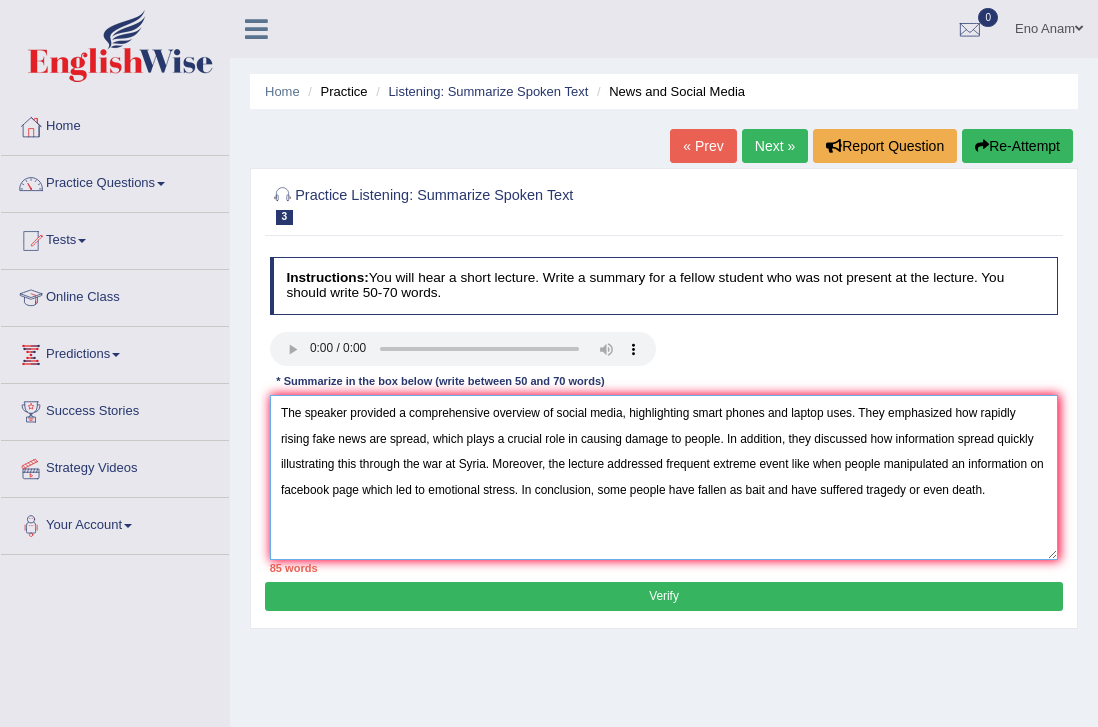 click on "The speaker provided a comprehensive overview of social media, highlighting smart phones and laptop uses. They emphasized how rapidly rising fake news are spread, which plays a crucial role in causing damage to people. In addition, they discussed how information spread quickly illustrating this through the war at Syria. Moreover, the lecture addressed frequent extreme event like when people manipulated an information on facebook page which led to emotional stress. In conclusion, some people have fallen as bait and have suffered tragedy or even death." at bounding box center [664, 477] 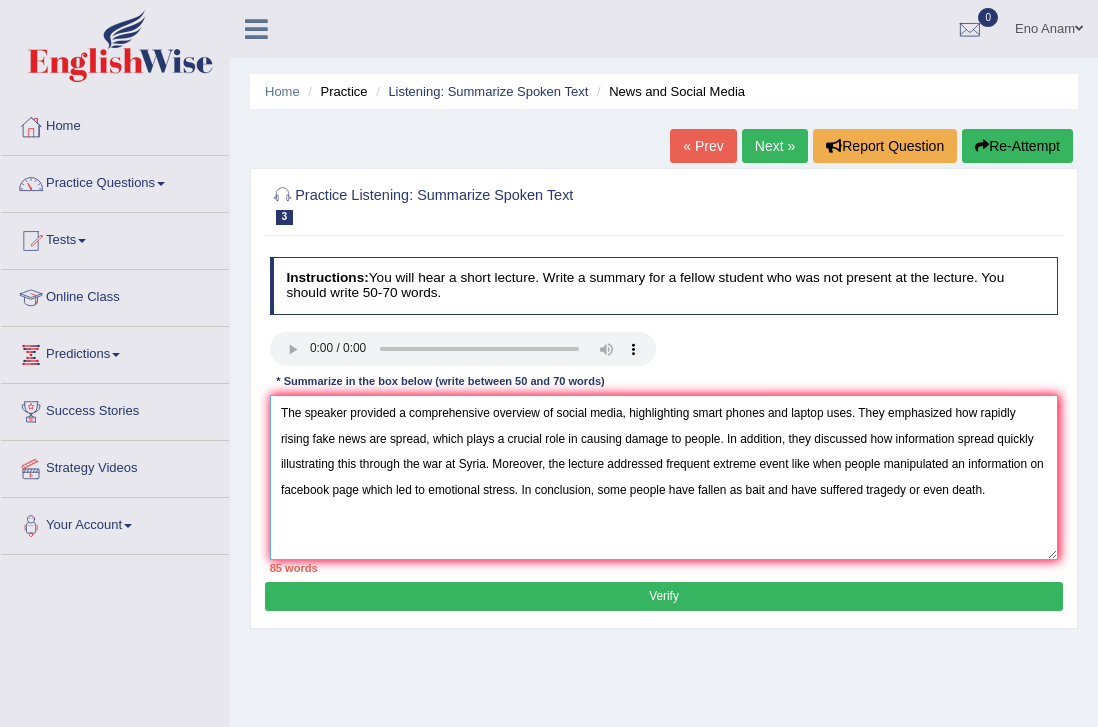 click on "The speaker provided a comprehensive overview of social media, highlighting smart phones and laptop uses. They emphasized how rapidly rising fake news are spread, which plays a crucial role in causing damage to people. In addition, they discussed how information spread quickly illustrating this through the war at Syria. Moreover, the lecture addressed frequent extreme event like when people manipulated an information on facebook page which led to emotional stress. In conclusion, some people have fallen as bait and have suffered tragedy or even death." at bounding box center (664, 477) 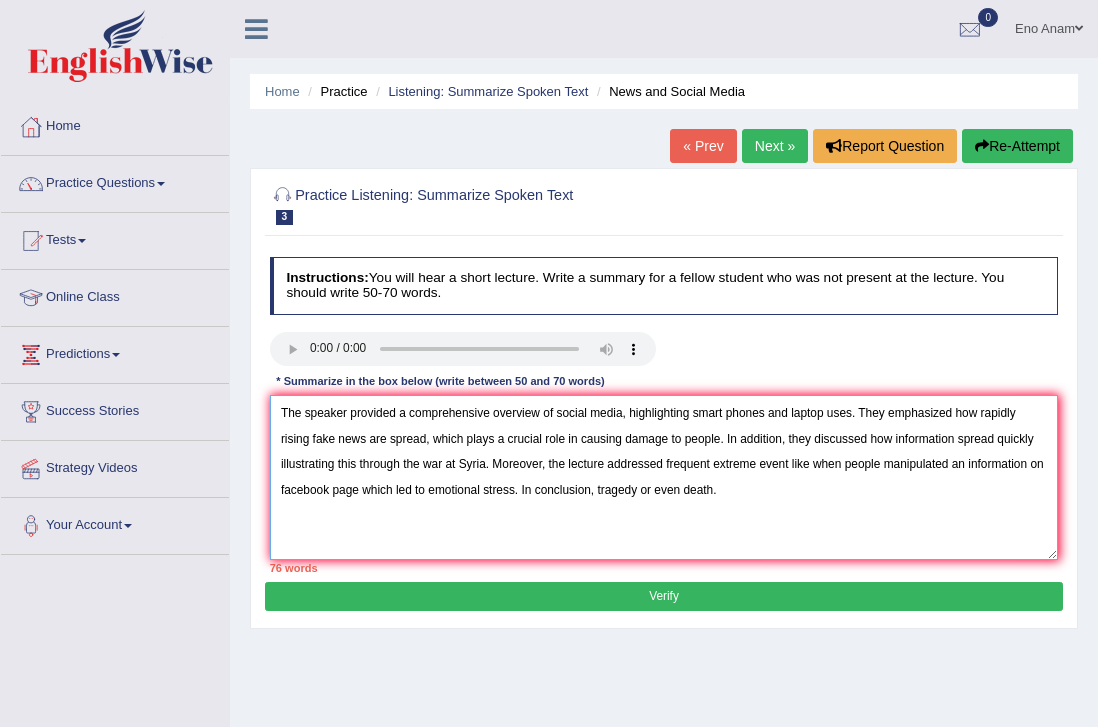 click on "The speaker provided a comprehensive overview of social media, highlighting smart phones and laptop uses. They emphasized how rapidly rising fake news are spread, which plays a crucial role in causing damage to people. In addition, they discussed how information spread quickly illustrating this through the war at Syria. Moreover, the lecture addressed frequent extreme event like when people manipulated an information on facebook page which led to emotional stress. In conclusion, tragedy or even death." at bounding box center (664, 477) 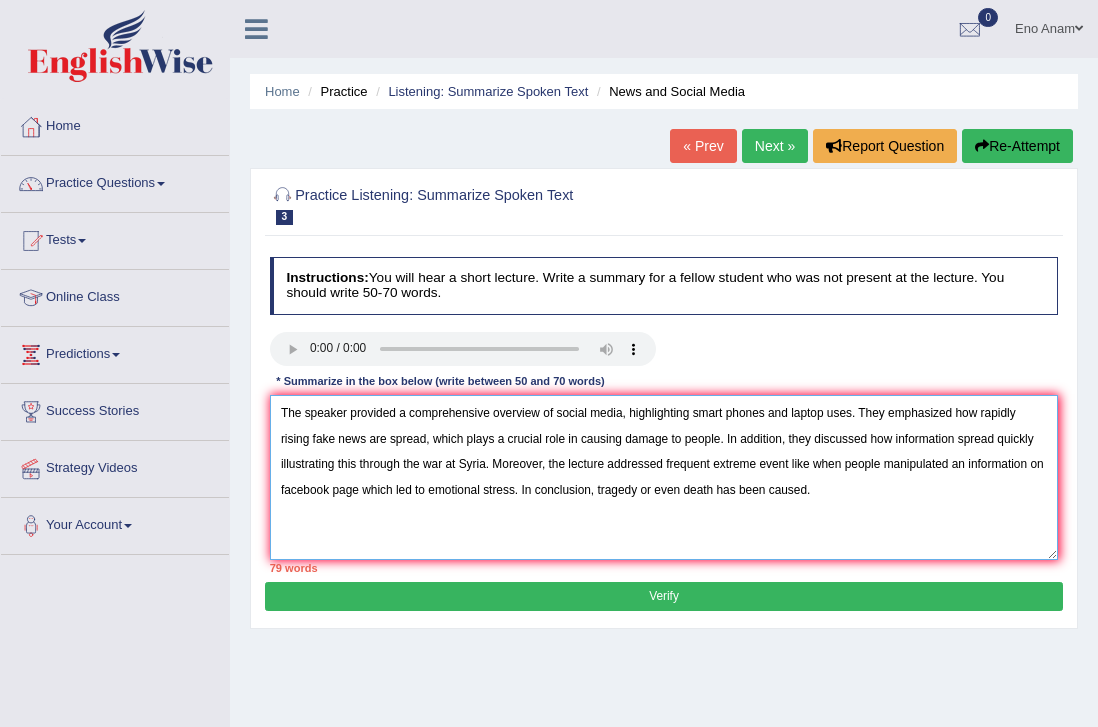 click on "The speaker provided a comprehensive overview of social media, highlighting smart phones and laptop uses. They emphasized how rapidly rising fake news are spread, which plays a crucial role in causing damage to people. In addition, they discussed how information spread quickly illustrating this through the war at Syria. Moreover, the lecture addressed frequent extreme event like when people manipulated an information on facebook page which led to emotional stress. In conclusion, tragedy or even death has been caused." at bounding box center (664, 477) 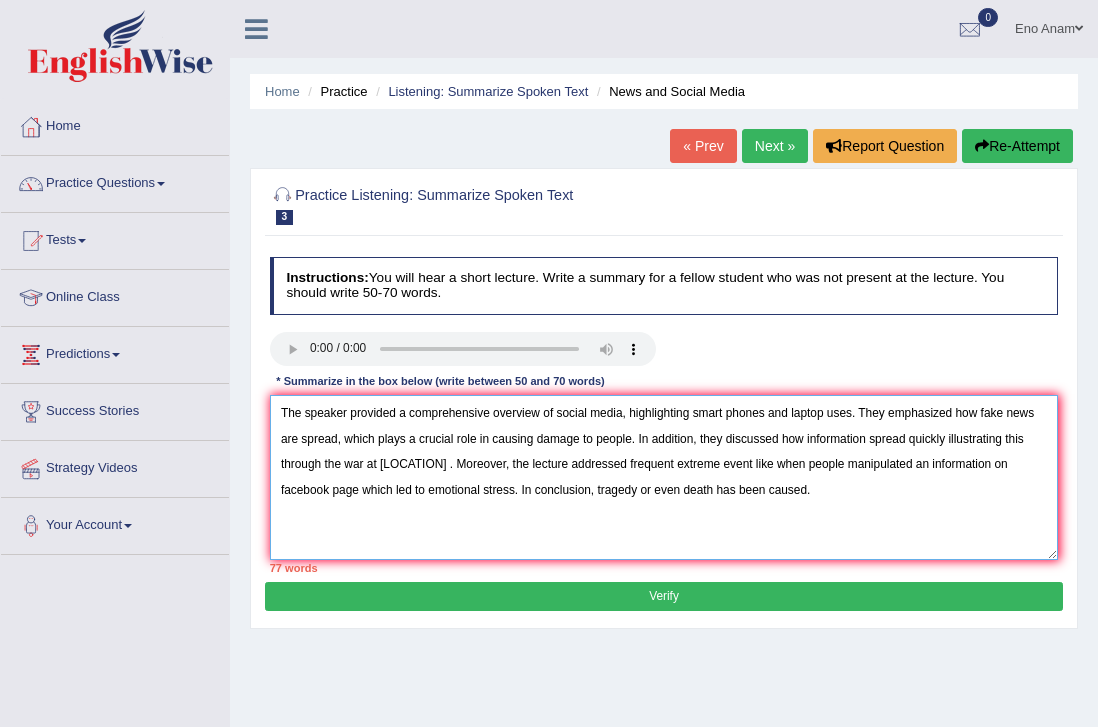 click on "The speaker provided a comprehensive overview of social media, highlighting smart phones and laptop uses. They emphasized how fake news are spread, which plays a crucial role in causing damage to people. In addition, they discussed how information spread quickly illustrating this through the war at Syria. Moreover, the lecture addressed frequent extreme event like when people manipulated an information on facebook page which led to emotional stress. In conclusion, tragedy or even death has been caused." at bounding box center (664, 477) 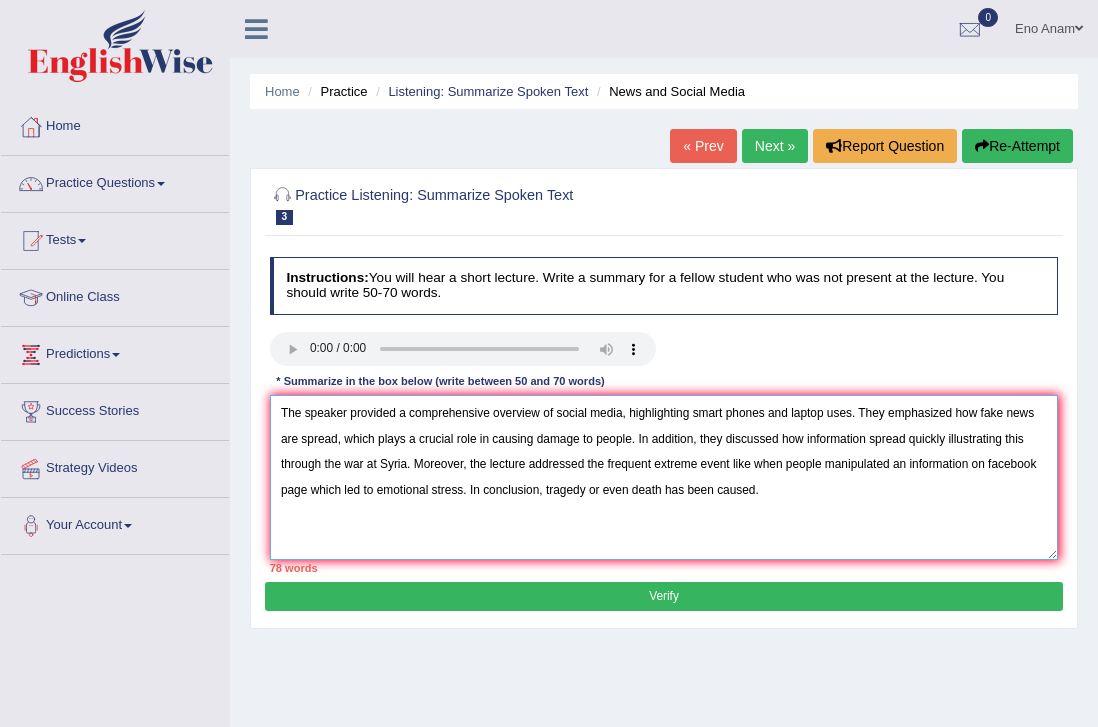 click on "The speaker provided a comprehensive overview of social media, highlighting smart phones and laptop uses. They emphasized how fake news are spread, which plays a crucial role in causing damage to people. In addition, they discussed how information spread quickly illustrating this through the war at Syria. Moreover, the lecture addressed the frequent extreme event like when people manipulated an information on facebook page which led to emotional stress. In conclusion, tragedy or even death has been caused." at bounding box center (664, 477) 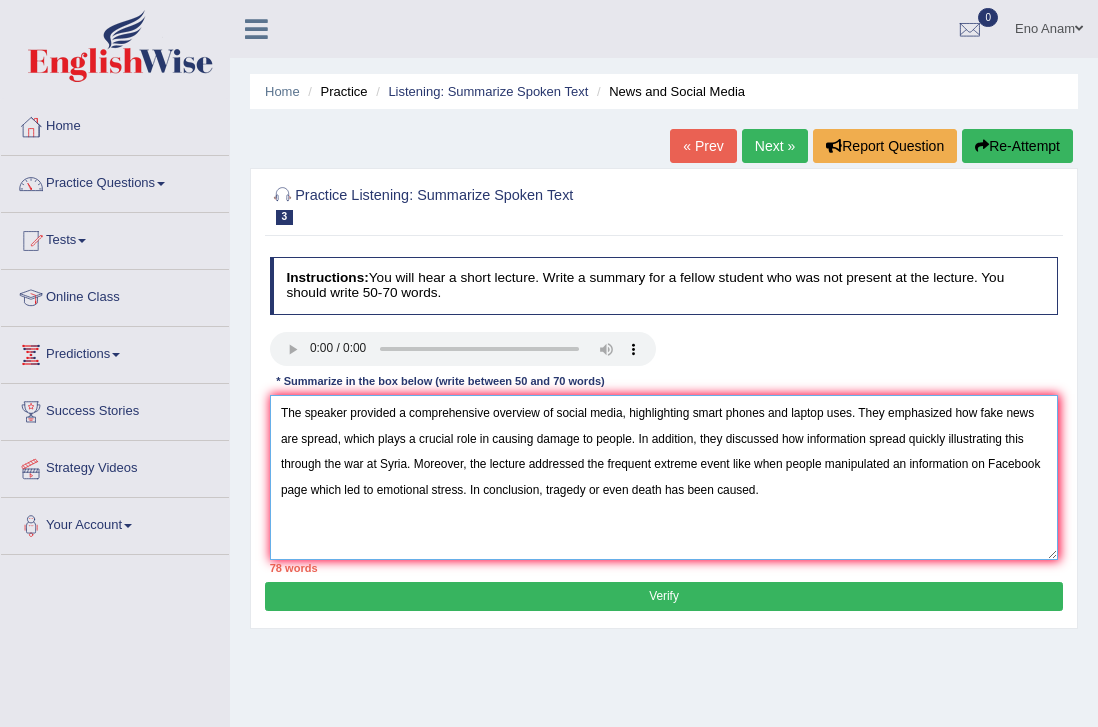 click on "The speaker provided a comprehensive overview of social media, highlighting smart phones and laptop uses. They emphasized how fake news are spread, which plays a crucial role in causing damage to people. In addition, they discussed how information spread quickly illustrating this through the war at Syria. Moreover, the lecture addressed the frequent extreme event like when people manipulated an information on Facebook page which led to emotional stress. In conclusion, tragedy or even death has been caused." at bounding box center (664, 477) 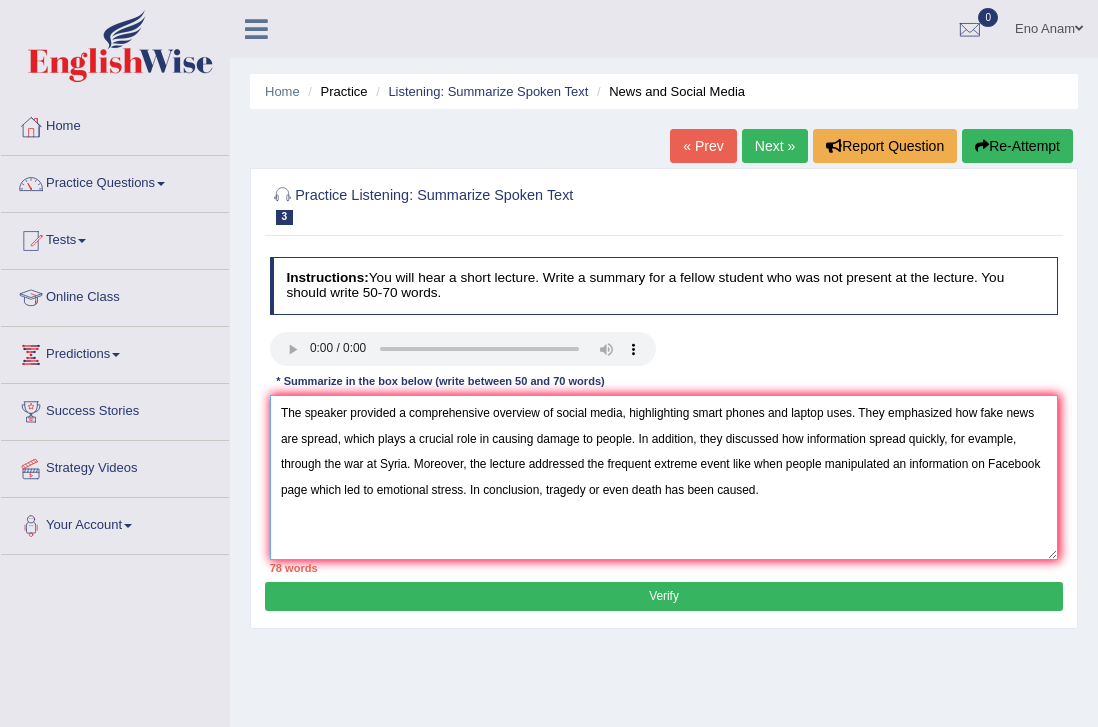 click on "The speaker provided a comprehensive overview of social media, highlighting smart phones and laptop uses. They emphasized how fake news are spread, which plays a crucial role in causing damage to people. In addition, they discussed how information spread quickly, for evample, through the war at Syria. Moreover, the lecture addressed the frequent extreme event like when people manipulated an information on Facebook page which led to emotional stress. In conclusion, tragedy or even death has been caused." at bounding box center [664, 477] 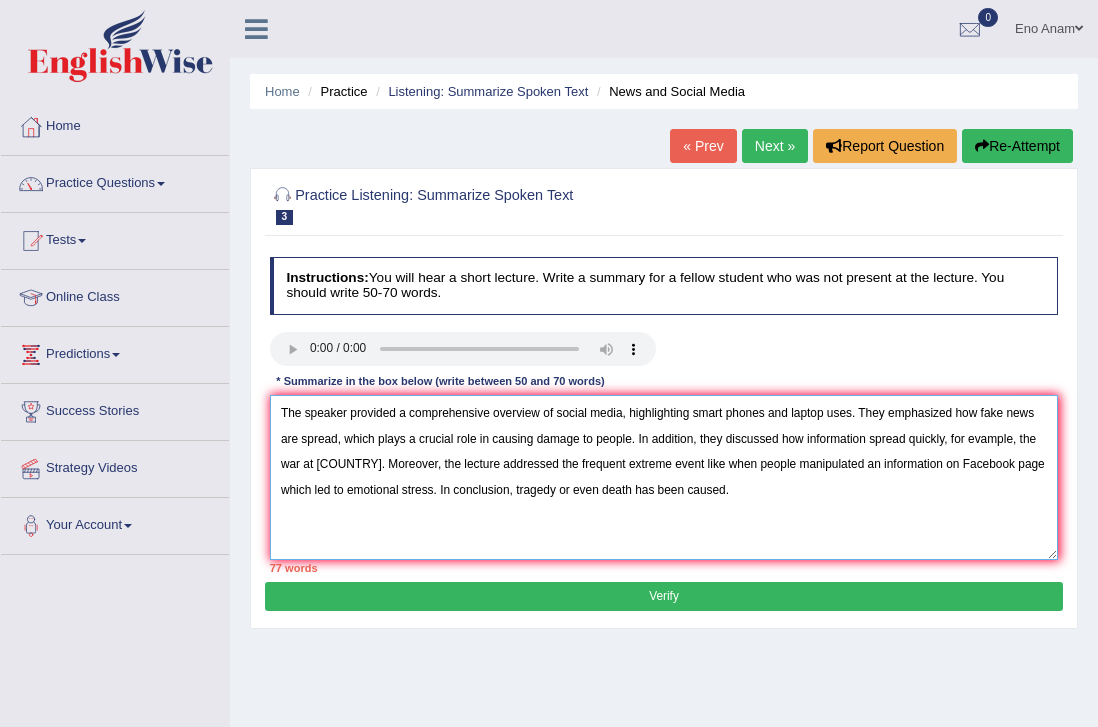 click on "The speaker provided a comprehensive overview of social media, highlighting smart phones and laptop uses. They emphasized how fake news are spread, which plays a crucial role in causing damage to people. In addition, they discussed how information spread quickly, for evample, the war at Syria. Moreover, the lecture addressed the frequent extreme event like when people manipulated an information on Facebook page which led to emotional stress. In conclusion, tragedy or even death has been caused." at bounding box center (664, 477) 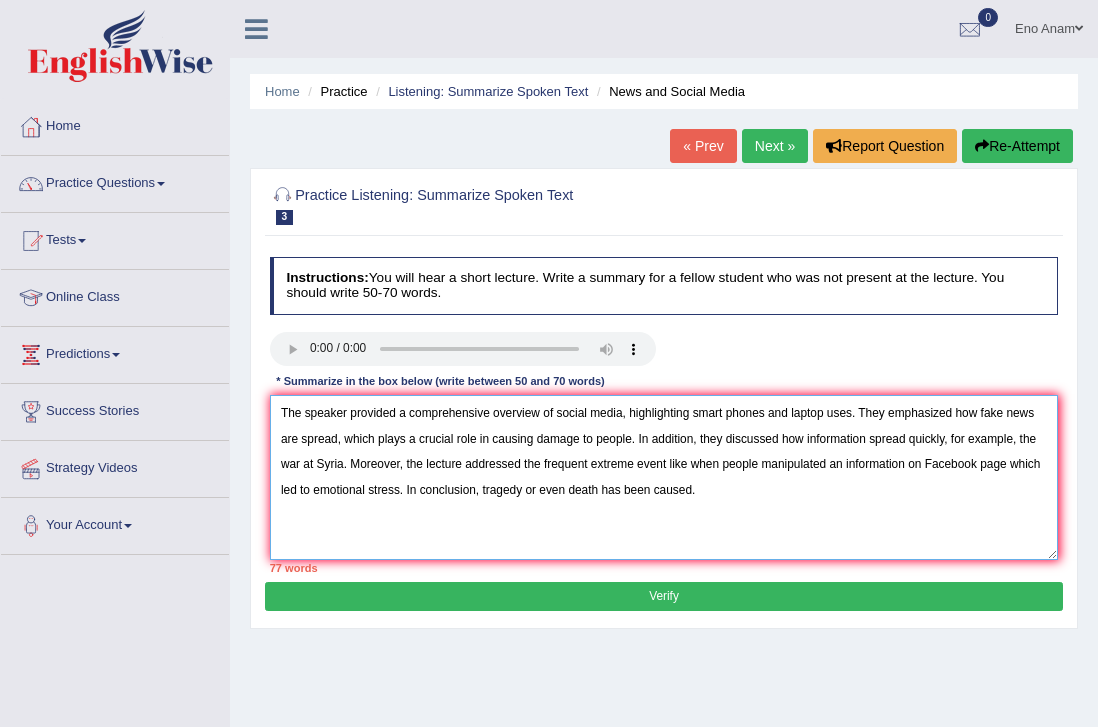 click on "The speaker provided a comprehensive overview of social media, highlighting smart phones and laptop uses. They emphasized how fake news are spread, which plays a crucial role in causing damage to people. In addition, they discussed how information spread quickly, for example, the war at Syria. Moreover, the lecture addressed the frequent extreme event like when people manipulated an information on Facebook page which led to emotional stress. In conclusion, tragedy or even death has been caused." at bounding box center [664, 477] 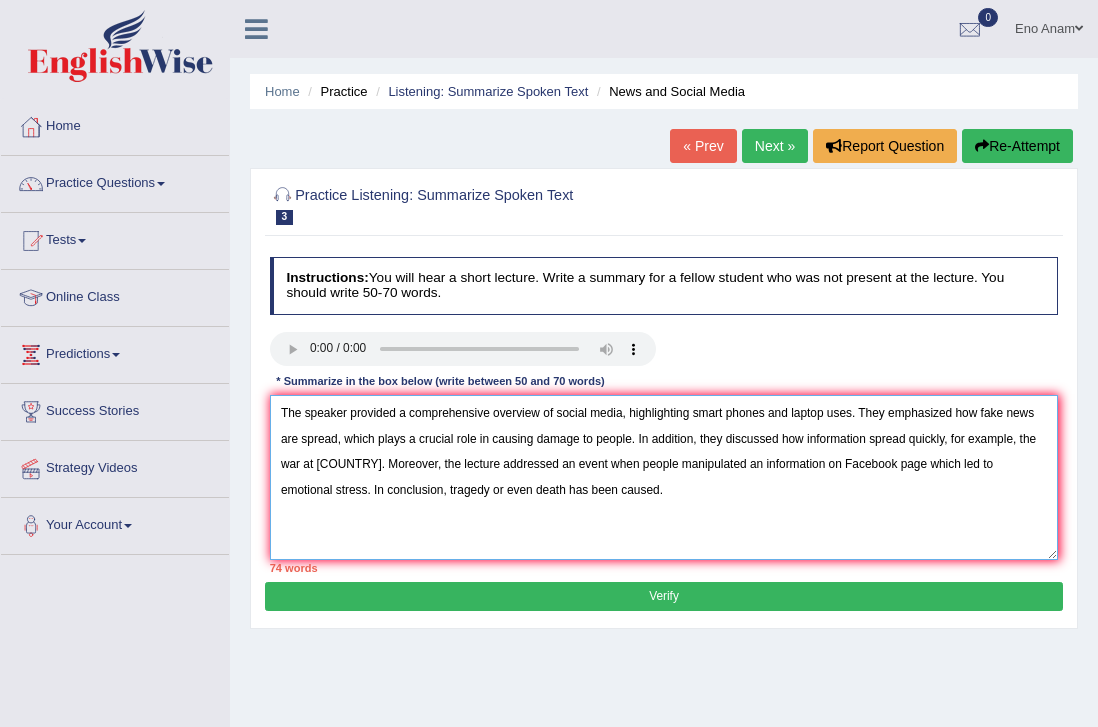click on "The speaker provided a comprehensive overview of social media, highlighting smart phones and laptop uses. They emphasized how fake news are spread, which plays a crucial role in causing damage to people. In addition, they discussed how information spread quickly, for example, the war at Syria. Moreover, the lecture addressed an event when people manipulated an information on Facebook page which led to emotional stress. In conclusion, tragedy or even death has been caused." at bounding box center [664, 477] 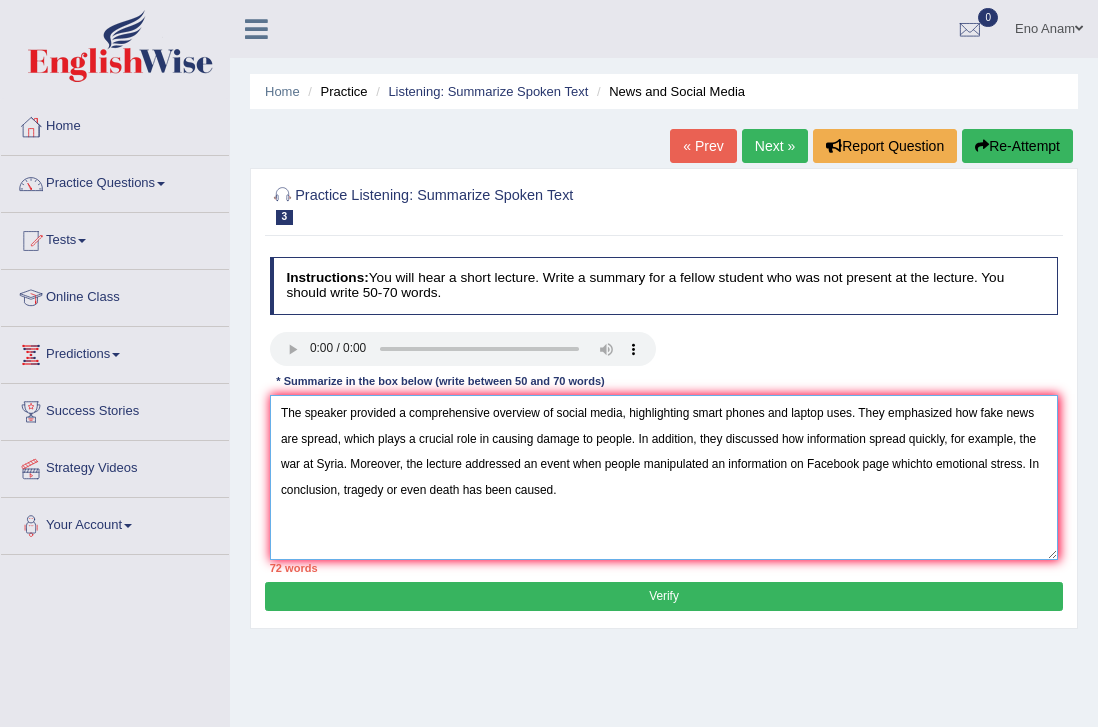 click on "The speaker provided a comprehensive overview of social media, highlighting smart phones and laptop uses. They emphasized how fake news are spread, which plays a crucial role in causing damage to people. In addition, they discussed how information spread quickly, for example, the war at Syria. Moreover, the lecture addressed an event when people manipulated an information on Facebook page whichto emotional stress. In conclusion, tragedy or even death has been caused." at bounding box center [664, 477] 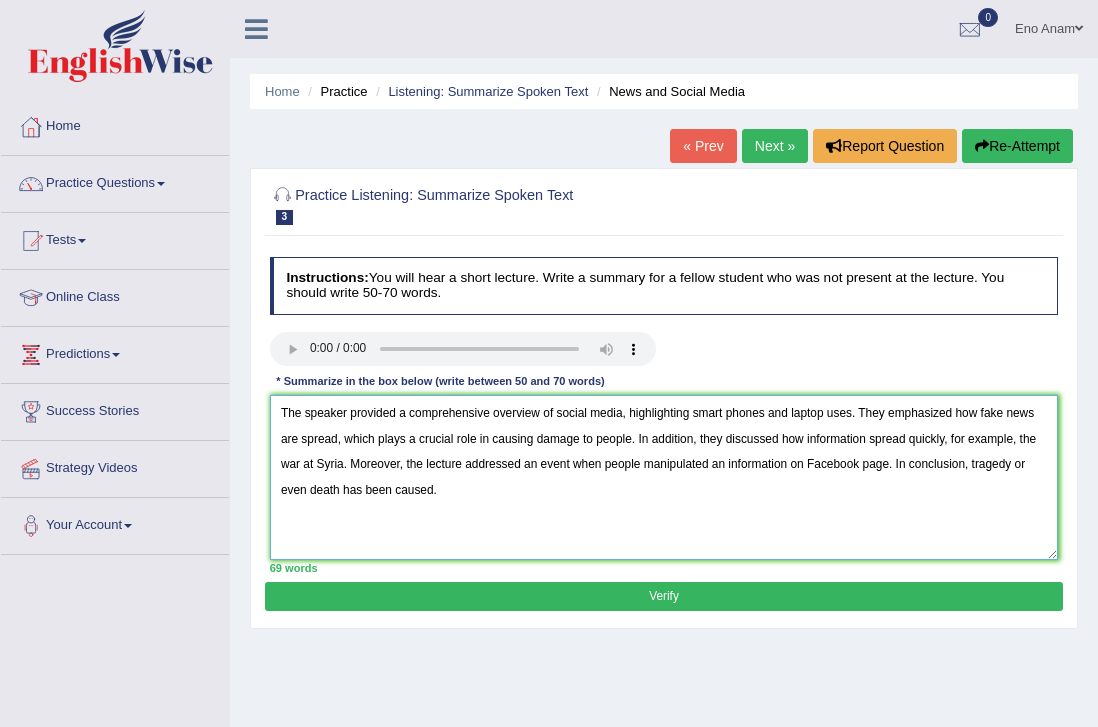 click on "The speaker provided a comprehensive overview of social media, highlighting smart phones and laptop uses. They emphasized how fake news are spread, which plays a crucial role in causing damage to people. In addition, they discussed how information spread quickly, for example, the war at Syria. Moreover, the lecture addressed an event when people manipulated an information on Facebook page. In conclusion, tragedy or even death has been caused." at bounding box center (664, 477) 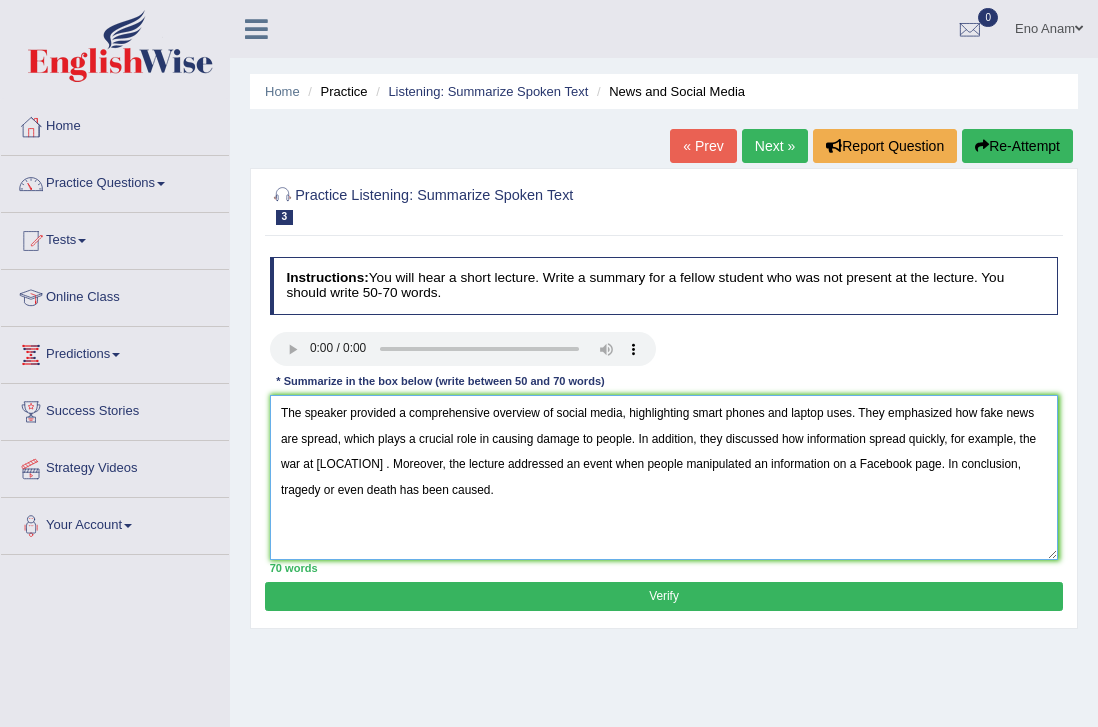 type on "The speaker provided a comprehensive overview of social media, highlighting smart phones and laptop uses. They emphasized how fake news are spread, which plays a crucial role in causing damage to people. In addition, they discussed how information spread quickly, for example, the war at Syria. Moreover, the lecture addressed an event when people manipulated an information on a Facebook page. In conclusion, tragedy or even death has been caused." 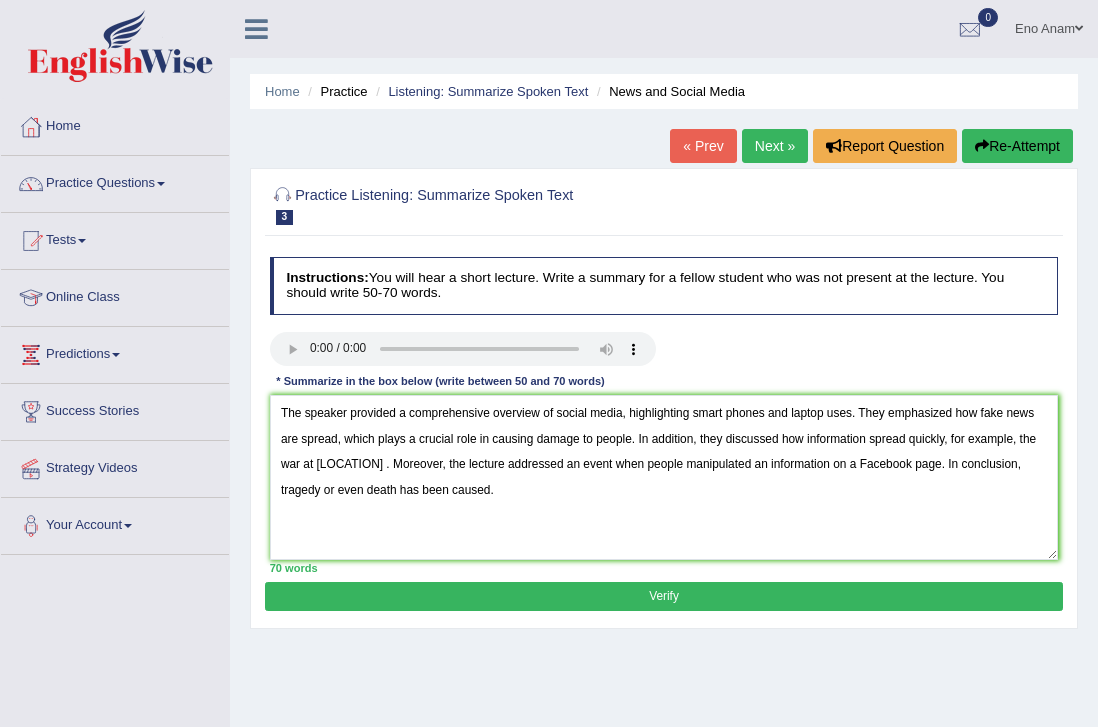 click on "Verify" at bounding box center (663, 596) 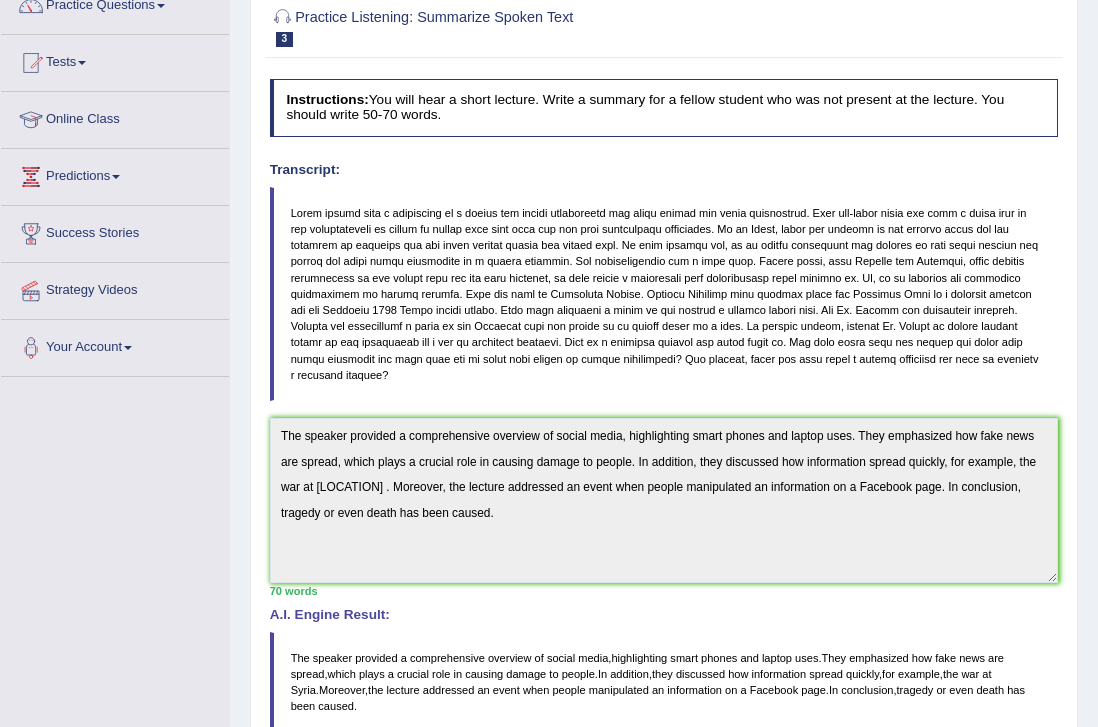 scroll, scrollTop: 0, scrollLeft: 0, axis: both 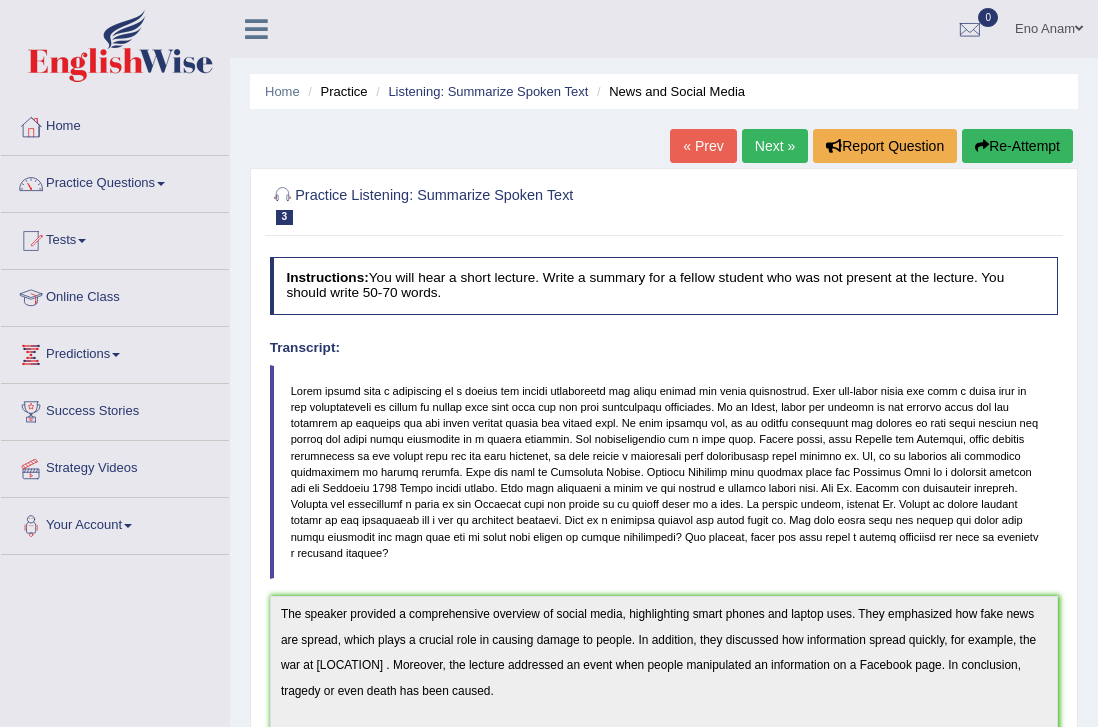 click on "Next »" at bounding box center (775, 146) 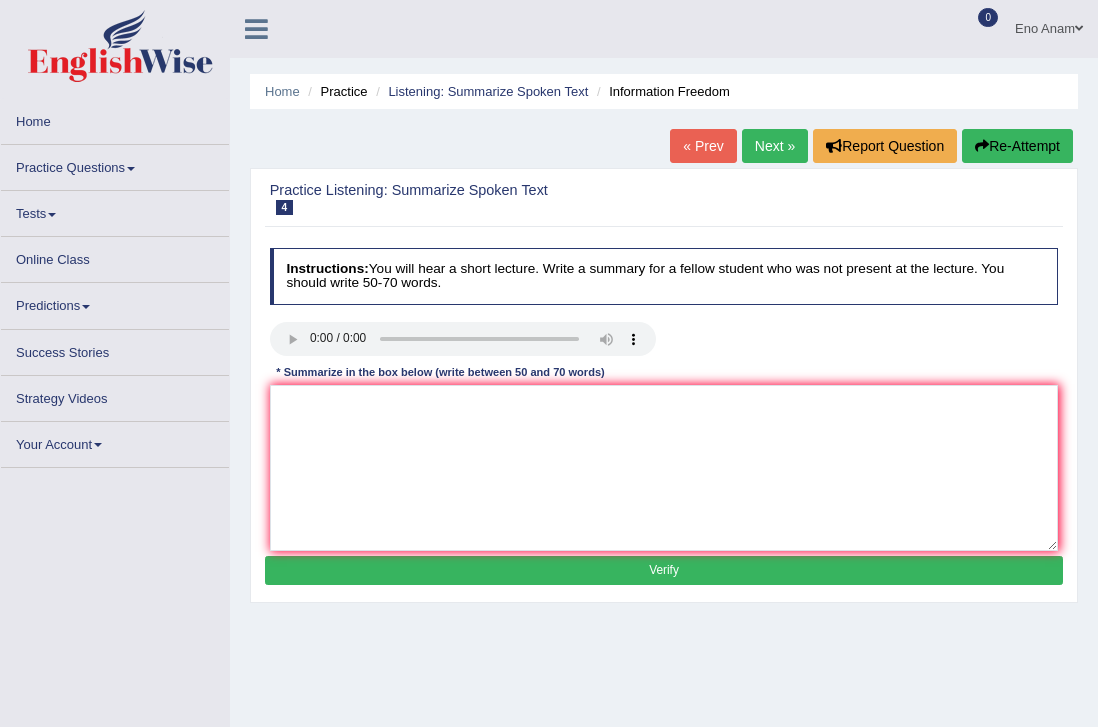 scroll, scrollTop: 0, scrollLeft: 0, axis: both 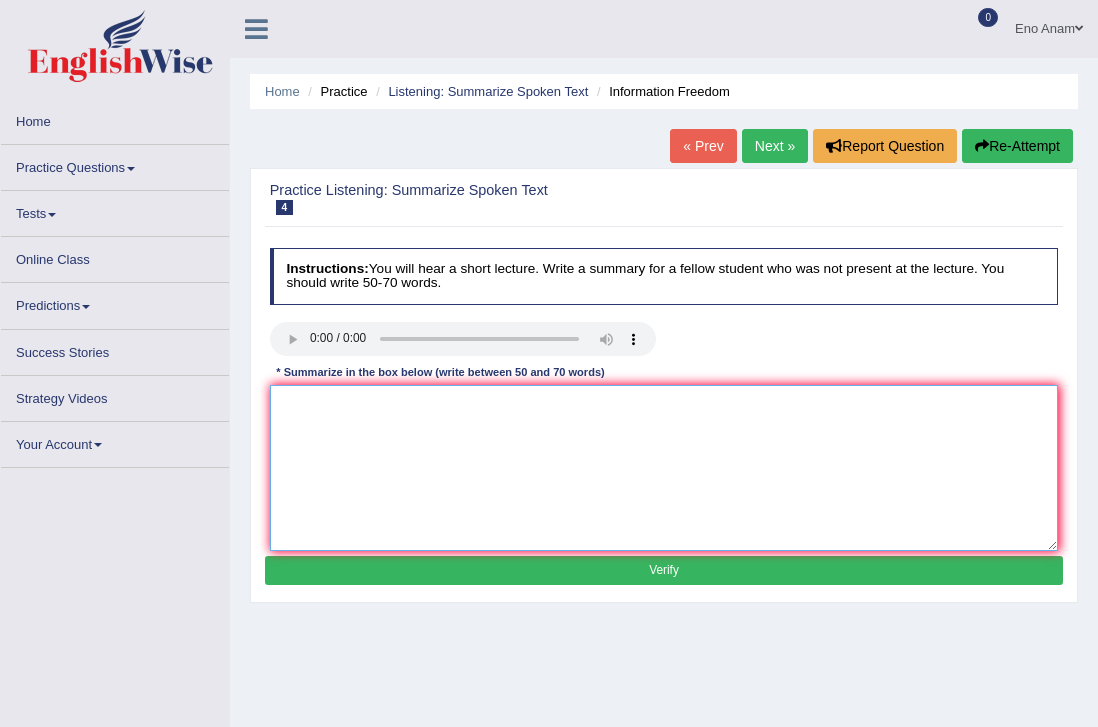 click at bounding box center (664, 467) 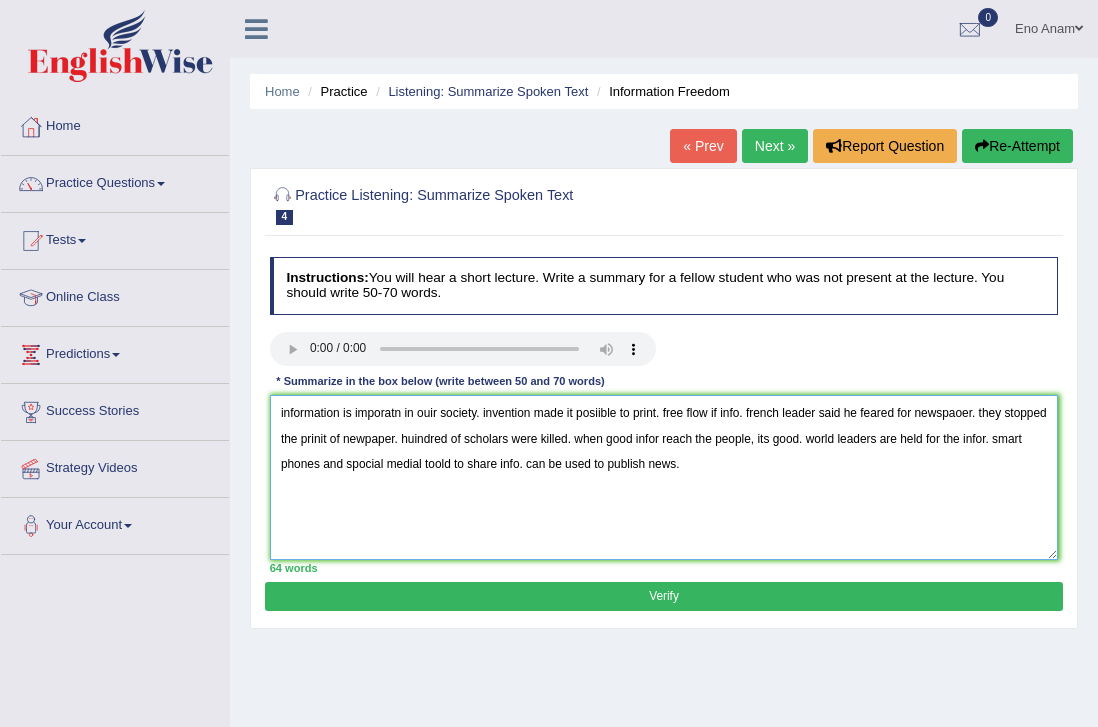 click on "information is imporatn in ouir society. invention made it posiible to print. free flow if info. french leader said he feared for newspaoer. they stopped the prinit of newpaper. huindred of scholars were killed. when good infor reach the people, its good. world leaders are held for the infor. smart phones and spocial medial toold to share info. can be used to publish news." at bounding box center [664, 477] 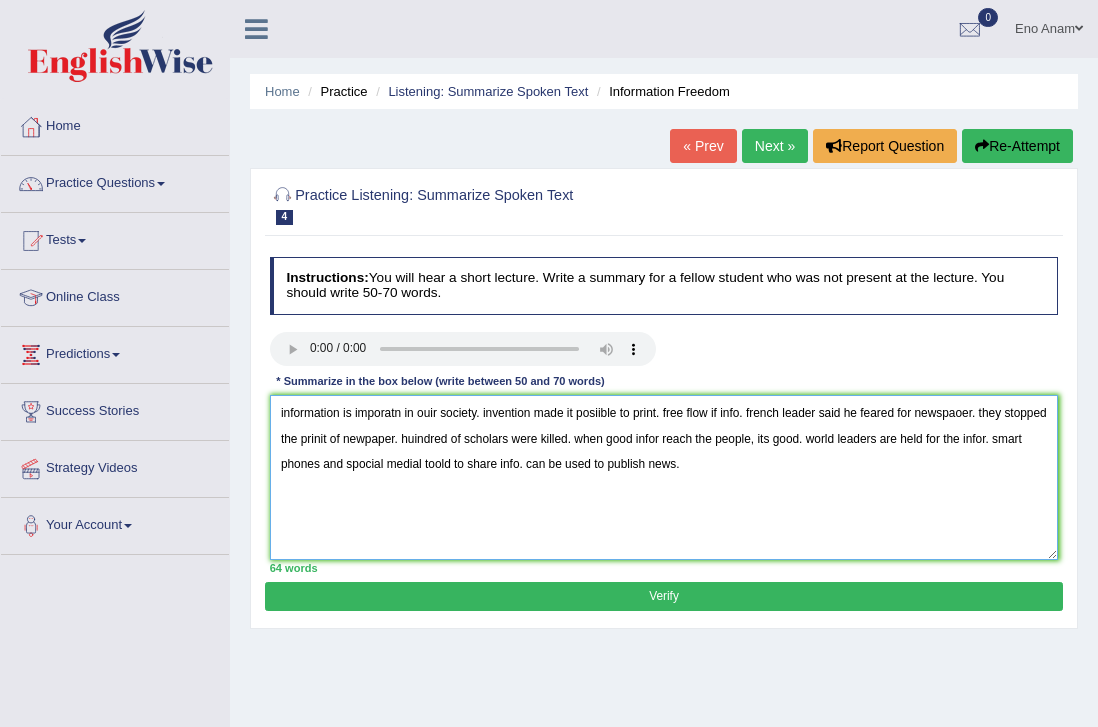 click on "information is imporatn in ouir society. invention made it posiible to print. free flow if info. french leader said he feared for newspaoer. they stopped the prinit of newpaper. huindred of scholars were killed. when good infor reach the people, its good. world leaders are held for the infor. smart phones and spocial medial toold to share info. can be used to publish news." at bounding box center [664, 477] 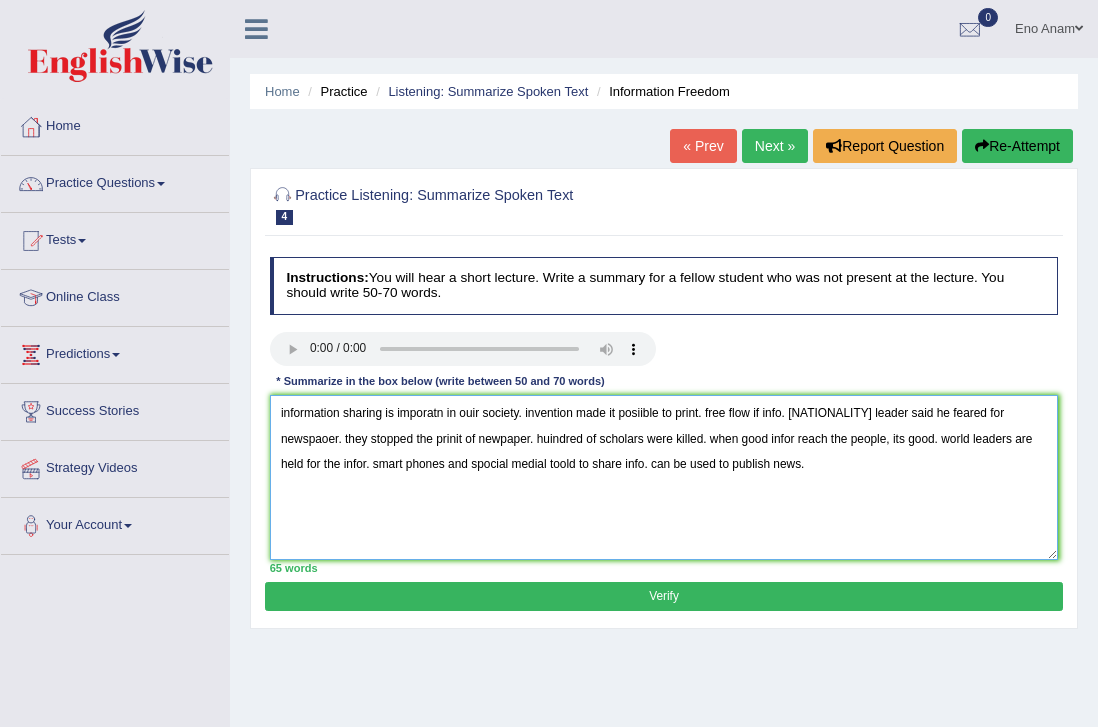 click on "information sharing is imporatn in ouir society. invention made it posiible to print. free flow if info. french leader said he feared for newspaoer. they stopped the prinit of newpaper. huindred of scholars were killed. when good infor reach the people, its good. world leaders are held for the infor. smart phones and spocial medial toold to share info. can be used to publish news." at bounding box center (664, 477) 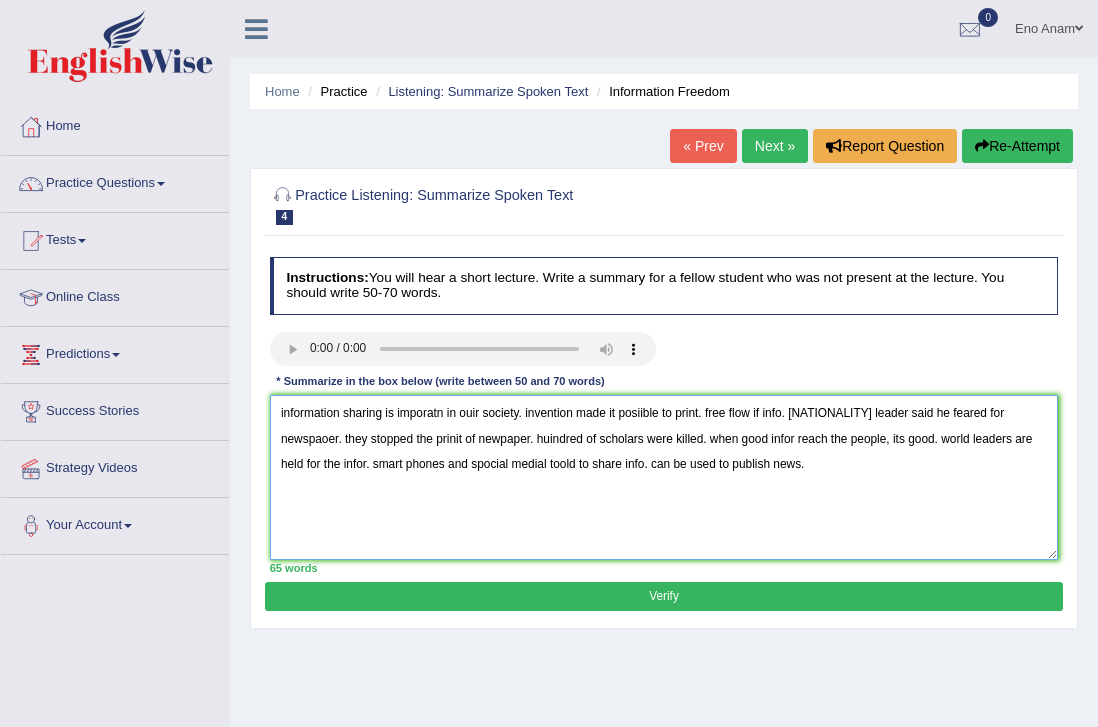 scroll, scrollTop: 100, scrollLeft: 0, axis: vertical 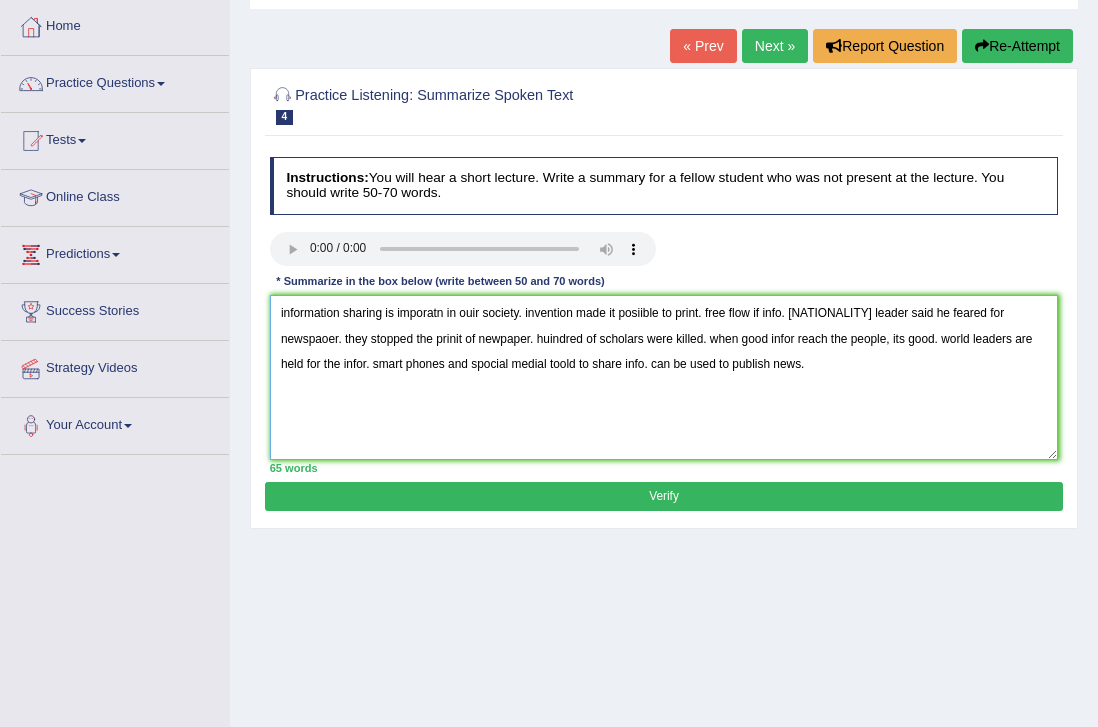 click on "information sharing is imporatn in ouir society. invention made it posiible to print. free flow if info. french leader said he feared for newspaoer. they stopped the prinit of newpaper. huindred of scholars were killed. when good infor reach the people, its good. world leaders are held for the infor. smart phones and spocial medial toold to share info. can be used to publish news." at bounding box center (664, 377) 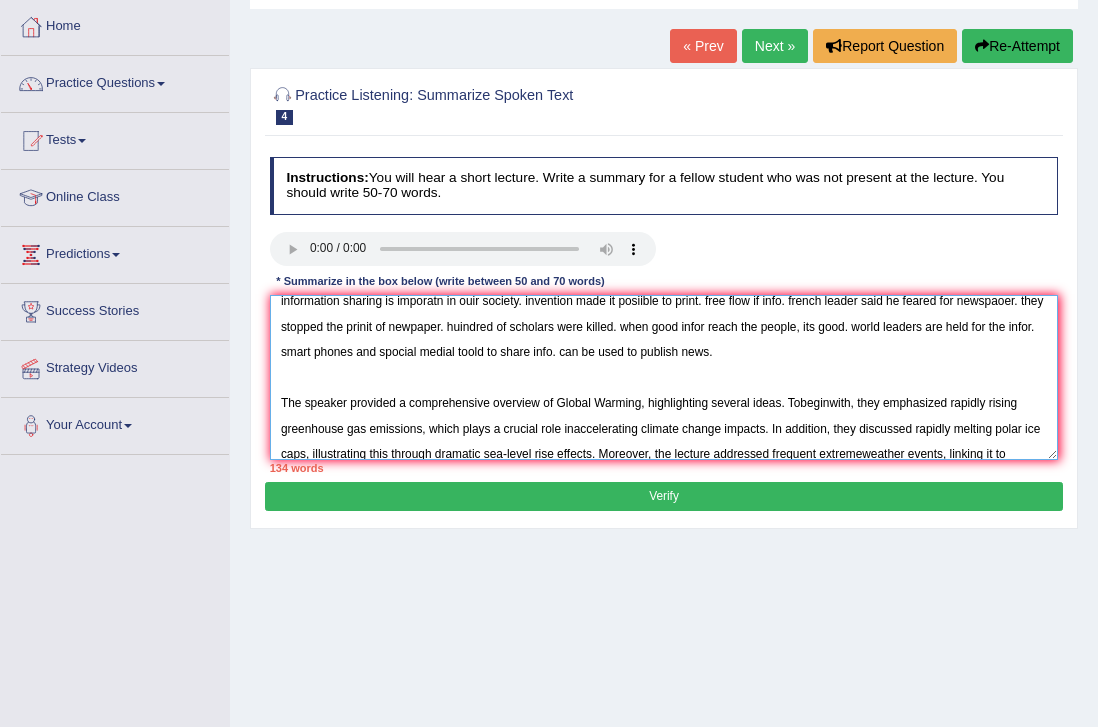 scroll, scrollTop: 0, scrollLeft: 0, axis: both 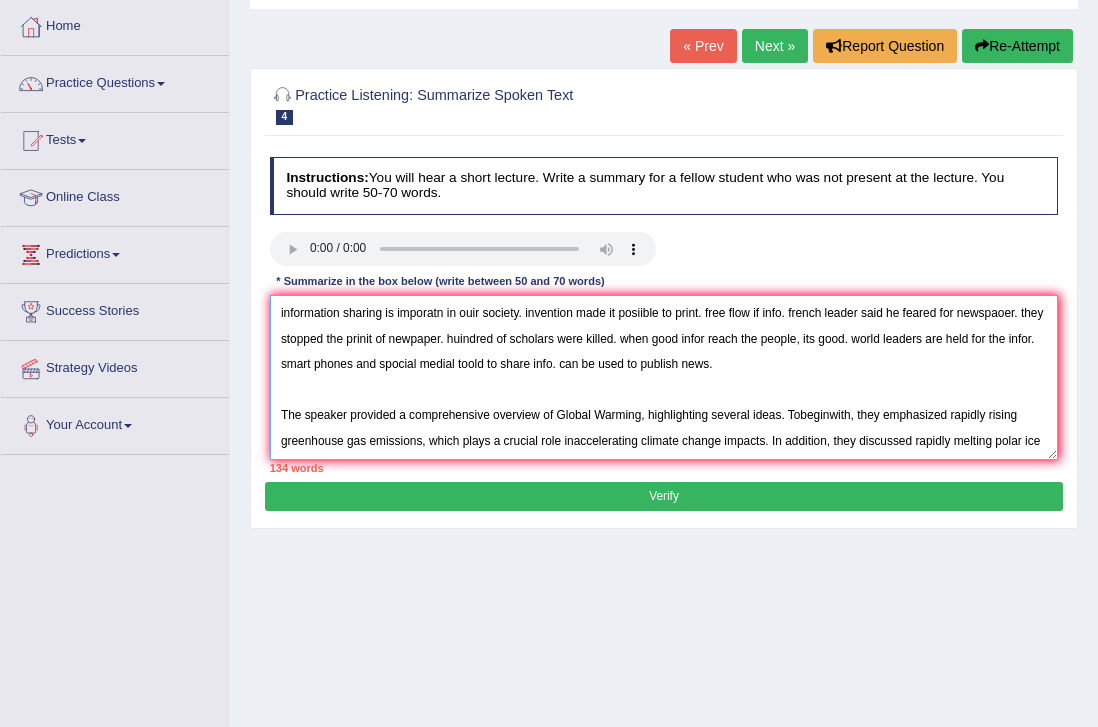 click on "information sharing is imporatn in ouir society. invention made it posiible to print. free flow if info. french leader said he feared for newspaoer. they stopped the prinit of newpaper. huindred of scholars were killed. when good infor reach the people, its good. world leaders are held for the infor. smart phones and spocial medial toold to share info. can be used to publish news.
The speaker provided a comprehensive overview of Global Warming, highlighting several ideas. Tobeginwith, they emphasized rapidly rising greenhouse gas emissions, which plays a crucial role inaccelerating climate change impacts. In addition, they discussed rapidly melting polar ice caps, illustrating this through dramatic sea-level rise effects. Moreover, the lecture addressed frequent extremeweather events, linking it to increasing global temperatures worldwide. In conclusion, the lectureconveyed urgent need for collective action." at bounding box center [664, 377] 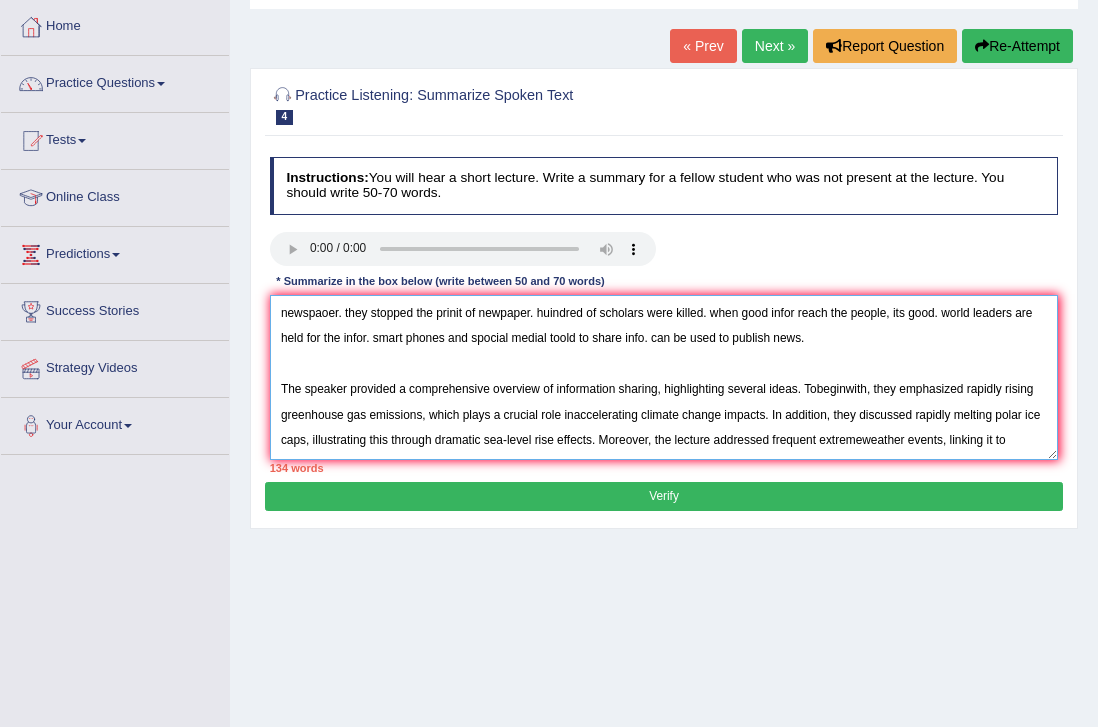 scroll, scrollTop: 36, scrollLeft: 0, axis: vertical 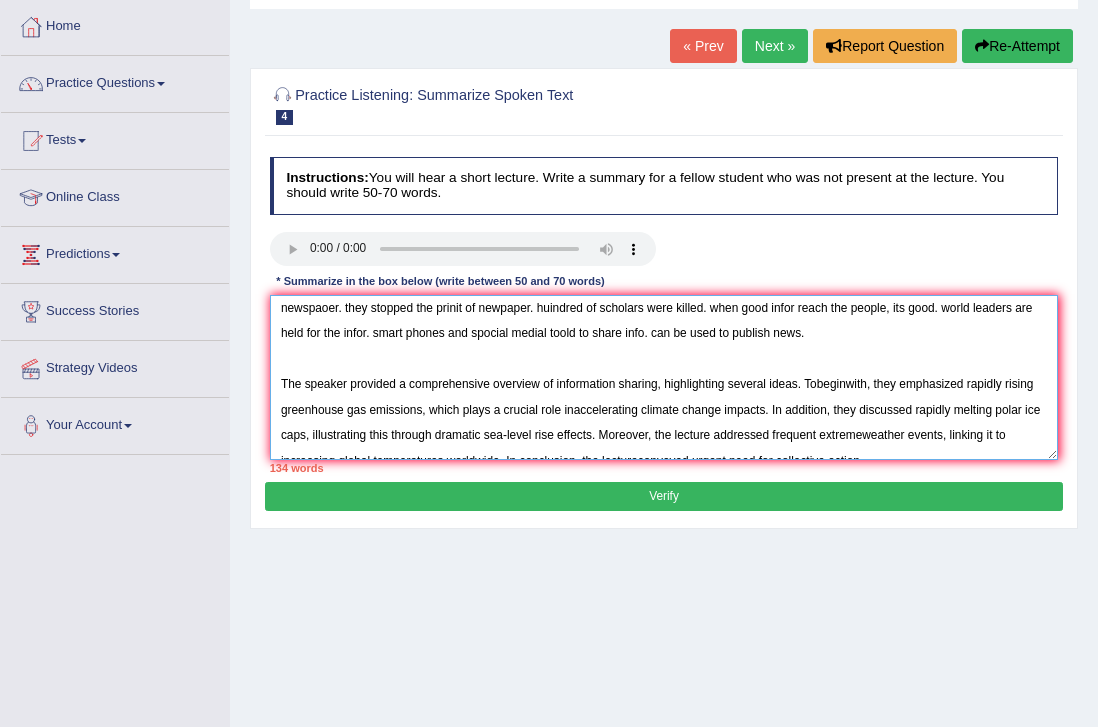 click on "information sharing is imporatn in ouir society. invention made it posiible to print. free flow if info. french leader said he feared for newspaoer. they stopped the prinit of newpaper. huindred of scholars were killed. when good infor reach the people, its good. world leaders are held for the infor. smart phones and spocial medial toold to share info. can be used to publish news.
The speaker provided a comprehensive overview of information sharing, highlighting several ideas. Tobeginwith, they emphasized rapidly rising greenhouse gas emissions, which plays a crucial role inaccelerating climate change impacts. In addition, they discussed rapidly melting polar ice caps, illustrating this through dramatic sea-level rise effects. Moreover, the lecture addressed frequent extremeweather events, linking it to increasing global temperatures worldwide. In conclusion, the lectureconveyed urgent need for collective action." at bounding box center (664, 377) 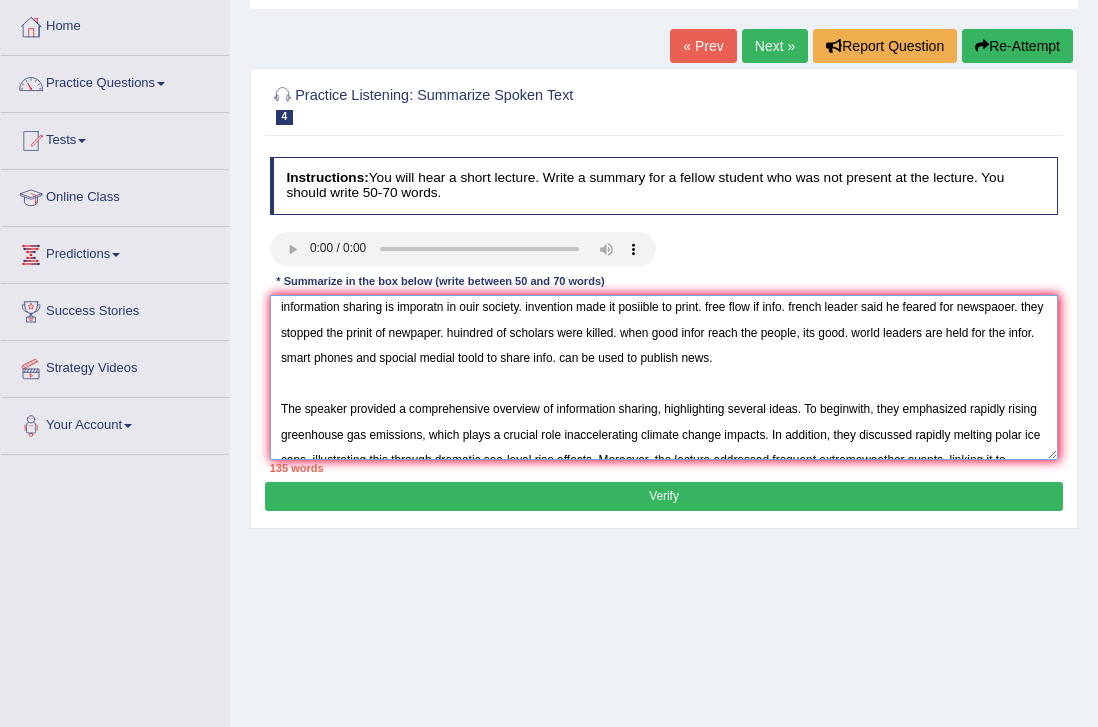 scroll, scrollTop: 5, scrollLeft: 0, axis: vertical 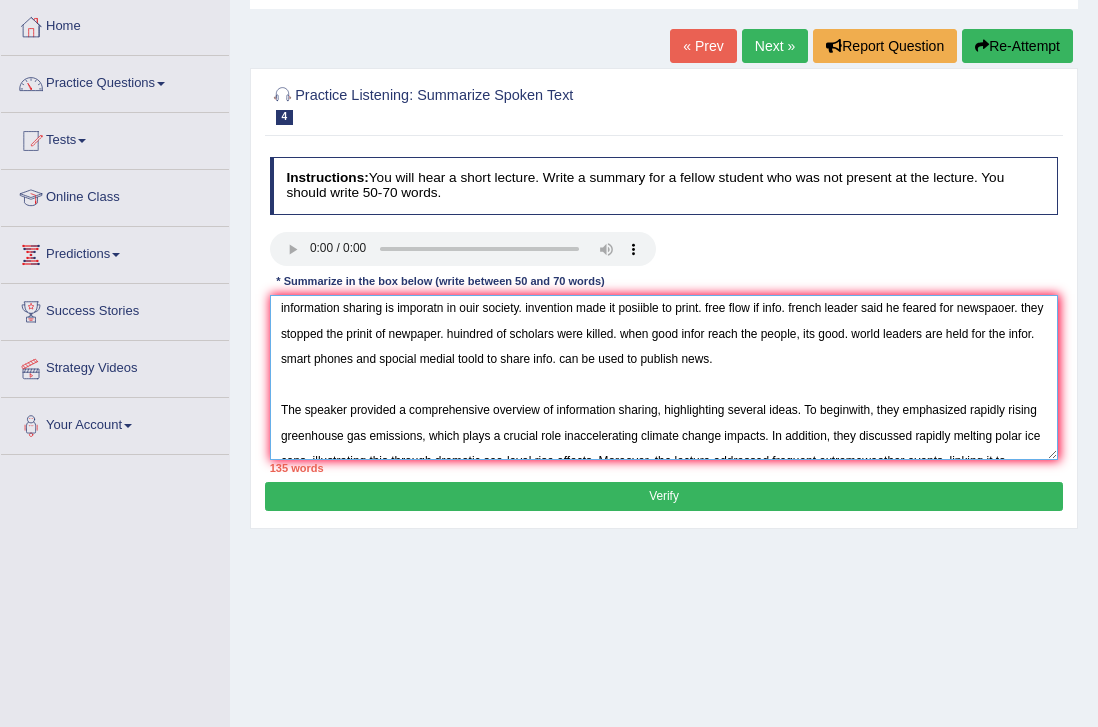 click on "information sharing is imporatn in ouir society. invention made it posiible to print. free flow if info. french leader said he feared for newspaoer. they stopped the prinit of newpaper. huindred of scholars were killed. when good infor reach the people, its good. world leaders are held for the infor. smart phones and spocial medial toold to share info. can be used to publish news.
The speaker provided a comprehensive overview of information sharing, highlighting several ideas. To beginwith, they emphasized rapidly rising greenhouse gas emissions, which plays a crucial role inaccelerating climate change impacts. In addition, they discussed rapidly melting polar ice caps, illustrating this through dramatic sea-level rise effects. Moreover, the lecture addressed frequent extremeweather events, linking it to increasing global temperatures worldwide. In conclusion, the lectureconveyed urgent need for collective action." at bounding box center (664, 377) 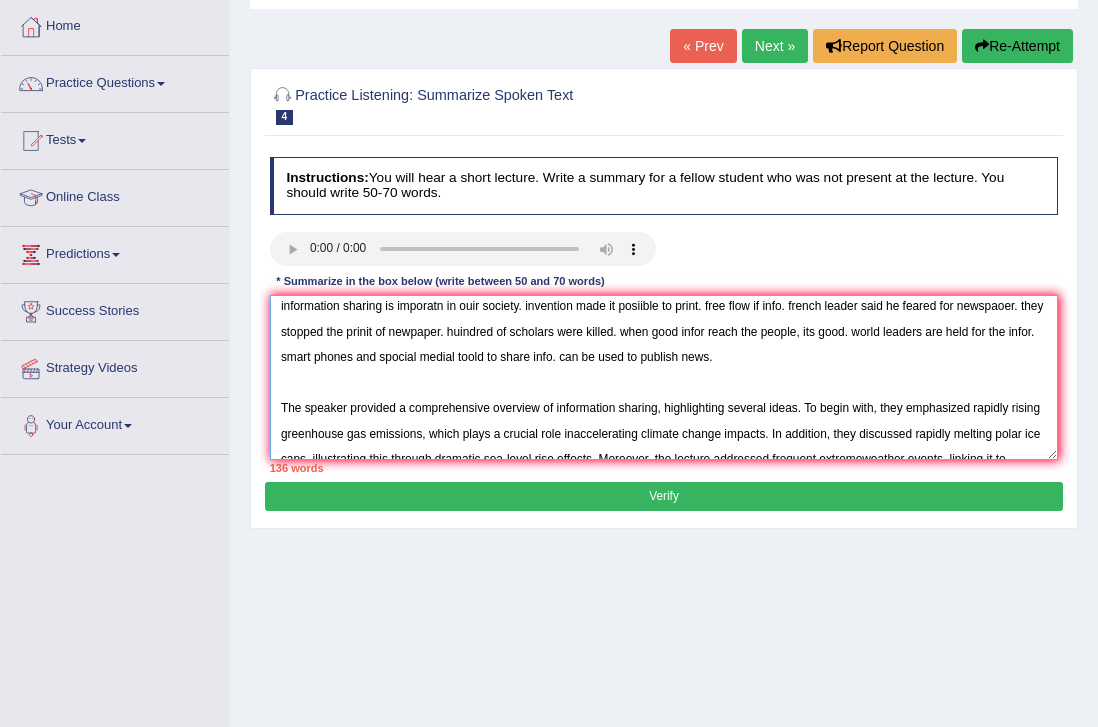 scroll, scrollTop: 7, scrollLeft: 0, axis: vertical 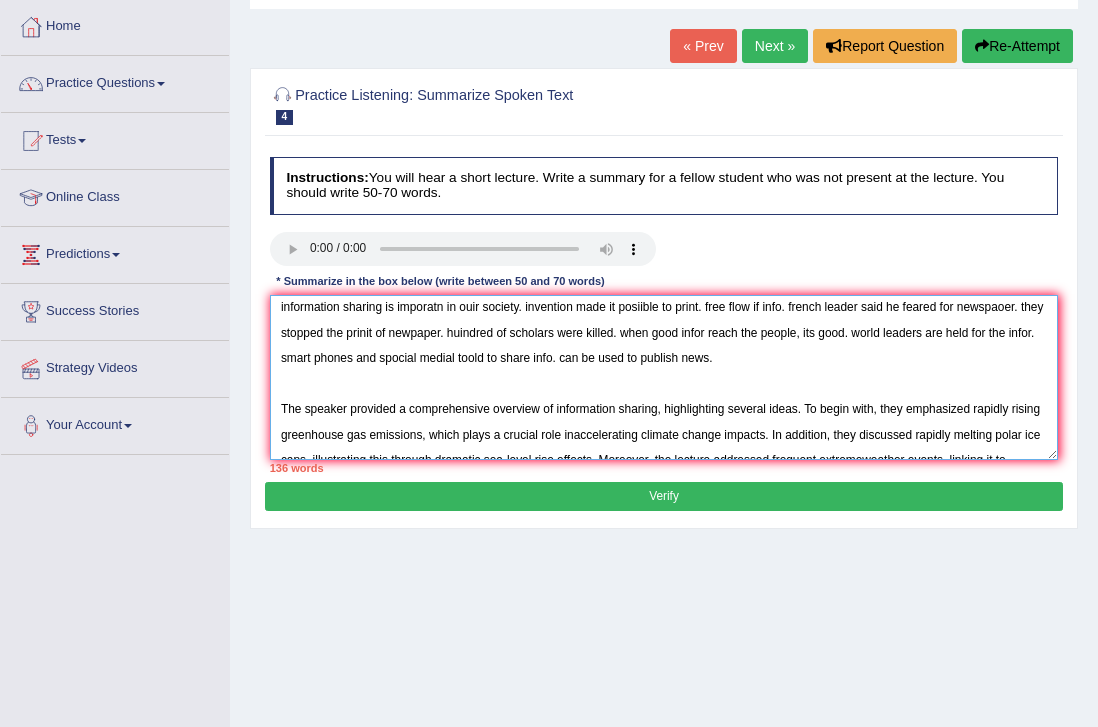 click on "information sharing is imporatn in ouir society. invention made it posiible to print. free flow if info. french leader said he feared for newspaoer. they stopped the prinit of newpaper. huindred of scholars were killed. when good infor reach the people, its good. world leaders are held for the infor. smart phones and spocial medial toold to share info. can be used to publish news.
The speaker provided a comprehensive overview of information sharing, highlighting several ideas. To begin with, they emphasized rapidly rising greenhouse gas emissions, which plays a crucial role inaccelerating climate change impacts. In addition, they discussed rapidly melting polar ice caps, illustrating this through dramatic sea-level rise effects. Moreover, the lecture addressed frequent extremeweather events, linking it to increasing global temperatures worldwide. In conclusion, the lectureconveyed urgent need for collective action." at bounding box center [664, 377] 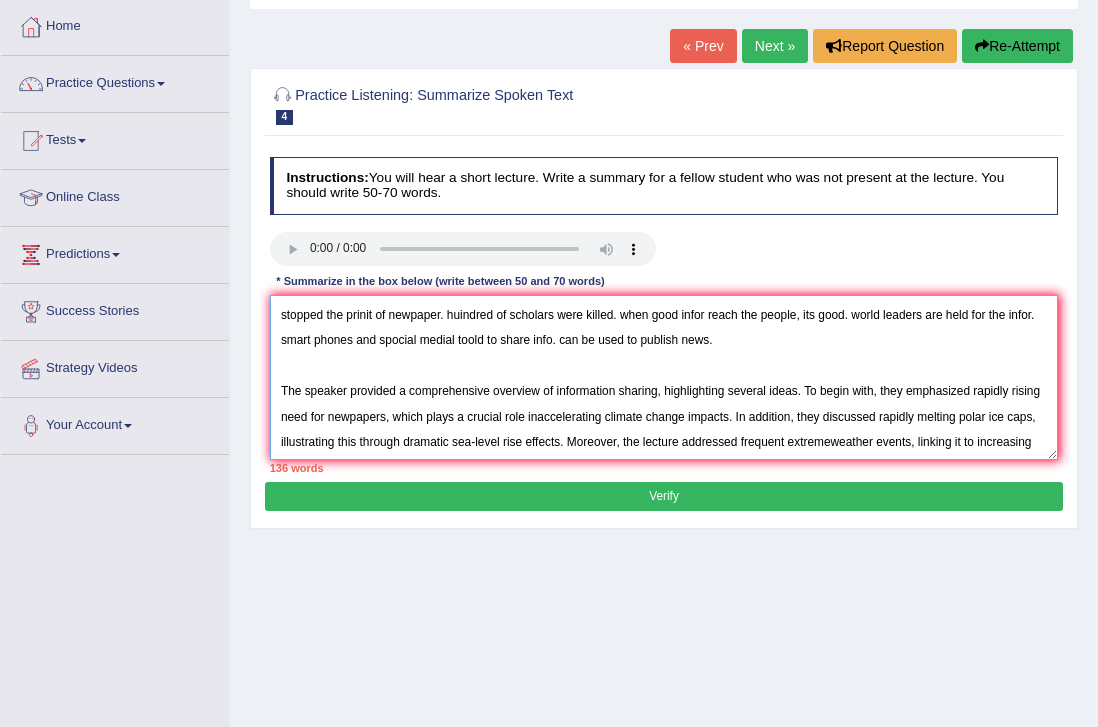 scroll, scrollTop: 30, scrollLeft: 0, axis: vertical 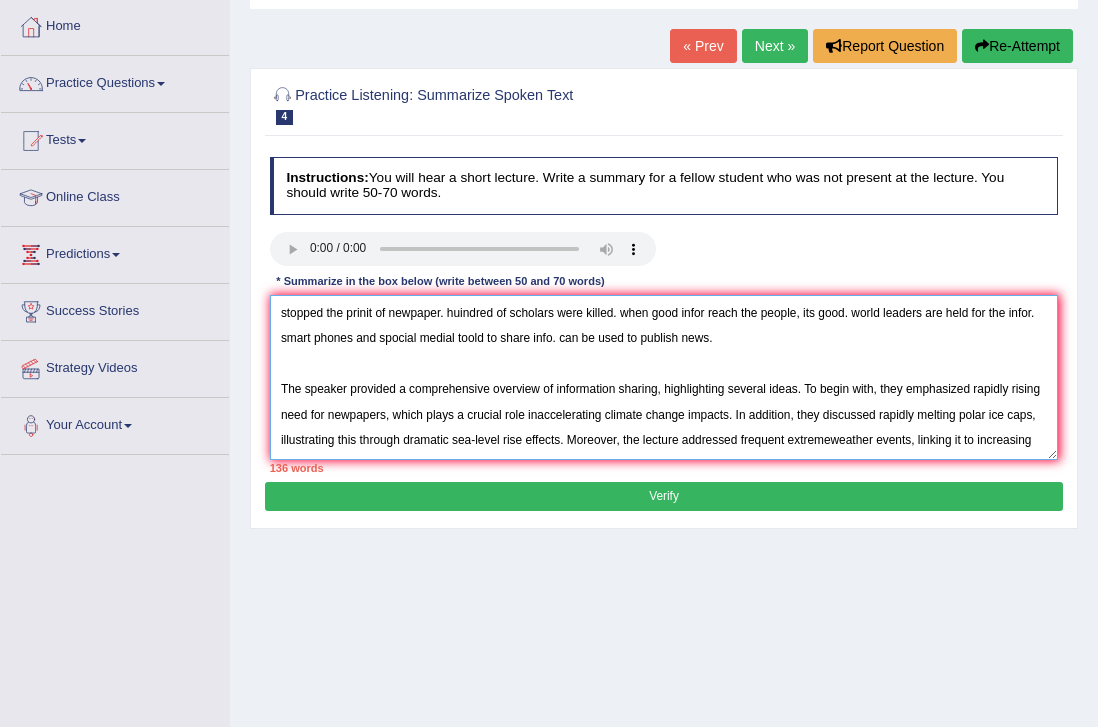 drag, startPoint x: 733, startPoint y: 416, endPoint x: 540, endPoint y: 413, distance: 193.02332 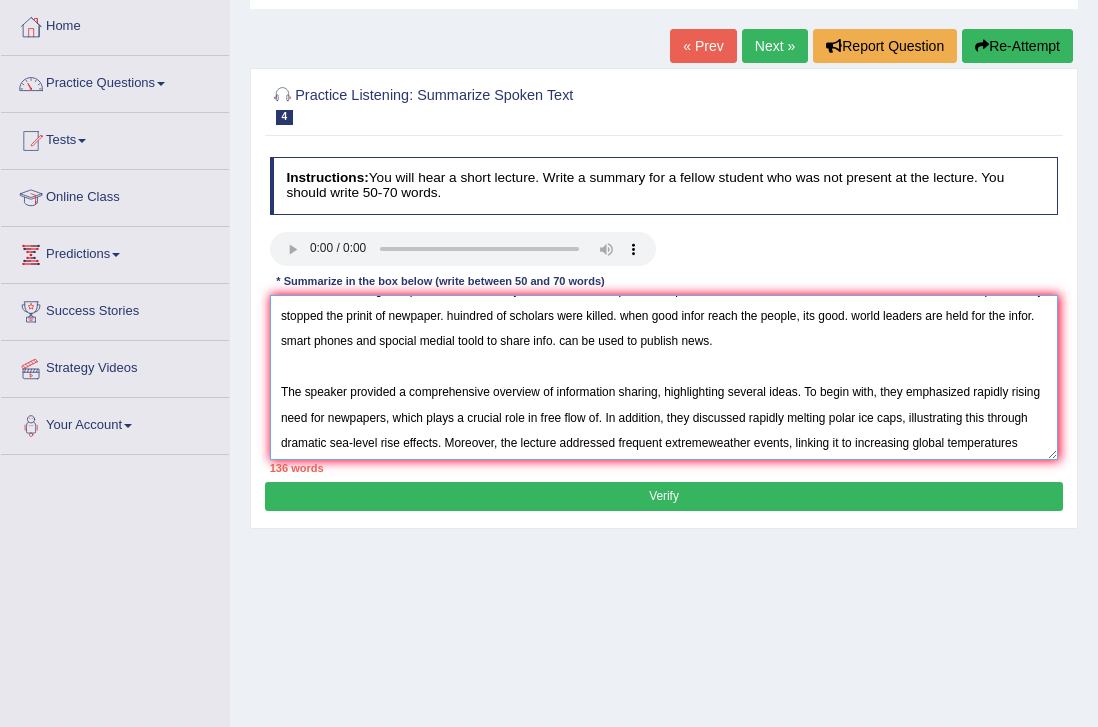 scroll, scrollTop: 30, scrollLeft: 0, axis: vertical 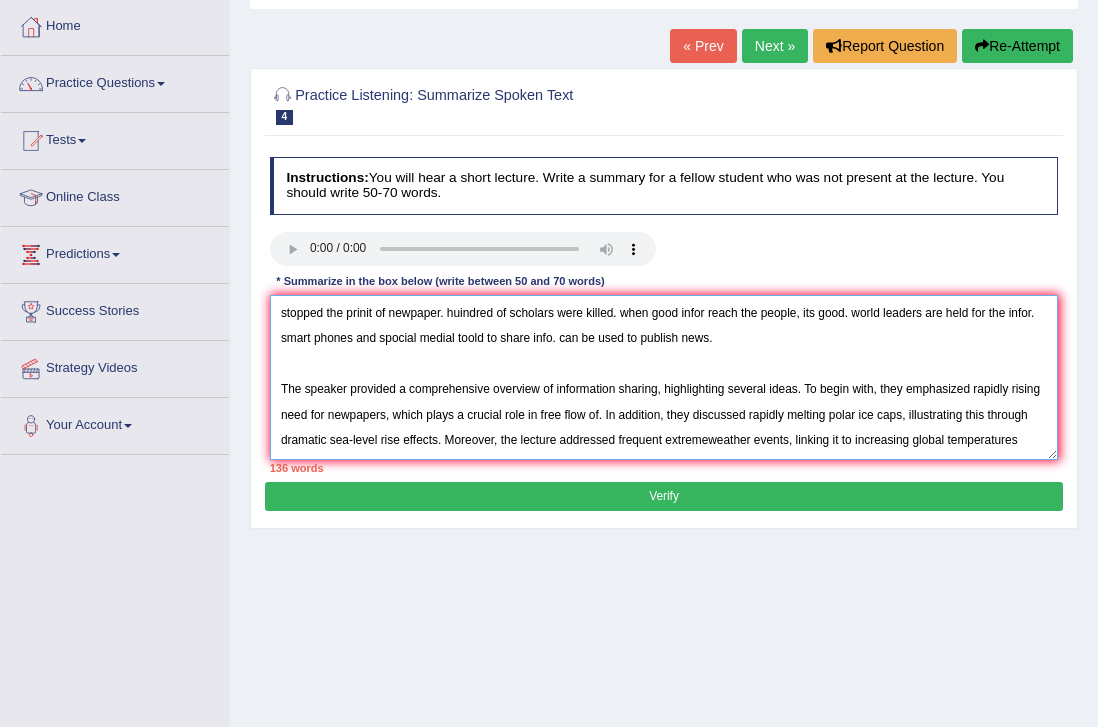 click on "information sharing is imporatn in ouir society. invention made it posiible to print. free flow if info. french leader said he feared for newspaoer. they stopped the prinit of newpaper. huindred of scholars were killed. when good infor reach the people, its good. world leaders are held for the infor. smart phones and spocial medial toold to share info. can be used to publish news.
The speaker provided a comprehensive overview of information sharing, highlighting several ideas. To begin with, they emphasized rapidly rising need for newpapers, which plays a crucial role in free flow of. In addition, they discussed rapidly melting polar ice caps, illustrating this through dramatic sea-level rise effects. Moreover, the lecture addressed frequent extremeweather events, linking it to increasing global temperatures worldwide. In conclusion, the lectureconveyed urgent need for collective action." at bounding box center (664, 377) 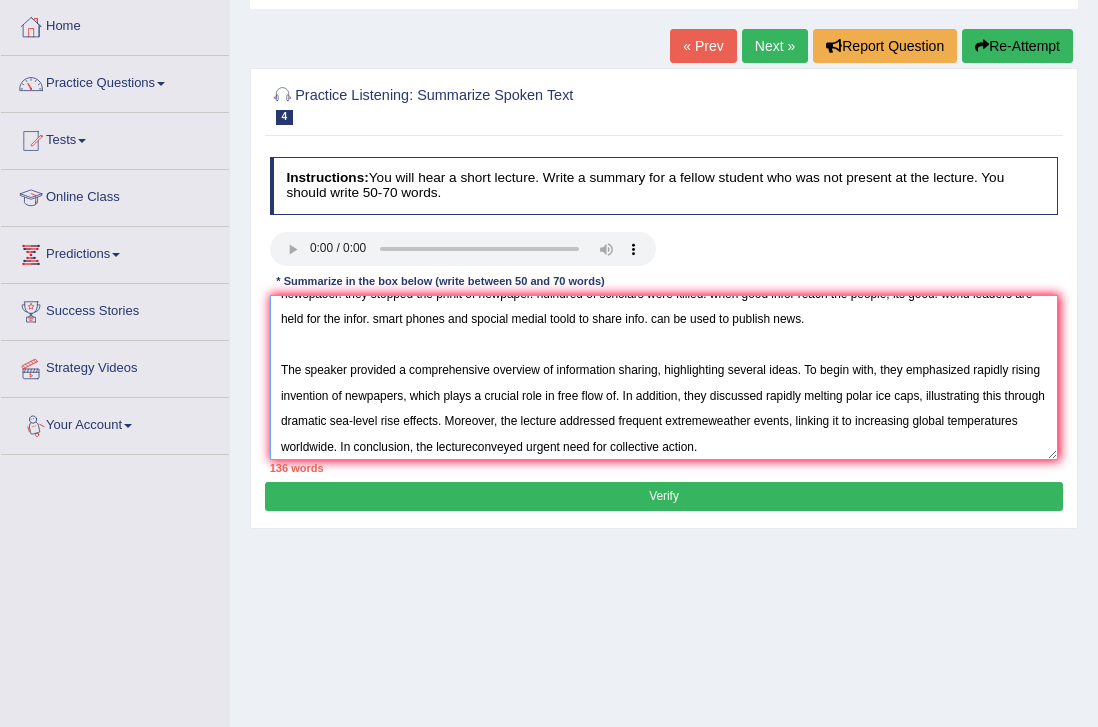scroll, scrollTop: 60, scrollLeft: 0, axis: vertical 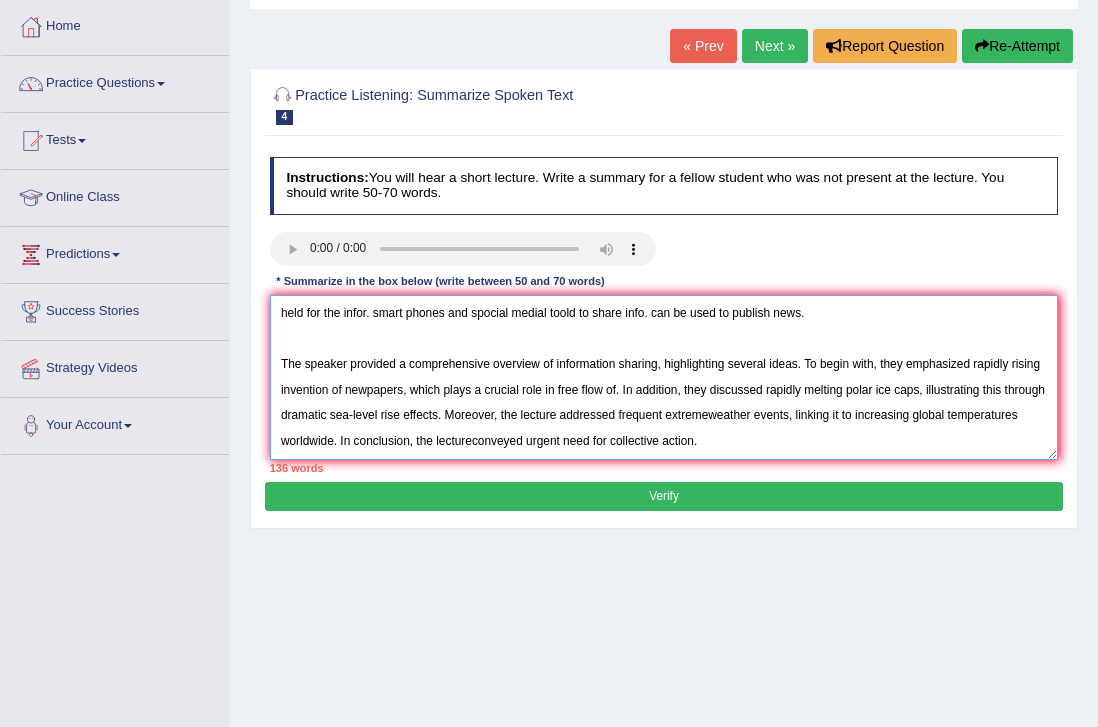 click on "information sharing is imporatn in ouir society. invention made it posiible to print. free flow if info. french leader said he feared for newspaoer. they stopped the prinit of newpaper. huindred of scholars were killed. when good infor reach the people, its good. world leaders are held for the infor. smart phones and spocial medial toold to share info. can be used to publish news.
The speaker provided a comprehensive overview of information sharing, highlighting several ideas. To begin with, they emphasized rapidly rising invention of newpapers, which plays a crucial role in free flow of. In addition, they discussed rapidly melting polar ice caps, illustrating this through dramatic sea-level rise effects. Moreover, the lecture addressed frequent extremeweather events, linking it to increasing global temperatures worldwide. In conclusion, the lectureconveyed urgent need for collective action." at bounding box center (664, 377) 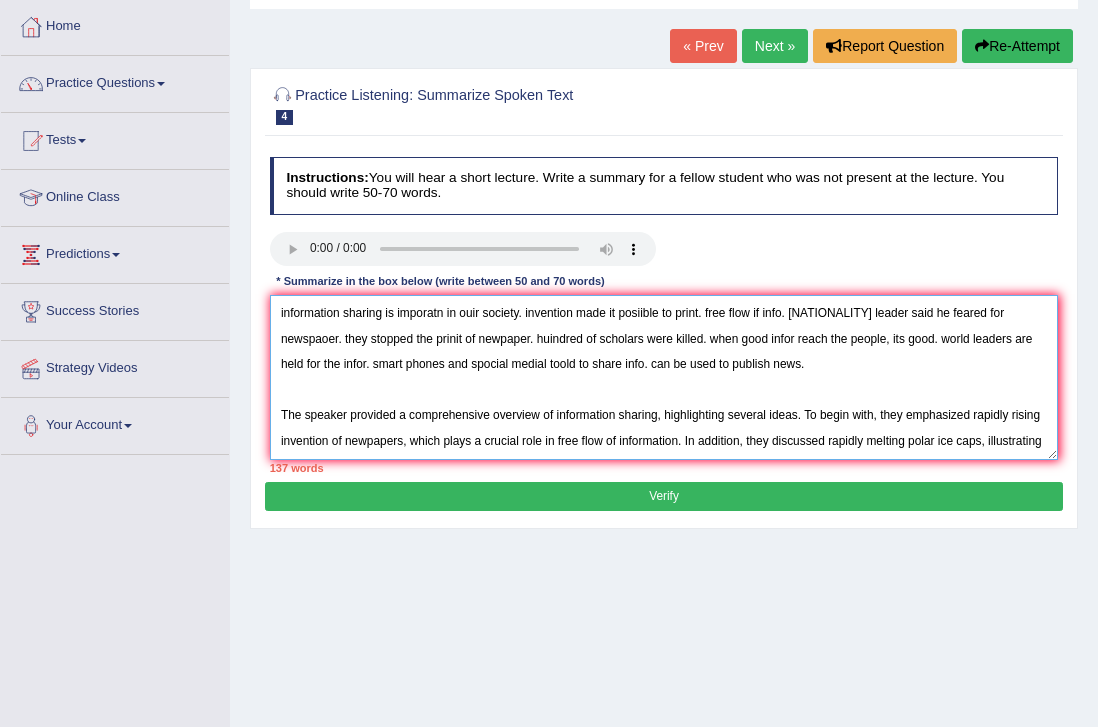 scroll, scrollTop: 60, scrollLeft: 0, axis: vertical 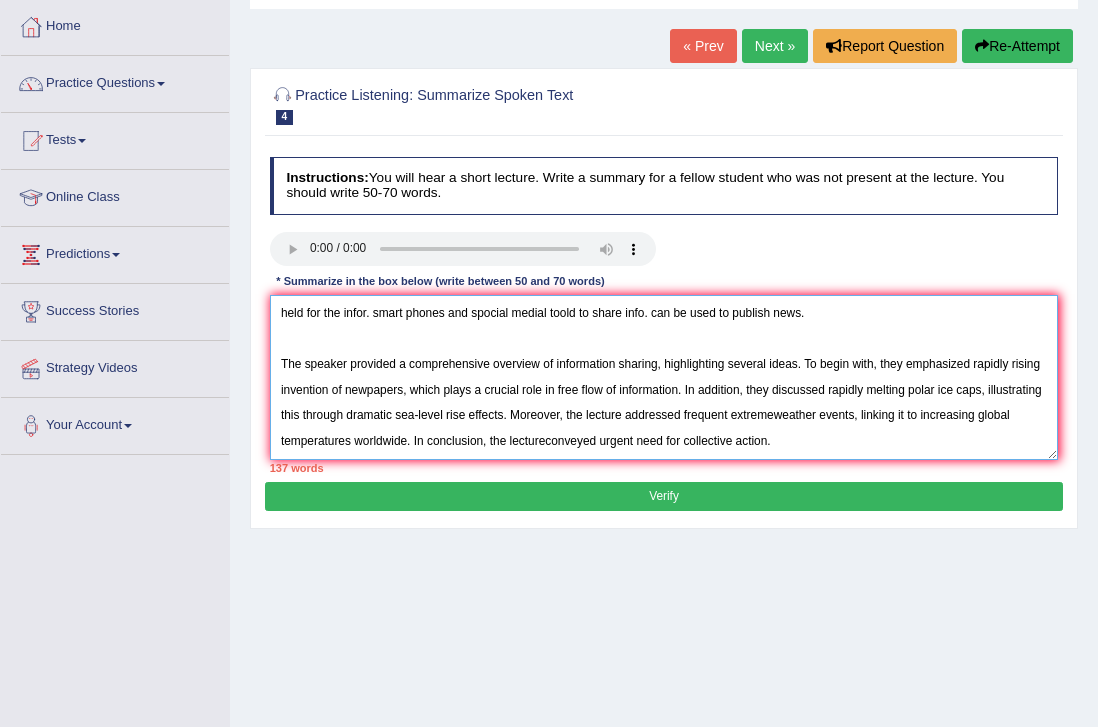 click on "information sharing is imporatn in ouir society. invention made it posiible to print. free flow if info. french leader said he feared for newspaoer. they stopped the prinit of newpaper. huindred of scholars were killed. when good infor reach the people, its good. world leaders are held for the infor. smart phones and spocial medial toold to share info. can be used to publish news.
The speaker provided a comprehensive overview of information sharing, highlighting several ideas. To begin with, they emphasized rapidly rising invention of newpapers, which plays a crucial role in free flow of information. In addition, they discussed rapidly melting polar ice caps, illustrating this through dramatic sea-level rise effects. Moreover, the lecture addressed frequent extremeweather events, linking it to increasing global temperatures worldwide. In conclusion, the lectureconveyed urgent need for collective action." at bounding box center (664, 377) 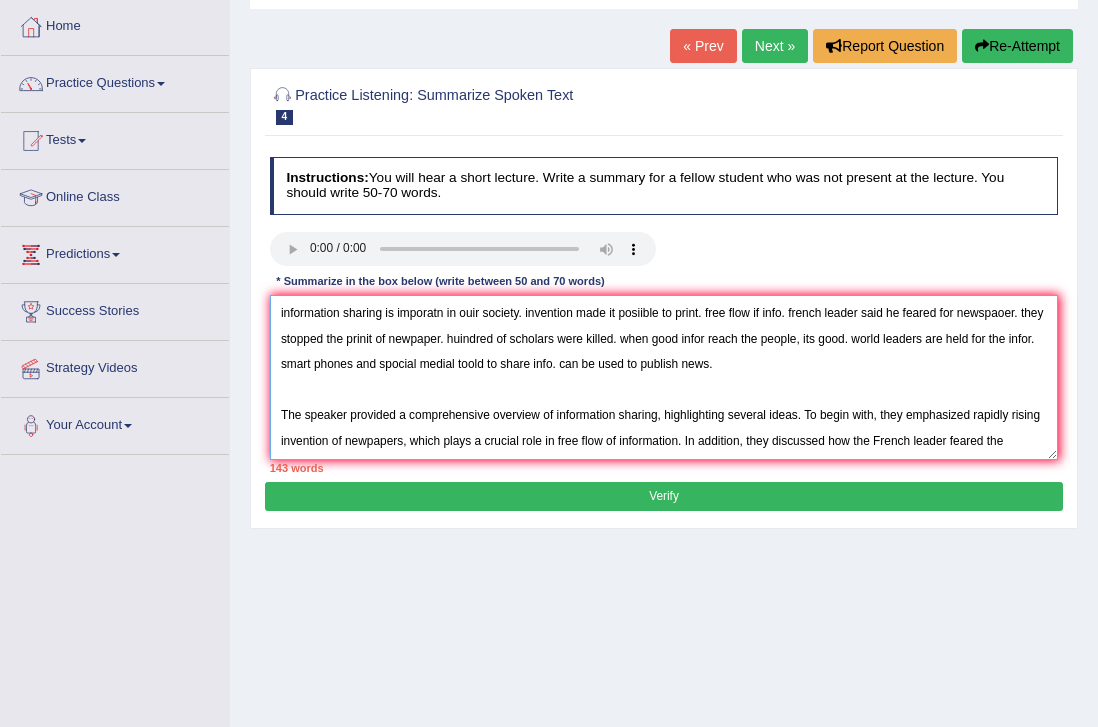 scroll, scrollTop: 17, scrollLeft: 0, axis: vertical 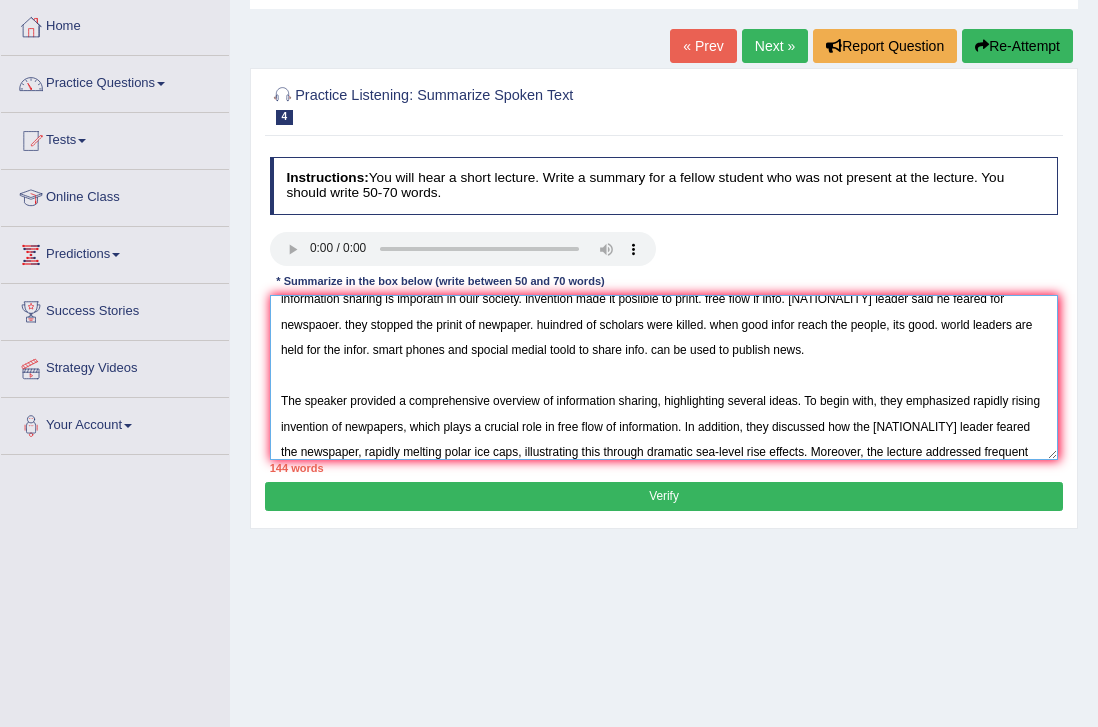 click on "information sharing is imporatn in ouir society. invention made it posiible to print. free flow if info. french leader said he feared for newspaoer. they stopped the prinit of newpaper. huindred of scholars were killed. when good infor reach the people, its good. world leaders are held for the infor. smart phones and spocial medial toold to share info. can be used to publish news.
The speaker provided a comprehensive overview of information sharing, highlighting several ideas. To begin with, they emphasized rapidly rising invention of newpapers, which plays a crucial role in free flow of information. In addition, they discussed how the French leader feared the newspaper, rapidly melting polar ice caps, illustrating this through dramatic sea-level rise effects. Moreover, the lecture addressed frequent extremeweather events, linking it to increasing global temperatures worldwide. In conclusion, the lectureconveyed urgent need for collective action." at bounding box center [664, 377] 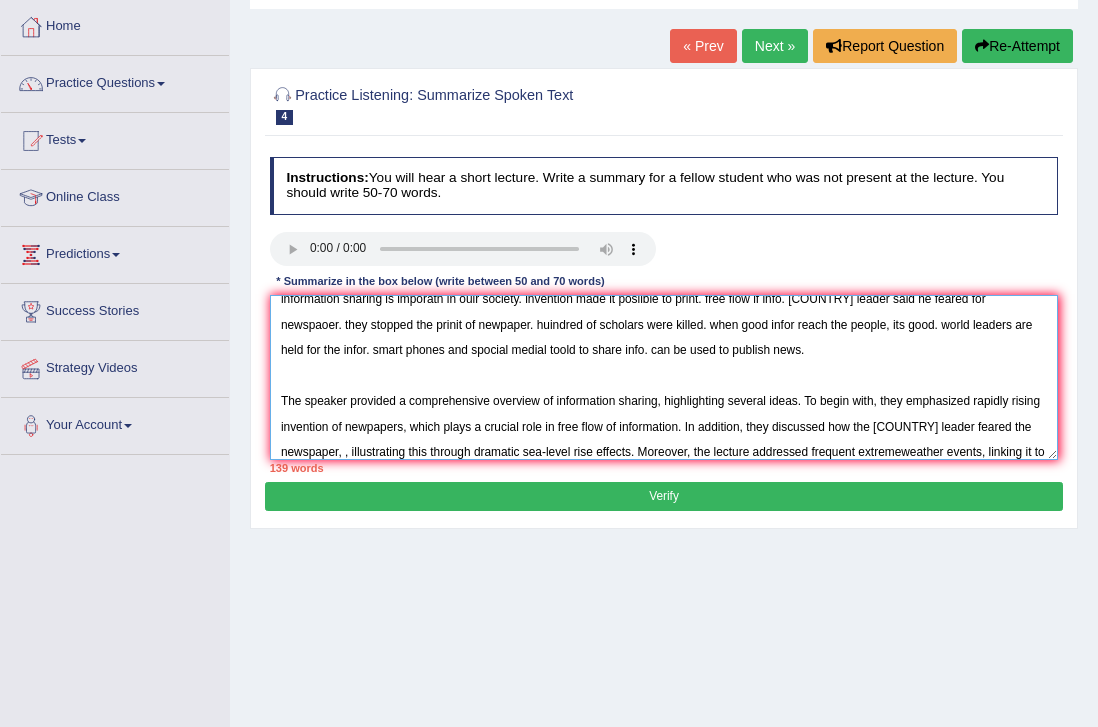 click on "information sharing is imporatn in ouir society. invention made it posiible to print. free flow if info. french leader said he feared for newspaoer. they stopped the prinit of newpaper. huindred of scholars were killed. when good infor reach the people, its good. world leaders are held for the infor. smart phones and spocial medial toold to share info. can be used to publish news.
The speaker provided a comprehensive overview of information sharing, highlighting several ideas. To begin with, they emphasized rapidly rising invention of newpapers, which plays a crucial role in free flow of information. In addition, they discussed how the French leader feared the newspaper, , illustrating this through dramatic sea-level rise effects. Moreover, the lecture addressed frequent extremeweather events, linking it to increasing global temperatures worldwide. In conclusion, the lectureconveyed urgent need for collective action." at bounding box center [664, 377] 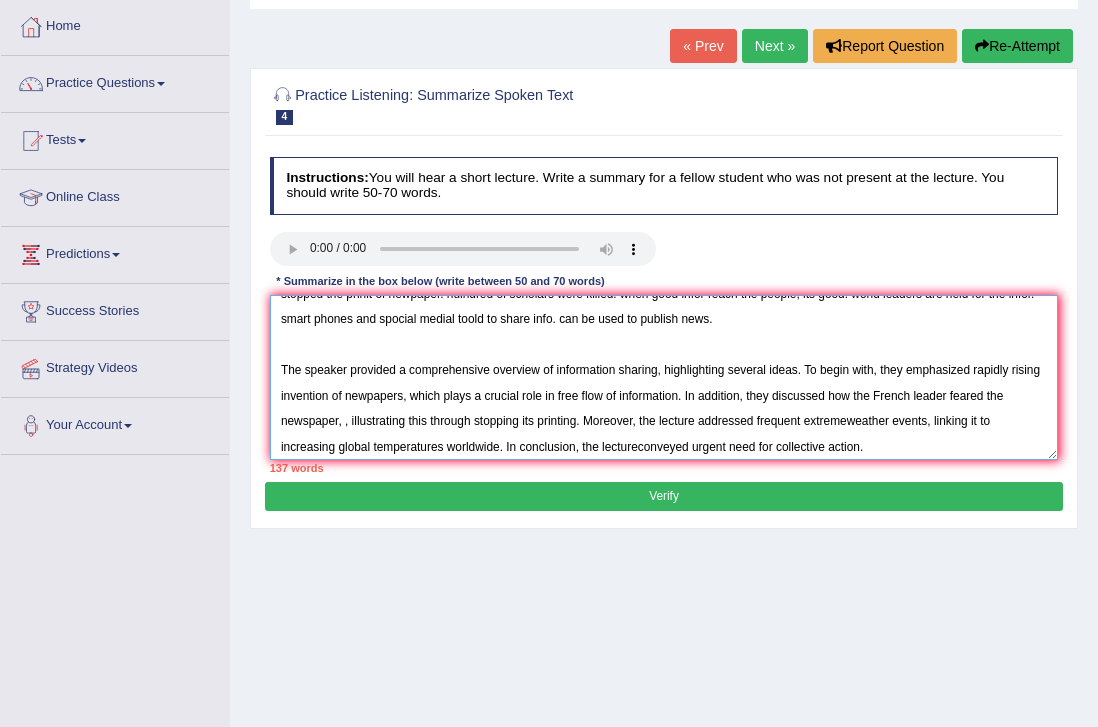 scroll, scrollTop: 60, scrollLeft: 0, axis: vertical 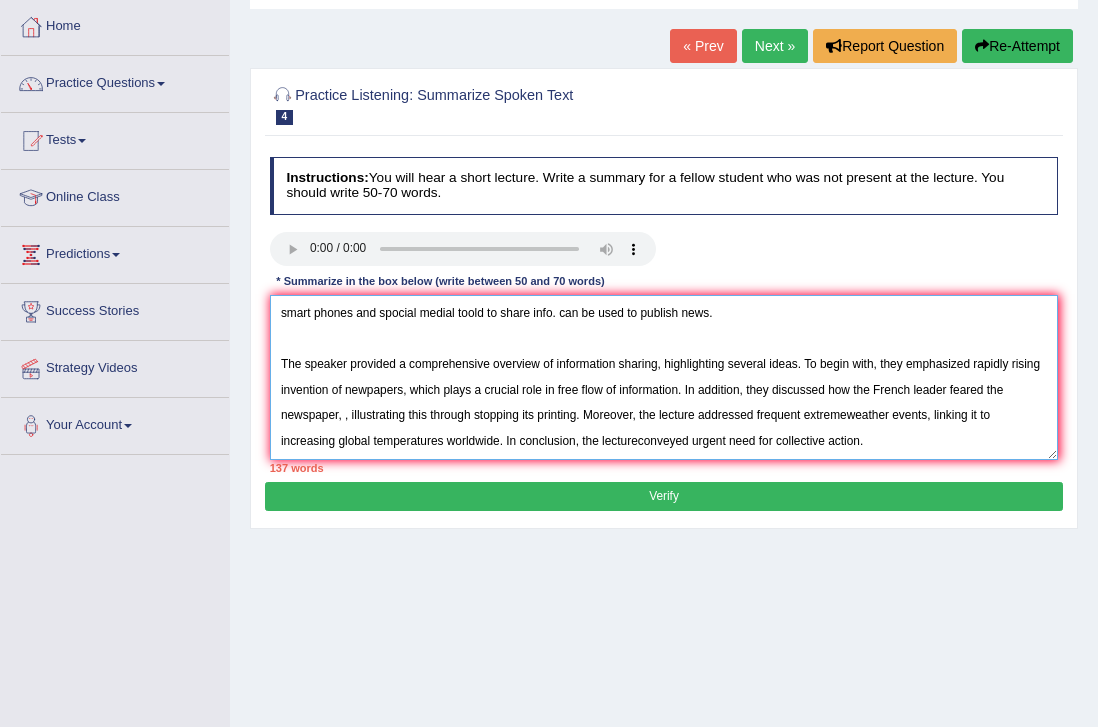 click on "information sharing is imporatn in ouir society. invention made it posiible to print. free flow if info. french leader said he feared for newspaoer. they stopped the prinit of newpaper. huindred of scholars were killed. when good infor reach the people, its good. world leaders are held for the infor. smart phones and spocial medial toold to share info. can be used to publish news.
The speaker provided a comprehensive overview of information sharing, highlighting several ideas. To begin with, they emphasized rapidly rising invention of newpapers, which plays a crucial role in free flow of information. In addition, they discussed how the French leader feared the newspaper, , illustrating this through stopping its printing. Moreover, the lecture addressed frequent extremeweather events, linking it to increasing global temperatures worldwide. In conclusion, the lectureconveyed urgent need for collective action." at bounding box center [664, 377] 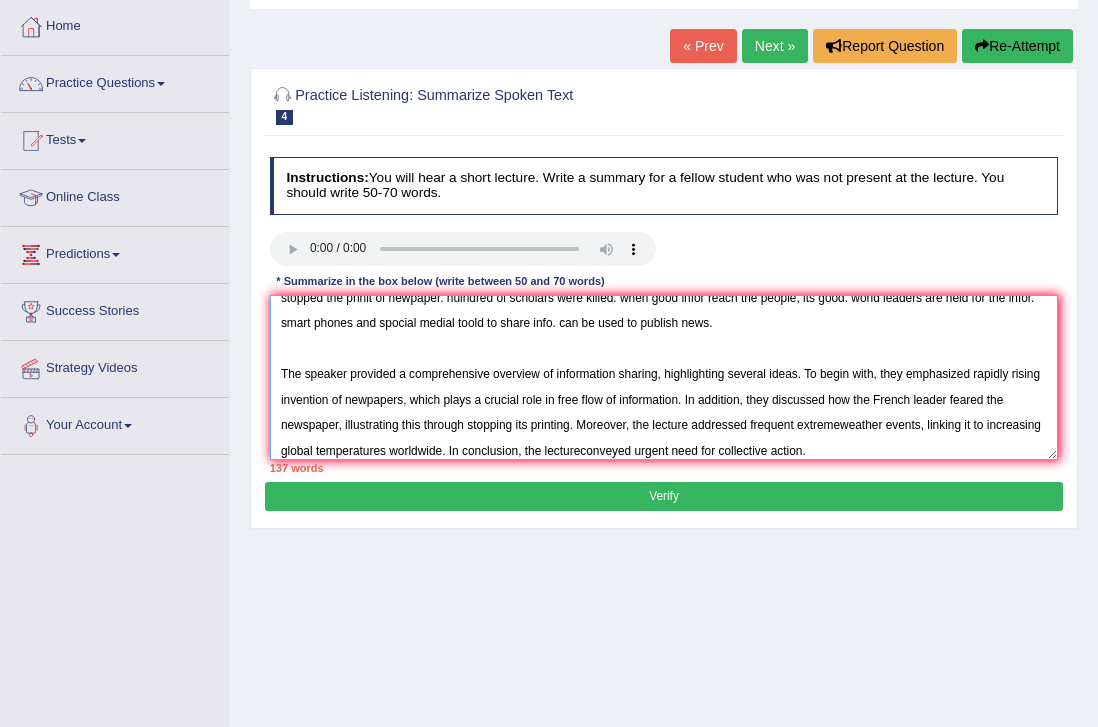 scroll, scrollTop: 60, scrollLeft: 0, axis: vertical 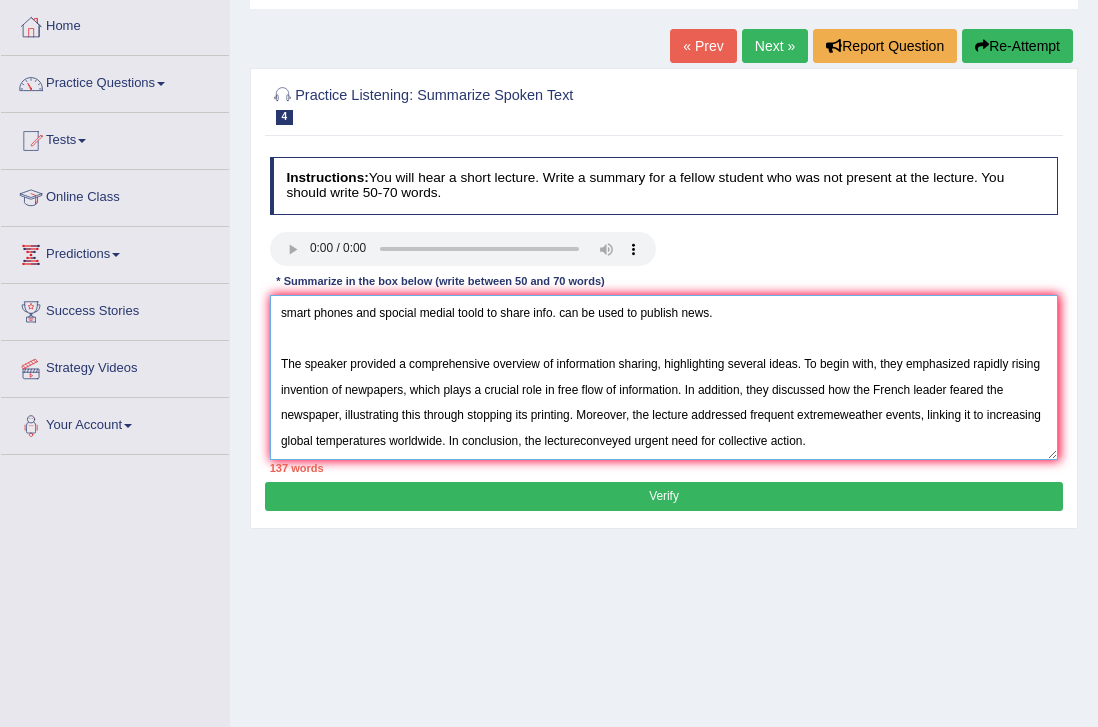 click on "information sharing is imporatn in ouir society. invention made it posiible to print. free flow if info. french leader said he feared for newspaoer. they stopped the prinit of newpaper. huindred of scholars were killed. when good infor reach the people, its good. world leaders are held for the infor. smart phones and spocial medial toold to share info. can be used to publish news.
The speaker provided a comprehensive overview of information sharing, highlighting several ideas. To begin with, they emphasized rapidly rising invention of newpapers, which plays a crucial role in free flow of information. In addition, they discussed how the French leader feared the newspaper, illustrating this through stopping its printing. Moreover, the lecture addressed frequent extremeweather events, linking it to increasing global temperatures worldwide. In conclusion, the lectureconveyed urgent need for collective action." at bounding box center (664, 377) 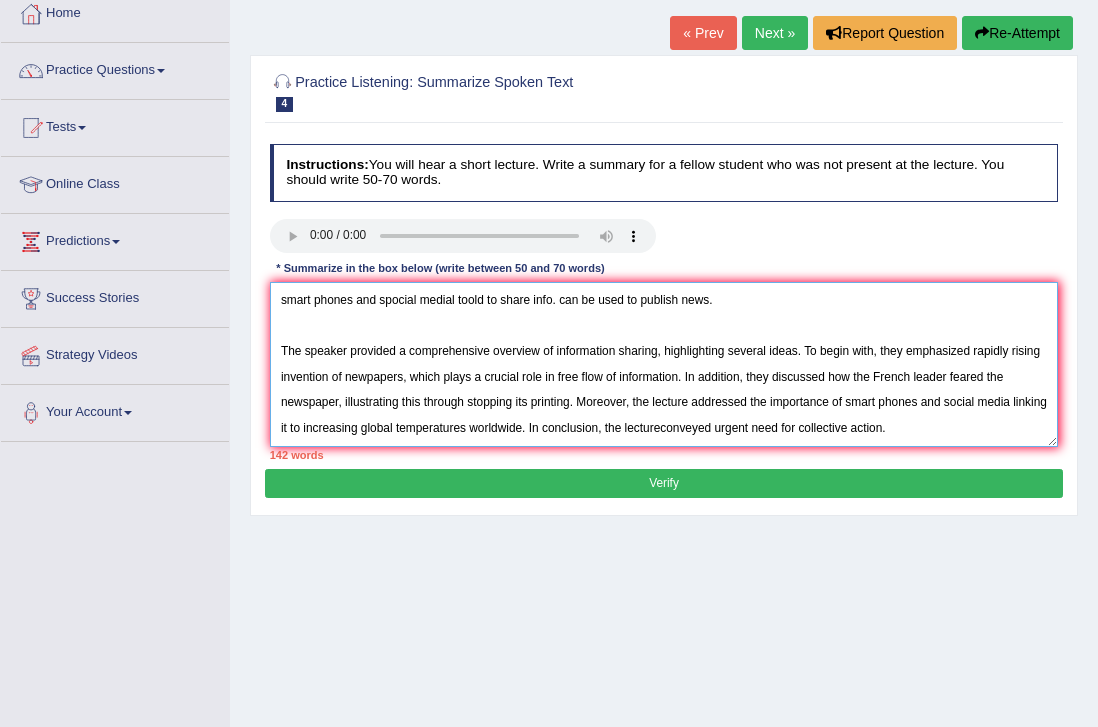 scroll, scrollTop: 114, scrollLeft: 0, axis: vertical 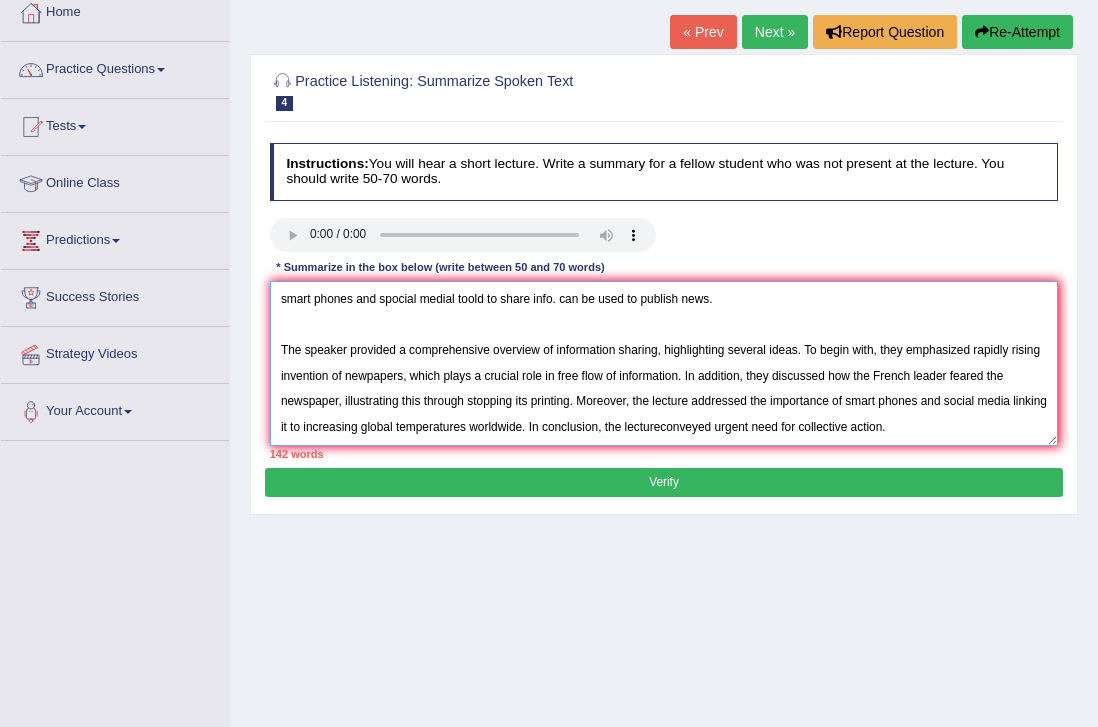 drag, startPoint x: 401, startPoint y: 427, endPoint x: 506, endPoint y: 433, distance: 105.17129 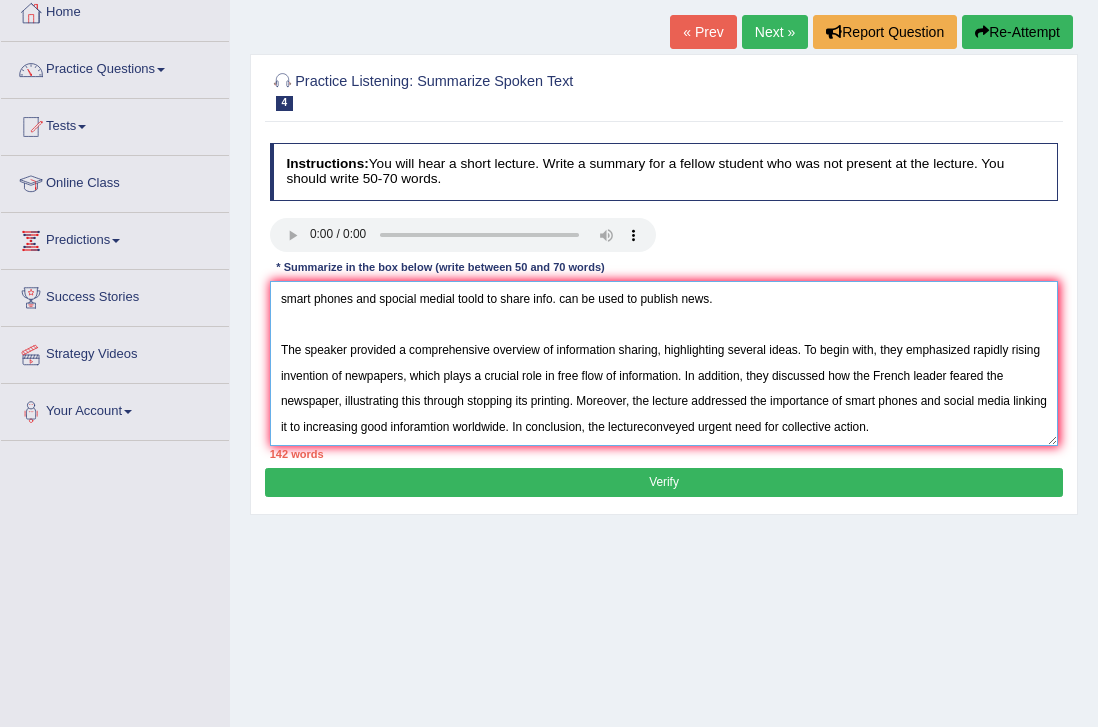 scroll, scrollTop: 129, scrollLeft: 0, axis: vertical 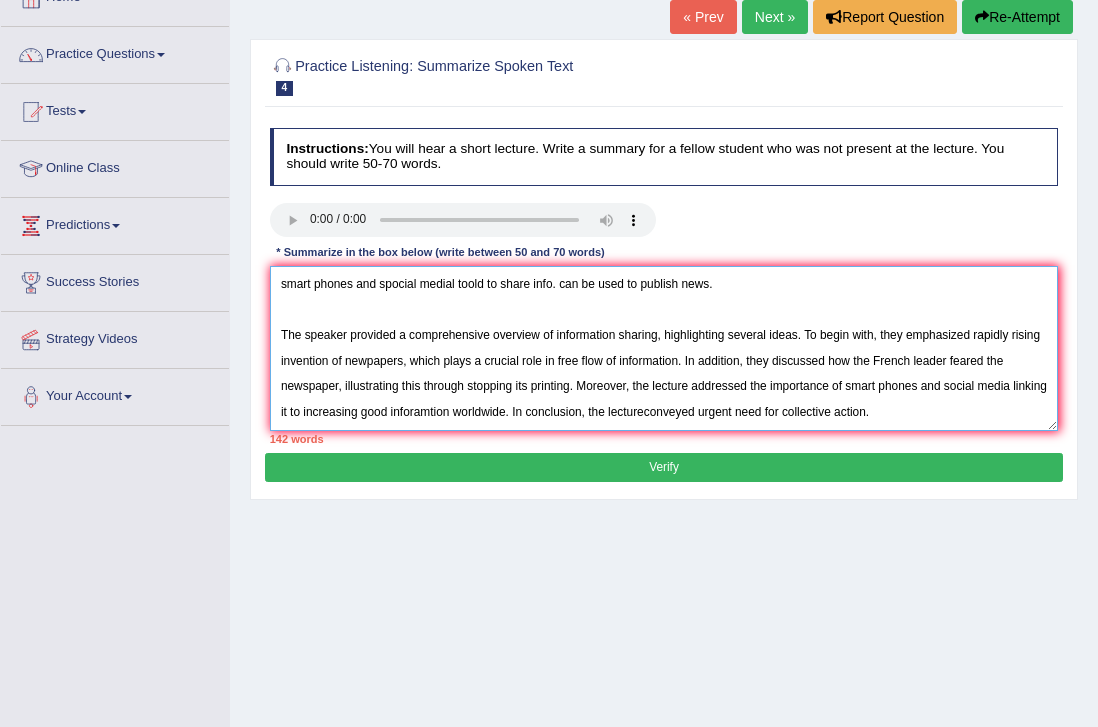 click on "information sharing is imporatn in ouir society. invention made it posiible to print. free flow if info. french leader said he feared for newspaoer. they stopped the prinit of newpaper. huindred of scholars were killed. when good infor reach the people, its good. world leaders are held for the infor. smart phones and spocial medial toold to share info. can be used to publish news.
The speaker provided a comprehensive overview of information sharing, highlighting several ideas. To begin with, they emphasized rapidly rising invention of newpapers, which plays a crucial role in free flow of information. In addition, they discussed how the French leader feared the newspaper, illustrating this through stopping its printing. Moreover, the lecture addressed the importance of smart phones and social media linking it to increasing good inforamtion worldwide. In conclusion, the lectureconveyed urgent need for collective action." at bounding box center [664, 348] 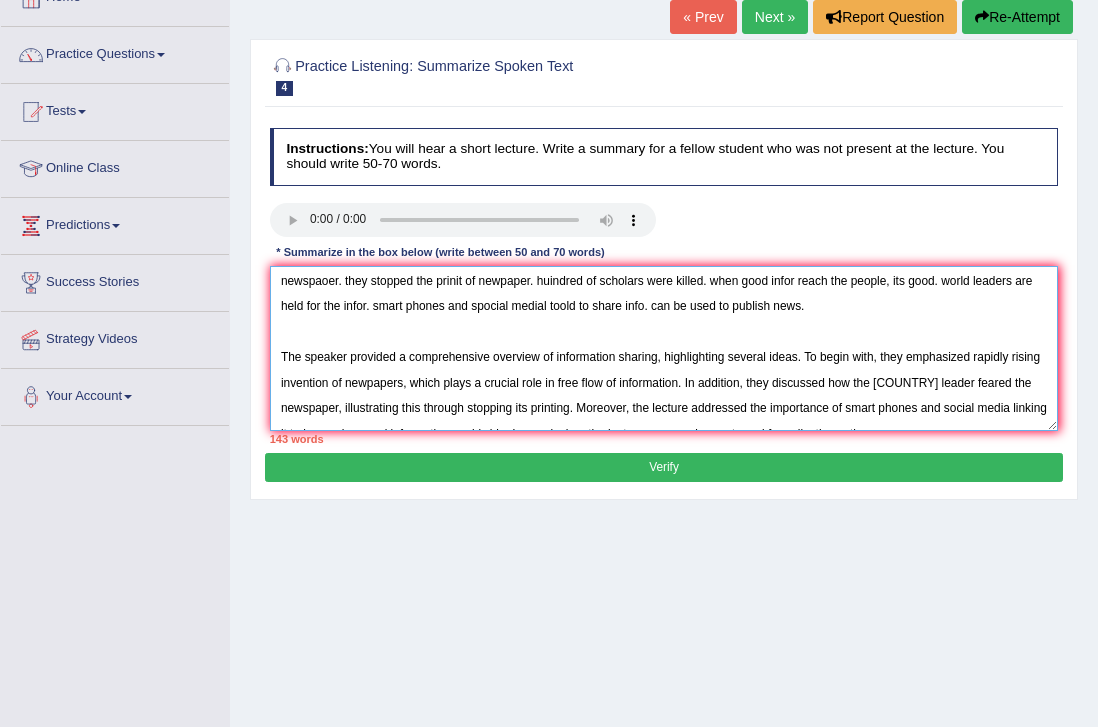 scroll, scrollTop: 0, scrollLeft: 0, axis: both 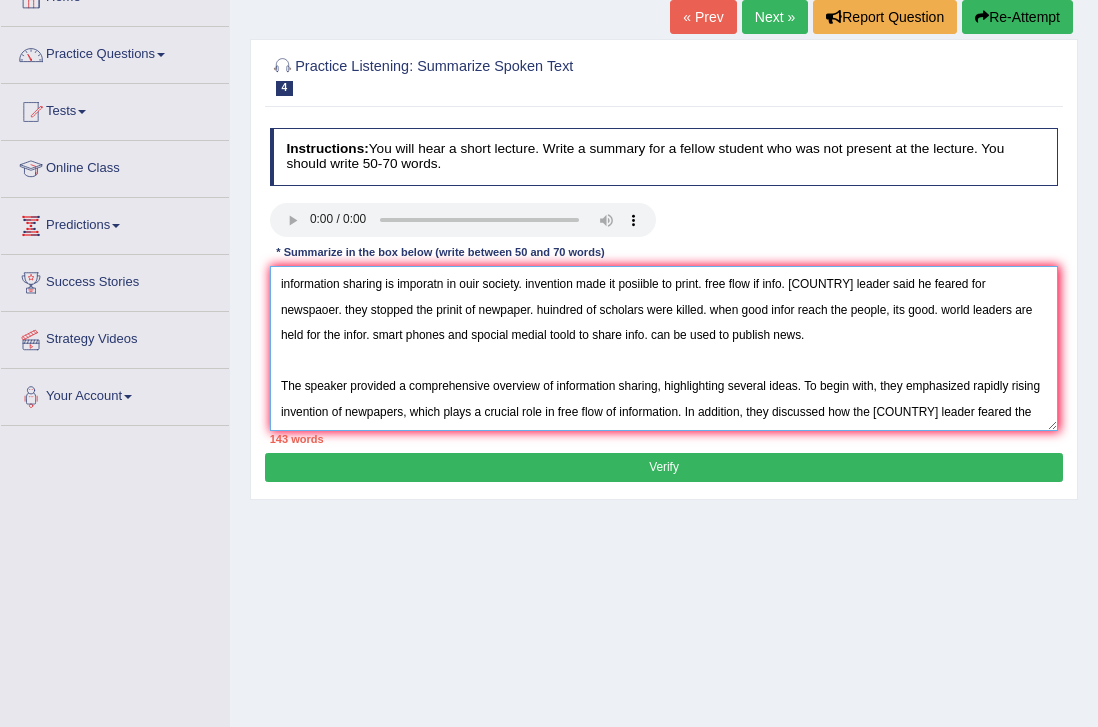 drag, startPoint x: 763, startPoint y: 342, endPoint x: 286, endPoint y: 264, distance: 483.3353 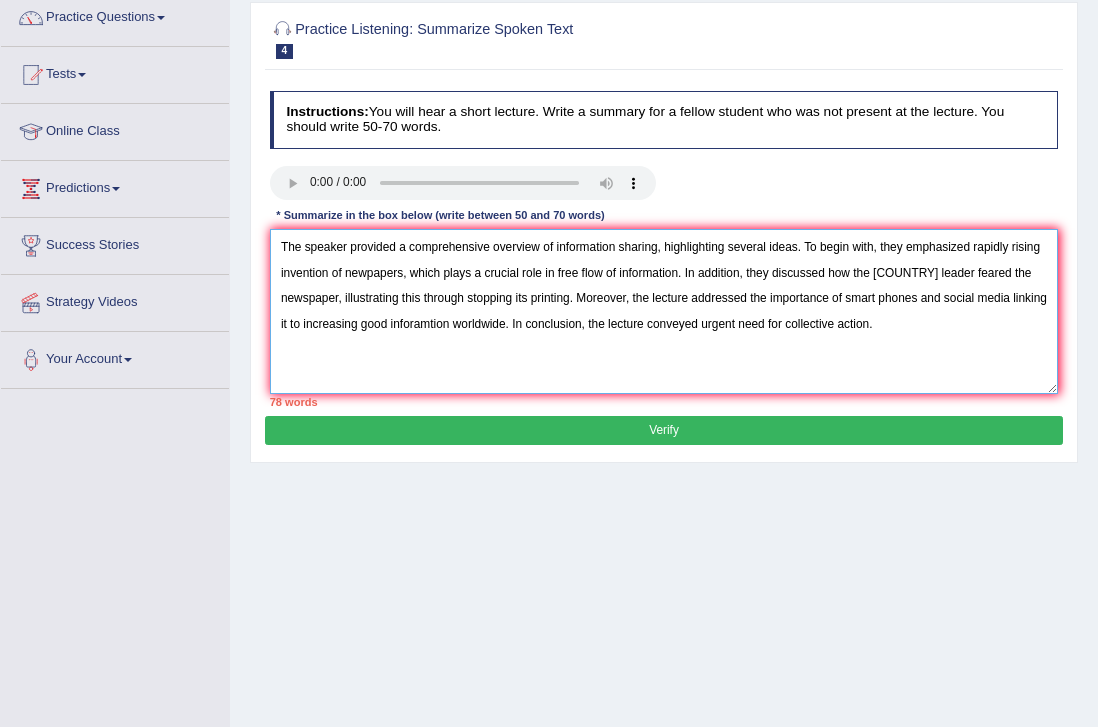scroll, scrollTop: 180, scrollLeft: 0, axis: vertical 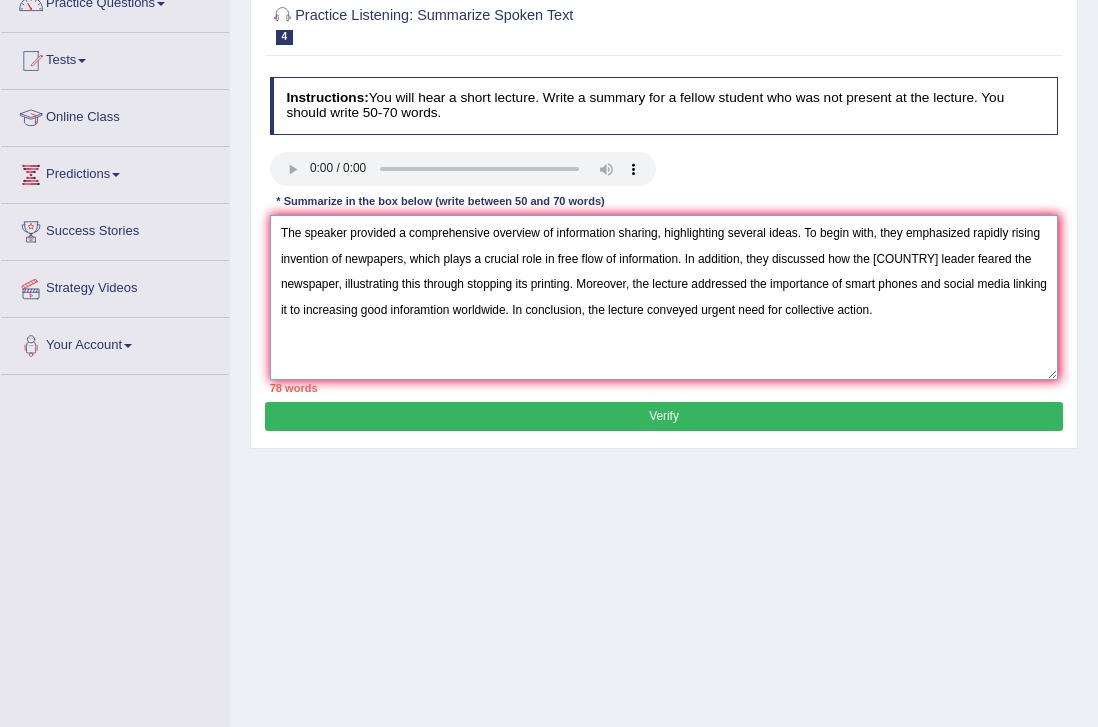 click on "The speaker provided a comprehensive overview of information sharing, highlighting several ideas. To begin with, they emphasized rapidly rising invention of newpapers, which plays a crucial role in free flow of information. In addition, they discussed how the French leader feared the newspaper, illustrating this through stopping its printing. Moreover, the lecture addressed the importance of smart phones and social media linking it to increasing good inforamtion worldwide. In conclusion, the lecture conveyed urgent need for collective action." at bounding box center (664, 297) 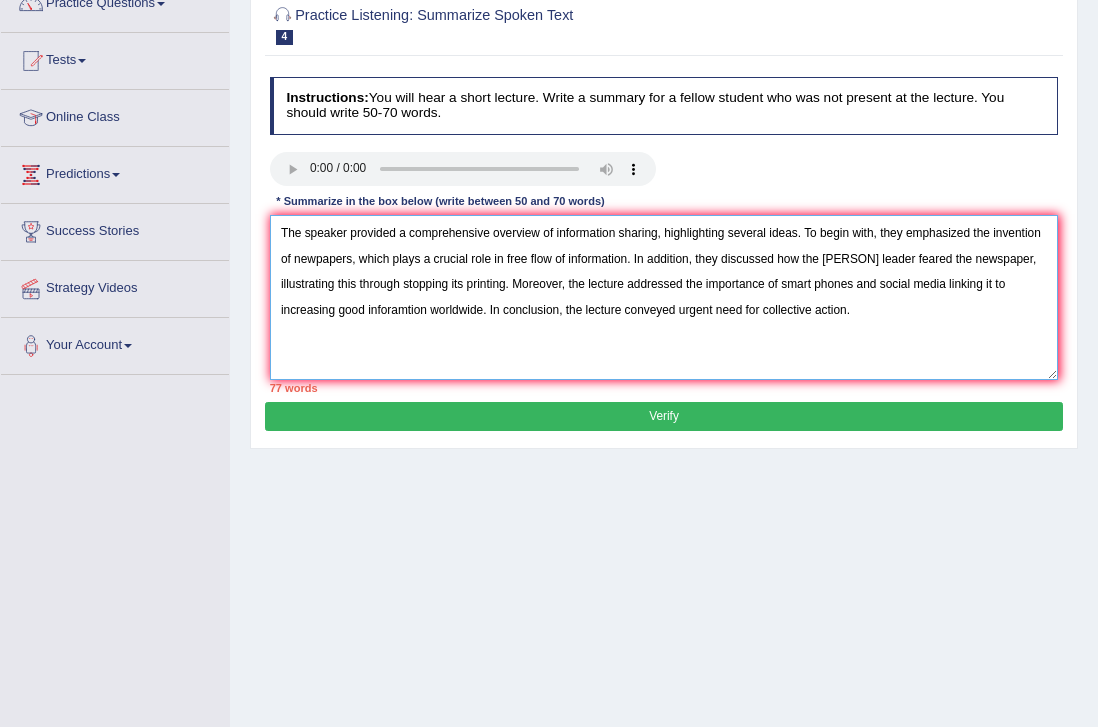 click on "The speaker provided a comprehensive overview of information sharing, highlighting several ideas. To begin with, they emphasized the invention of newpapers, which plays a crucial role in free flow of information. In addition, they discussed how the French leader feared the newspaper, illustrating this through stopping its printing. Moreover, the lecture addressed the importance of smart phones and social media linking it to increasing good inforamtion worldwide. In conclusion, the lecture conveyed urgent need for collective action." at bounding box center (664, 297) 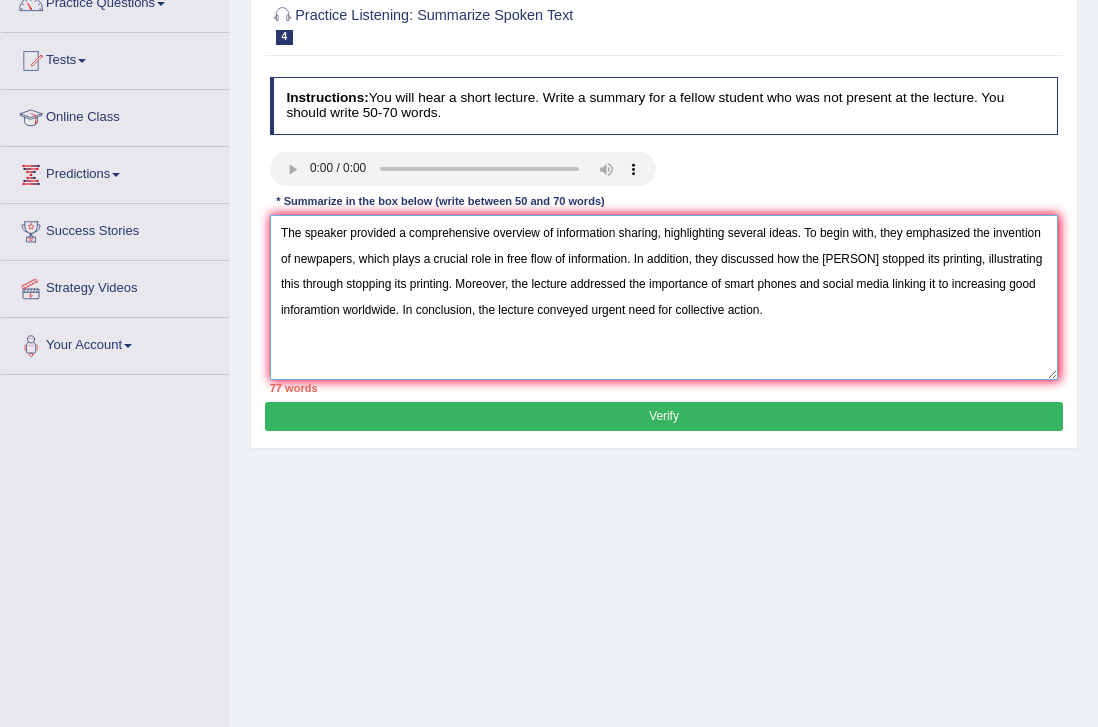 click on "The speaker provided a comprehensive overview of information sharing, highlighting several ideas. To begin with, they emphasized the invention of newpapers, which plays a crucial role in free flow of information. In addition, they discussed how the French leader stopped its printing, illustrating this through stopping its printing. Moreover, the lecture addressed the importance of smart phones and social media linking it to increasing good inforamtion worldwide. In conclusion, the lecture conveyed urgent need for collective action." at bounding box center (664, 297) 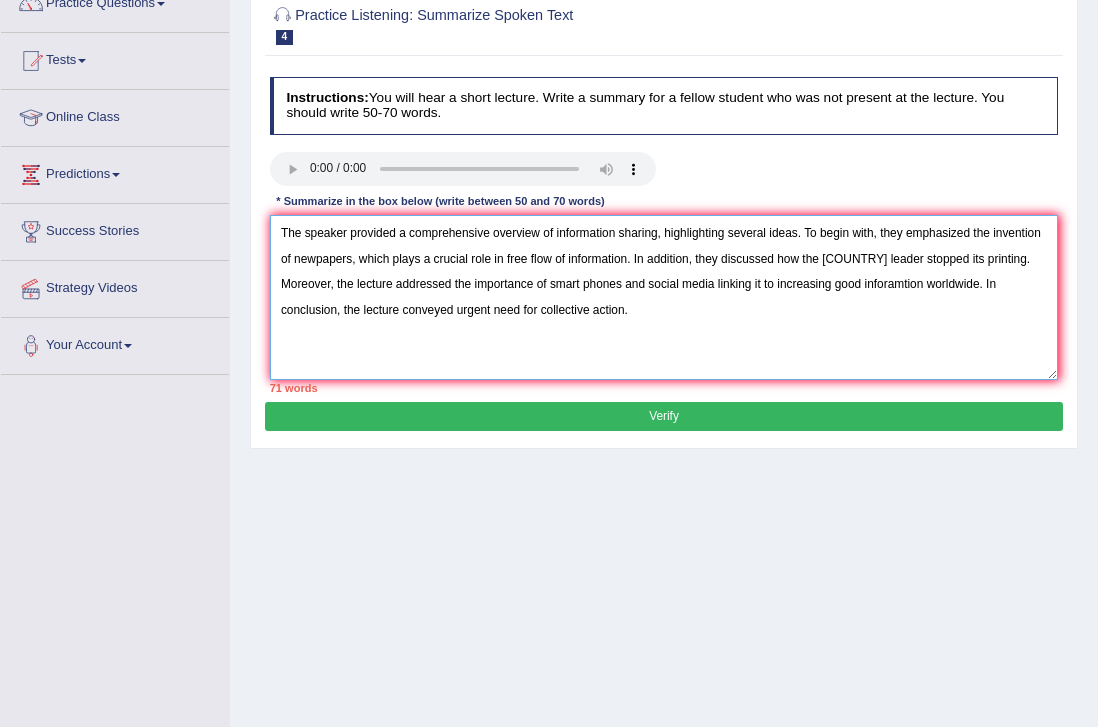 click on "The speaker provided a comprehensive overview of information sharing, highlighting several ideas. To begin with, they emphasized the invention of newpapers, which plays a crucial role in free flow of information. In addition, they discussed how the French leader stopped its printing. Moreover, the lecture addressed the importance of smart phones and social media linking it to increasing good inforamtion worldwide. In conclusion, the lecture conveyed urgent need for collective action." at bounding box center (664, 297) 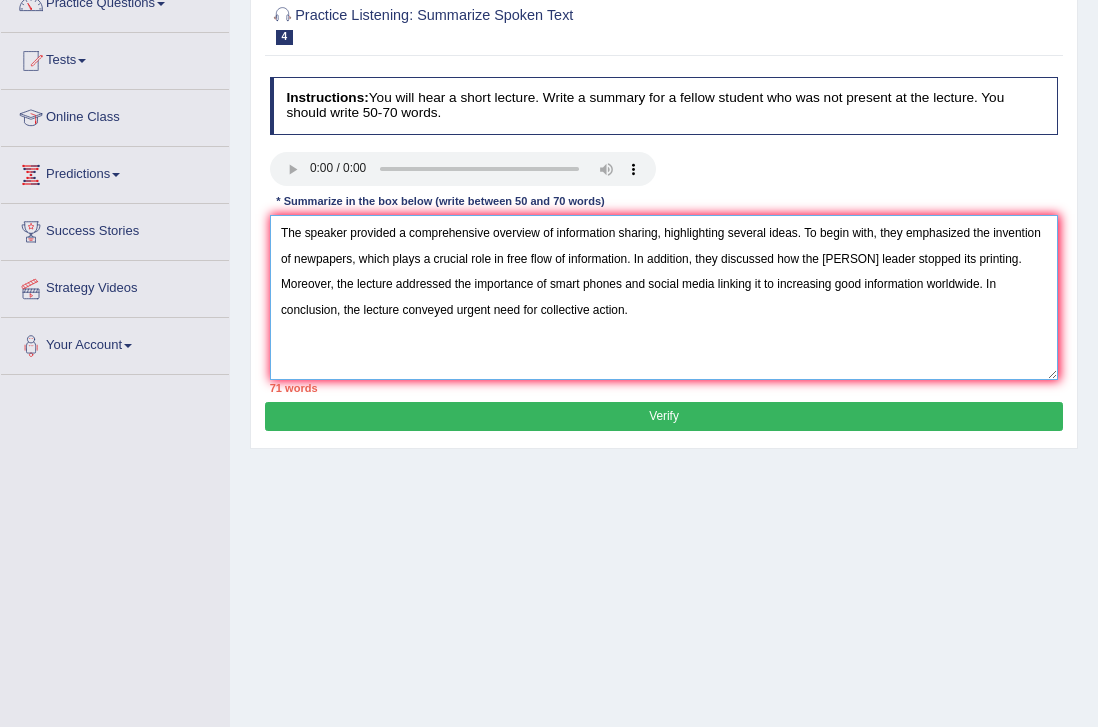 click on "The speaker provided a comprehensive overview of information sharing, highlighting several ideas. To begin with, they emphasized the invention of newpapers, which plays a crucial role in free flow of information. In addition, they discussed how the French leader stopped its printing. Moreover, the lecture addressed the importance of smart phones and social media linking it to increasing good information worldwide. In conclusion, the lecture conveyed urgent need for collective action." at bounding box center (664, 297) 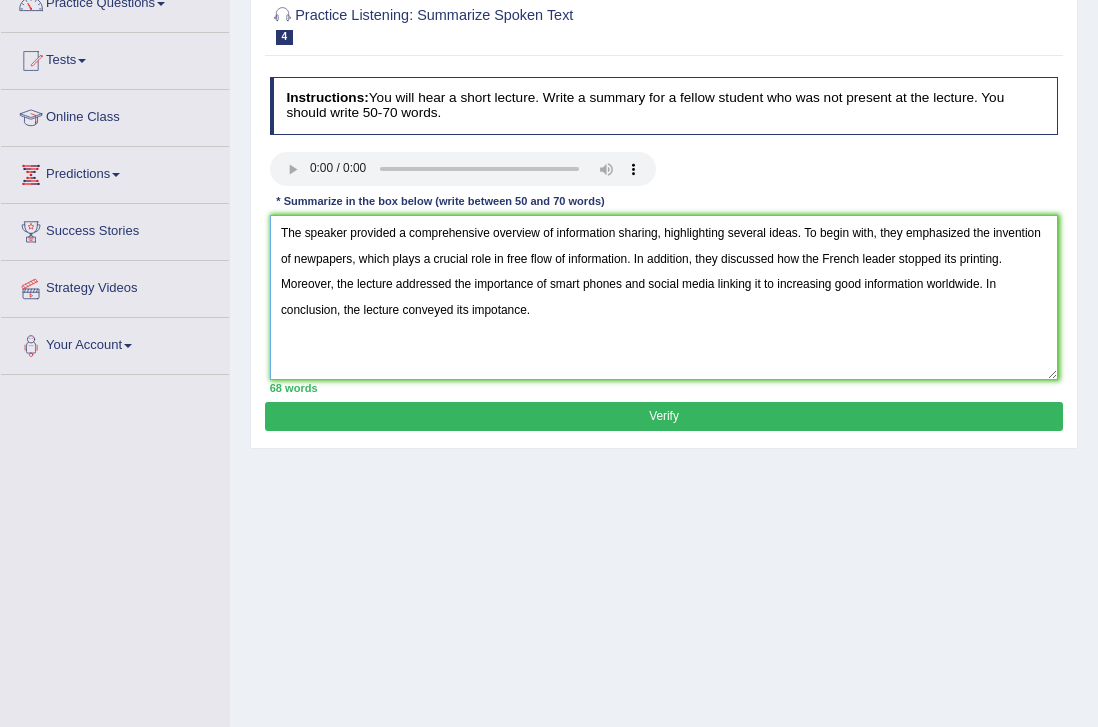 type on "The speaker provided a comprehensive overview of information sharing, highlighting several ideas. To begin with, they emphasized the invention of newpapers, which plays a crucial role in free flow of information. In addition, they discussed how the French leader stopped its printing. Moreover, the lecture addressed the importance of smart phones and social media linking it to increasing good information worldwide. In conclusion, the lecture conveyed its impotance." 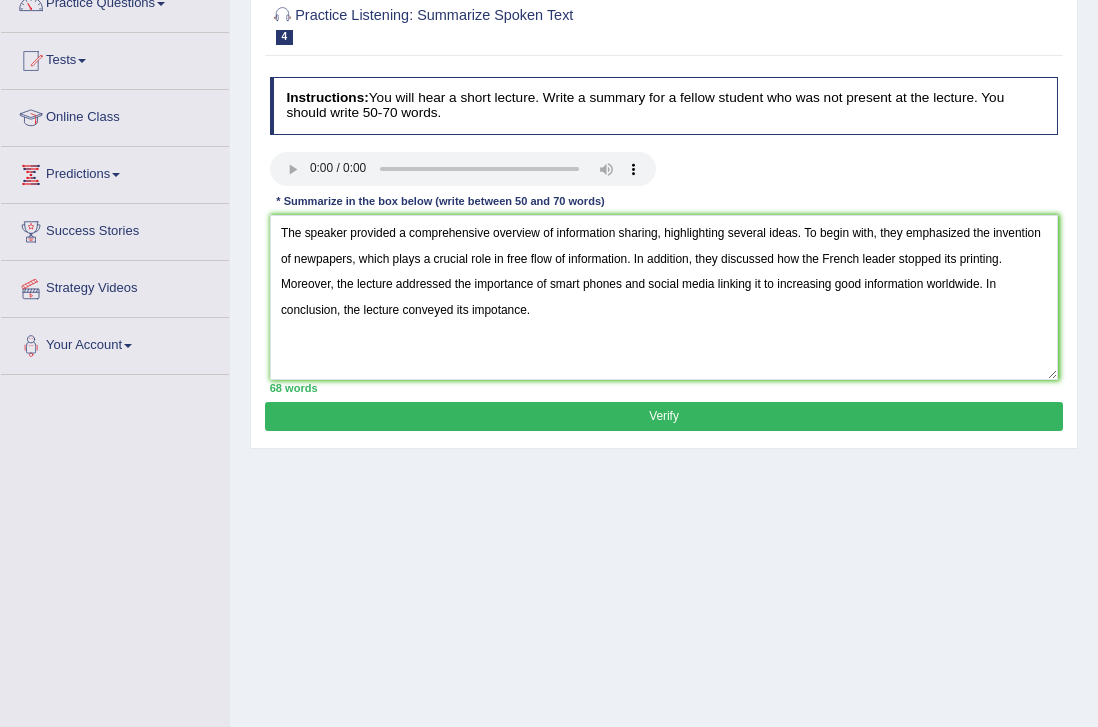 click on "Verify" at bounding box center [663, 416] 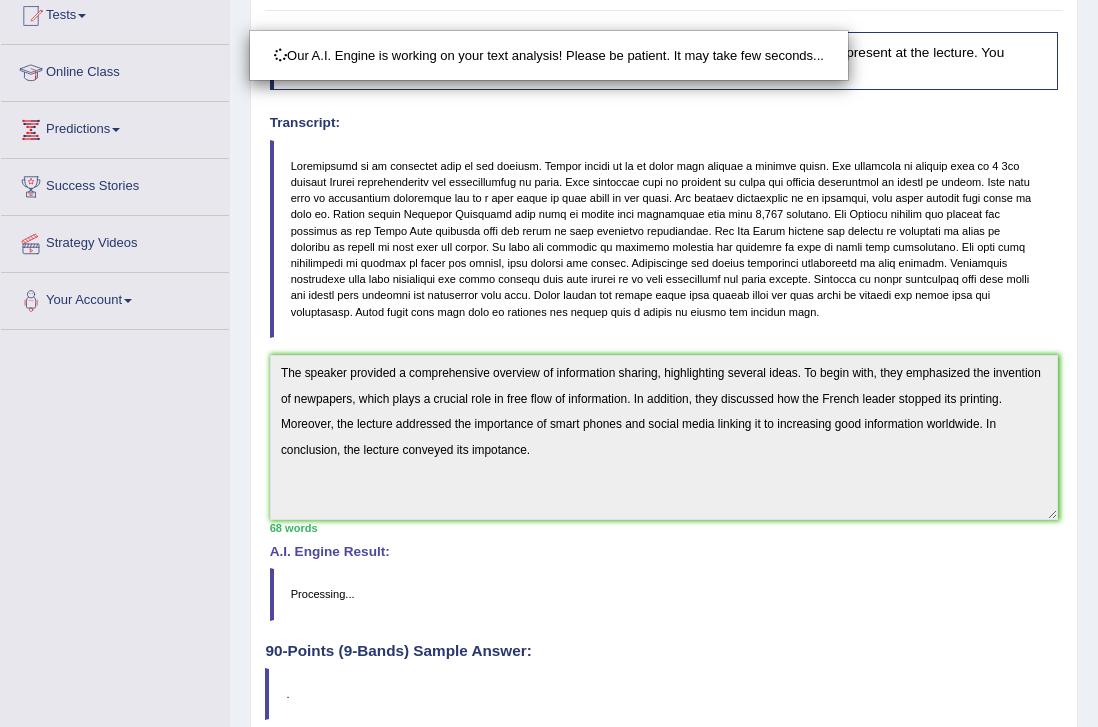 scroll, scrollTop: 323, scrollLeft: 0, axis: vertical 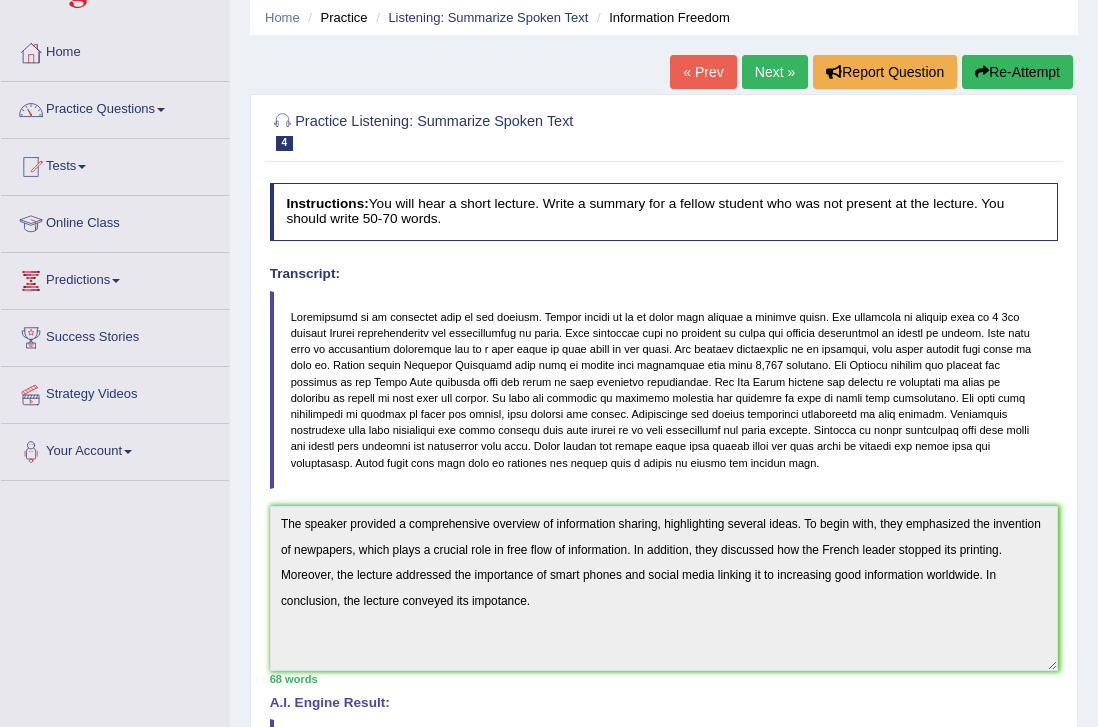click on "Re-Attempt" at bounding box center [1017, 72] 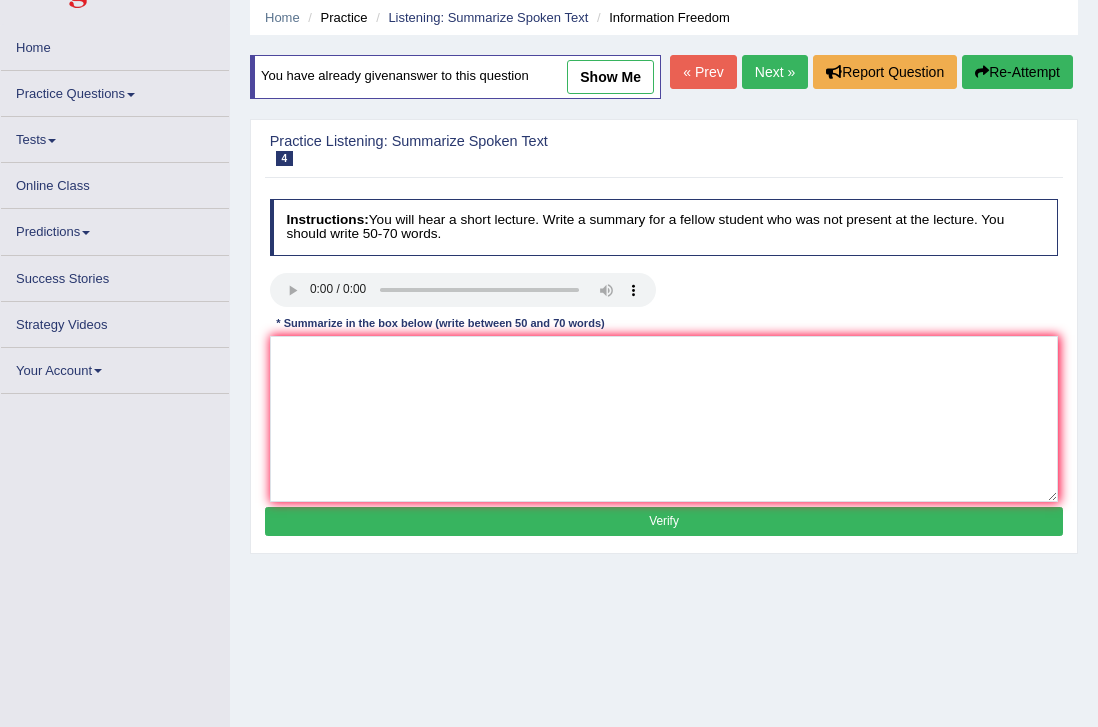 scroll, scrollTop: 0, scrollLeft: 0, axis: both 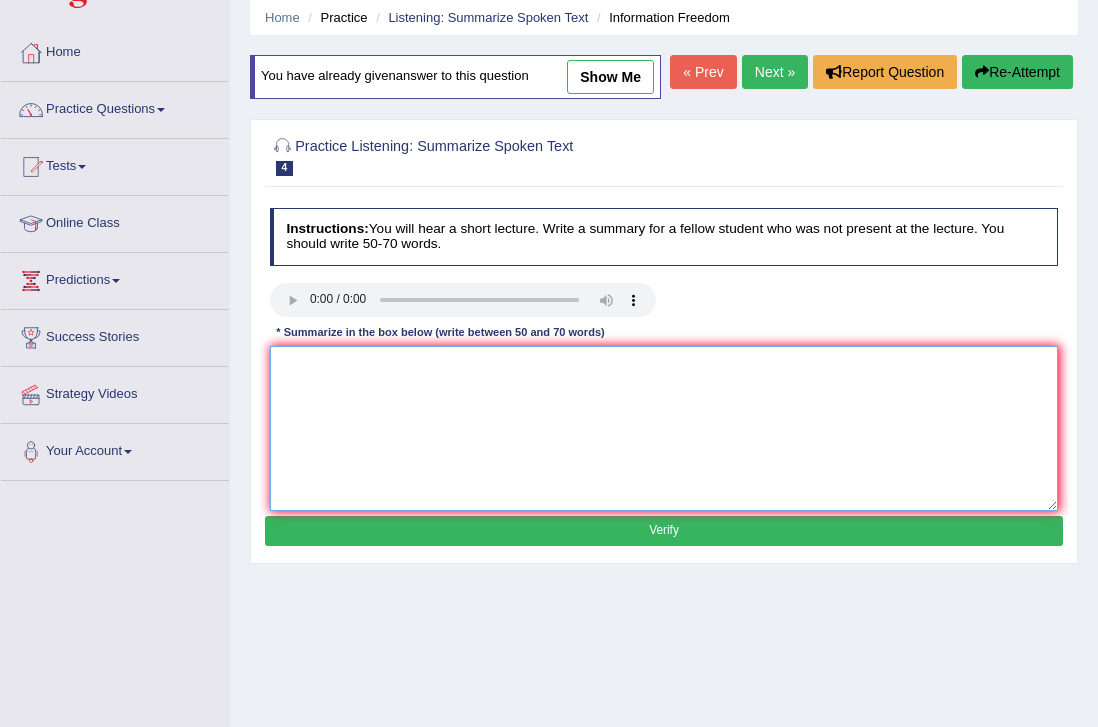 click at bounding box center [664, 428] 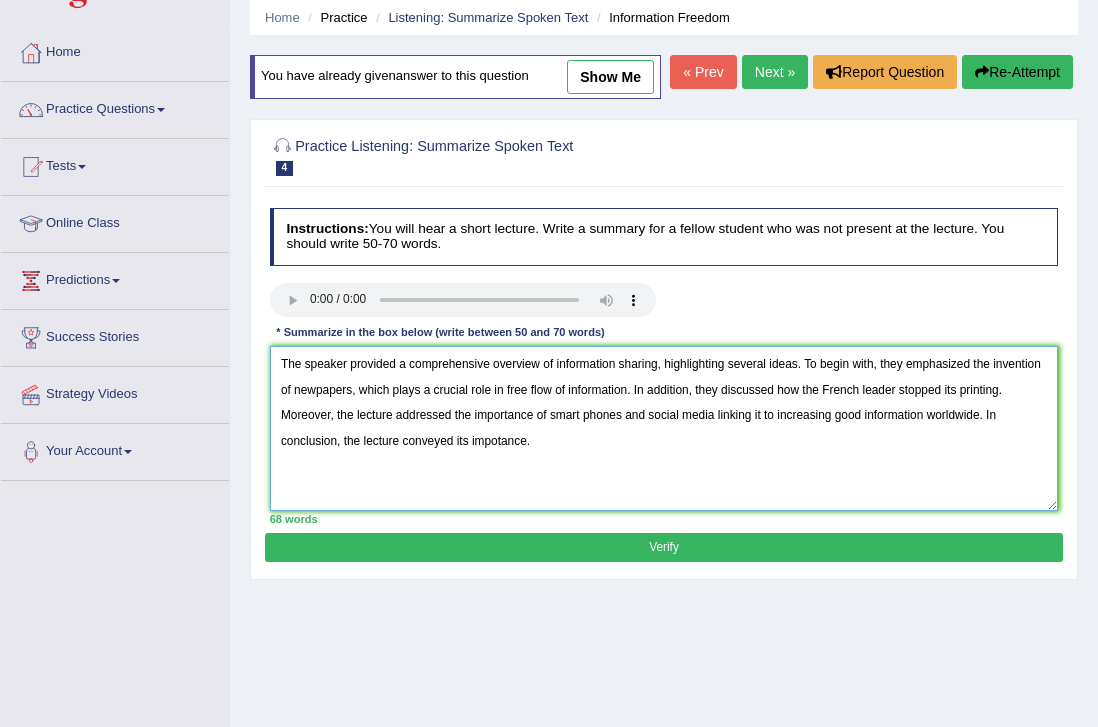 click on "The speaker provided a comprehensive overview of information sharing, highlighting several ideas. To begin with, they emphasized the invention of newpapers, which plays a crucial role in free flow of information. In addition, they discussed how the French leader stopped its printing. Moreover, the lecture addressed the importance of smart phones and social media linking it to increasing good information worldwide. In conclusion, the lecture conveyed its impotance." at bounding box center (664, 428) 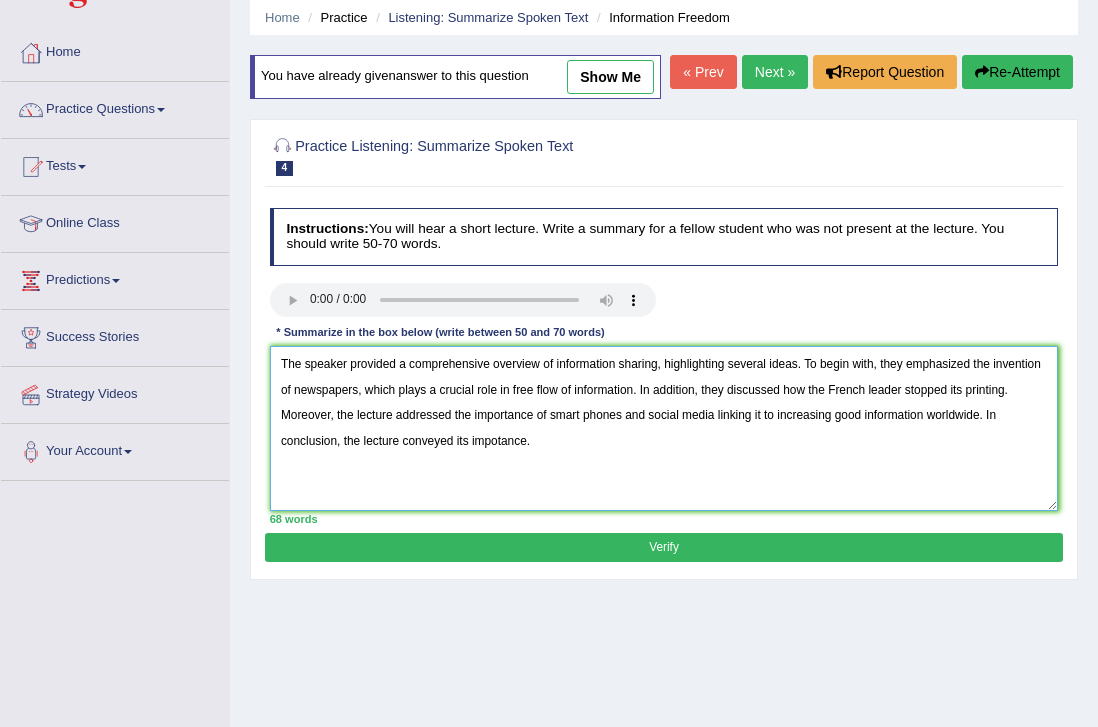 click on "The speaker provided a comprehensive overview of information sharing, highlighting several ideas. To begin with, they emphasized the invention of newspapers, which plays a crucial role in free flow of information. In addition, they discussed how the French leader stopped its printing. Moreover, the lecture addressed the importance of smart phones and social media linking it to increasing good information worldwide. In conclusion, the lecture conveyed its impotance." at bounding box center [664, 428] 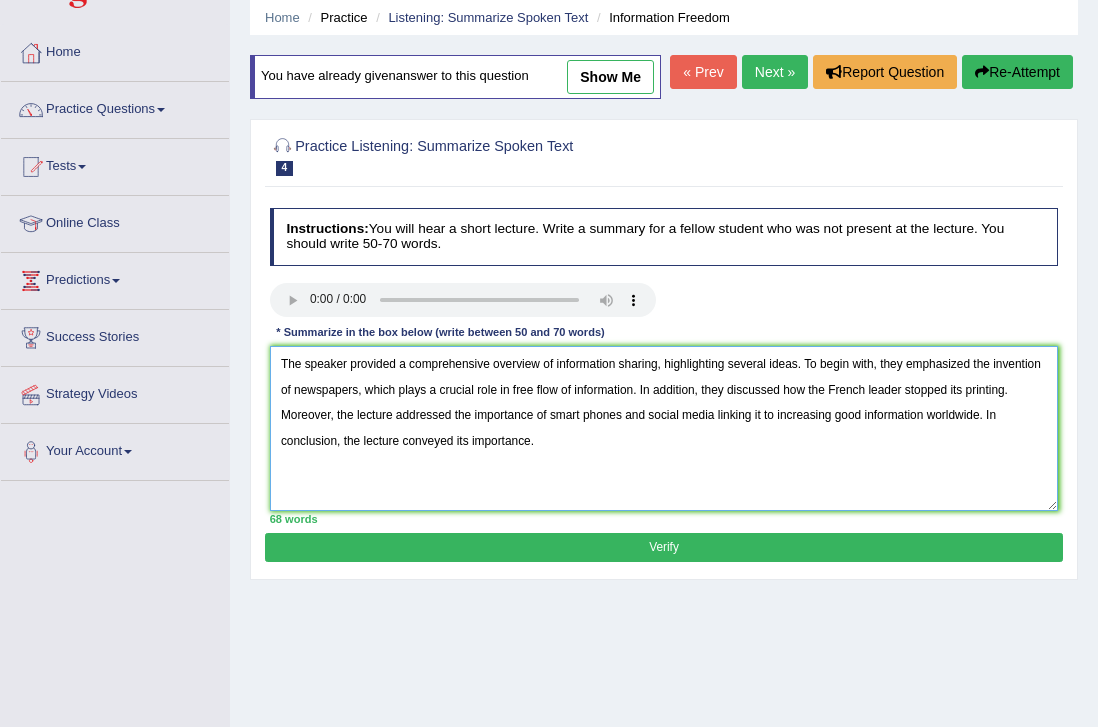 type on "The speaker provided a comprehensive overview of information sharing, highlighting several ideas. To begin with, they emphasized the invention of newspapers, which plays a crucial role in free flow of information. In addition, they discussed how the French leader stopped its printing. Moreover, the lecture addressed the importance of smart phones and social media linking it to increasing good information worldwide. In conclusion, the lecture conveyed its importance." 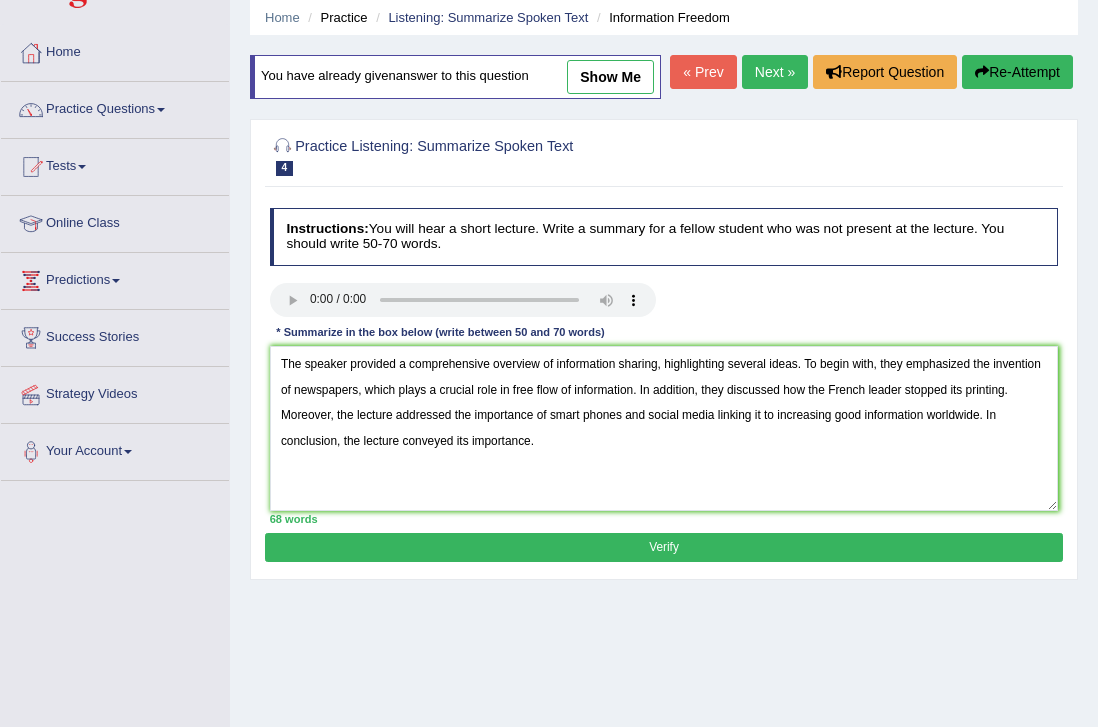 click on "Verify" at bounding box center (663, 547) 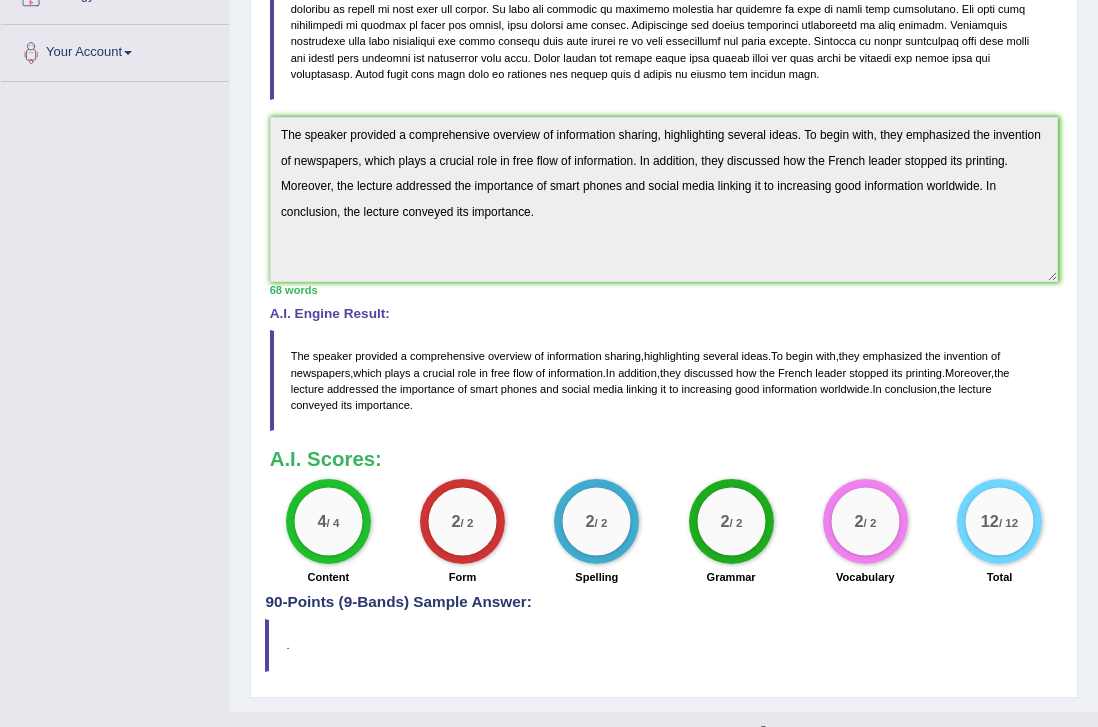 scroll, scrollTop: 0, scrollLeft: 0, axis: both 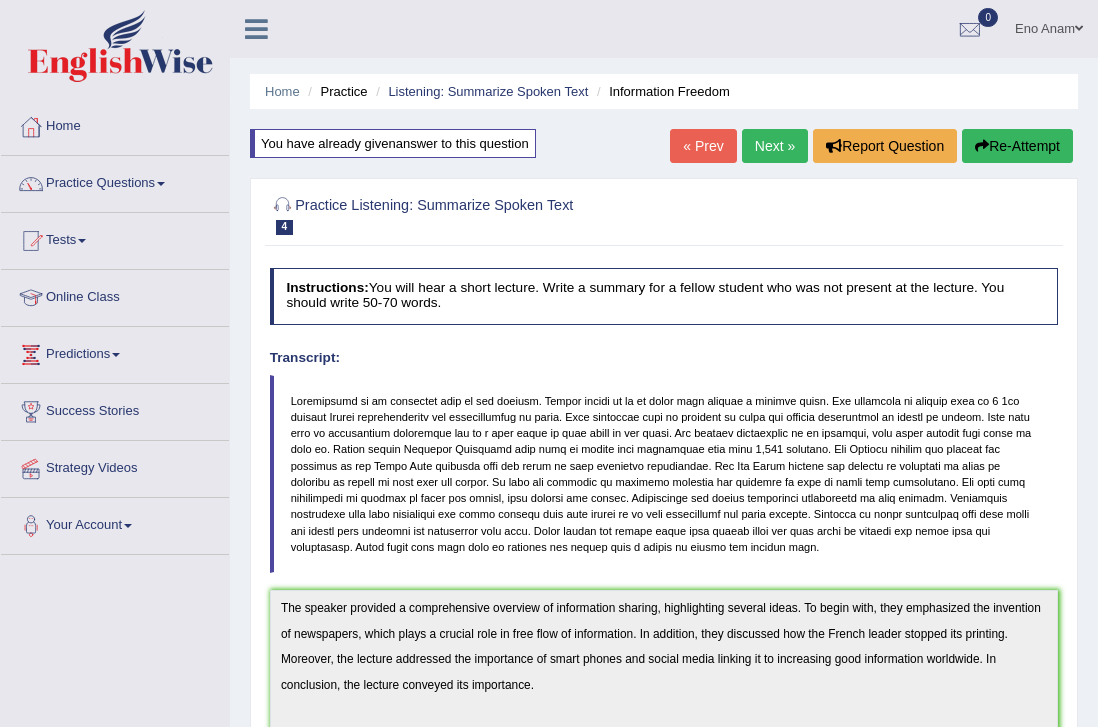 click on "Next »" at bounding box center (775, 146) 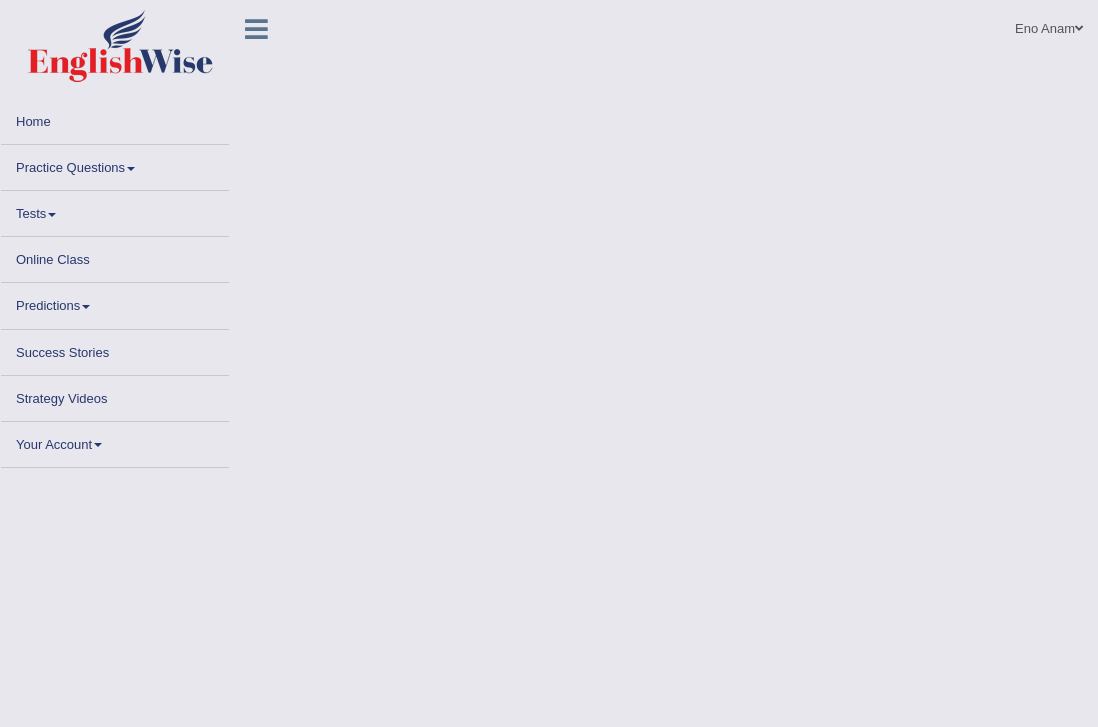 scroll, scrollTop: 0, scrollLeft: 0, axis: both 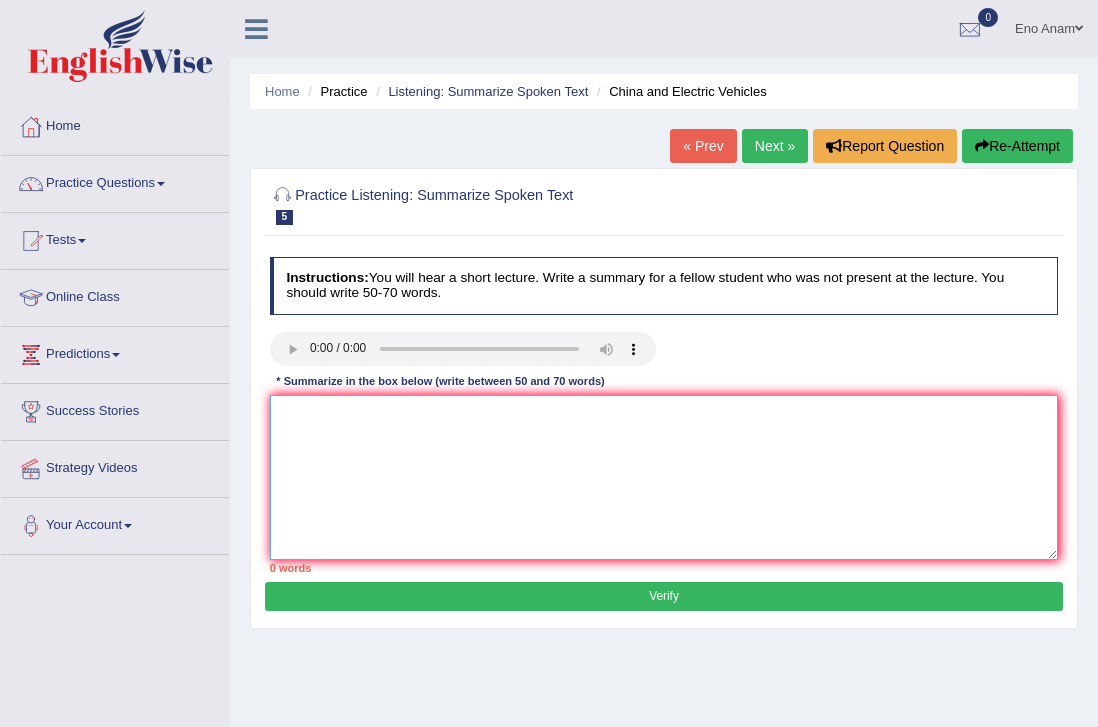 click at bounding box center [664, 477] 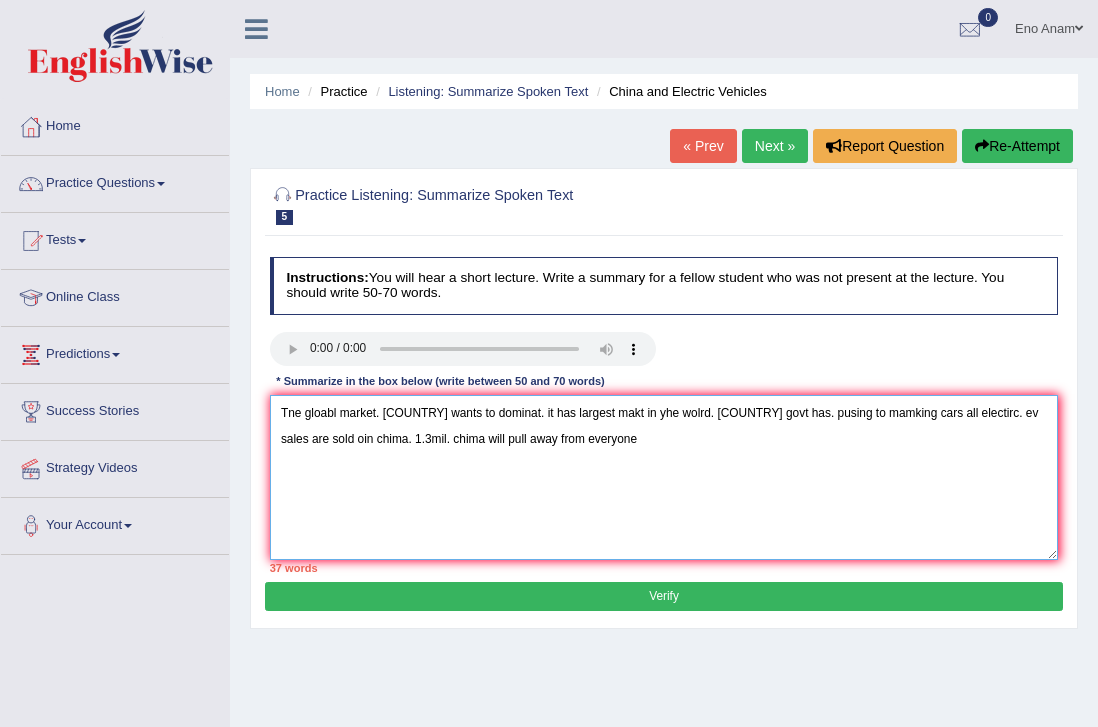 click on "Tne gloabl market. china wants to dominat. it has largest makt in yhe wolrd. chinese govt has. pusing to mamking cars all electirc. ev sales are sold oin chima. 1.3mil. chima will pull away from everyone" at bounding box center (664, 477) 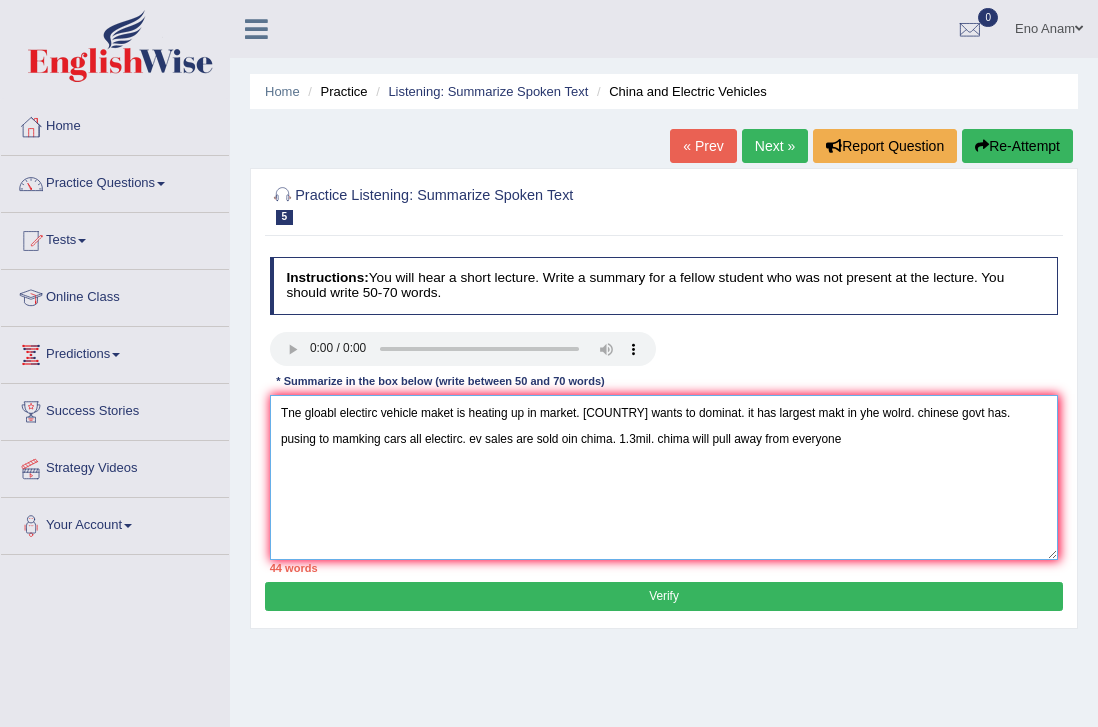 click on "Tne gloabl electirc vehicle maket is heating up in market. china wants to dominat. it has largest makt in yhe wolrd. chinese govt has. pusing to mamking cars all electirc. ev sales are sold oin chima. 1.3mil. chima will pull away from everyone" at bounding box center [664, 477] 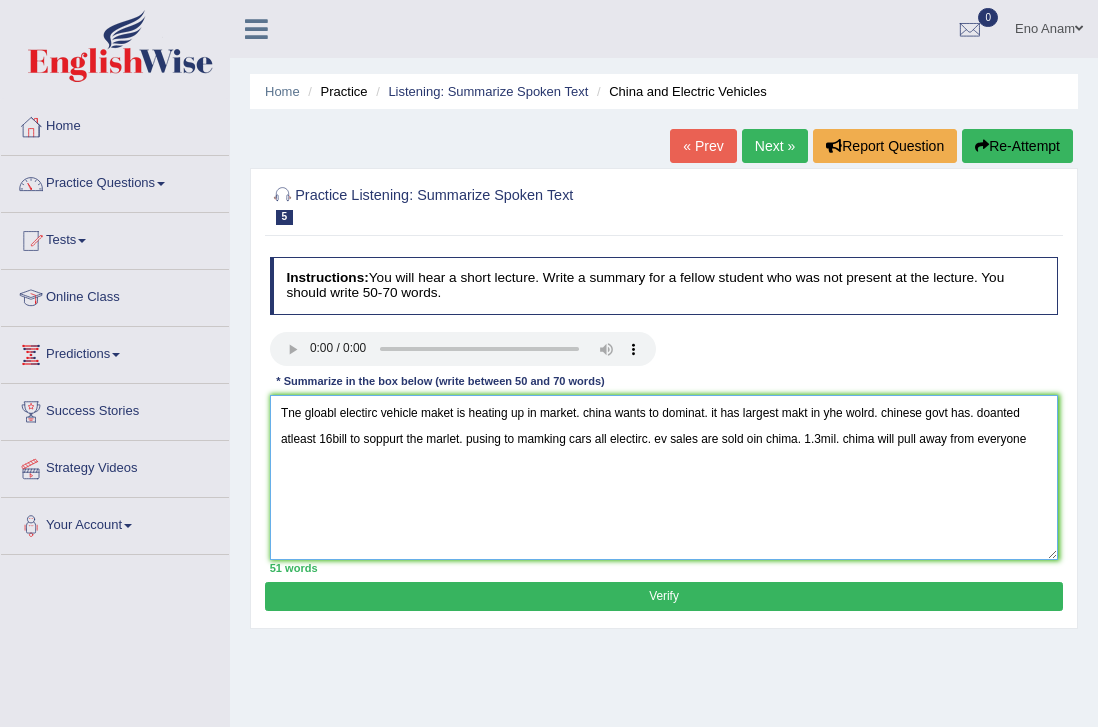 click on "Tne gloabl electirc vehicle maket is heating up in market. china wants to dominat. it has largest makt in yhe wolrd. chinese govt has. doanted atleast 16bill to soppurt the marlet. pusing to mamking cars all electirc. ev sales are sold oin chima. 1.3mil. chima will pull away from everyone" at bounding box center [664, 477] 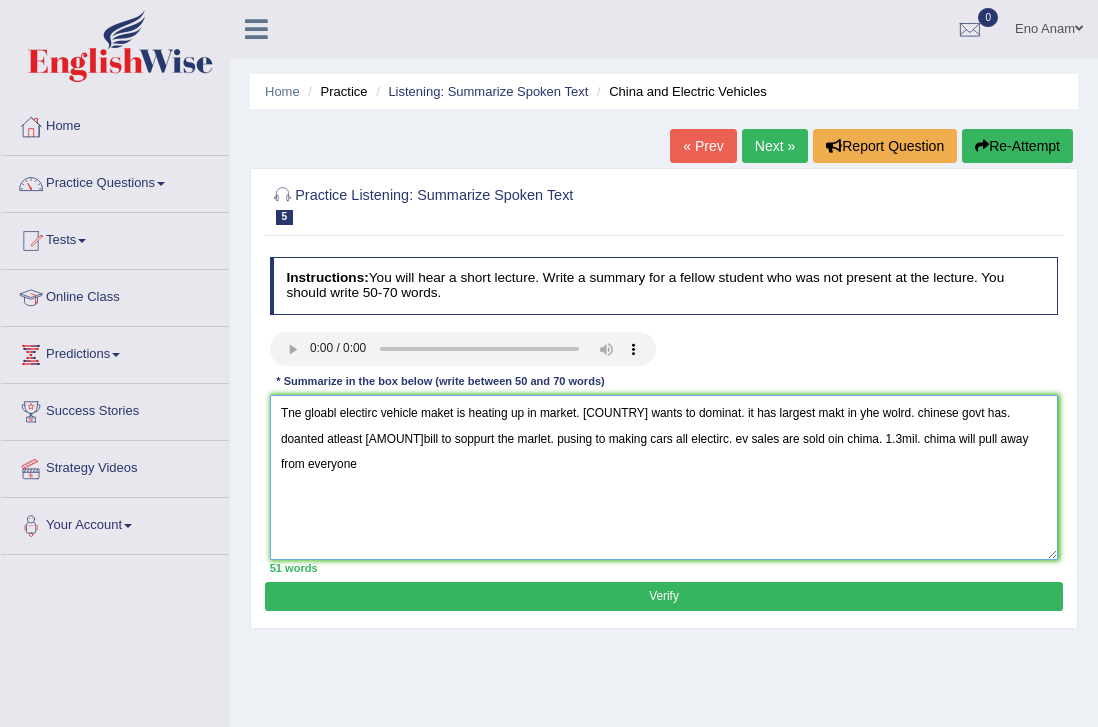 click on "Tne gloabl electirc vehicle maket is heating up in market. china wants to dominat. it has largest makt in yhe wolrd. chinese govt has. doanted atleast 16bill to soppurt the marlet. pusing to making cars all electirc. ev sales are sold oin chima. 1.3mil. chima will pull away from everyone" at bounding box center [664, 477] 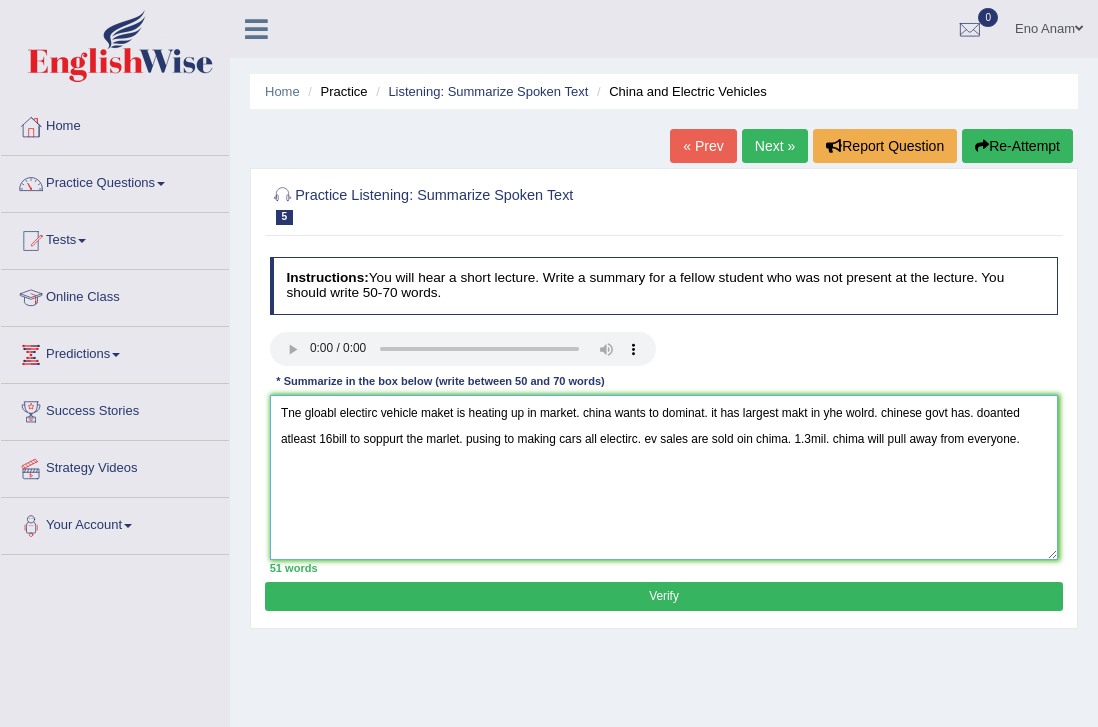 click on "Tne gloabl electirc vehicle maket is heating up in market. china wants to dominat. it has largest makt in yhe wolrd. chinese govt has. doanted atleast 16bill to soppurt the marlet. pusing to making cars all electirc. ev sales are sold oin chima. 1.3mil. chima will pull away from everyone." at bounding box center [664, 477] 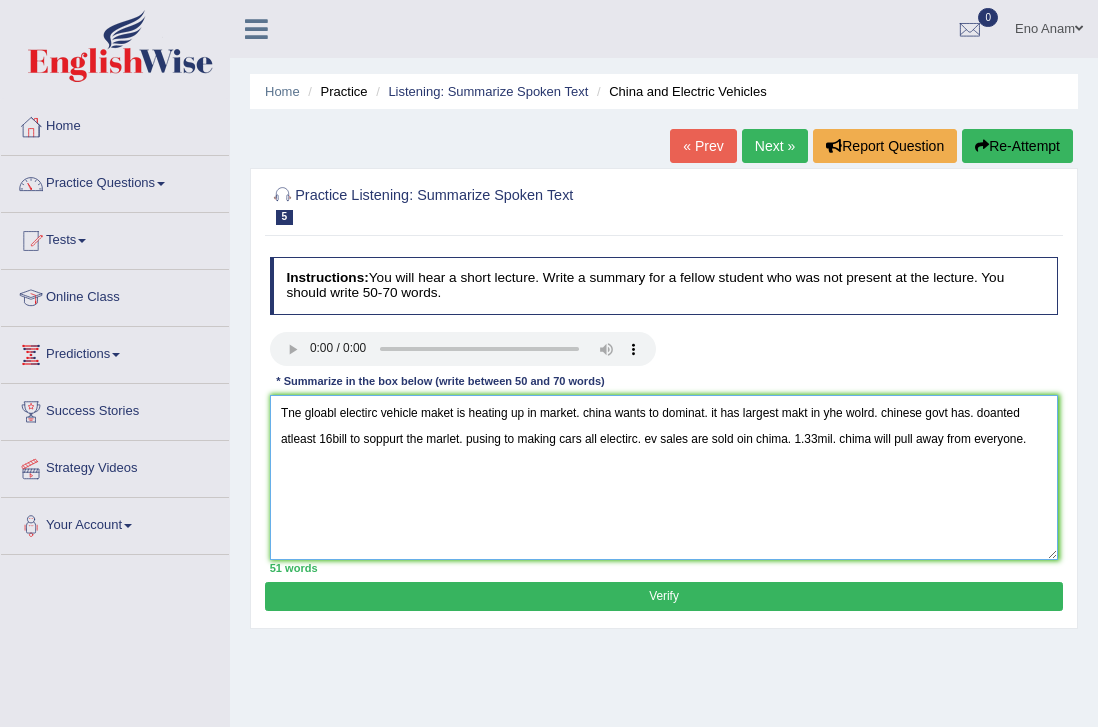 click on "Tne gloabl electirc vehicle maket is heating up in market. china wants to dominat. it has largest makt in yhe wolrd. chinese govt has. doanted atleast 16bill to soppurt the marlet. pusing to making cars all electirc. ev sales are sold oin chima. 1.33mil. chima will pull away from everyone." at bounding box center [664, 477] 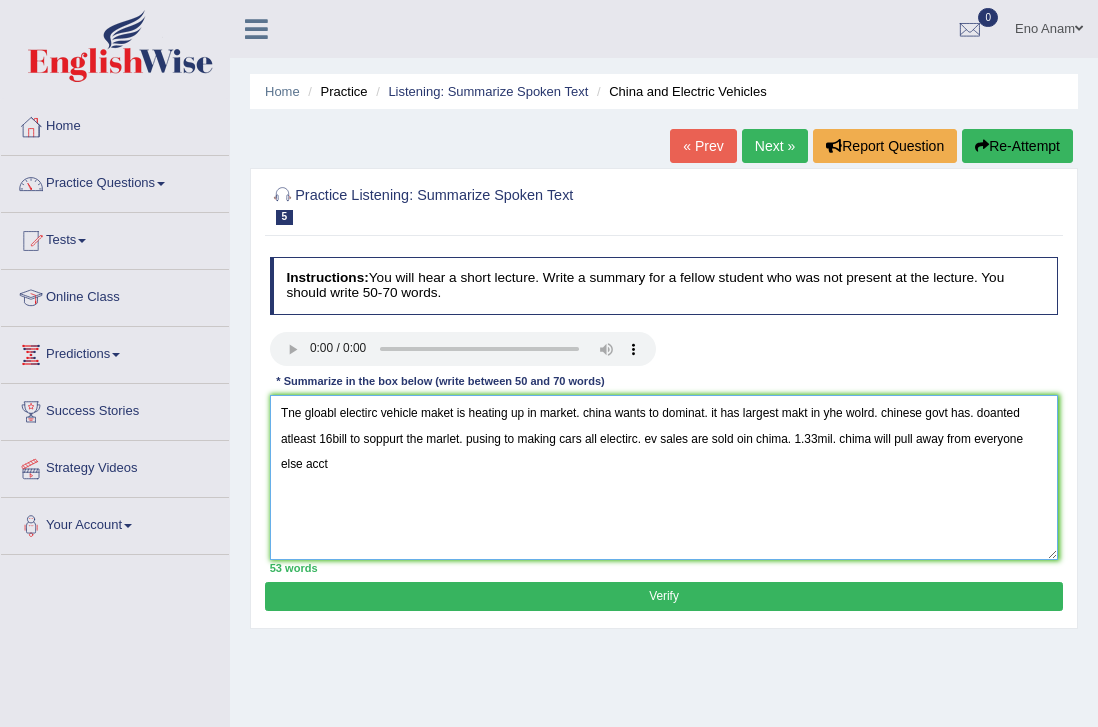 click on "Tne gloabl electirc vehicle maket is heating up in market. china wants to dominat. it has largest makt in yhe wolrd. chinese govt has. doanted atleast 16bill to soppurt the marlet. pusing to making cars all electirc. ev sales are sold oin chima. 1.33mil. chima will pull away from everyone else acct" at bounding box center [664, 477] 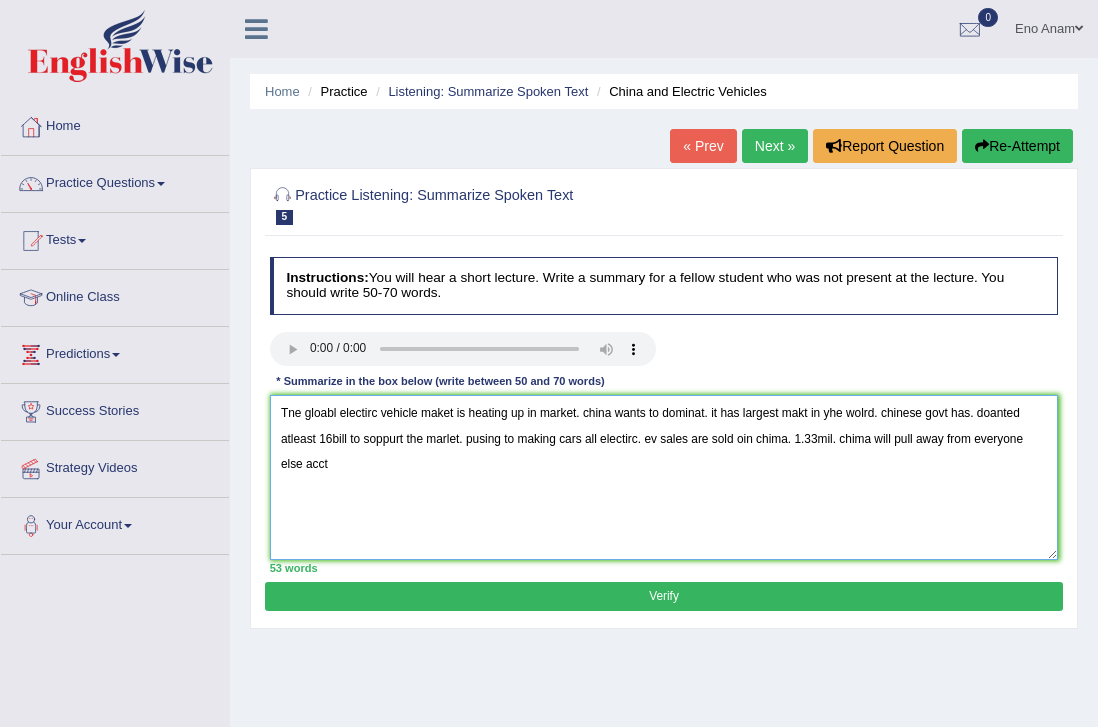 paste on "The speaker provided a comprehensive overview of Global Warming, highlighting several ideas. Tobeginwith, they emphasized rapidly rising greenhouse gas emissions, which plays a crucial role inaccelerating climate change impacts. In addition, they discussed rapidly melting polar ice caps, illustrating this through dramatic sea-level rise effects. Moreover, the lecture addressed frequent extremeweather events, linking it to increasing global temperatures worldwide. In conclusion, the lectureconveyed urgent need for collective action" 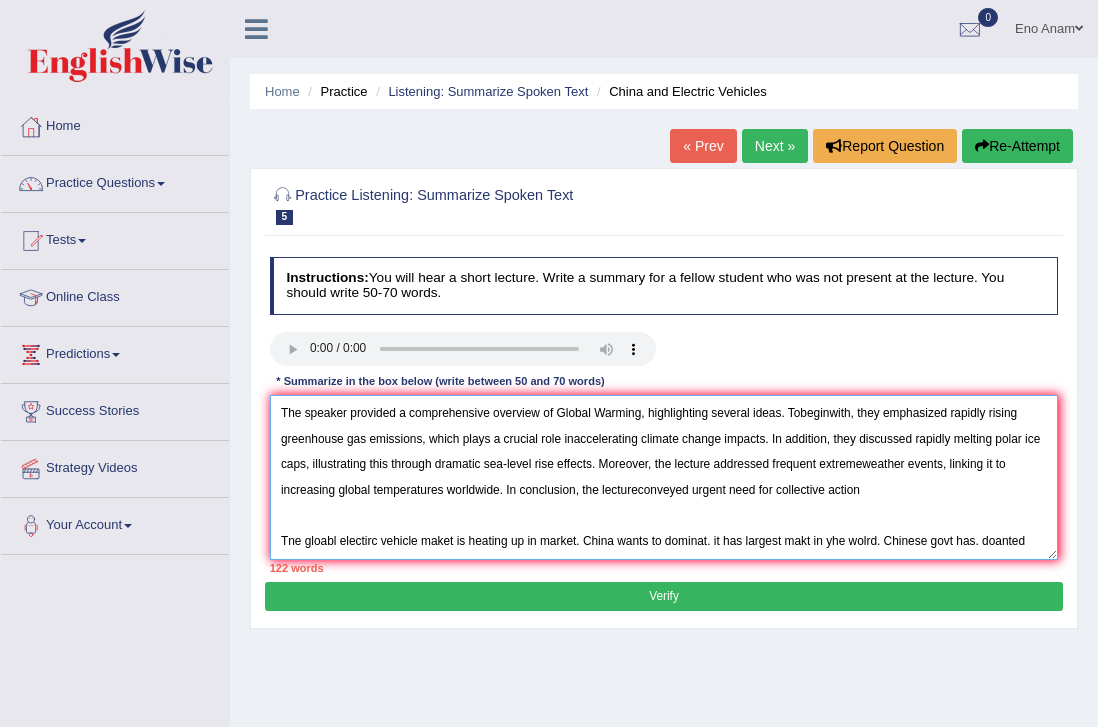 click on "The speaker provided a comprehensive overview of Global Warming, highlighting several ideas. Tobeginwith, they emphasized rapidly rising greenhouse gas emissions, which plays a crucial role inaccelerating climate change impacts. In addition, they discussed rapidly melting polar ice caps, illustrating this through dramatic sea-level rise effects. Moreover, the lecture addressed frequent extremeweather events, linking it to increasing global temperatures worldwide. In conclusion, the lectureconveyed urgent need for collective action
Tne gloabl electirc vehicle maket is heating up in market. china wants to dominat. it has largest makt in yhe wolrd. chinese govt has. doanted atleast 16bill to soppurt the marlet. pusing to making cars all electirc. ev sales are sold oin chima. 1.33mil. chima will pull away from everyone else acct" at bounding box center [664, 477] 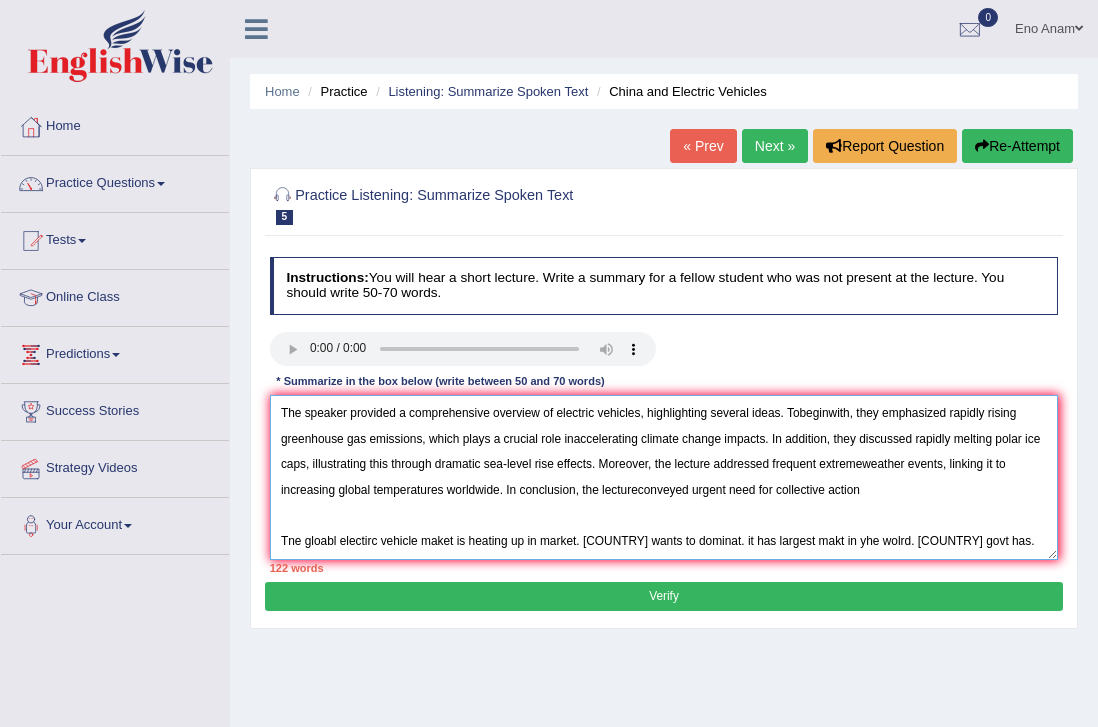 click on "The speaker provided a comprehensive overview of electric vehicles, highlighting several ideas. Tobeginwith, they emphasized rapidly rising greenhouse gas emissions, which plays a crucial role inaccelerating climate change impacts. In addition, they discussed rapidly melting polar ice caps, illustrating this through dramatic sea-level rise effects. Moreover, the lecture addressed frequent extremeweather events, linking it to increasing global temperatures worldwide. In conclusion, the lectureconveyed urgent need for collective action
Tne gloabl electirc vehicle maket is heating up in market. china wants to dominat. it has largest makt in yhe wolrd. chinese govt has. doanted atleast 16bill to soppurt the marlet. pusing to making cars all electirc. ev sales are sold oin chima. 1.33mil. chima will pull away from everyone else acct" at bounding box center [664, 477] 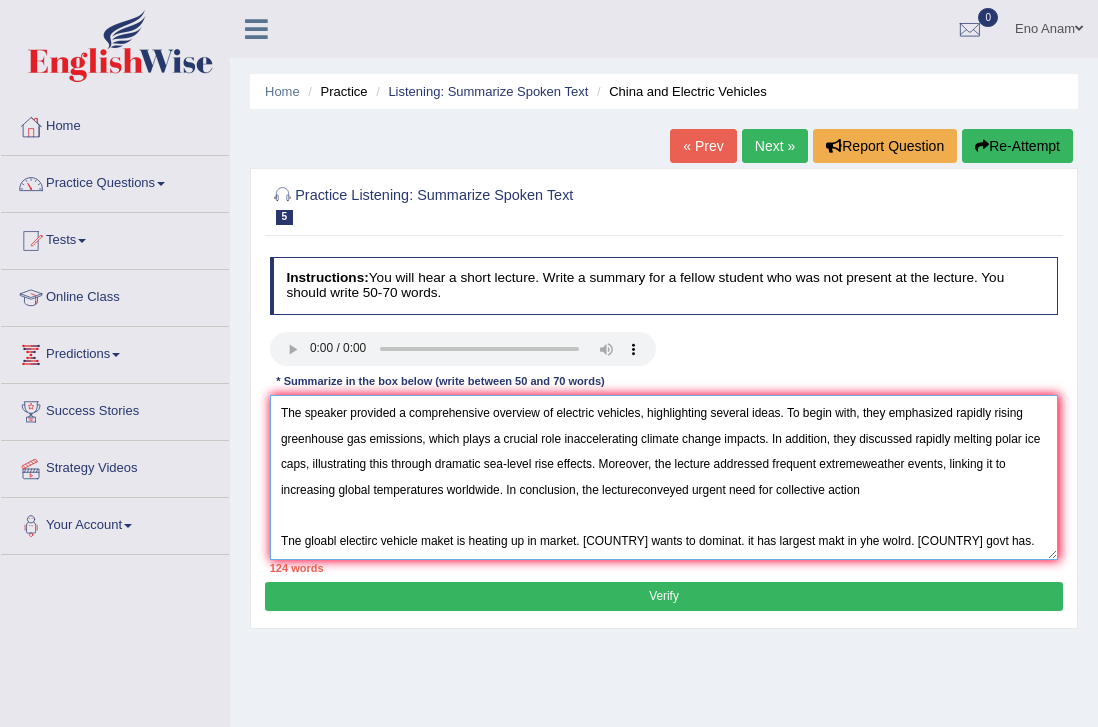 scroll, scrollTop: 0, scrollLeft: 0, axis: both 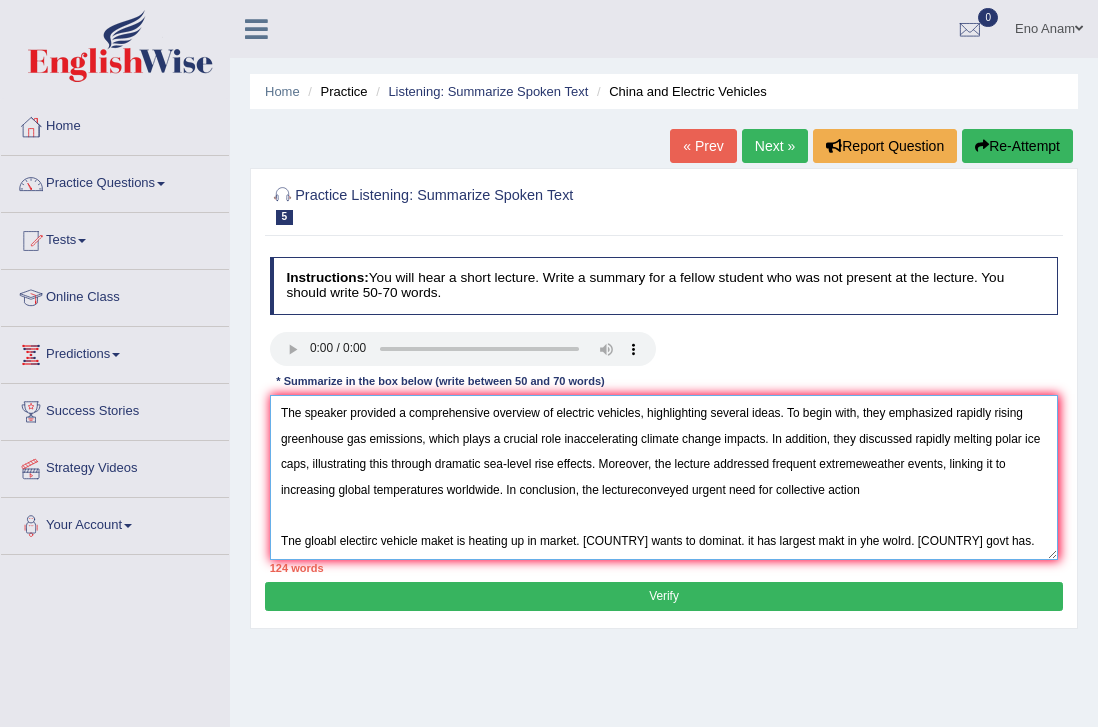 click on "The speaker provided a comprehensive overview of electric vehicles, highlighting several ideas. To begin with, they emphasized rapidly rising greenhouse gas emissions, which plays a crucial role inaccelerating climate change impacts. In addition, they discussed rapidly melting polar ice caps, illustrating this through dramatic sea-level rise effects. Moreover, the lecture addressed frequent extremeweather events, linking it to increasing global temperatures worldwide. In conclusion, the lectureconveyed urgent need for collective action
Tne gloabl electirc vehicle maket is heating up in market. china wants to dominat. it has largest makt in yhe wolrd. chinese govt has. doanted atleast 16bill to soppurt the marlet. pusing to making cars all electirc. ev sales are sold oin chima. 1.33mil. chima will pull away from everyone else acct" at bounding box center (664, 477) 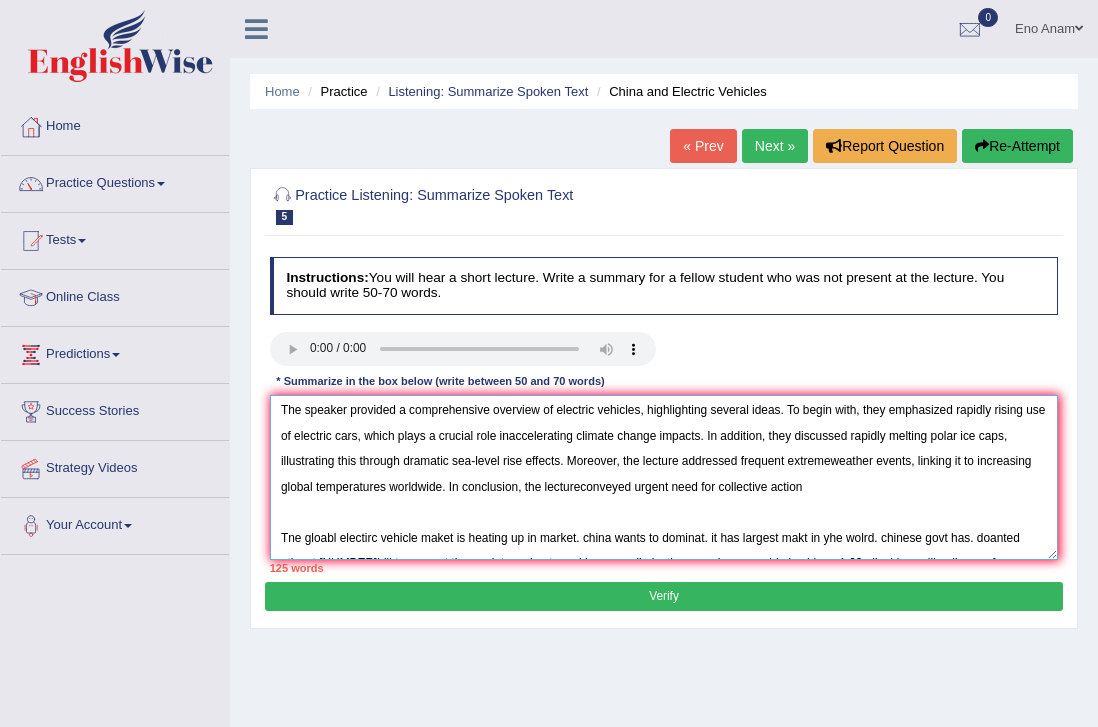 scroll, scrollTop: 0, scrollLeft: 0, axis: both 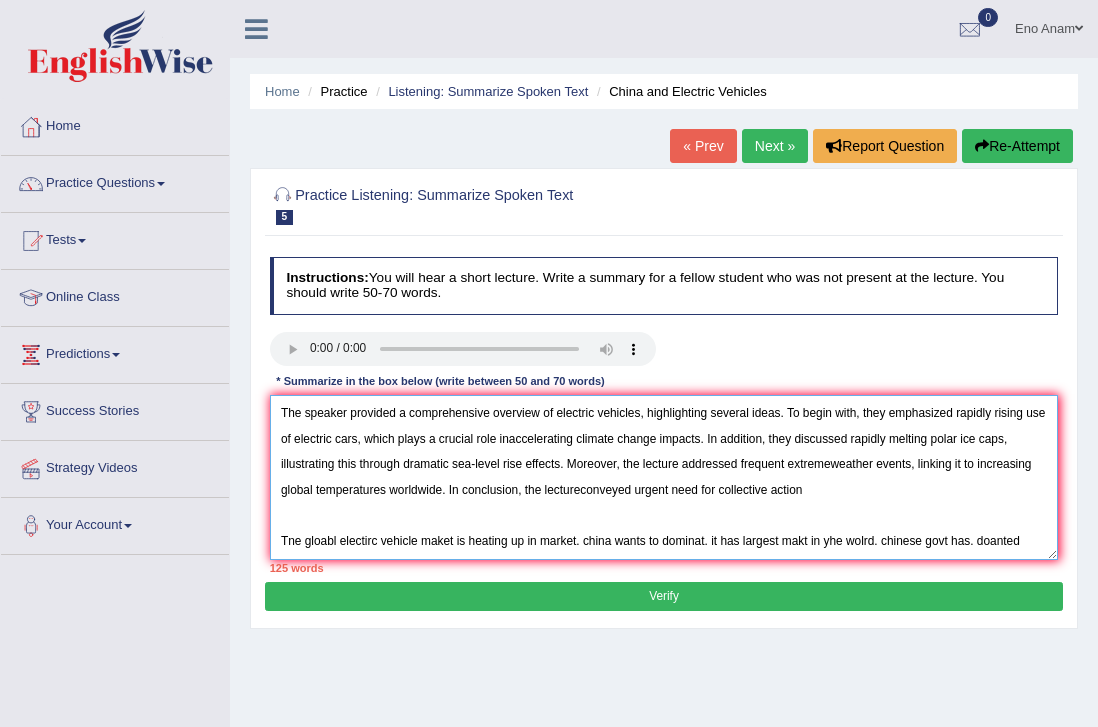 click on "The speaker provided a comprehensive overview of electric vehicles, highlighting several ideas. To begin with, they emphasized rapidly rising use of electric cars, which plays a crucial role inaccelerating climate change impacts. In addition, they discussed rapidly melting polar ice caps, illustrating this through dramatic sea-level rise effects. Moreover, the lecture addressed frequent extremeweather events, linking it to increasing global temperatures worldwide. In conclusion, the lectureconveyed urgent need for collective action
Tne gloabl electirc vehicle maket is heating up in market. china wants to dominat. it has largest makt in yhe wolrd. chinese govt has. doanted atleast 16bill to soppurt the marlet. pusing to making cars all electirc. ev sales are sold oin chima. 1.33mil. chima will pull away from everyone else acct" at bounding box center [664, 477] 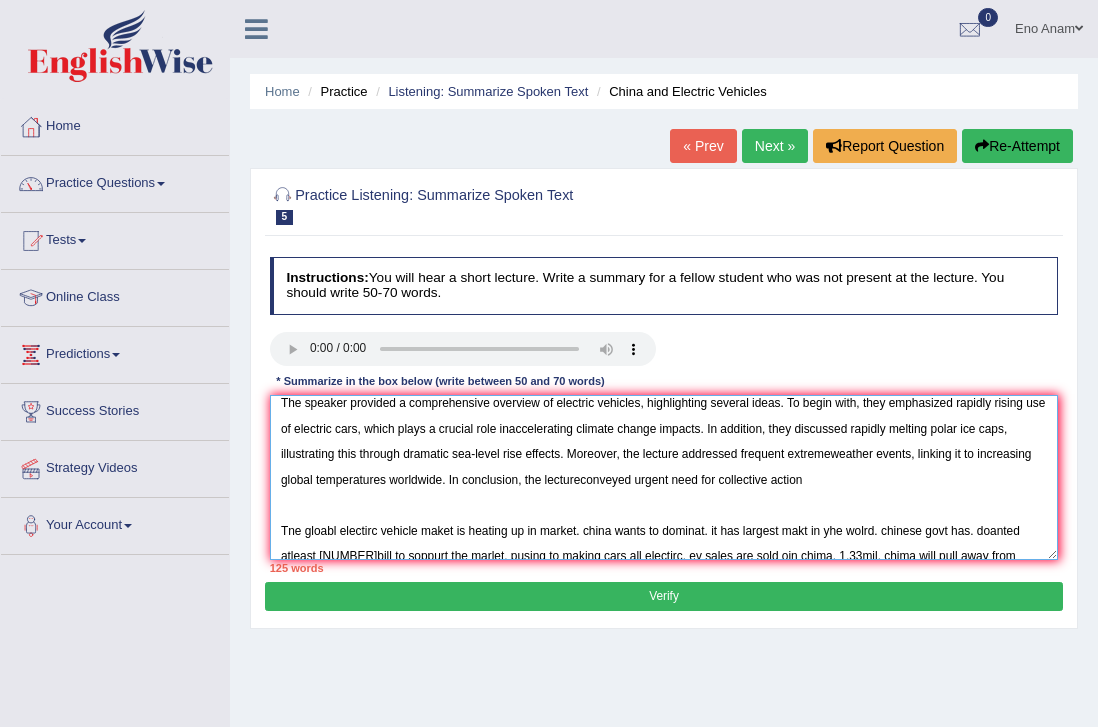 scroll, scrollTop: 5, scrollLeft: 0, axis: vertical 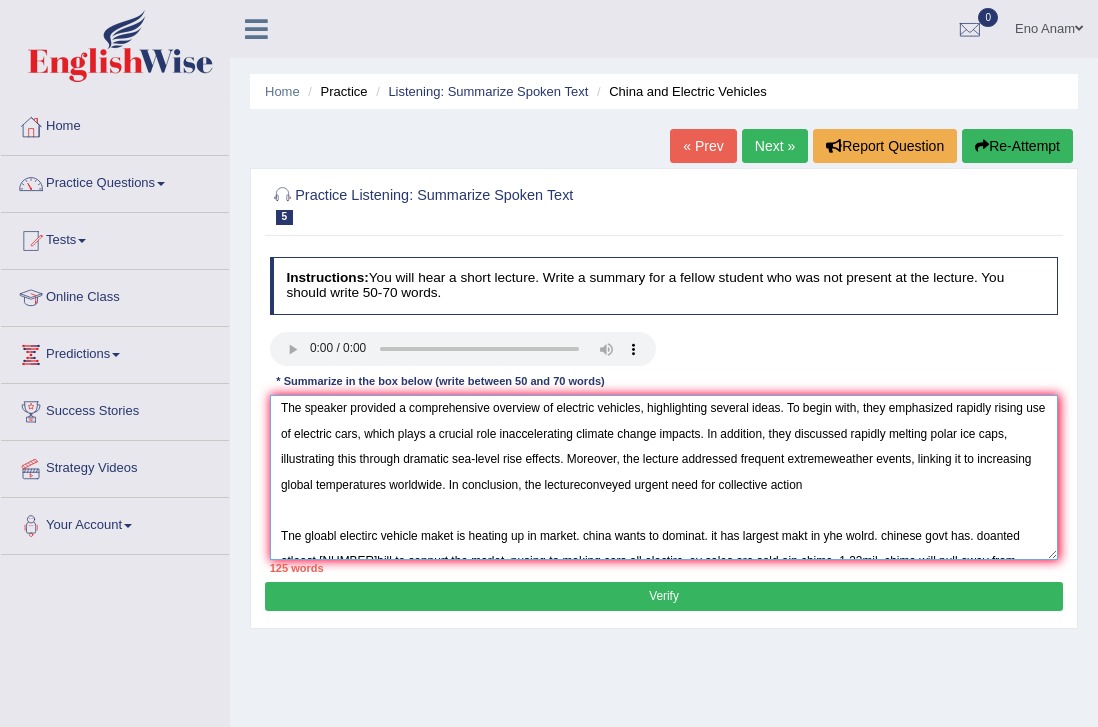 drag, startPoint x: 920, startPoint y: 437, endPoint x: 1059, endPoint y: 427, distance: 139.35925 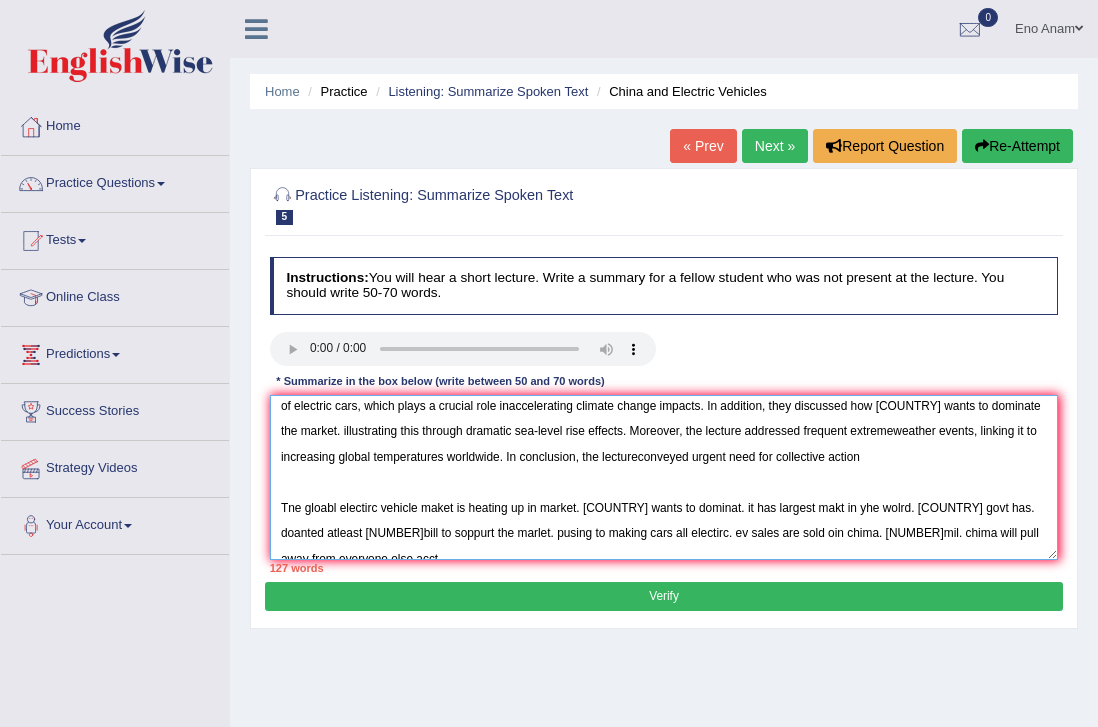 scroll, scrollTop: 32, scrollLeft: 0, axis: vertical 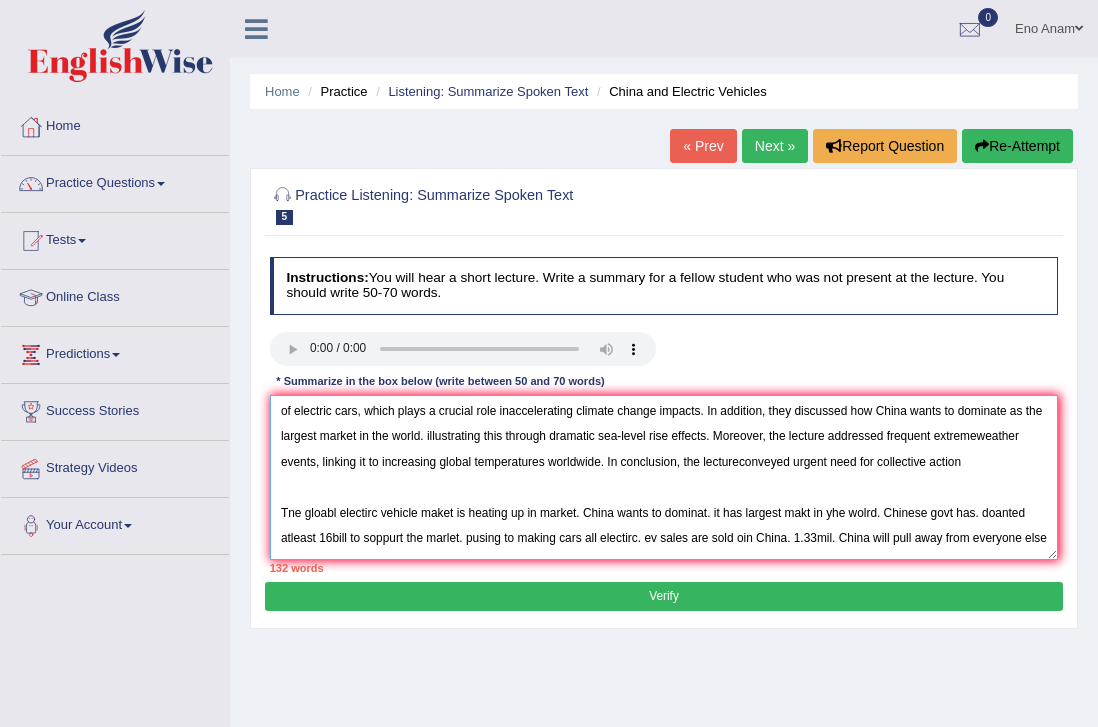 click on "The speaker provided a comprehensive overview of electric vehicles, highlighting several ideas. To begin with, they emphasized rapidly rising use of electric cars, which plays a crucial role inaccelerating climate change impacts. In addition, they discussed how China wants to dominate as the largest market in the world. illustrating this through dramatic sea-level rise effects. Moreover, the lecture addressed frequent extremeweather events, linking it to increasing global temperatures worldwide. In conclusion, the lectureconveyed urgent need for collective action
Tne gloabl electirc vehicle maket is heating up in market. china wants to dominat. it has largest makt in yhe wolrd. chinese govt has. doanted atleast 16bill to soppurt the marlet. pusing to making cars all electirc. ev sales are sold oin chima. 1.33mil. chima will pull away from everyone else acct" at bounding box center [664, 477] 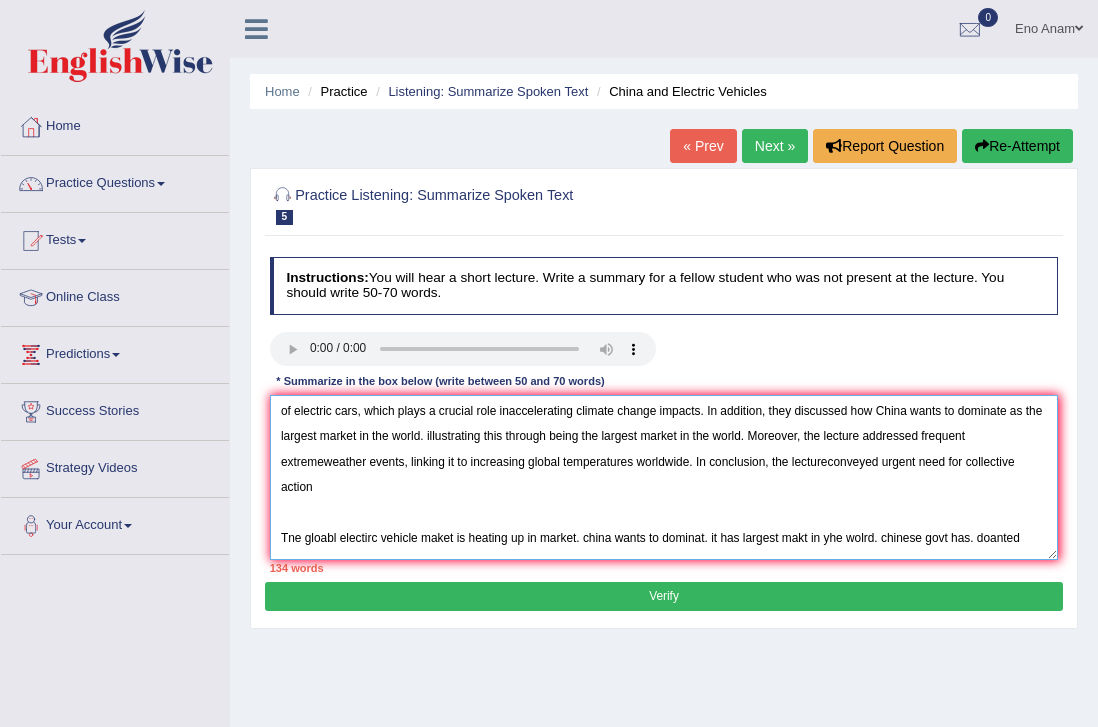click on "The speaker provided a comprehensive overview of electric vehicles, highlighting several ideas. To begin with, they emphasized rapidly rising use of electric cars, which plays a crucial role inaccelerating climate change impacts. In addition, they discussed how China wants to dominate as the largest market in the world. illustrating this through being the largest market in the world. Moreover, the lecture addressed frequent extremeweather events, linking it to increasing global temperatures worldwide. In conclusion, the lectureconveyed urgent need for collective action
Tne gloabl electirc vehicle maket is heating up in market. china wants to dominat. it has largest makt in yhe wolrd. chinese govt has. doanted atleast 16bill to soppurt the marlet. pusing to making cars all electirc. ev sales are sold oin chima. 1.33mil. chima will pull away from everyone else acct" at bounding box center (664, 477) 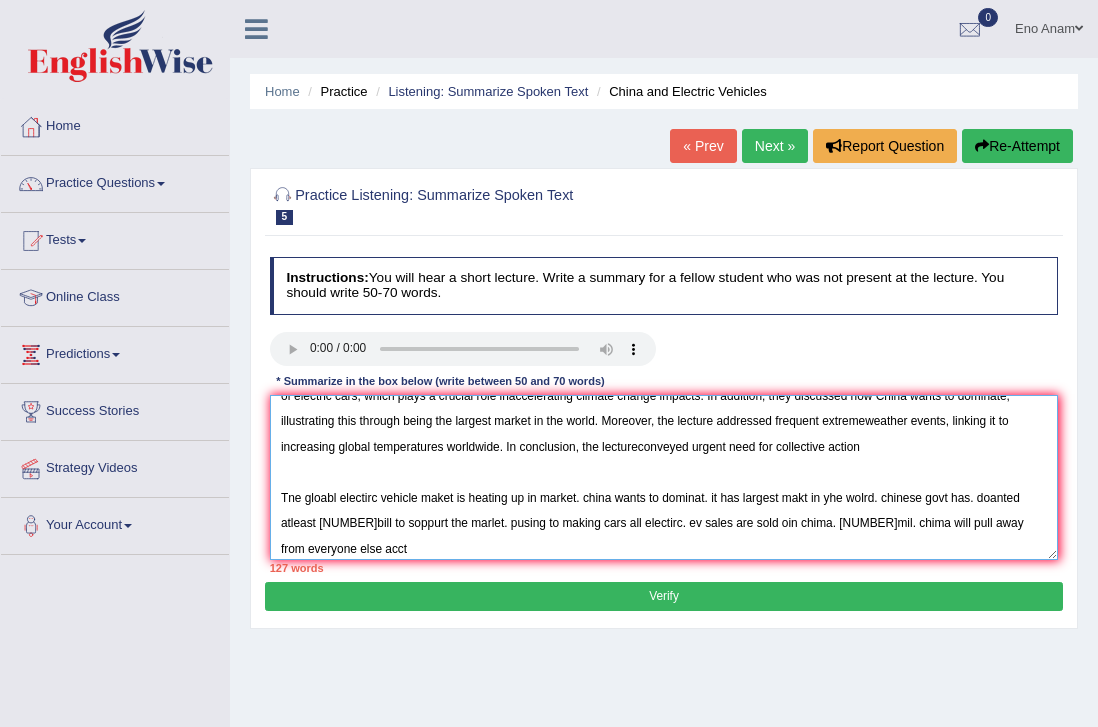 scroll, scrollTop: 52, scrollLeft: 0, axis: vertical 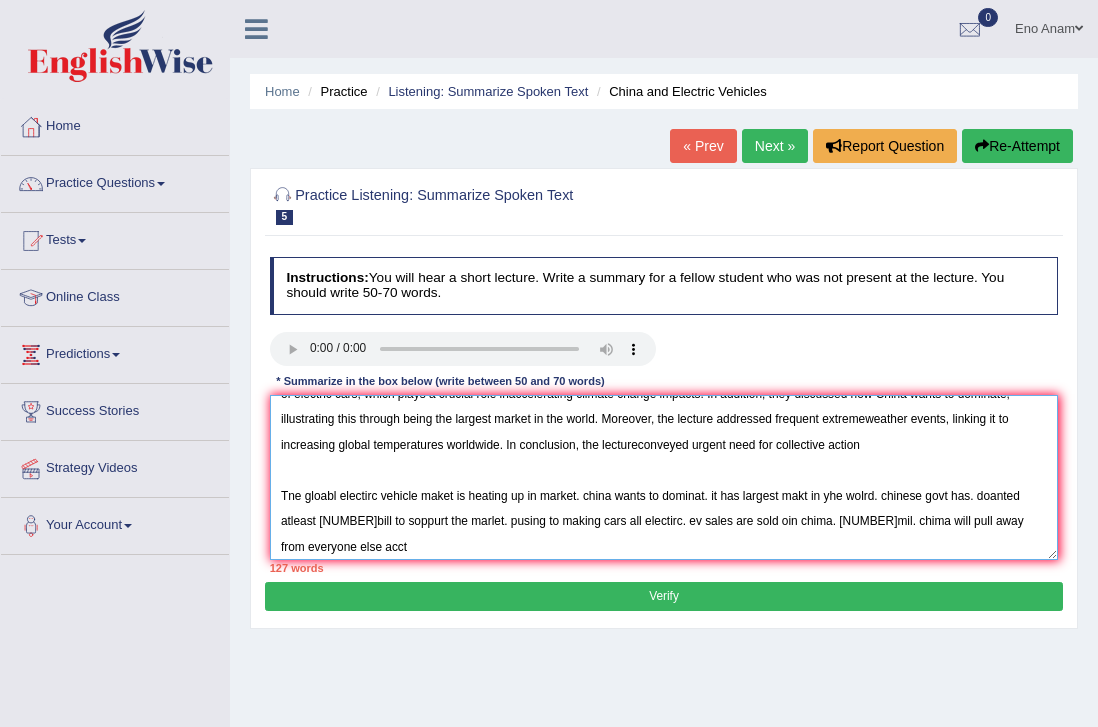 click on "The speaker provided a comprehensive overview of electric vehicles, highlighting several ideas. To begin with, they emphasized rapidly rising use of electric cars, which plays a crucial role inaccelerating climate change impacts. In addition, they discussed how China wants to dominate, illustrating this through being the largest market in the world. Moreover, the lecture addressed frequent extremeweather events, linking it to increasing global temperatures worldwide. In conclusion, the lectureconveyed urgent need for collective action
Tne gloabl electirc vehicle maket is heating up in market. china wants to dominat. it has largest makt in yhe wolrd. chinese govt has. doanted atleast 16bill to soppurt the marlet. pusing to making cars all electirc. ev sales are sold oin chima. 1.33mil. chima will pull away from everyone else acct" at bounding box center [664, 477] 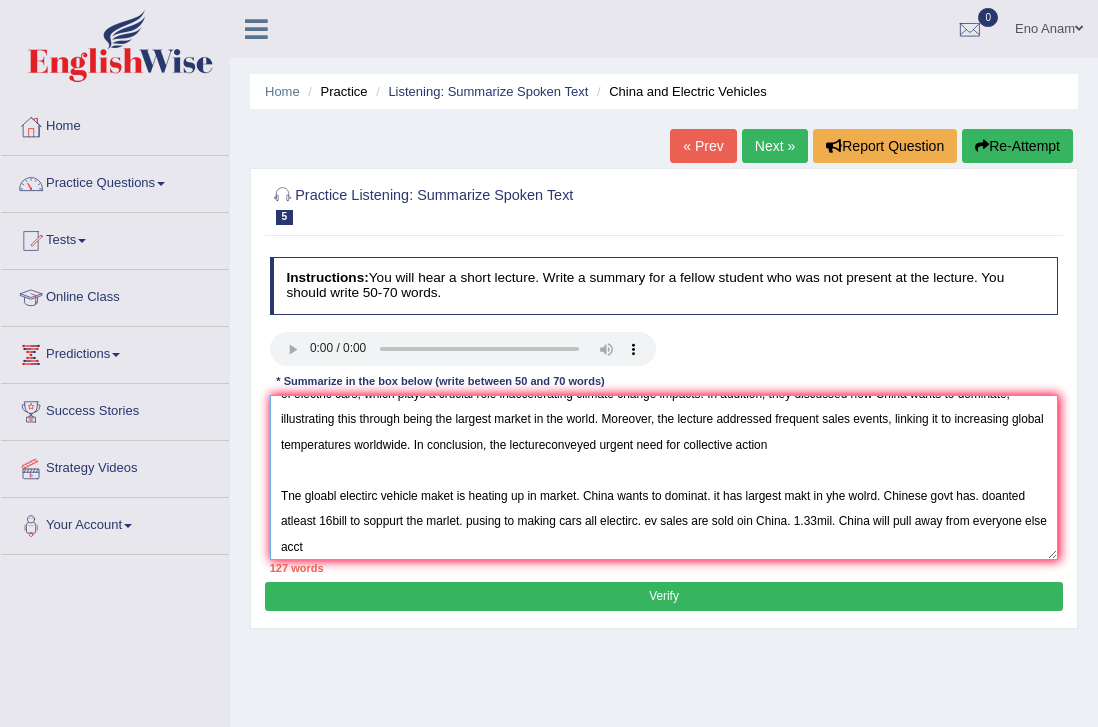 click on "The speaker provided a comprehensive overview of electric vehicles, highlighting several ideas. To begin with, they emphasized rapidly rising use of electric cars, which plays a crucial role inaccelerating climate change impacts. In addition, they discussed how China wants to dominate, illustrating this through being the largest market in the world. Moreover, the lecture addressed frequent sales events, linking it to increasing global temperatures worldwide. In conclusion, the lectureconveyed urgent need for collective action
Tne gloabl electirc vehicle maket is heating up in market. china wants to dominat. it has largest makt in yhe wolrd. chinese govt has. doanted atleast 16bill to soppurt the marlet. pusing to making cars all electirc. ev sales are sold oin chima. 1.33mil. chima will pull away from everyone else acct" at bounding box center (664, 477) 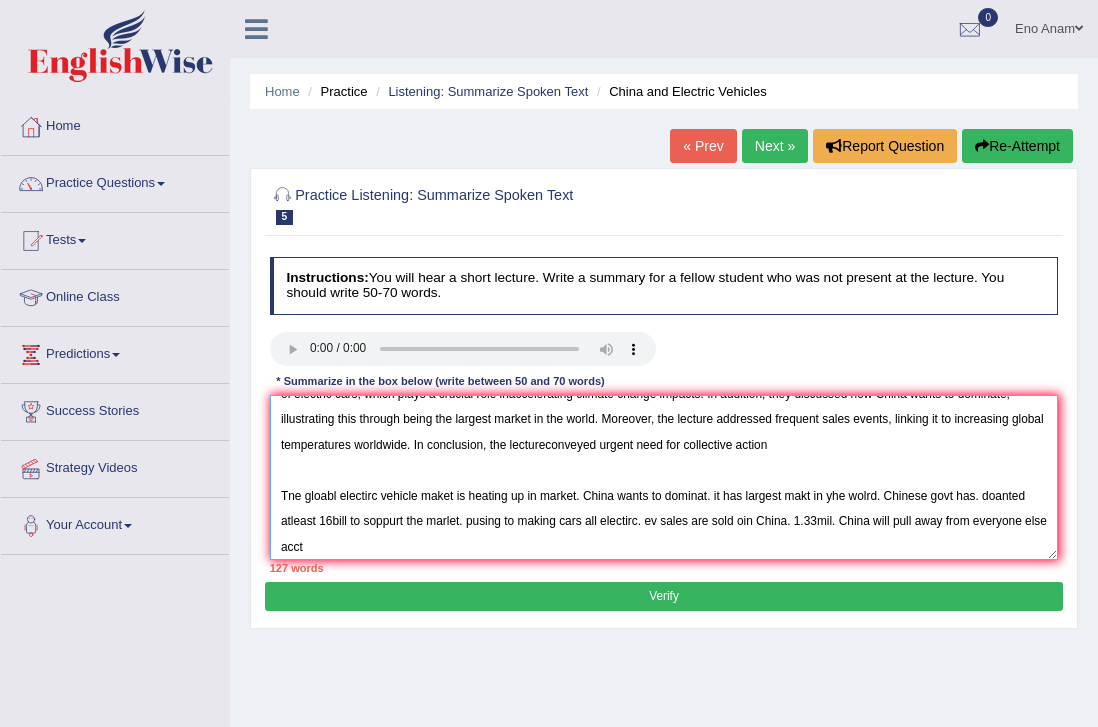 drag, startPoint x: 960, startPoint y: 422, endPoint x: 585, endPoint y: 457, distance: 376.6298 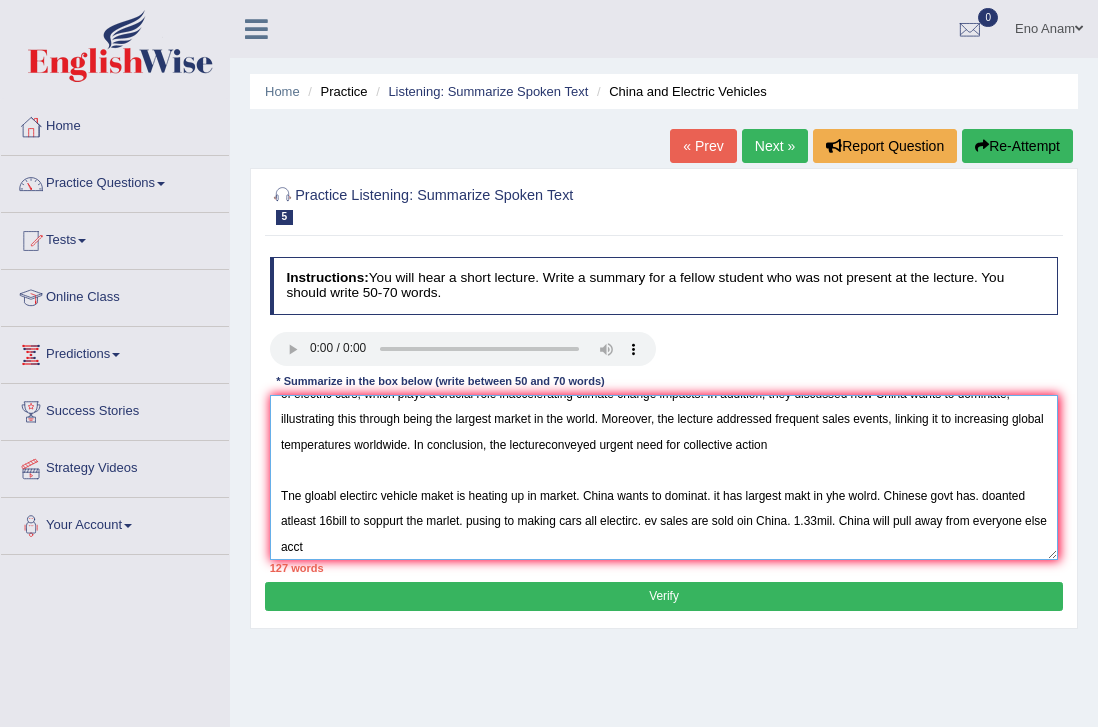 click on "The speaker provided a comprehensive overview of electric vehicles, highlighting several ideas. To begin with, they emphasized rapidly rising use of electric cars, which plays a crucial role inaccelerating climate change impacts. In addition, they discussed how China wants to dominate, illustrating this through being the largest market in the world. Moreover, the lecture addressed frequent sales events, linking it to increasing global temperatures worldwide. In conclusion, the lectureconveyed urgent need for collective action
Tne gloabl electirc vehicle maket is heating up in market. china wants to dominat. it has largest makt in yhe wolrd. chinese govt has. doanted atleast 16bill to soppurt the marlet. pusing to making cars all electirc. ev sales are sold oin chima. 1.33mil. chima will pull away from everyone else acct" at bounding box center [664, 477] 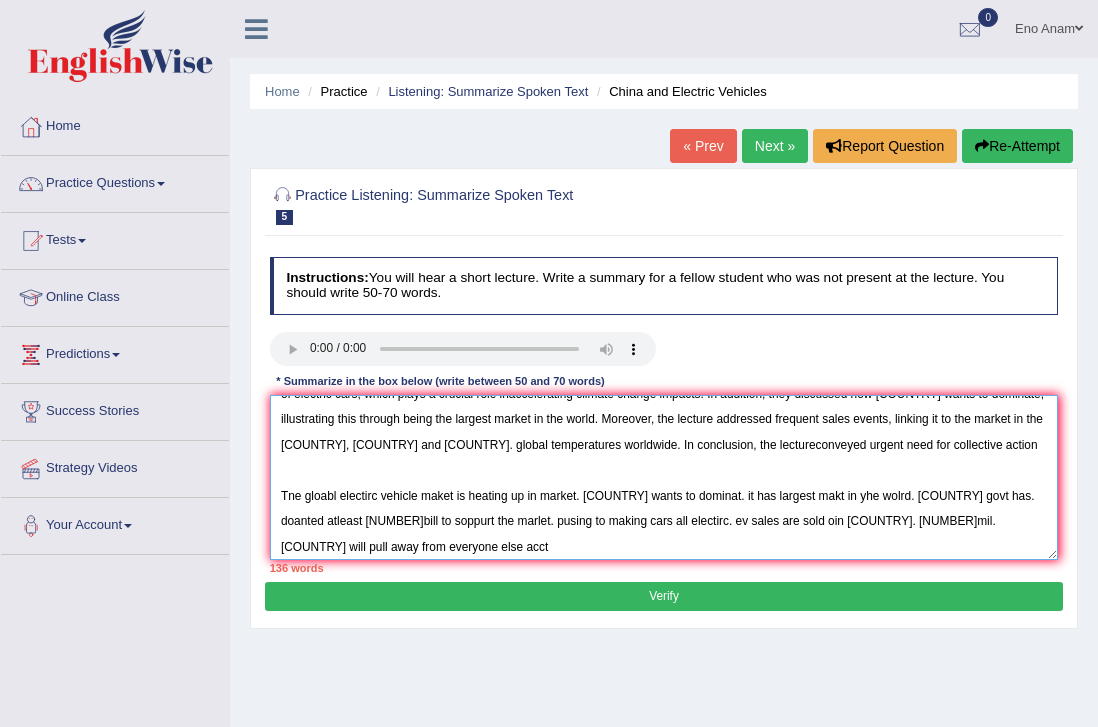 click on "The speaker provided a comprehensive overview of electric vehicles, highlighting several ideas. To begin with, they emphasized rapidly rising use of electric cars, which plays a crucial role inaccelerating climate change impacts. In addition, they discussed how China wants to dominate, illustrating this through being the largest market in the world. Moreover, the lecture addressed frequent sales events, linking it to the market in the United States, United Kingdom and China. global temperatures worldwide. In conclusion, the lectureconveyed urgent need for collective action
Tne gloabl electirc vehicle maket is heating up in market. china wants to dominat. it has largest makt in yhe wolrd. chinese govt has. doanted atleast 16bill to soppurt the marlet. pusing to making cars all electirc. ev sales are sold oin chima. 1.33mil. chima will pull away from everyone else acct" at bounding box center [664, 477] 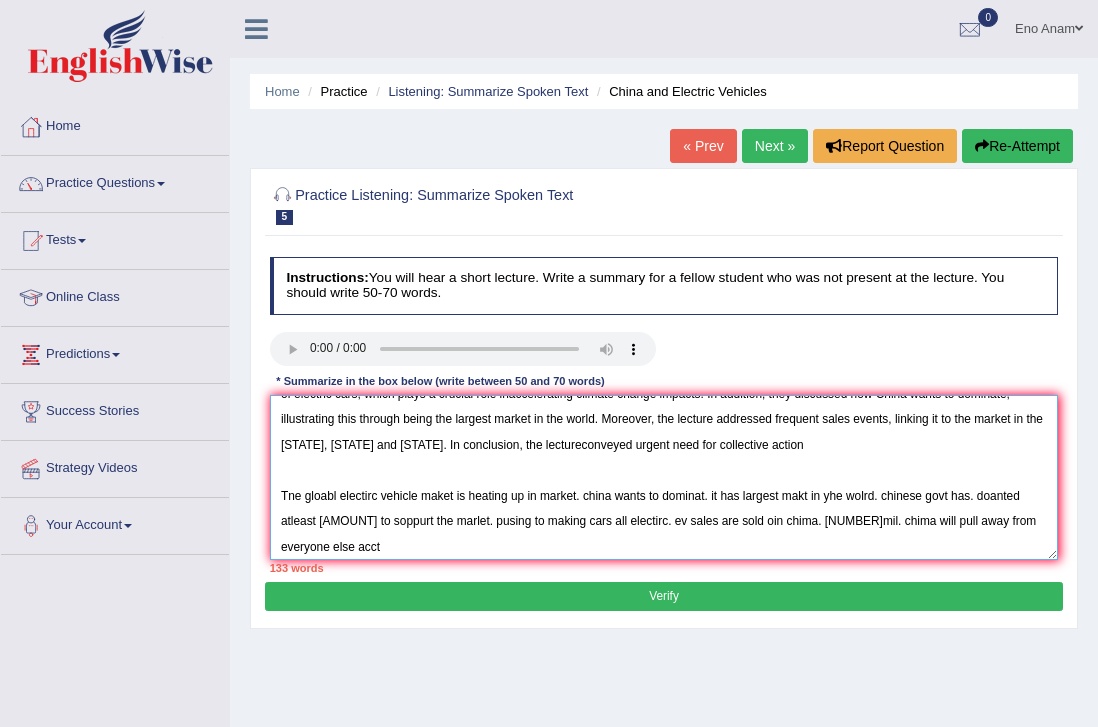 click on "The speaker provided a comprehensive overview of electric vehicles, highlighting several ideas. To begin with, they emphasized rapidly rising use of electric cars, which plays a crucial role inaccelerating climate change impacts. In addition, they discussed how China wants to dominate, illustrating this through being the largest market in the world. Moreover, the lecture addressed frequent sales events, linking it to the market in the United States, United Kingdom and China. In conclusion, the lectureconveyed urgent need for collective action
Tne gloabl electirc vehicle maket is heating up in market. china wants to dominat. it has largest makt in yhe wolrd. chinese govt has. doanted atleast 16bill to soppurt the marlet. pusing to making cars all electirc. ev sales are sold oin chima. 1.33mil. chima will pull away from everyone else acct" at bounding box center [664, 477] 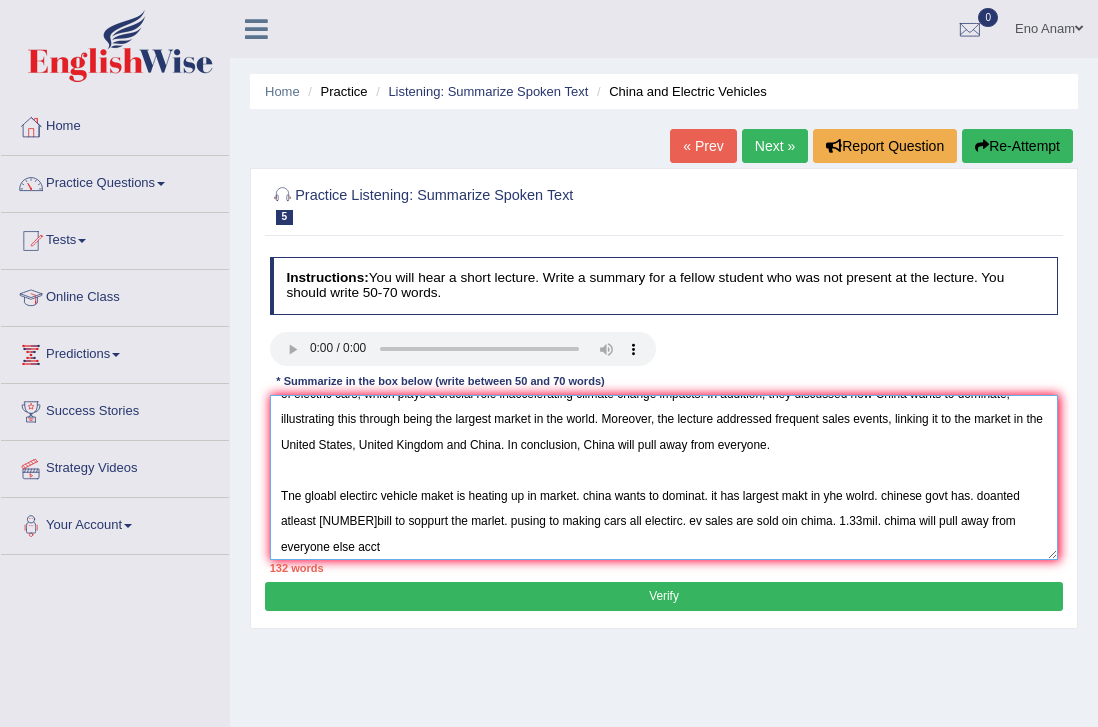 scroll, scrollTop: 60, scrollLeft: 0, axis: vertical 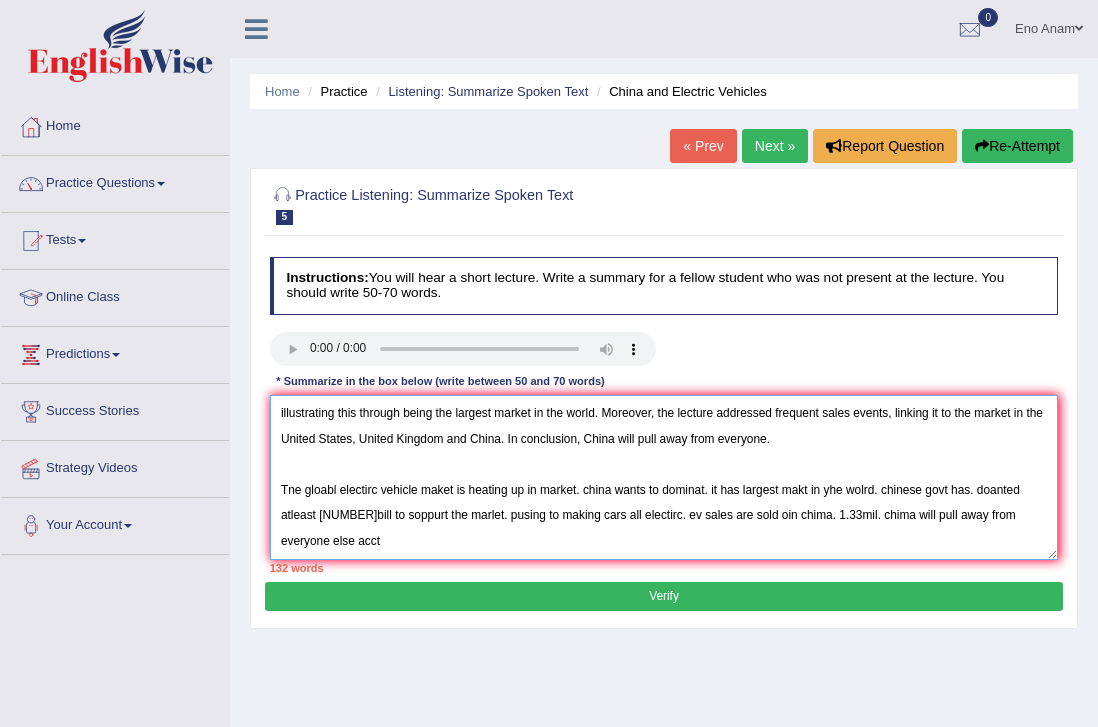 drag, startPoint x: 275, startPoint y: 498, endPoint x: 347, endPoint y: 561, distance: 95.67131 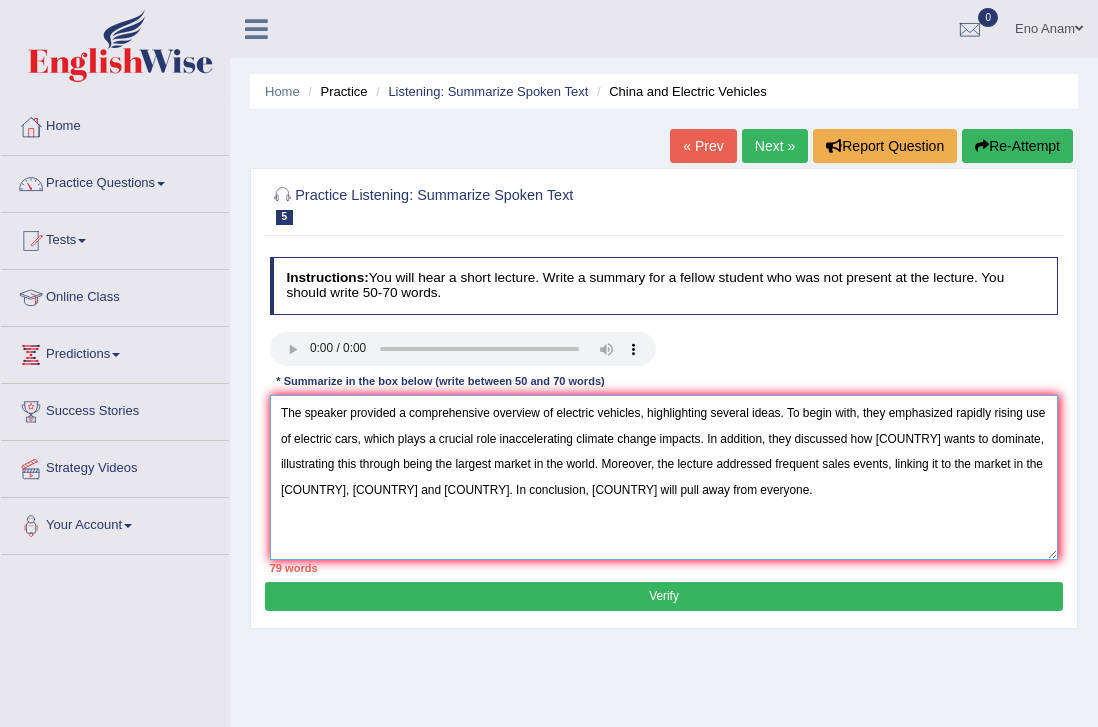 scroll, scrollTop: 0, scrollLeft: 0, axis: both 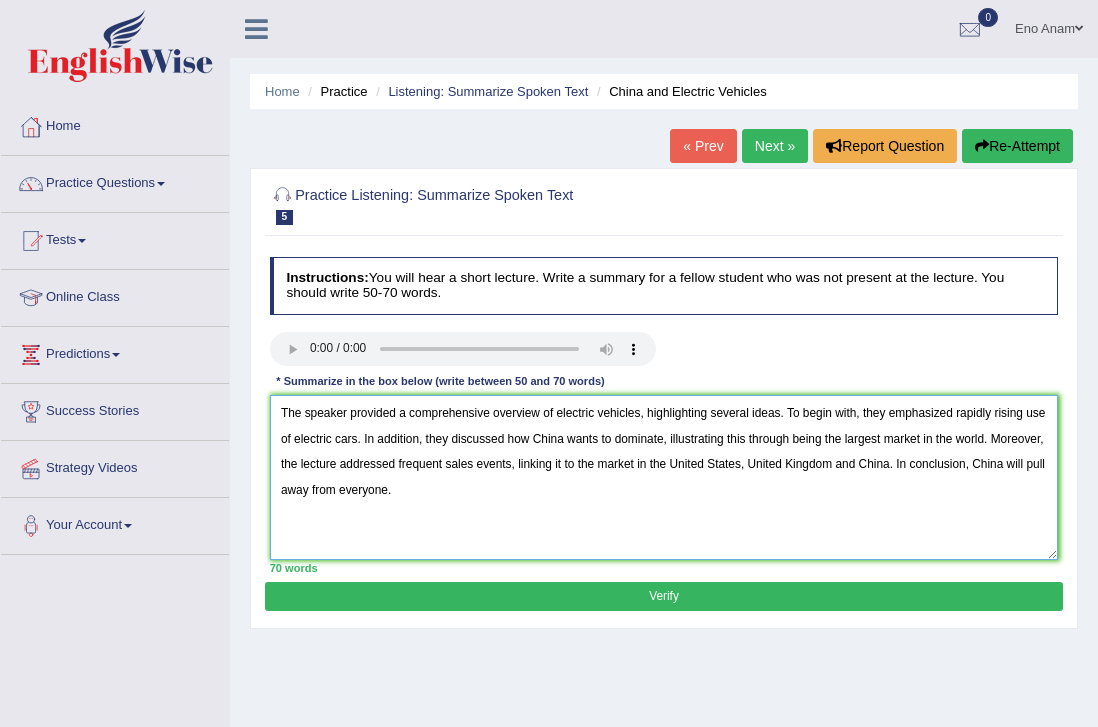 type on "The speaker provided a comprehensive overview of electric vehicles, highlighting several ideas. To begin with, they emphasized rapidly rising use of electric cars. In addition, they discussed how China wants to dominate, illustrating this through being the largest market in the world. Moreover, the lecture addressed frequent sales events, linking it to the market in the United States, United Kingdom and China. In conclusion, China will pull away from everyone." 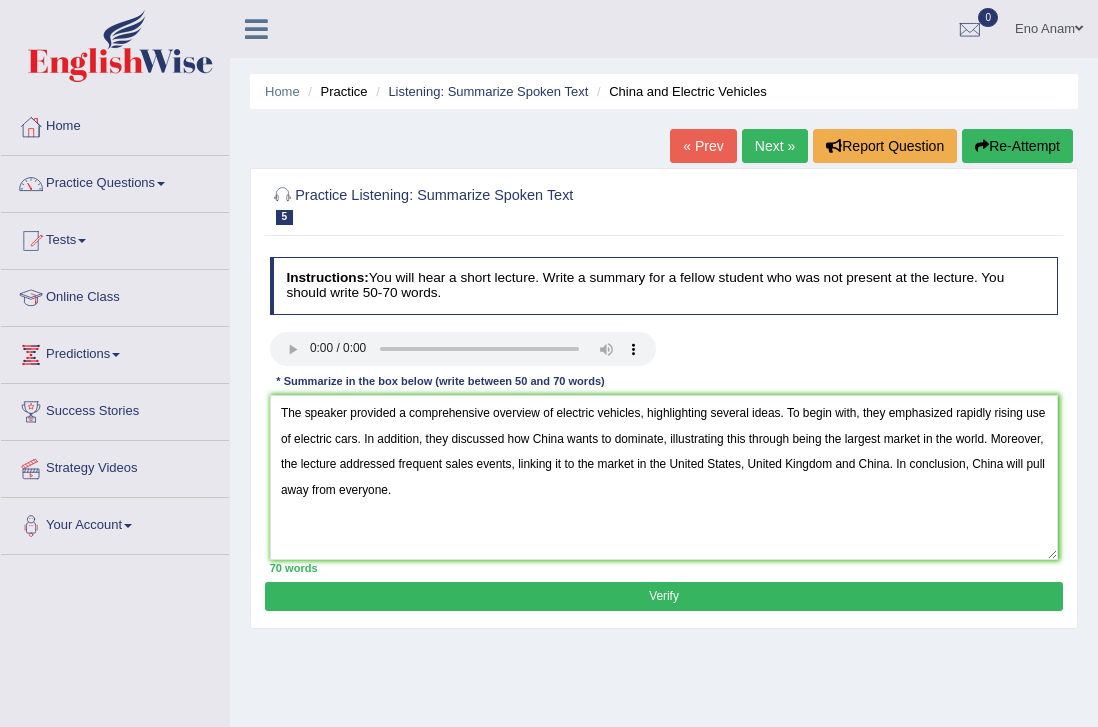 click on "Verify" at bounding box center [663, 596] 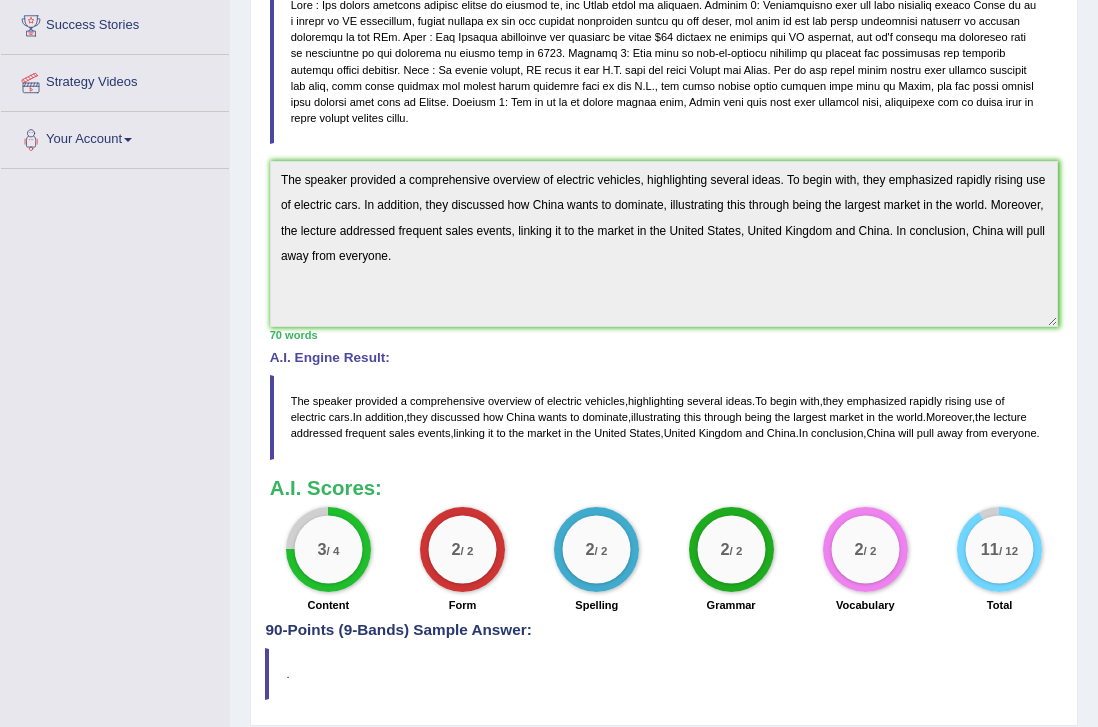 scroll, scrollTop: 377, scrollLeft: 0, axis: vertical 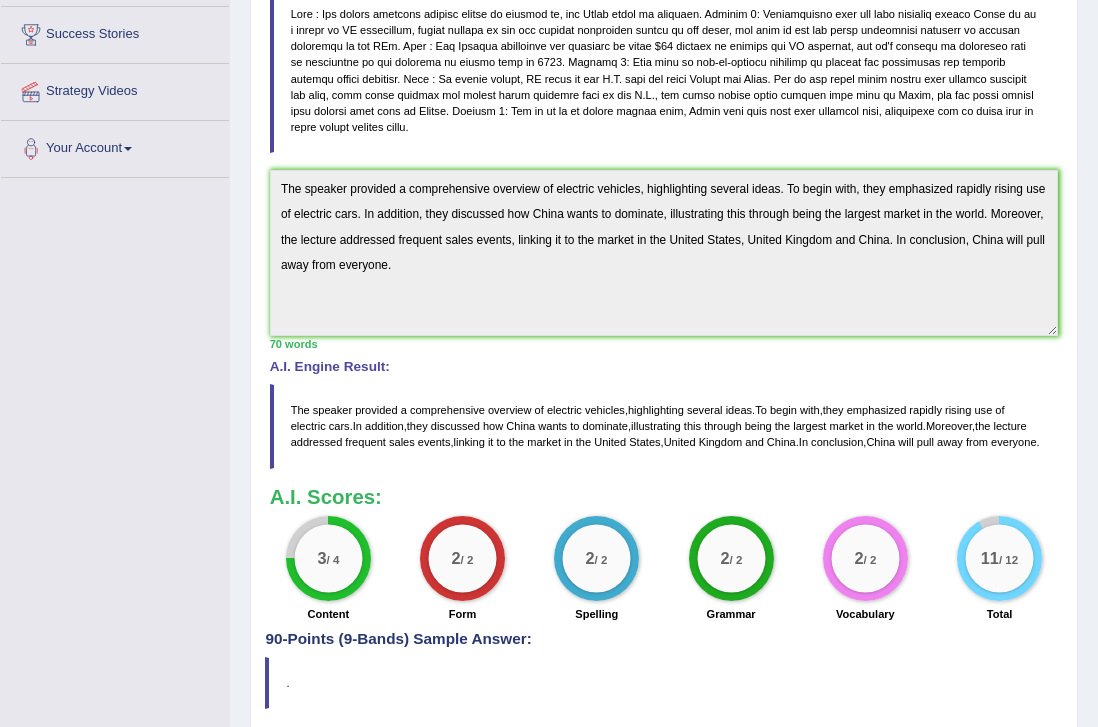 drag, startPoint x: 290, startPoint y: 387, endPoint x: 365, endPoint y: 423, distance: 83.19255 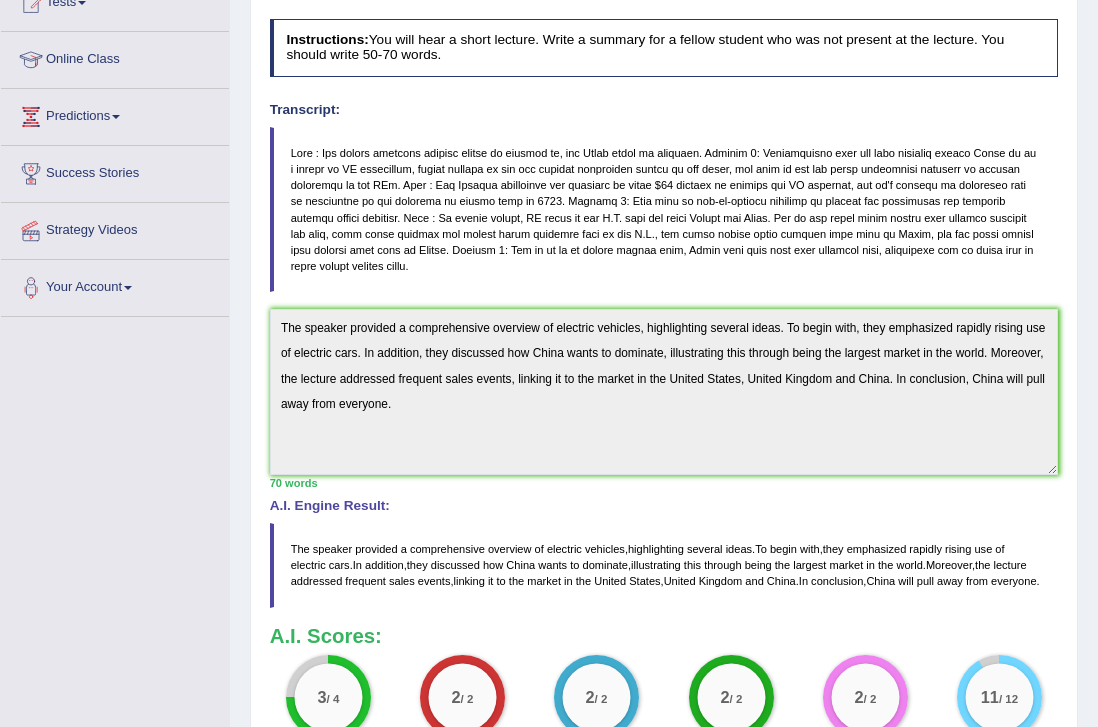 scroll, scrollTop: 0, scrollLeft: 0, axis: both 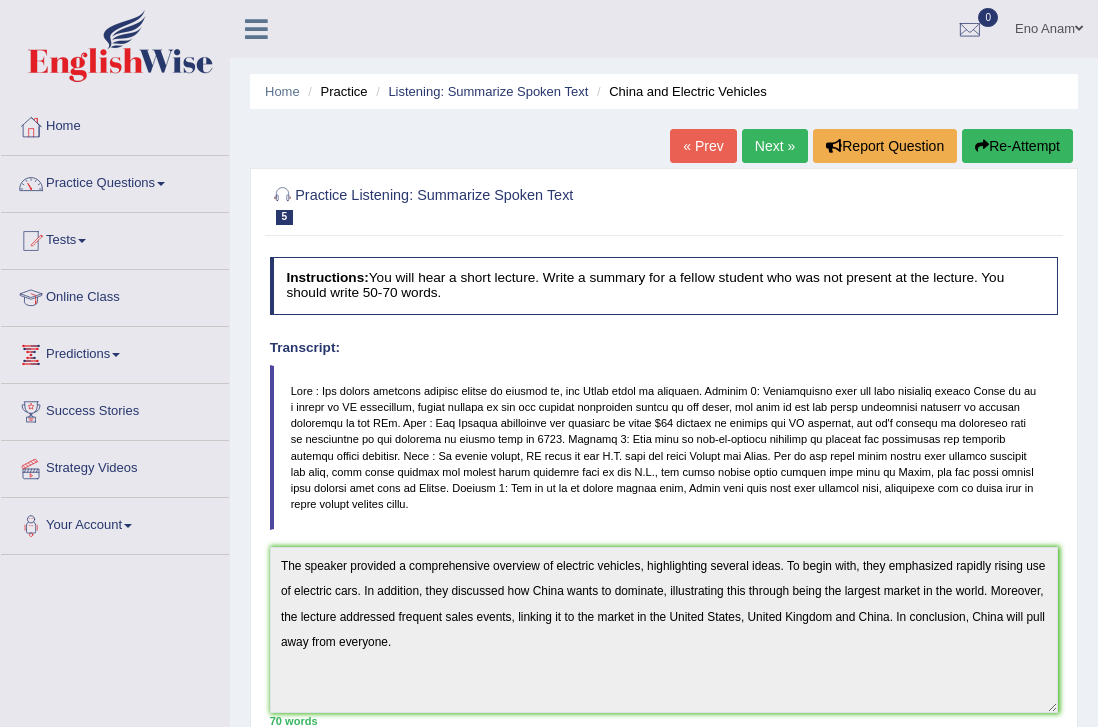 click on "Re-Attempt" at bounding box center [1017, 146] 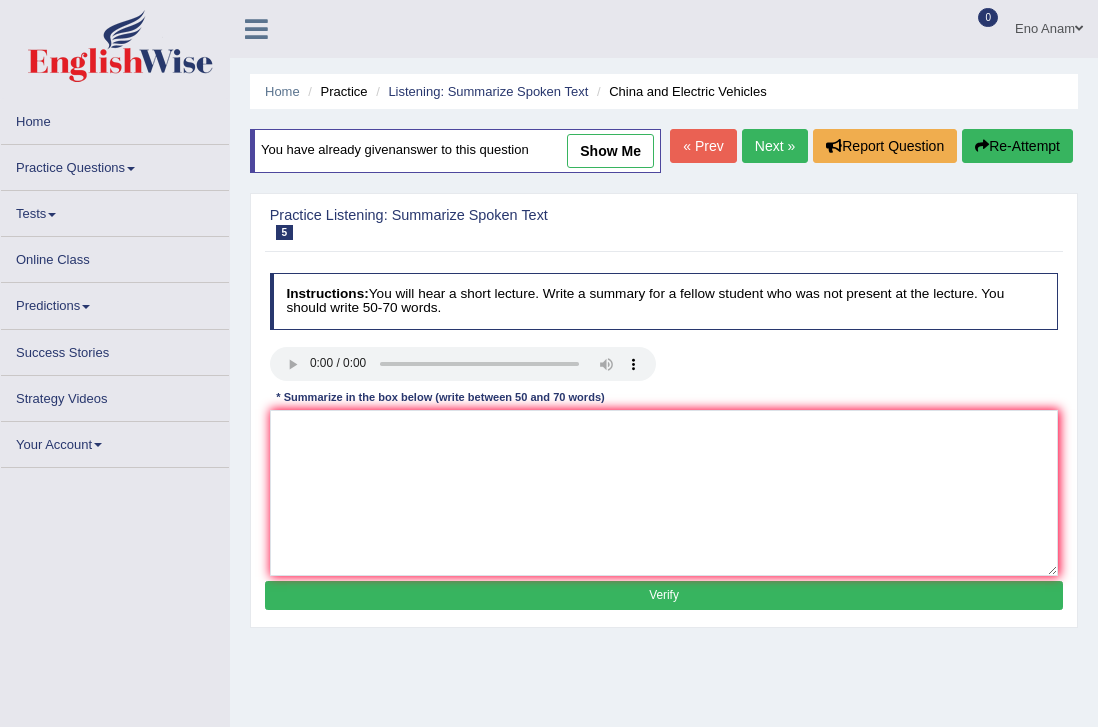 scroll, scrollTop: 0, scrollLeft: 0, axis: both 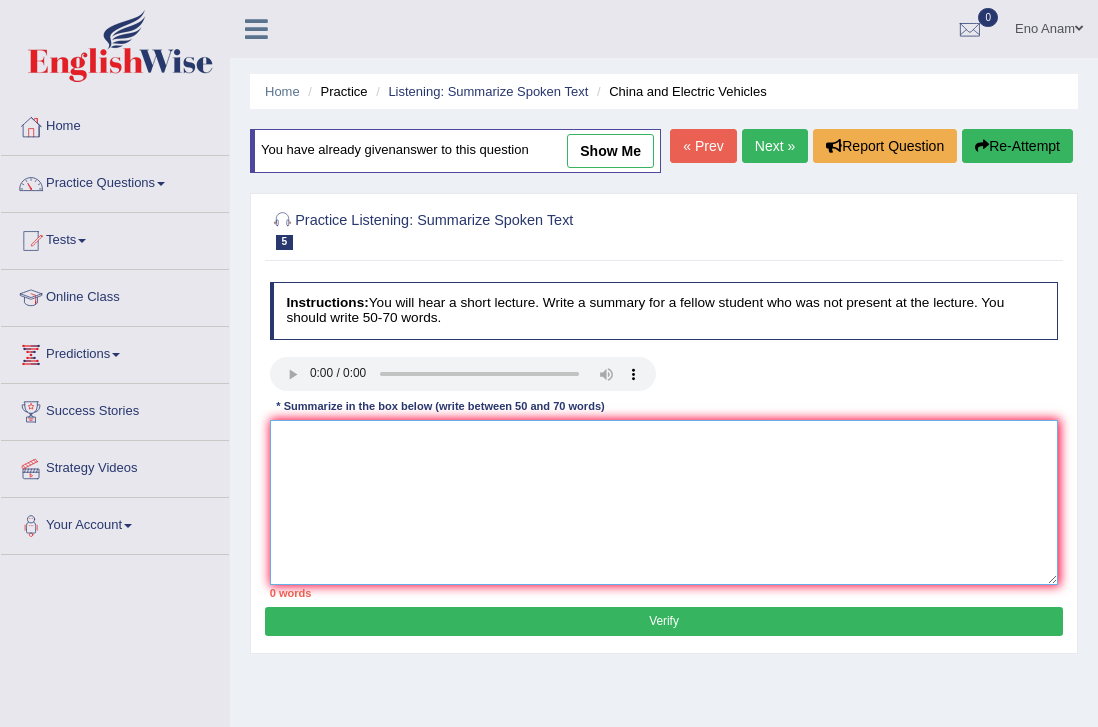 click at bounding box center (664, 502) 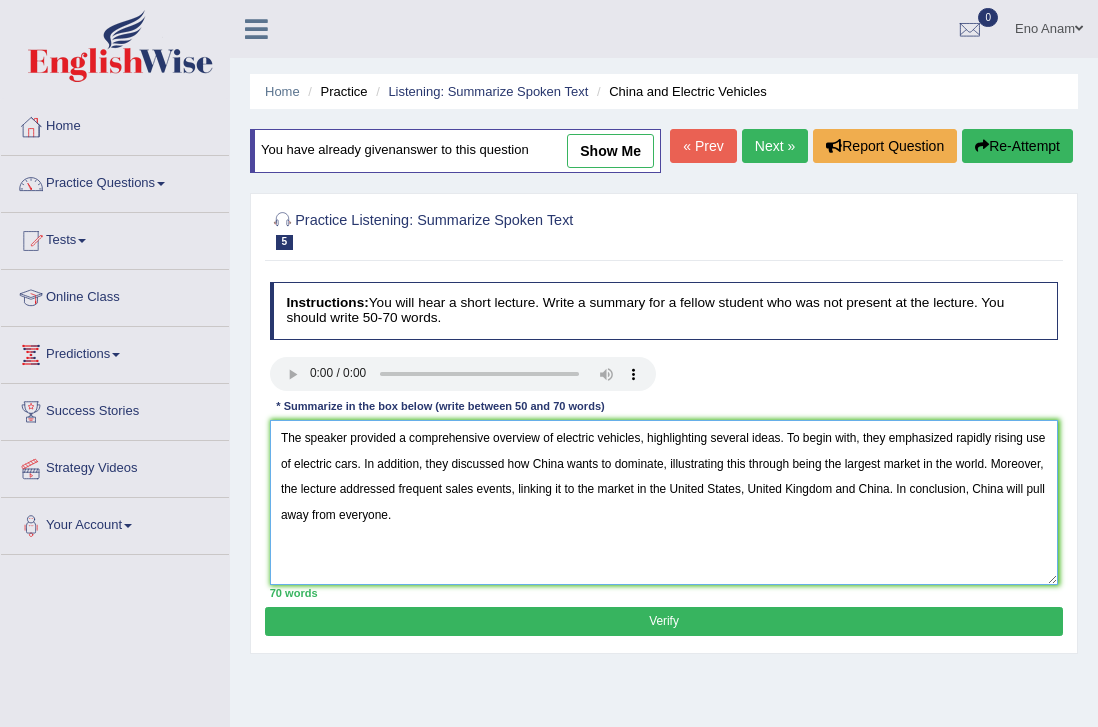click on "The speaker provided a comprehensive overview of electric vehicles, highlighting several ideas. To begin with, they emphasized rapidly rising use of electric cars. In addition, they discussed how China wants to dominate, illustrating this through being the largest market in the world. Moreover, the lecture addressed frequent sales events, linking it to the market in the United States, United Kingdom and China. In conclusion, China will pull away from everyone." at bounding box center [664, 502] 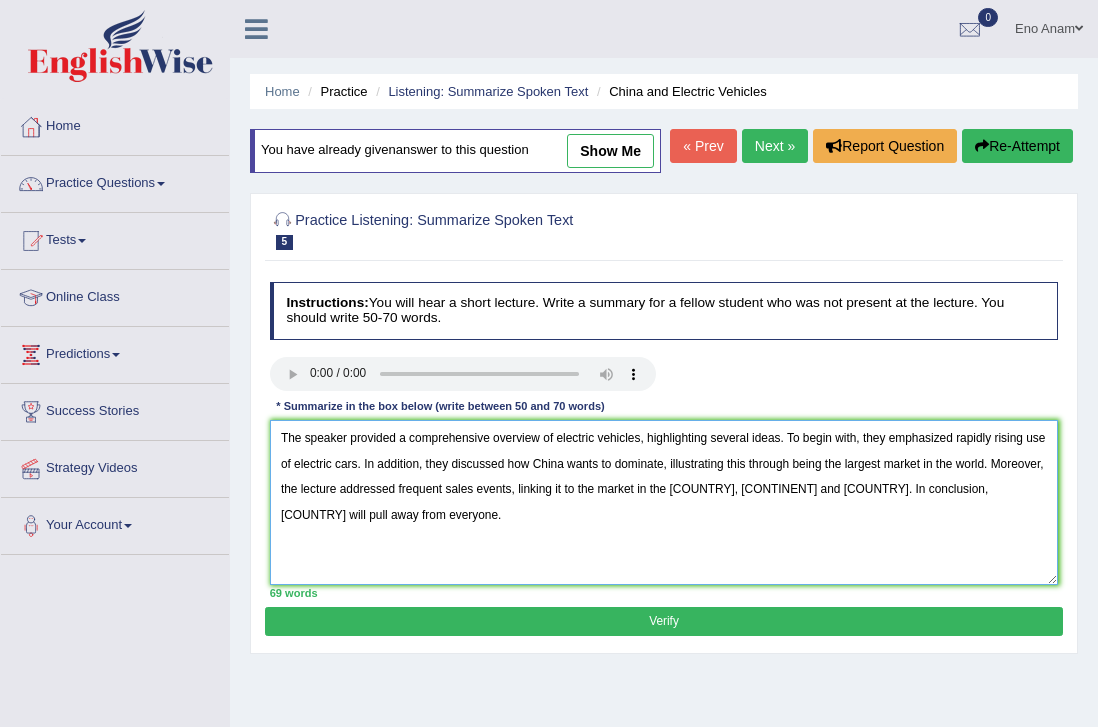 click on "The speaker provided a comprehensive overview of electric vehicles, highlighting several ideas. To begin with, they emphasized rapidly rising use of electric cars. In addition, they discussed how China wants to dominate, illustrating this through being the largest market in the world. Moreover, the lecture addressed frequent sales events, linking it to the market in the [COUNTRY], [CONTINENT] and [COUNTRY]. In conclusion, [COUNTRY] will pull away from everyone." at bounding box center [664, 502] 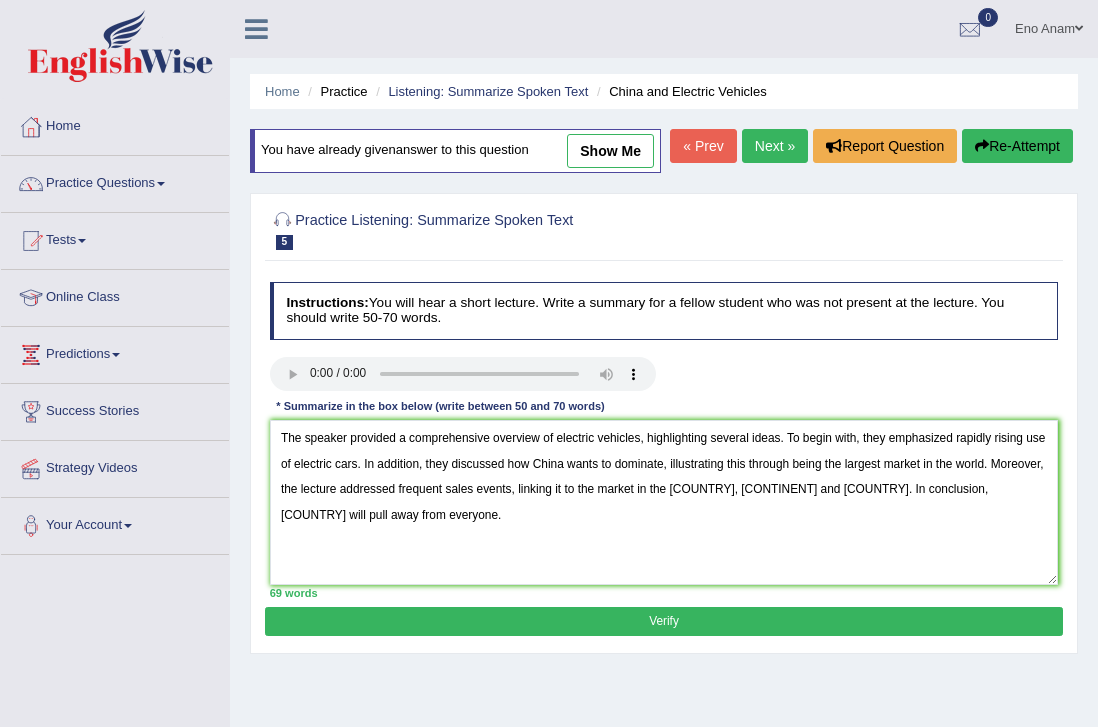 click on "Verify" at bounding box center (663, 621) 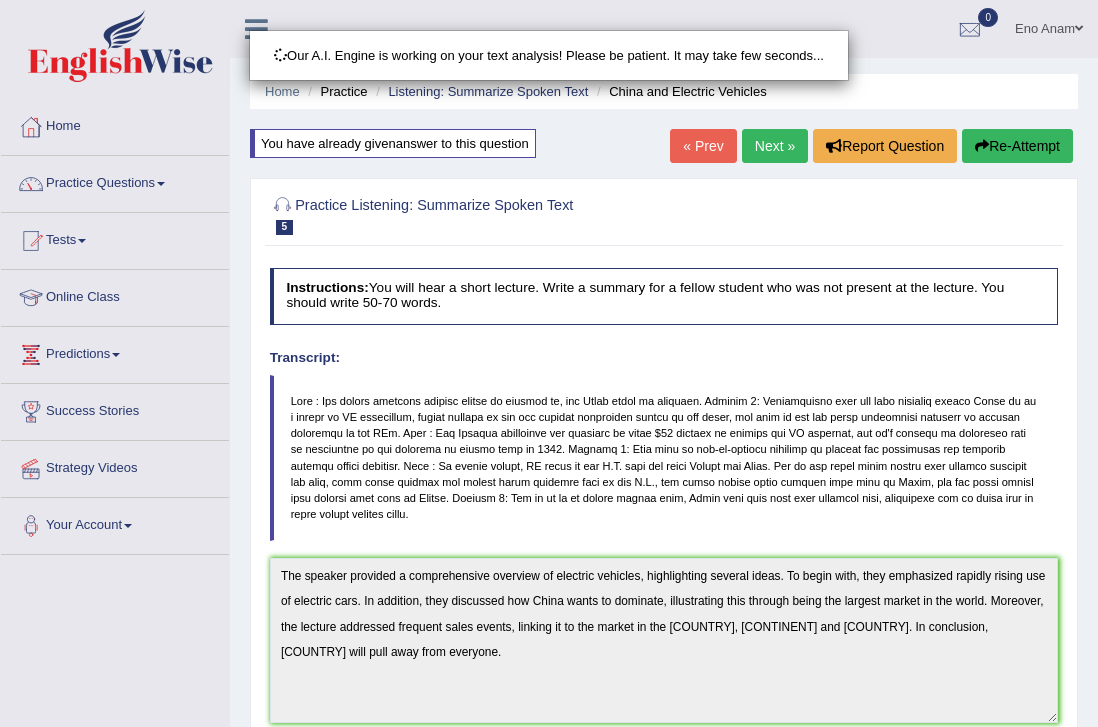 scroll, scrollTop: 85, scrollLeft: 0, axis: vertical 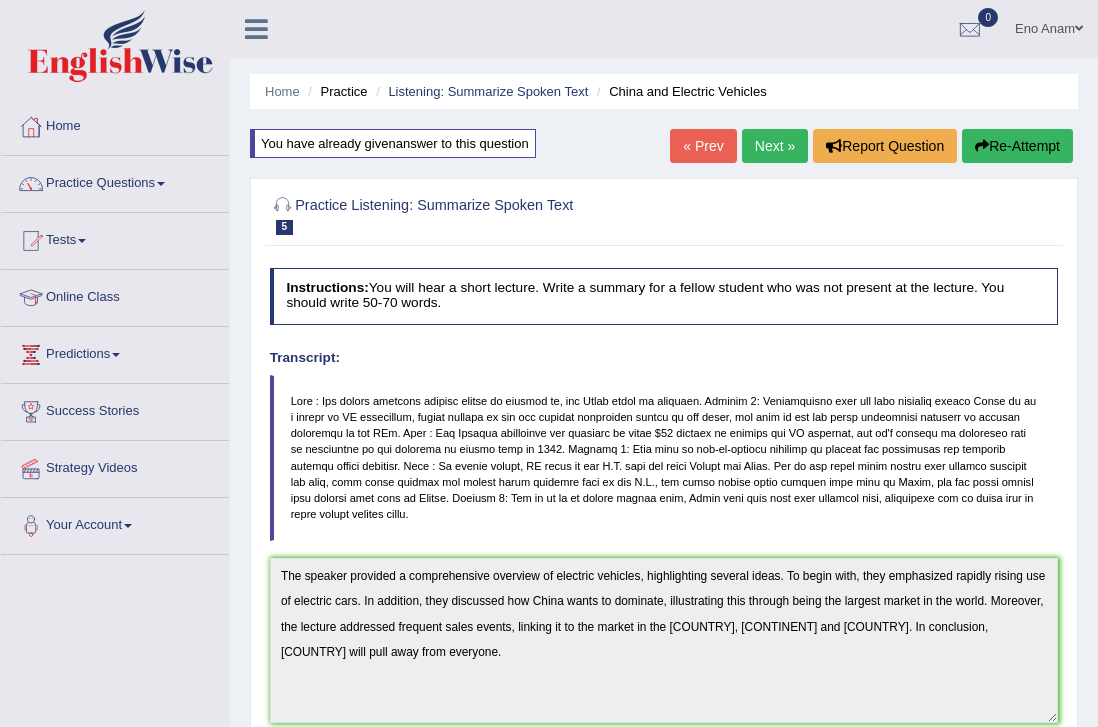 click on "Re-Attempt" at bounding box center (1017, 146) 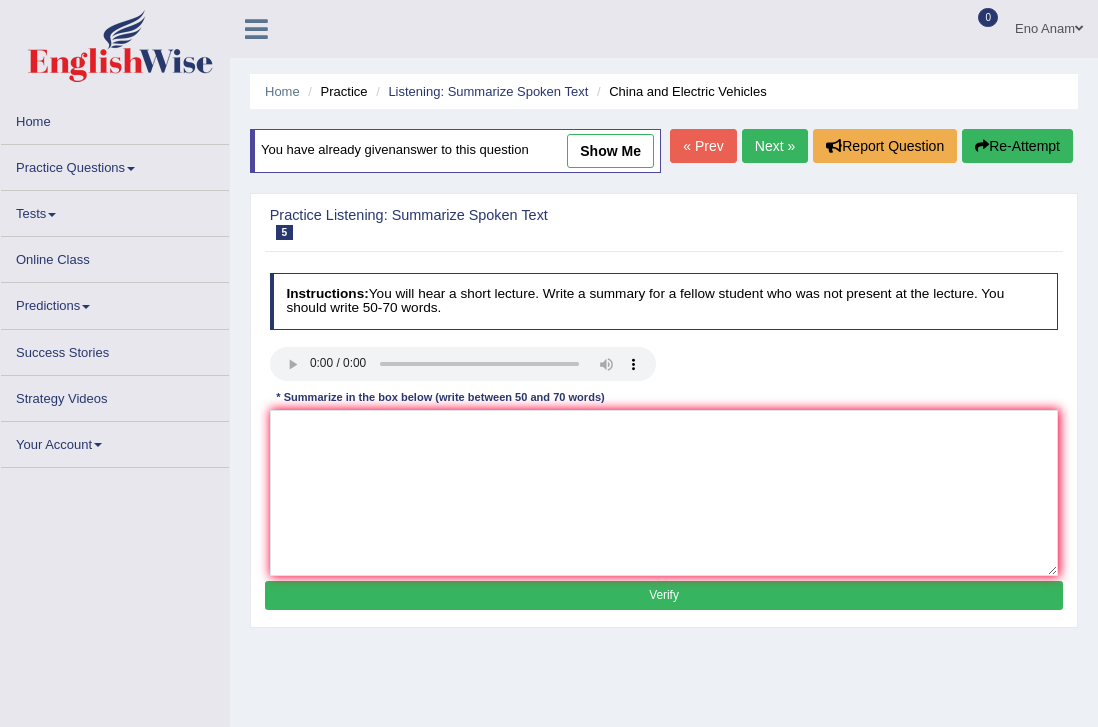 scroll, scrollTop: 0, scrollLeft: 0, axis: both 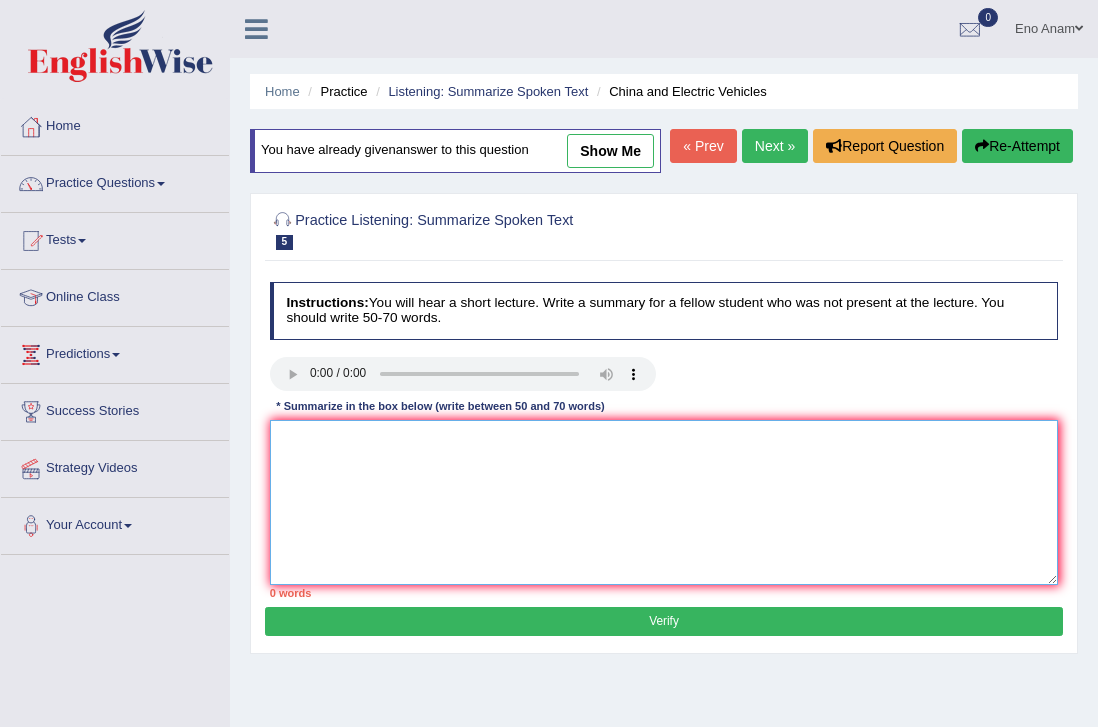 click at bounding box center (664, 502) 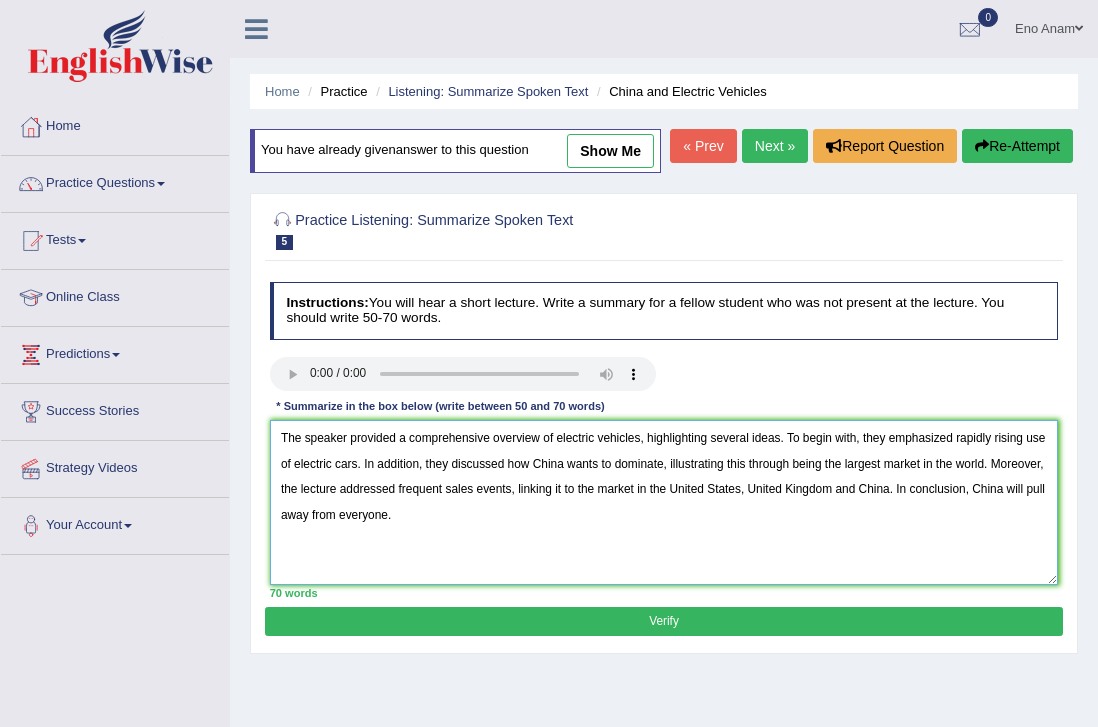click on "The speaker provided a comprehensive overview of electric vehicles, highlighting several ideas. To begin with, they emphasized rapidly rising use of electric cars. In addition, they discussed how China wants to dominate, illustrating this through being the largest market in the world. Moreover, the lecture addressed frequent sales events, linking it to the market in the United States, United Kingdom and China. In conclusion, China will pull away from everyone." at bounding box center (664, 502) 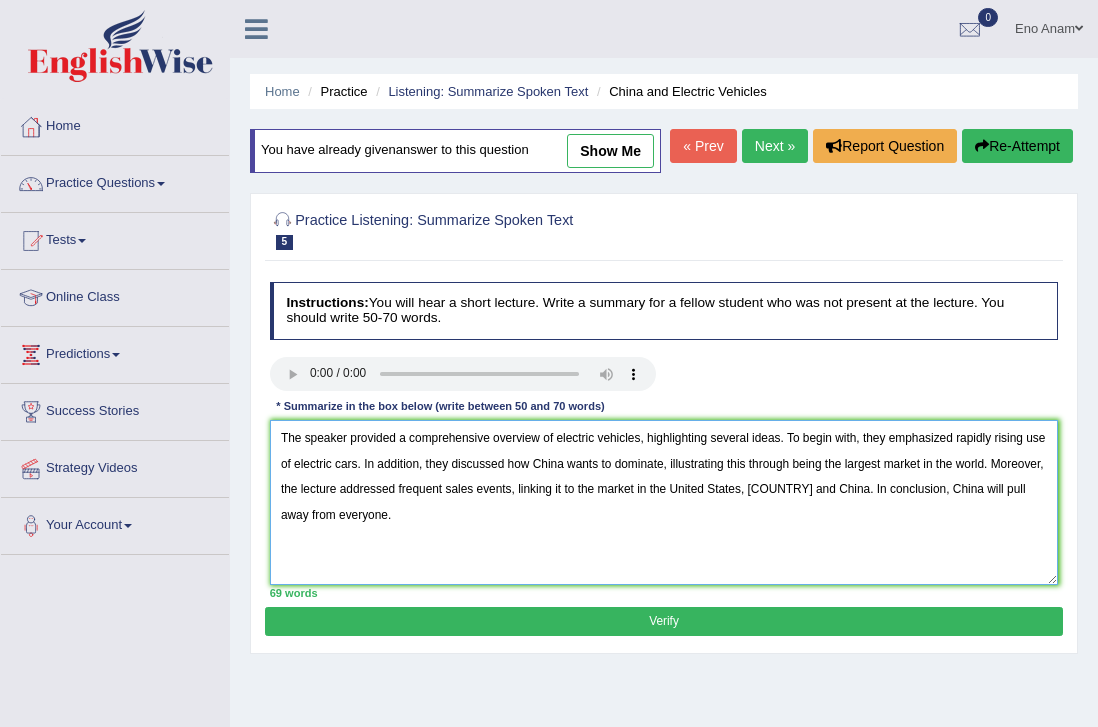 type on "The speaker provided a comprehensive overview of electric vehicles, highlighting several ideas. To begin with, they emphasized rapidly rising use of electric cars. In addition, they discussed how China wants to dominate, illustrating this through being the largest market in the world. Moreover, the lecture addressed frequent sales events, linking it to the market in the United States, [COUNTRY] and China. In conclusion, China will pull away from everyone." 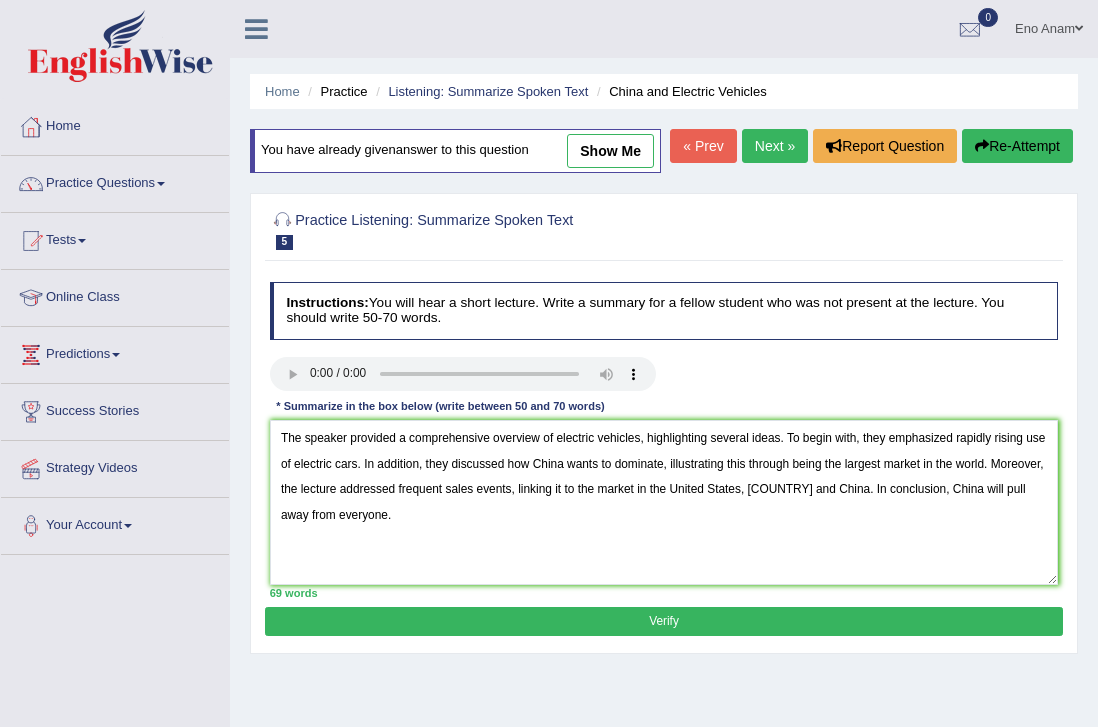 click on "Verify" at bounding box center [663, 621] 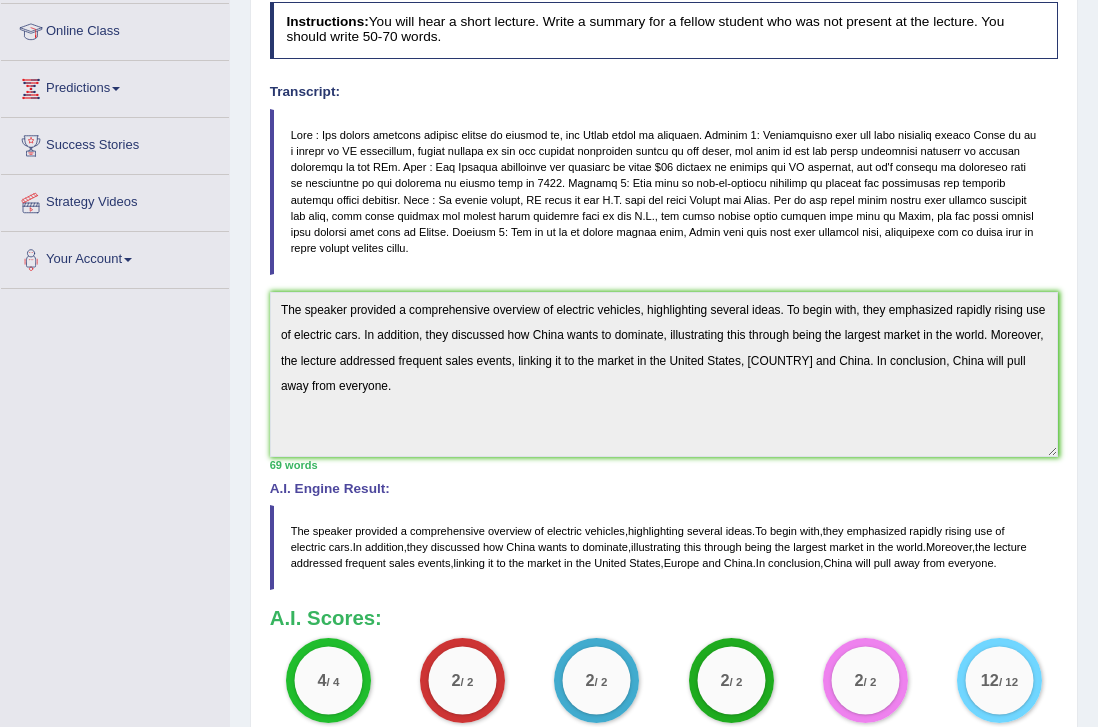 scroll, scrollTop: 0, scrollLeft: 0, axis: both 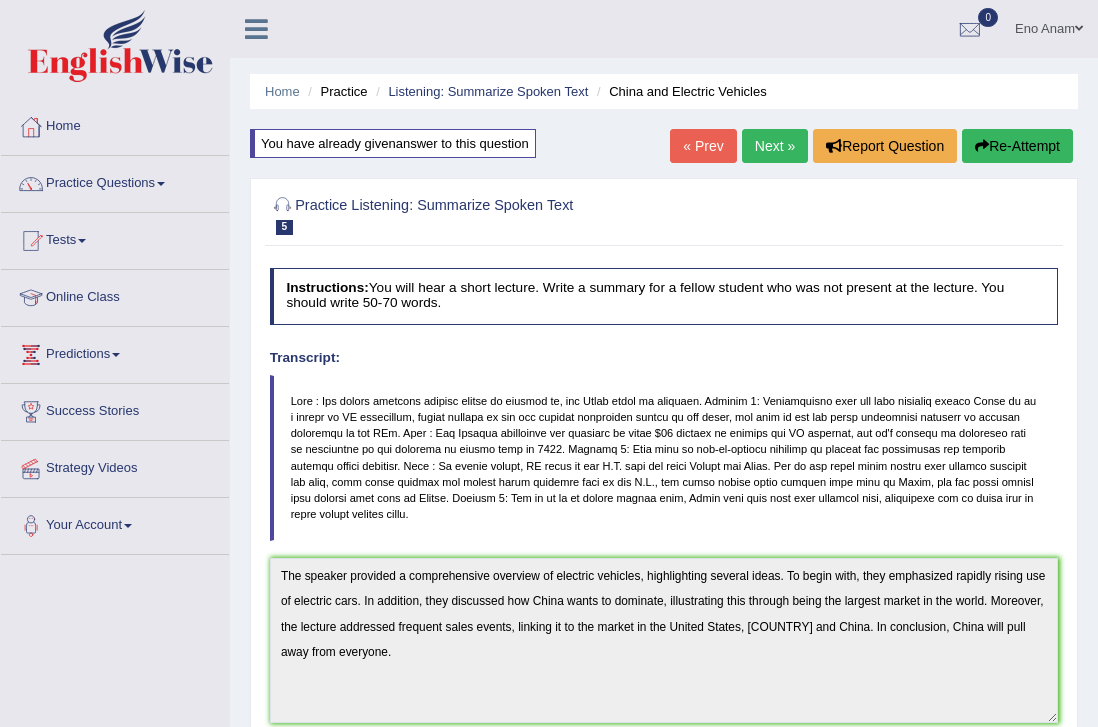 click on "Next »" at bounding box center [775, 146] 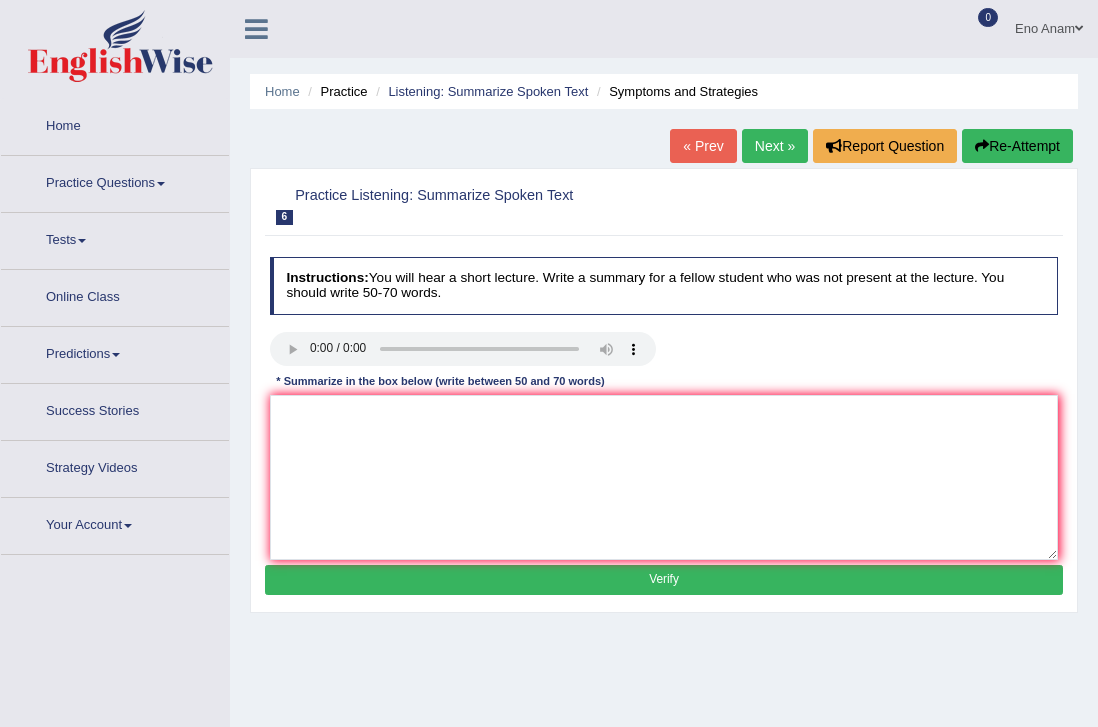 scroll, scrollTop: 0, scrollLeft: 0, axis: both 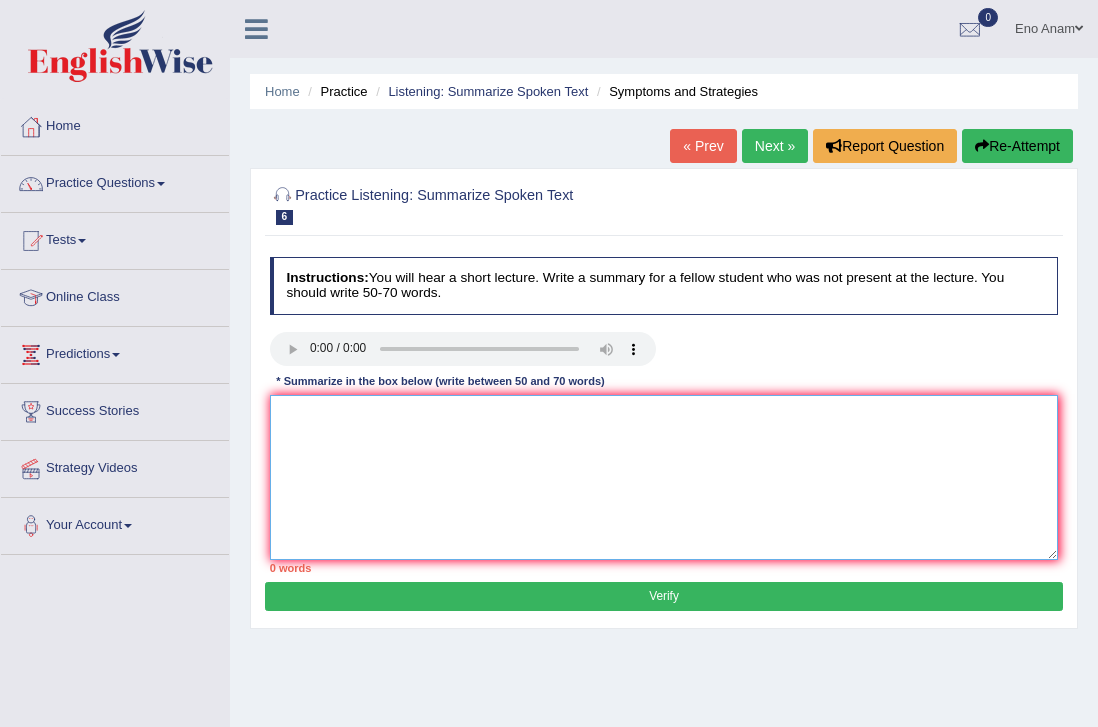 click at bounding box center [664, 477] 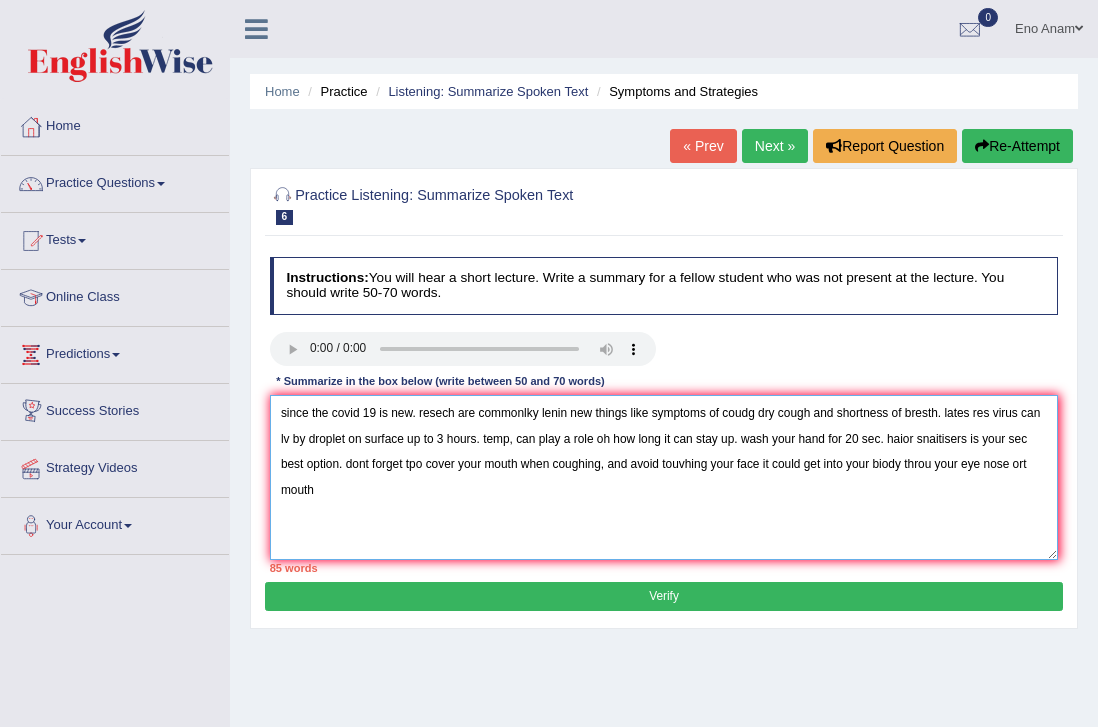 click on "since the covid 19 is new. resech are commonlky lenin new things like symptoms of coudg dry cough and shortness of bresth. lates res virus can lv by droplet on surface up to 3 hours. temp, can play a role oh how long it can stay up. wash your hand for 20 sec. haior snaitisers is your sec best option. dont forget tpo cover your mouth when coughing, and avoid touvhing your face it could get into your biody throu your eye nose ort mouth" at bounding box center [664, 477] 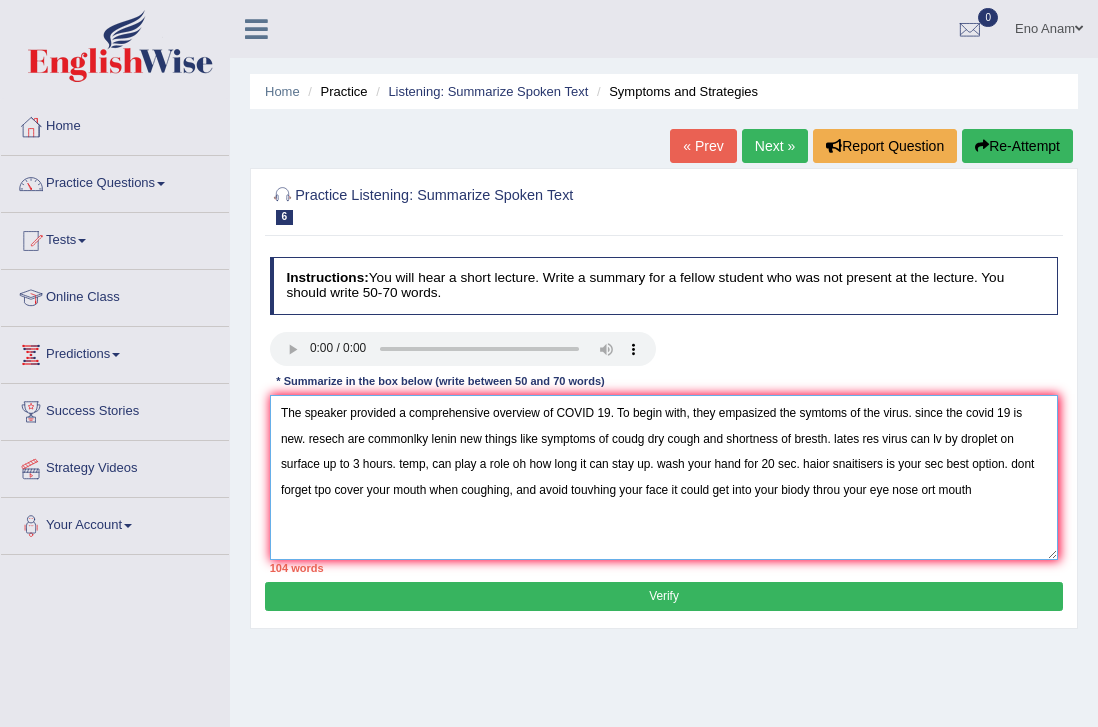 click on "The speaker provided a comprehensive overview of COVID 19. To begin with, they empasized the symtoms of the virus. since the covid 19 is new. resech are commonlky lenin new things like symptoms of coudg dry cough and shortness of bresth. lates res virus can lv by droplet on surface up to 3 hours. temp, can play a role oh how long it can stay up. wash your hand for 20 sec. haior snaitisers is your sec best option. dont forget tpo cover your mouth when coughing, and avoid touvhing your face it could get into your biody throu your eye nose ort mouth" at bounding box center (664, 477) 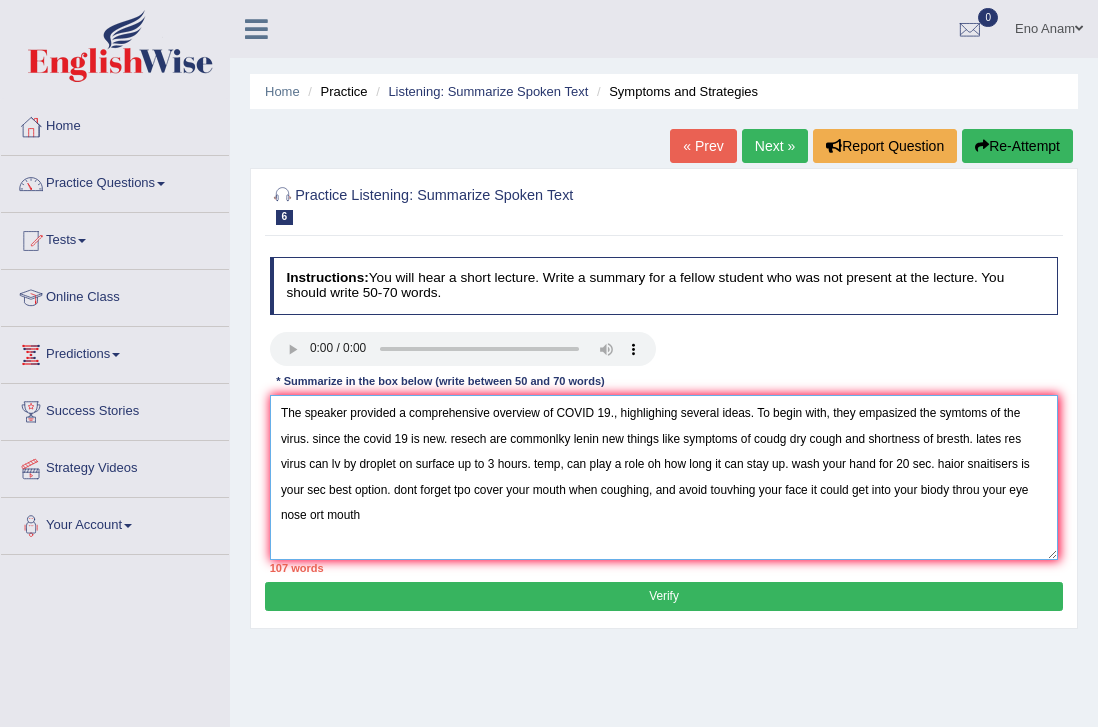 click on "The speaker provided a comprehensive overview of COVID 19., highlighing several ideas. To begin with, they empasized the symtoms of the virus. since the covid 19 is new. resech are commonlky lenin new things like symptoms of coudg dry cough and shortness of bresth. lates res virus can lv by droplet on surface up to 3 hours. temp, can play a role oh how long it can stay up. wash your hand for 20 sec. haior snaitisers is your sec best option. dont forget tpo cover your mouth when coughing, and avoid touvhing your face it could get into your biody throu your eye nose ort mouth" at bounding box center [664, 477] 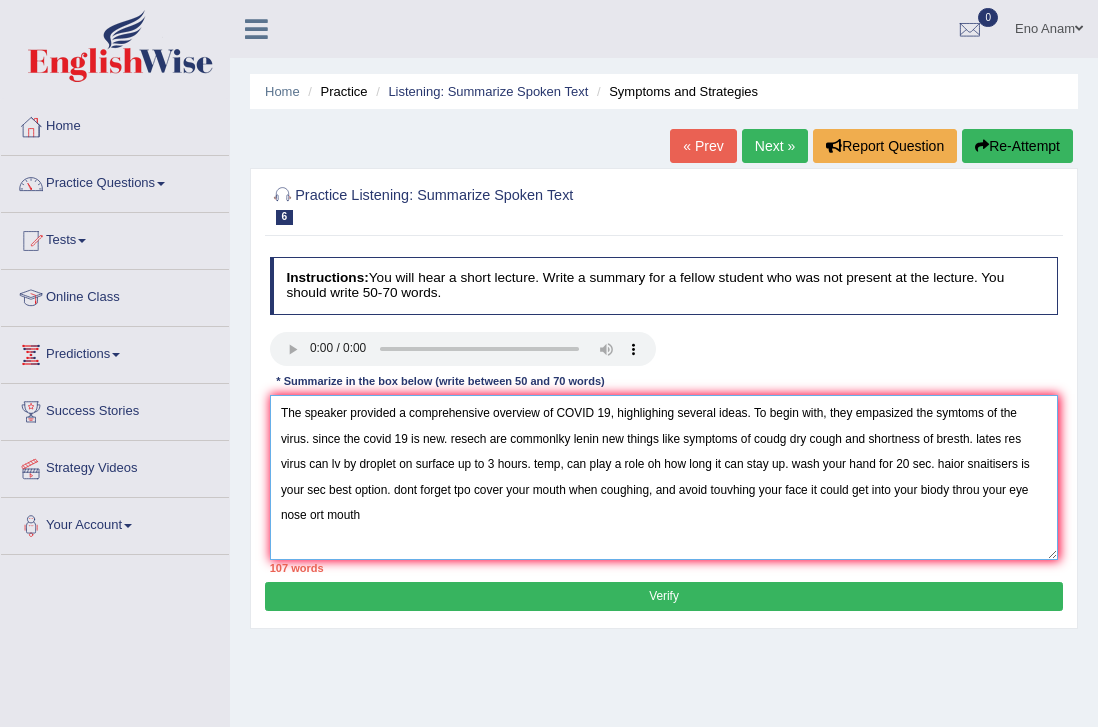 click on "The speaker provided a comprehensive overview of COVID 19, highlighing several ideas. To begin with, they empasized the symtoms of the virus. since the covid 19 is new. resech are commonlky lenin new things like symptoms of coudg dry cough and shortness of bresth. lates res virus can lv by droplet on surface up to 3 hours. temp, can play a role oh how long it can stay up. wash your hand for 20 sec. haior snaitisers is your sec best option. dont forget tpo cover your mouth when coughing, and avoid touvhing your face it could get into your biody throu your eye nose ort mouth" at bounding box center [664, 477] 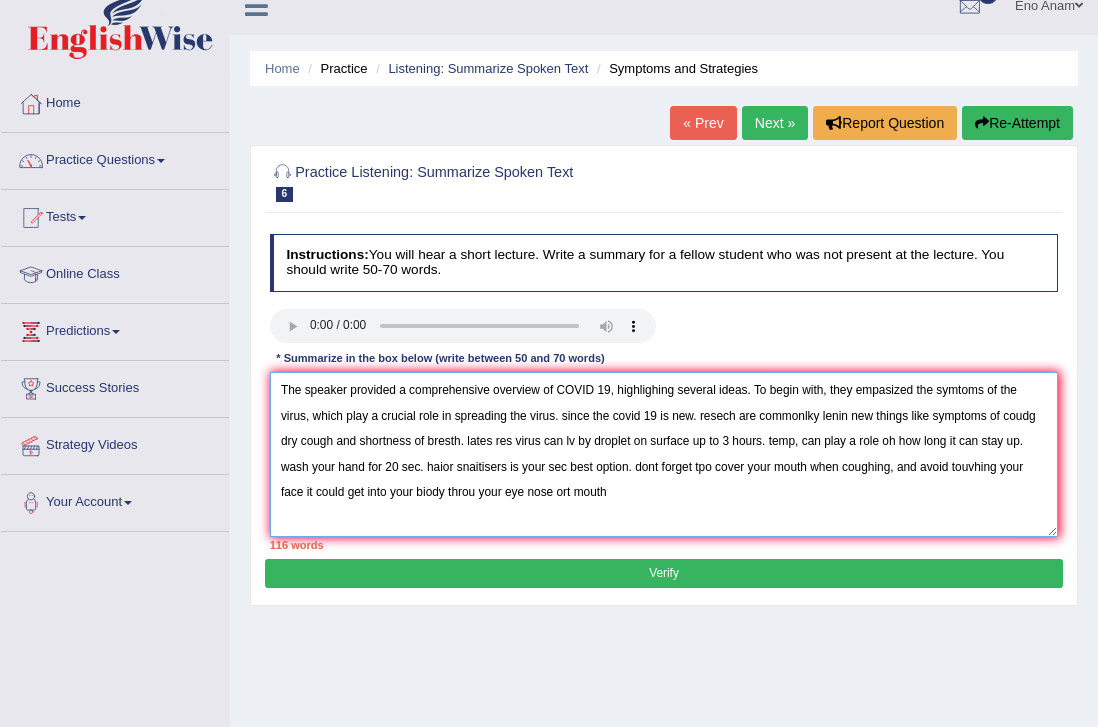 scroll, scrollTop: 31, scrollLeft: 0, axis: vertical 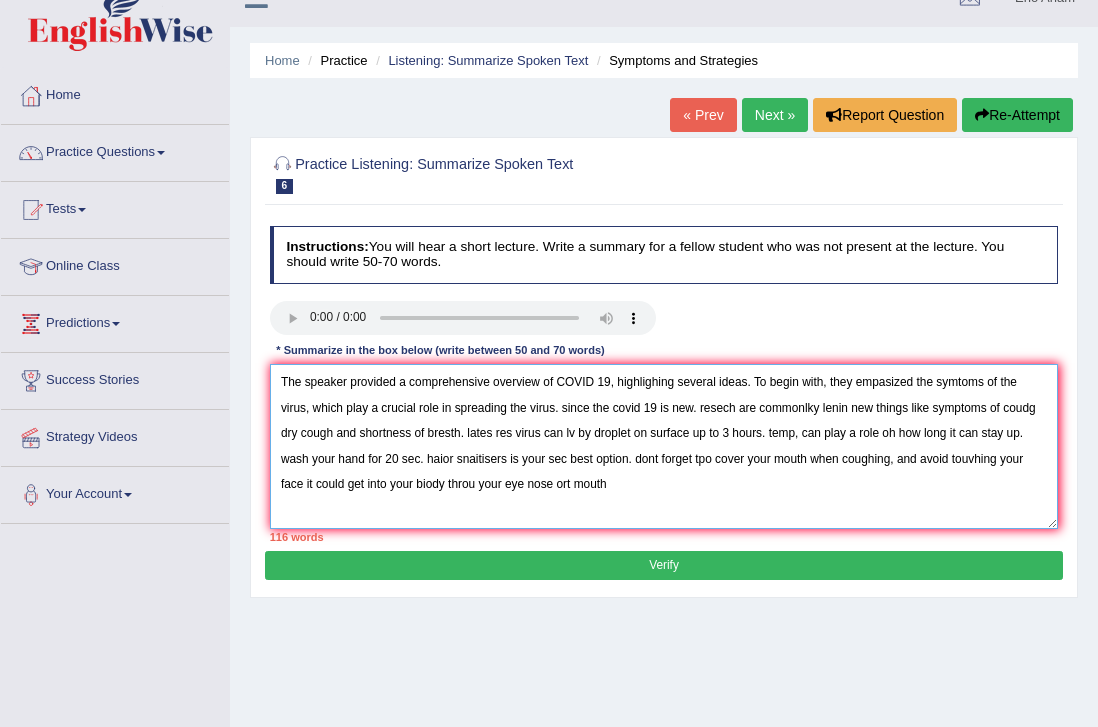 click on "The speaker provided a comprehensive overview of COVID 19, highlighing several ideas. To begin with, they empasized the symtoms of the virus, which play a crucial role in spreading the virus. since the covid 19 is new. resech are commonlky lenin new things like symptoms of coudg dry cough and shortness of bresth. lates res virus can lv by droplet on surface up to 3 hours. temp, can play a role oh how long it can stay up. wash your hand for 20 sec. haior snaitisers is your sec best option. dont forget tpo cover your mouth when coughing, and avoid touvhing your face it could get into your biody throu your eye nose ort mouth" at bounding box center [664, 446] 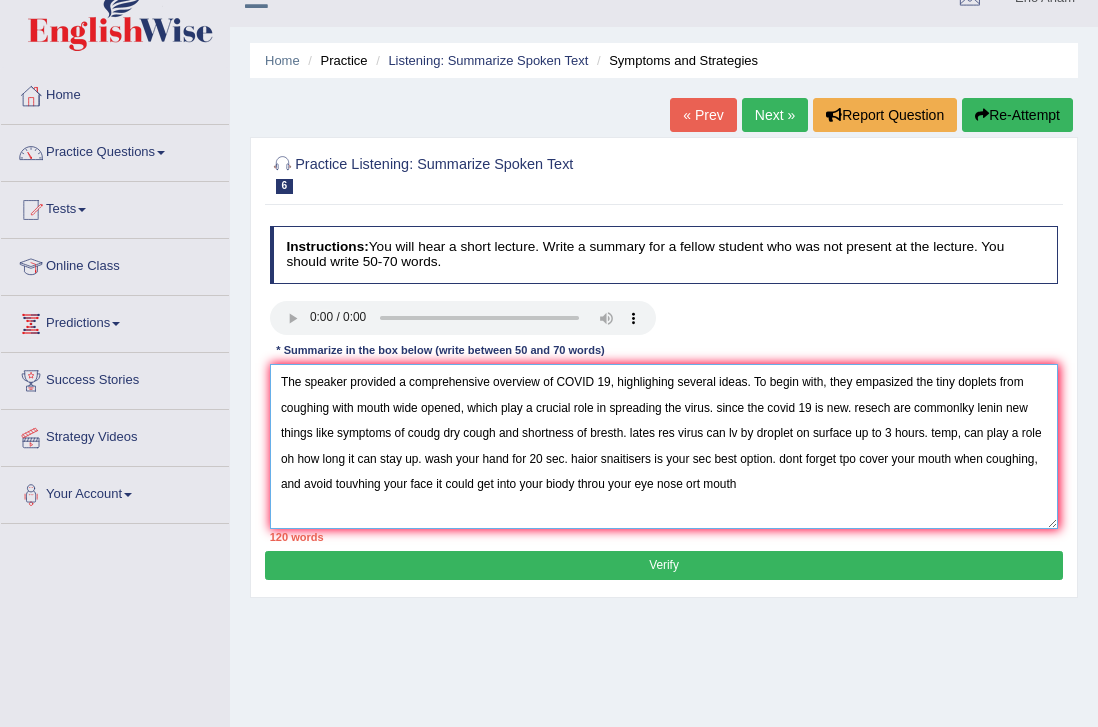 click on "The speaker provided a comprehensive overview of COVID 19, highlighing several ideas. To begin with, they empasized the tiny doplets from coughing with mouth wide opened, which play a crucial role in spreading the virus. since the covid 19 is new. resech are commonlky lenin new things like symptoms of coudg dry cough and shortness of bresth. lates res virus can lv by droplet on surface up to 3 hours. temp, can play a role oh how long it can stay up. wash your hand for 20 sec. haior snaitisers is your sec best option. dont forget tpo cover your mouth when coughing, and avoid touvhing your face it could get into your biody throu your eye nose ort mouth" at bounding box center [664, 446] 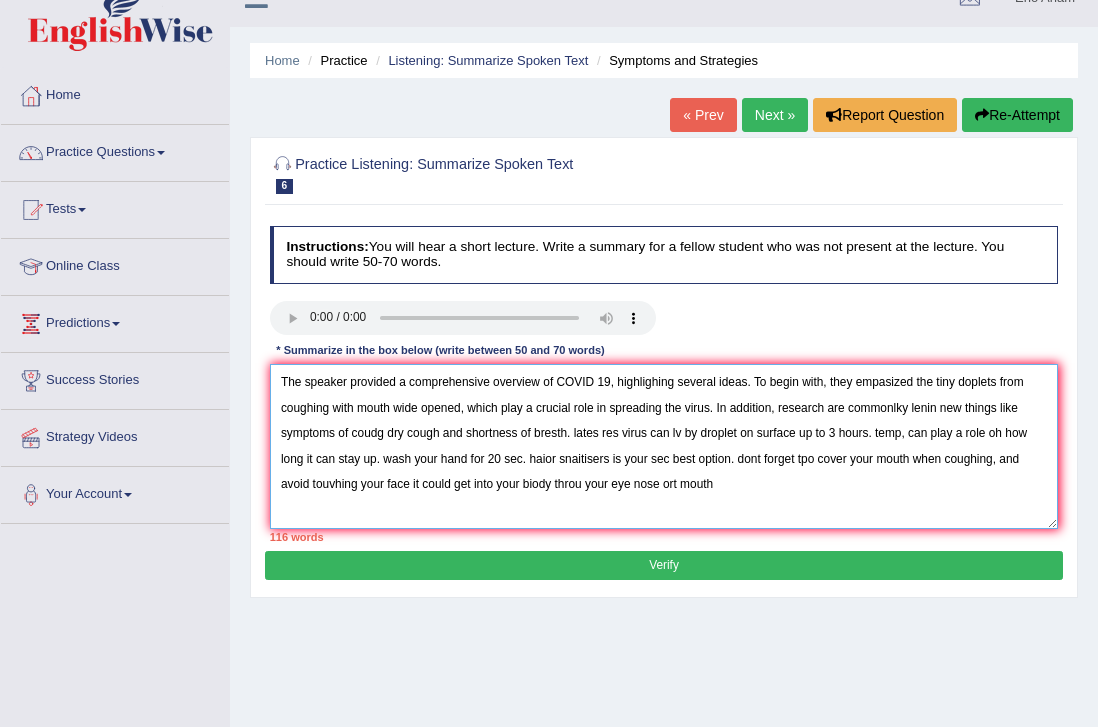 click on "The speaker provided a comprehensive overview of COVID 19, highlighing several ideas. To begin with, they empasized the tiny doplets from coughing with mouth wide opened, which play a crucial role in spreading the virus. In addition, research are commonlky lenin new things like symptoms of coudg dry cough and shortness of bresth. lates res virus can lv by droplet on surface up to 3 hours. temp, can play a role oh how long it can stay up. wash your hand for 20 sec. haior snaitisers is your sec best option. dont forget tpo cover your mouth when coughing, and avoid touvhing your face it could get into your biody throu your eye nose ort mouth" at bounding box center [664, 446] 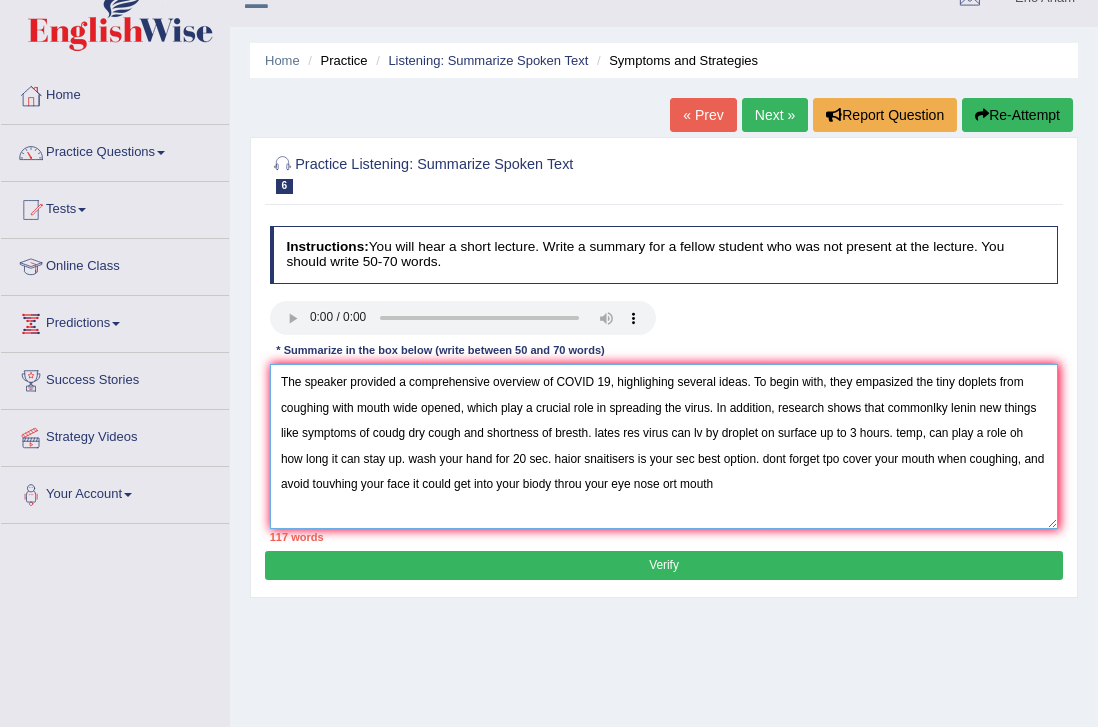 click on "The speaker provided a comprehensive overview of COVID 19, highlighing several ideas. To begin with, they empasized the tiny doplets from coughing with mouth wide opened, which play a crucial role in spreading the virus. In addition, research shows that commonlky lenin new things like symptoms of coudg dry cough and shortness of bresth. lates res virus can lv by droplet on surface up to 3 hours. temp, can play a role oh how long it can stay up. wash your hand for 20 sec. haior snaitisers is your sec best option. dont forget tpo cover your mouth when coughing, and avoid touvhing your face it could get into your biody throu your eye nose ort mouth" at bounding box center [664, 446] 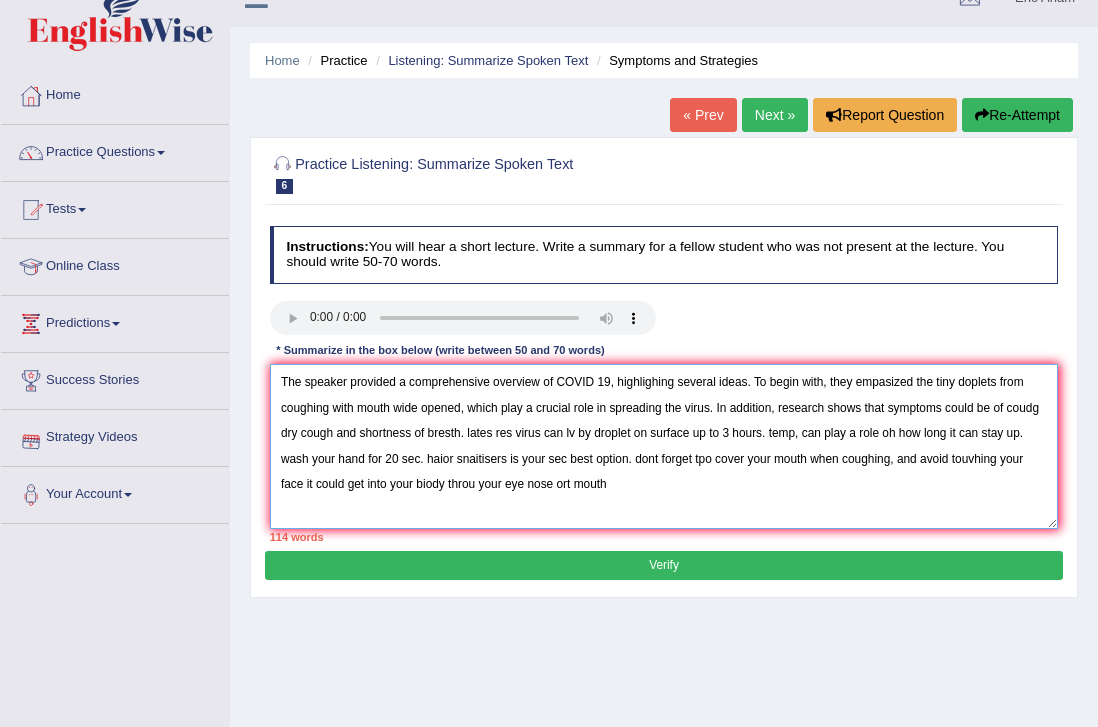click on "The speaker provided a comprehensive overview of COVID 19, highlighing several ideas. To begin with, they empasized the tiny doplets from coughing with mouth wide opened, which play a crucial role in spreading the virus. In addition, research shows that symptoms could be of coudg dry cough and shortness of bresth. lates res virus can lv by droplet on surface up to 3 hours. temp, can play a role oh how long it can stay up. wash your hand for 20 sec. haior snaitisers is your sec best option. dont forget tpo cover your mouth when coughing, and avoid touvhing your face it could get into your biody throu your eye nose ort mouth" at bounding box center (664, 446) 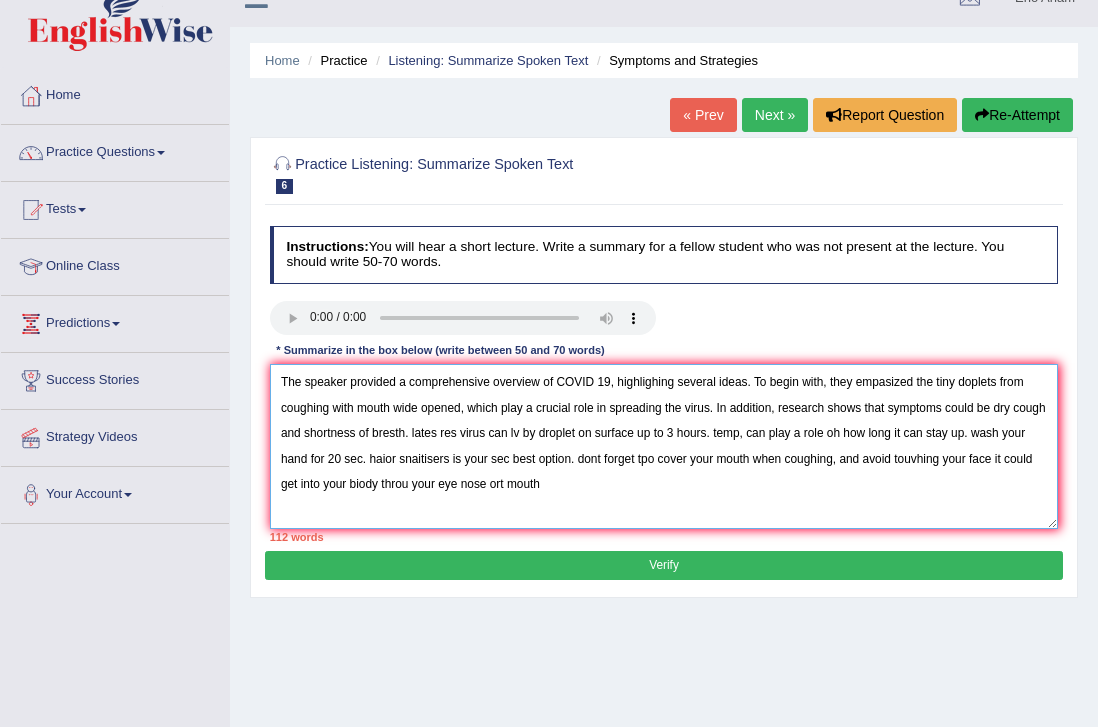 click on "The speaker provided a comprehensive overview of COVID 19, highlighing several ideas. To begin with, they empasized the tiny doplets from coughing with mouth wide opened, which play a crucial role in spreading the virus. In addition, research shows that symptoms could be dry cough and shortness of bresth. lates res virus can lv by droplet on surface up to 3 hours. temp, can play a role oh how long it can stay up. wash your hand for 20 sec. haior snaitisers is your sec best option. dont forget tpo cover your mouth when coughing, and avoid touvhing your face it could get into your biody throu your eye nose ort mouth" at bounding box center (664, 446) 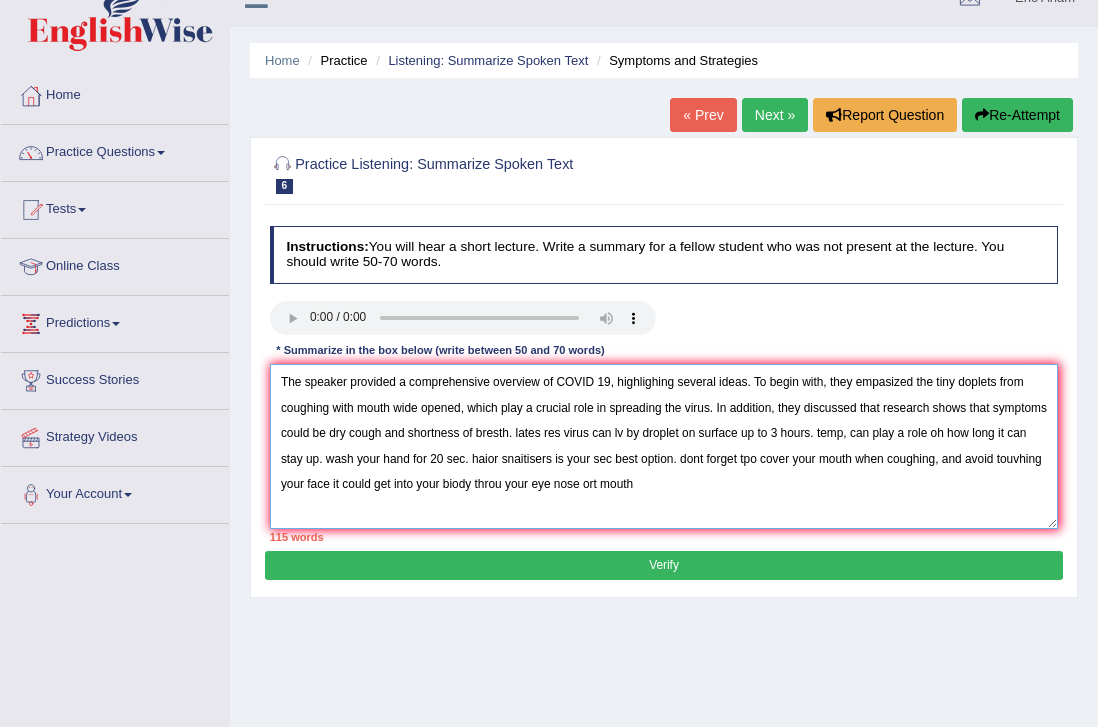 click on "The speaker provided a comprehensive overview of COVID 19, highlighing several ideas. To begin with, they empasized the tiny doplets from coughing with mouth wide opened, which play a crucial role in spreading the virus. In addition, they discussed that research shows that symptoms could be dry cough and shortness of bresth. lates res virus can lv by droplet on surface up to 3 hours. temp, can play a role oh how long it can stay up. wash your hand for 20 sec. haior snaitisers is your sec best option. dont forget tpo cover your mouth when coughing, and avoid touvhing your face it could get into your biody throu your eye nose ort mouth" at bounding box center (664, 446) 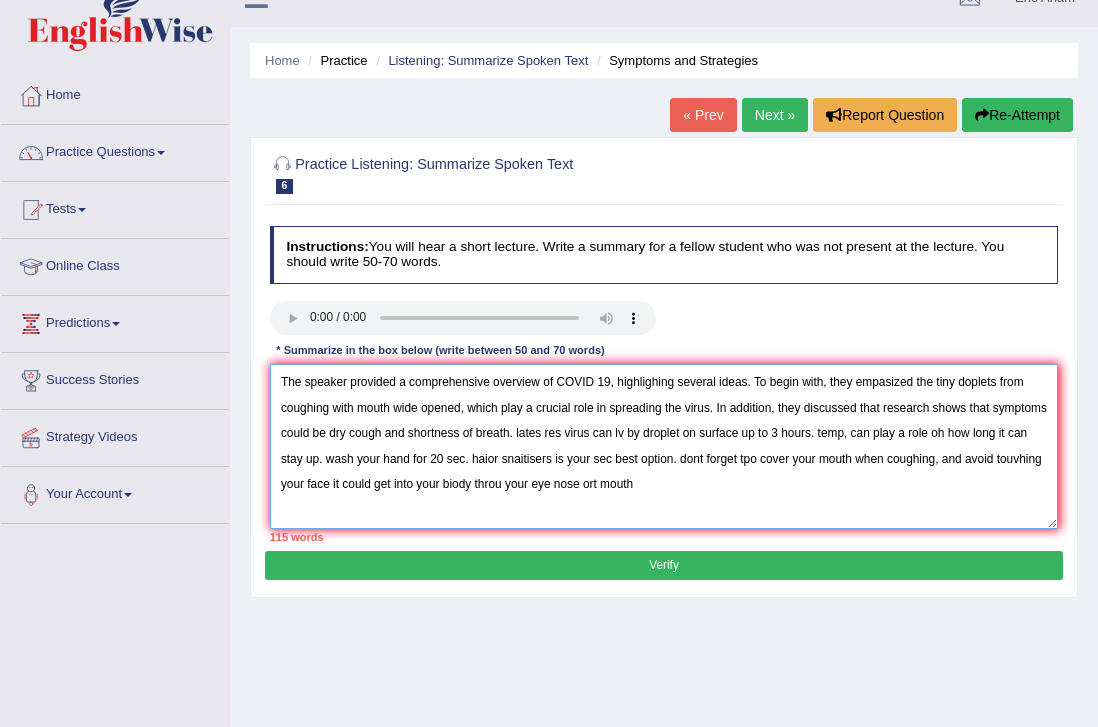 click on "The speaker provided a comprehensive overview of COVID 19, highlighing several ideas. To begin with, they empasized the tiny doplets from coughing with mouth wide opened, which play a crucial role in spreading the virus. In addition, they discussed that research shows that symptoms could be dry cough and shortness of breath. lates res virus can lv by droplet on surface up to 3 hours. temp, can play a role oh how long it can stay up. wash your hand for 20 sec. haior snaitisers is your sec best option. dont forget tpo cover your mouth when coughing, and avoid touvhing your face it could get into your biody throu your eye nose ort mouth" at bounding box center [664, 446] 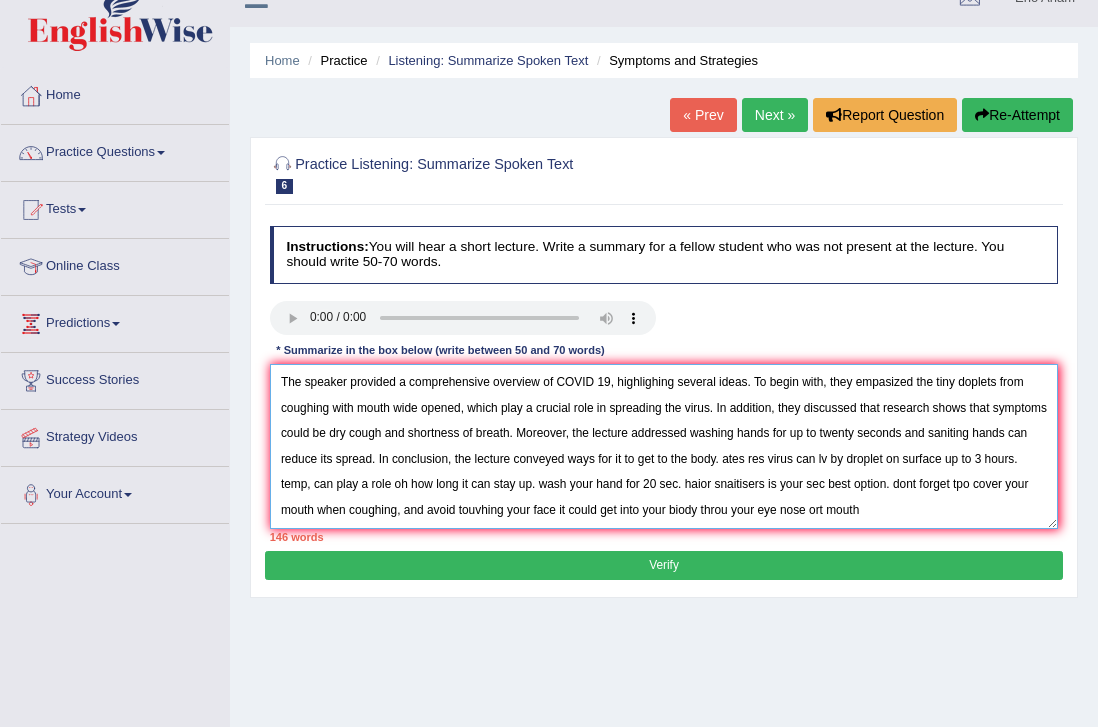 click on "The speaker provided a comprehensive overview of COVID 19, highlighing several ideas. To begin with, they empasized the tiny doplets from coughing with mouth wide opened, which play a crucial role in spreading the virus. In addition, they discussed that research shows that symptoms could be dry cough and shortness of breath. Moreover, the lecture addressed washing hands for up to twenty seconds and saniting hands can reduce its spread. In conclusion, the lecture conveyed ways for it to get to the body. ates res virus can lv by droplet on surface up to 3 hours. temp, can play a role oh how long it can stay up. wash your hand for 20 sec. haior snaitisers is your sec best option. dont forget tpo cover your mouth when coughing, and avoid touvhing your face it could get into your biody throu your eye nose ort mouth" at bounding box center (664, 446) 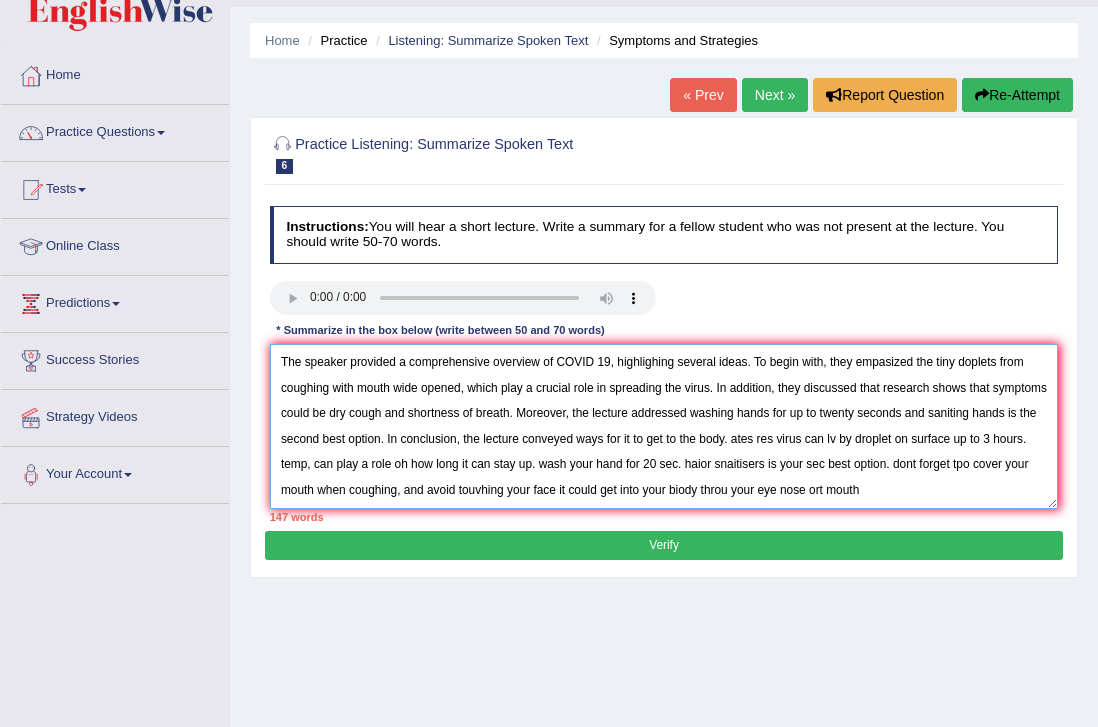 scroll, scrollTop: 59, scrollLeft: 0, axis: vertical 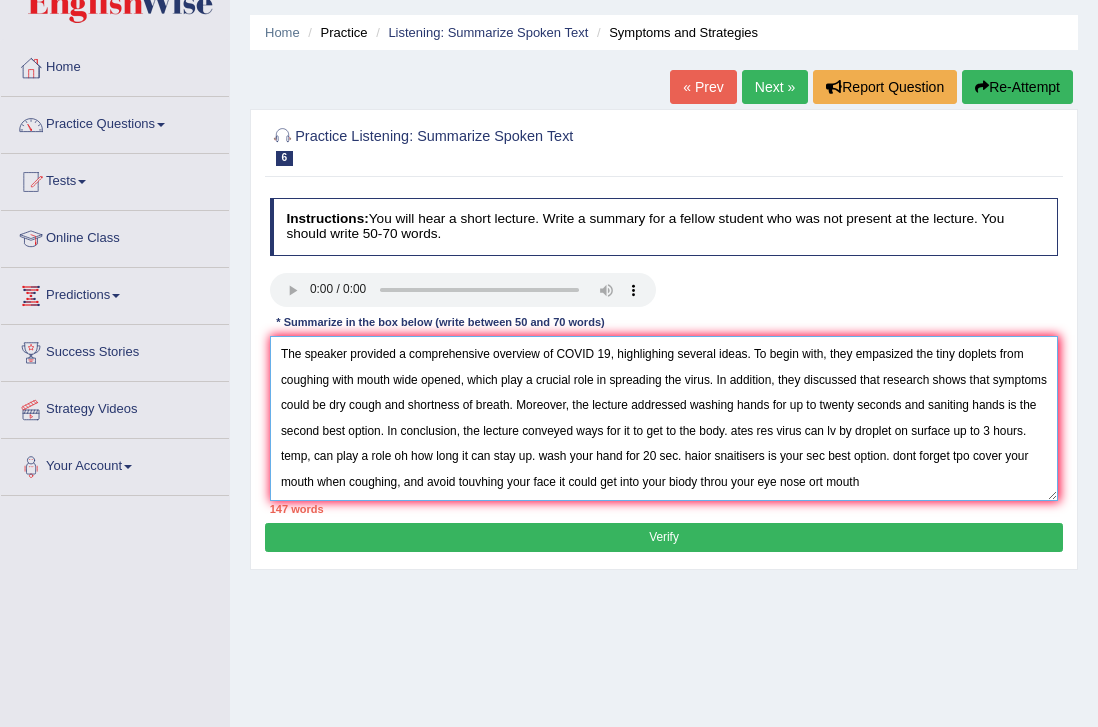 click on "The speaker provided a comprehensive overview of COVID 19, highlighing several ideas. To begin with, they empasized the tiny doplets from coughing with mouth wide opened, which play a crucial role in spreading the virus. In addition, they discussed that research shows that symptoms could be dry cough and shortness of breath. Moreover, the lecture addressed washing hands for up to twenty seconds and saniting hands is the second best option. In conclusion, the lecture conveyed ways for it to get to the body. ates res virus can lv by droplet on surface up to 3 hours. temp, can play a role oh how long it can stay up. wash your hand for 20 sec. haior snaitisers is your sec best option. dont forget tpo cover your mouth when coughing, and avoid touvhing your face it could get into your biody throu your eye nose ort mouth" at bounding box center (664, 418) 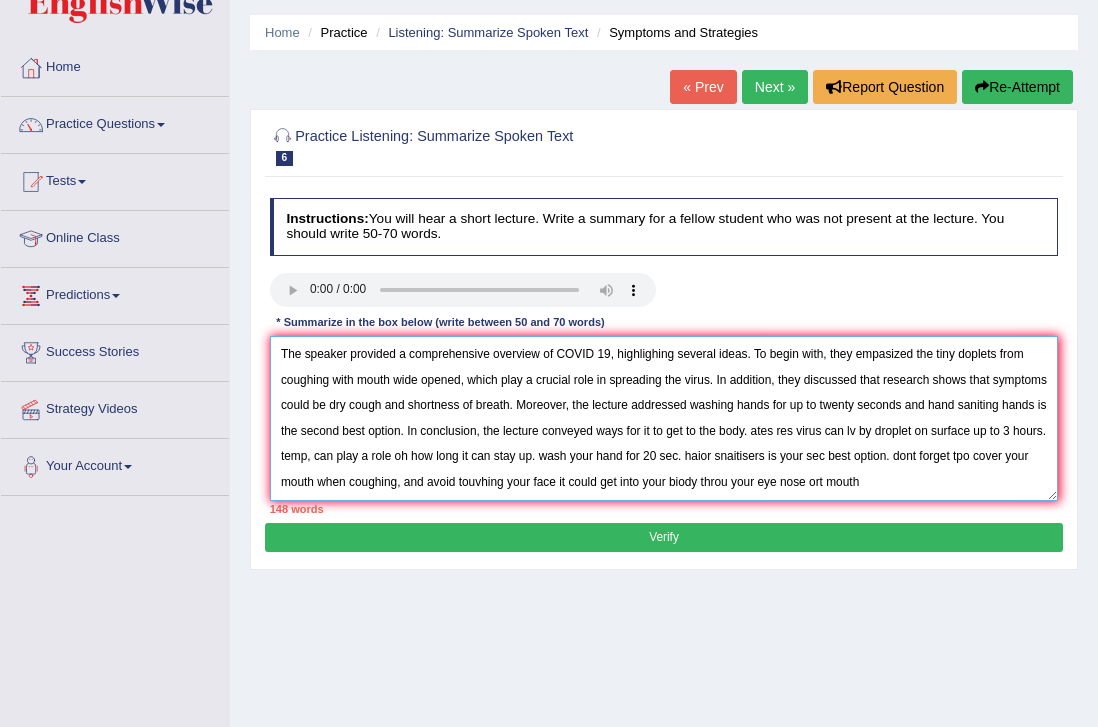 click on "The speaker provided a comprehensive overview of COVID 19, highlighing several ideas. To begin with, they empasized the tiny doplets from coughing with mouth wide opened, which play a crucial role in spreading the virus. In addition, they discussed that research shows that symptoms could be dry cough and shortness of breath. Moreover, the lecture addressed washing hands for up to twenty seconds and hand saniting hands is the second best option. In conclusion, the lecture conveyed ways for it to get to the body. ates res virus can lv by droplet on surface up to 3 hours. temp, can play a role oh how long it can stay up. wash your hand for 20 sec. haior snaitisers is your sec best option. dont forget tpo cover your mouth when coughing, and avoid touvhing your face it could get into your biody throu your eye nose ort mouth" at bounding box center [664, 418] 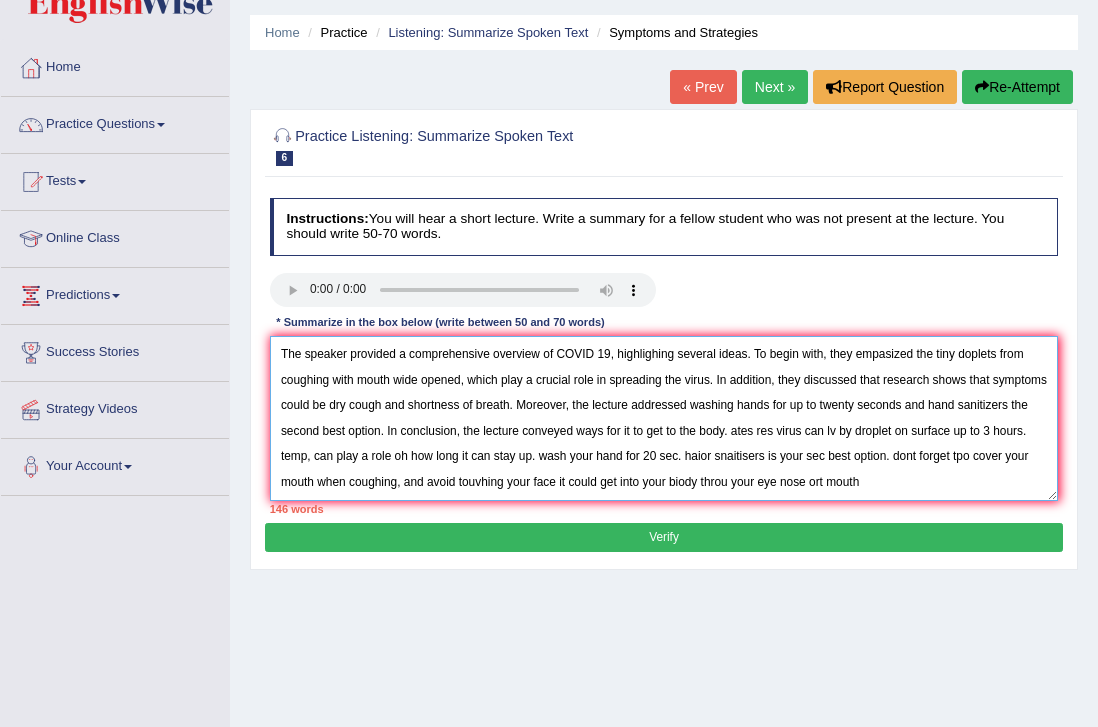 click on "The speaker provided a comprehensive overview of COVID 19, highlighing several ideas. To begin with, they empasized the tiny doplets from coughing with mouth wide opened, which play a crucial role in spreading the virus. In addition, they discussed that research shows that symptoms could be dry cough and shortness of breath. Moreover, the lecture addressed washing hands for up to twenty seconds and hand sanitizers the second best option. In conclusion, the lecture conveyed ways for it to get to the body. ates res virus can lv by droplet on surface up to 3 hours. temp, can play a role oh how long it can stay up. wash your hand for 20 sec. haior snaitisers is your sec best option. dont forget tpo cover your mouth when coughing, and avoid touvhing your face it could get into your biody throu your eye nose ort mouth" at bounding box center [664, 418] 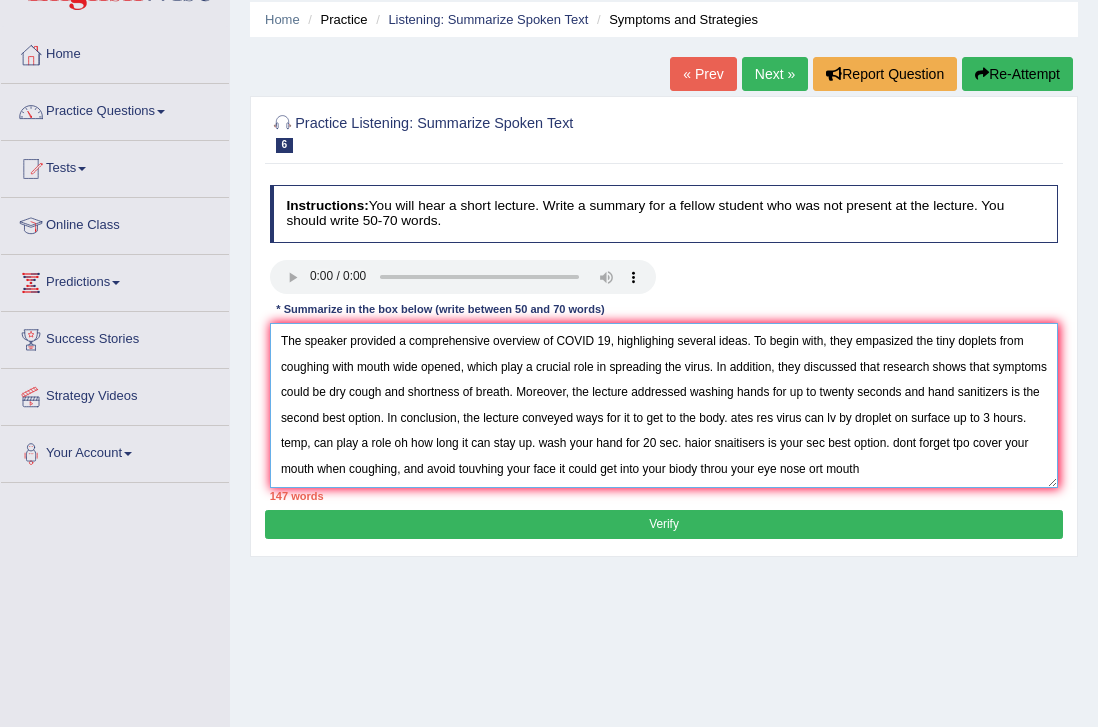 scroll, scrollTop: 77, scrollLeft: 0, axis: vertical 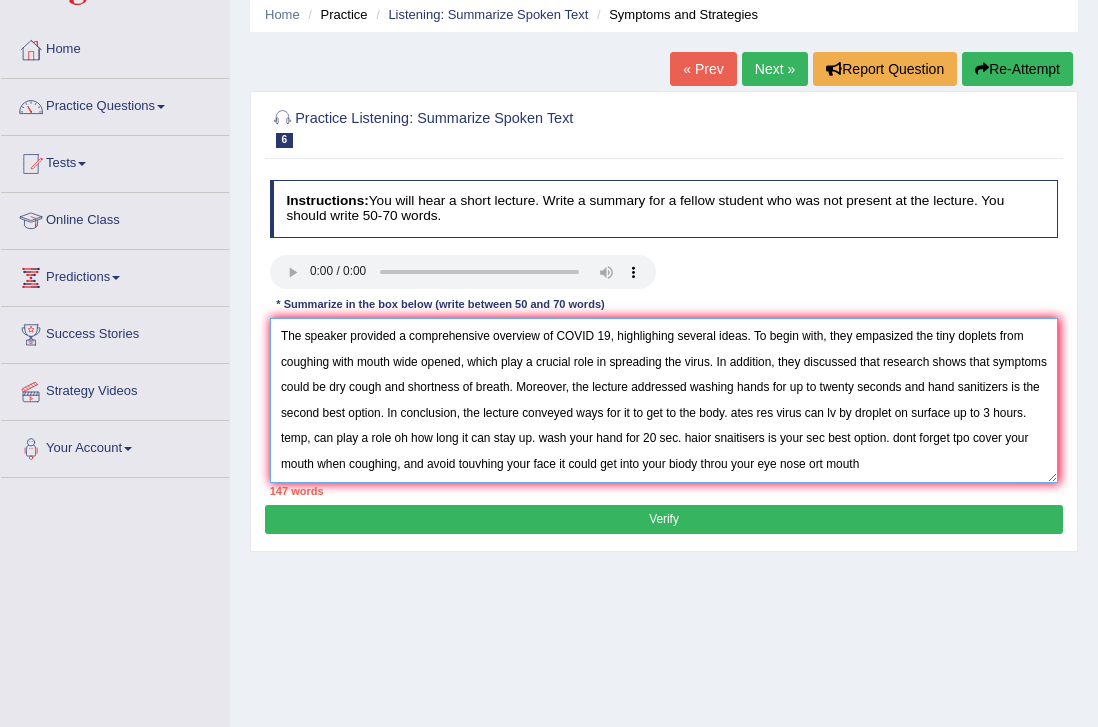 drag, startPoint x: 826, startPoint y: 416, endPoint x: 790, endPoint y: 462, distance: 58.412327 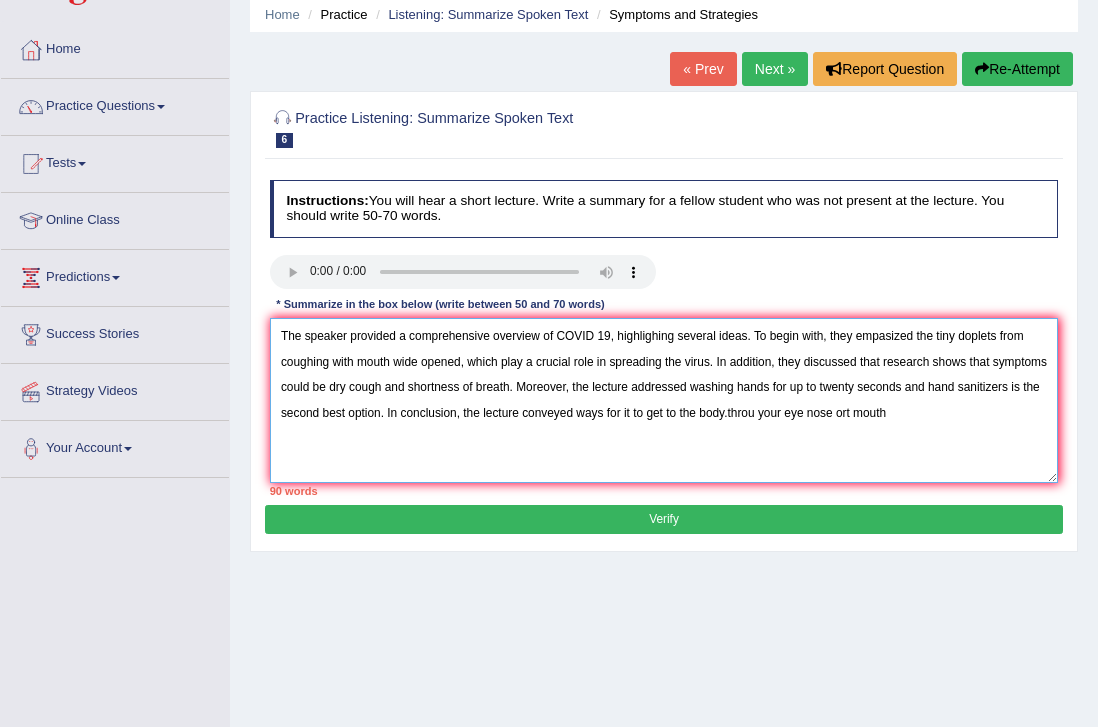 click on "The speaker provided a comprehensive overview of COVID 19, highlighing several ideas. To begin with, they empasized the tiny doplets from coughing with mouth wide opened, which play a crucial role in spreading the virus. In addition, they discussed that research shows that symptoms could be dry cough and shortness of breath. Moreover, the lecture addressed washing hands for up to twenty seconds and hand sanitizers is the second best option. In conclusion, the lecture conveyed ways for it to get to the body.throu your eye nose ort mouth" at bounding box center [664, 400] 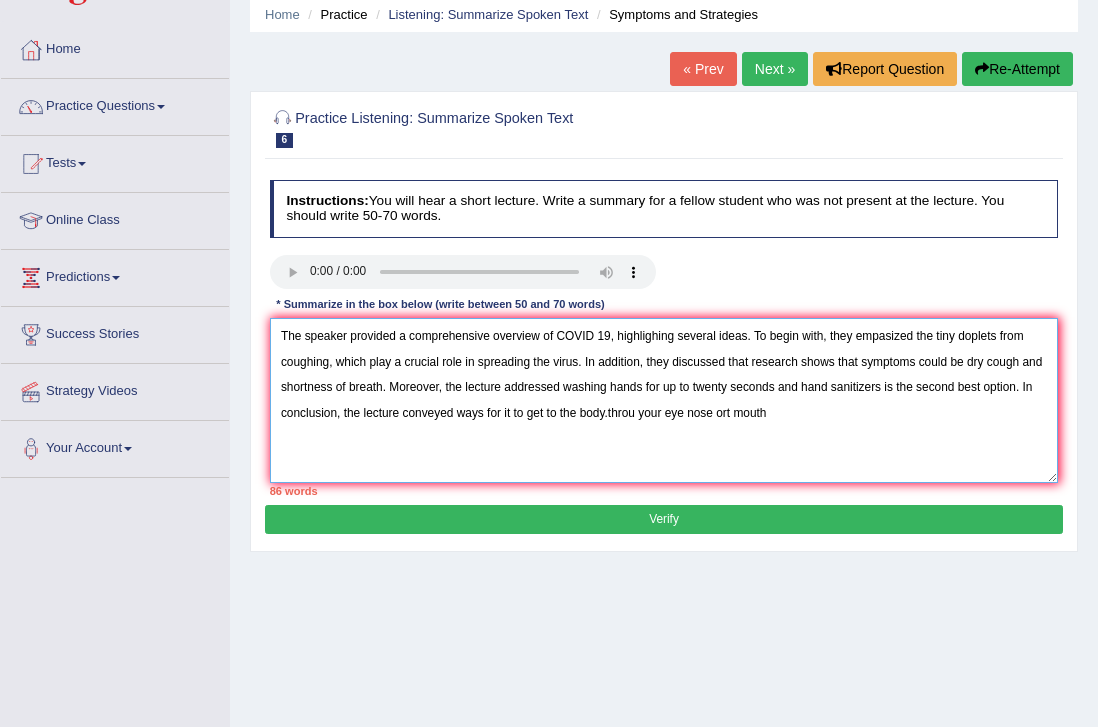 click on "The speaker provided a comprehensive overview of COVID 19, highlighing several ideas. To begin with, they empasized the tiny doplets from coughing, which play a crucial role in spreading the virus. In addition, they discussed that research shows that symptoms could be dry cough and shortness of breath. Moreover, the lecture addressed washing hands for up to twenty seconds and hand sanitizers is the second best option. In conclusion, the lecture conveyed ways for it to get to the body.throu your eye nose ort mouth" at bounding box center [664, 400] 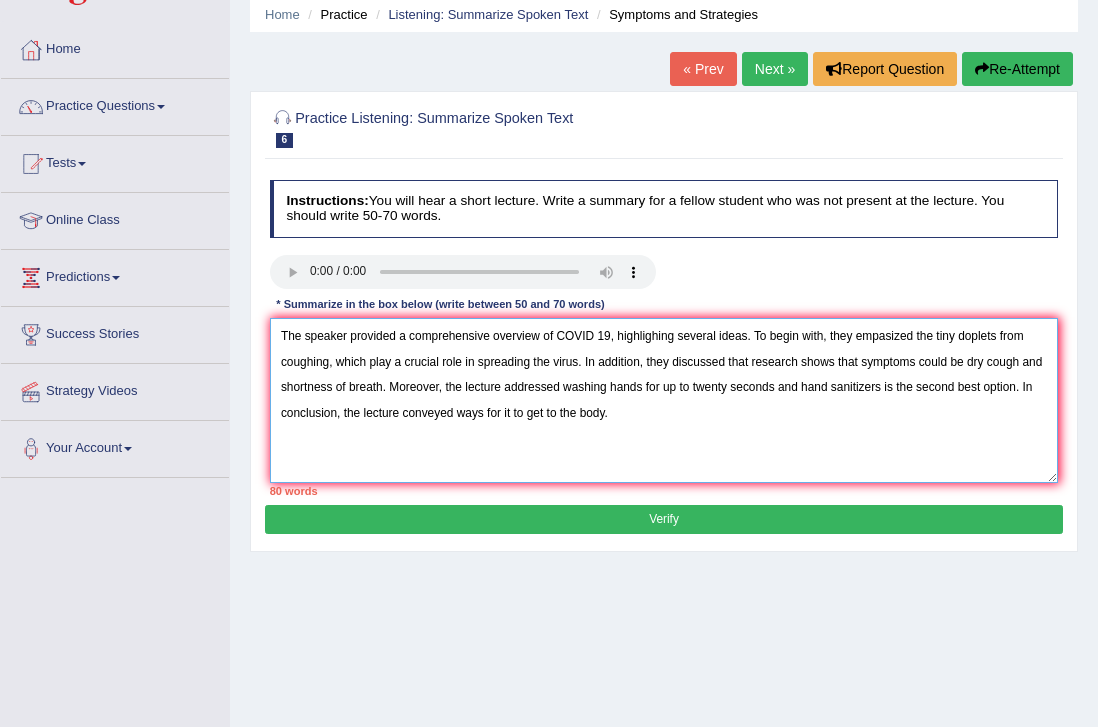 click on "The speaker provided a comprehensive overview of COVID 19, highlighing several ideas. To begin with, they empasized the tiny doplets from coughing, which play a crucial role in spreading the virus. In addition, they discussed that research shows that symptoms could be dry cough and shortness of breath. Moreover, the lecture addressed washing hands for up to twenty seconds and hand sanitizers is the second best option. In conclusion, the lecture conveyed ways for it to get to the body." at bounding box center (664, 400) 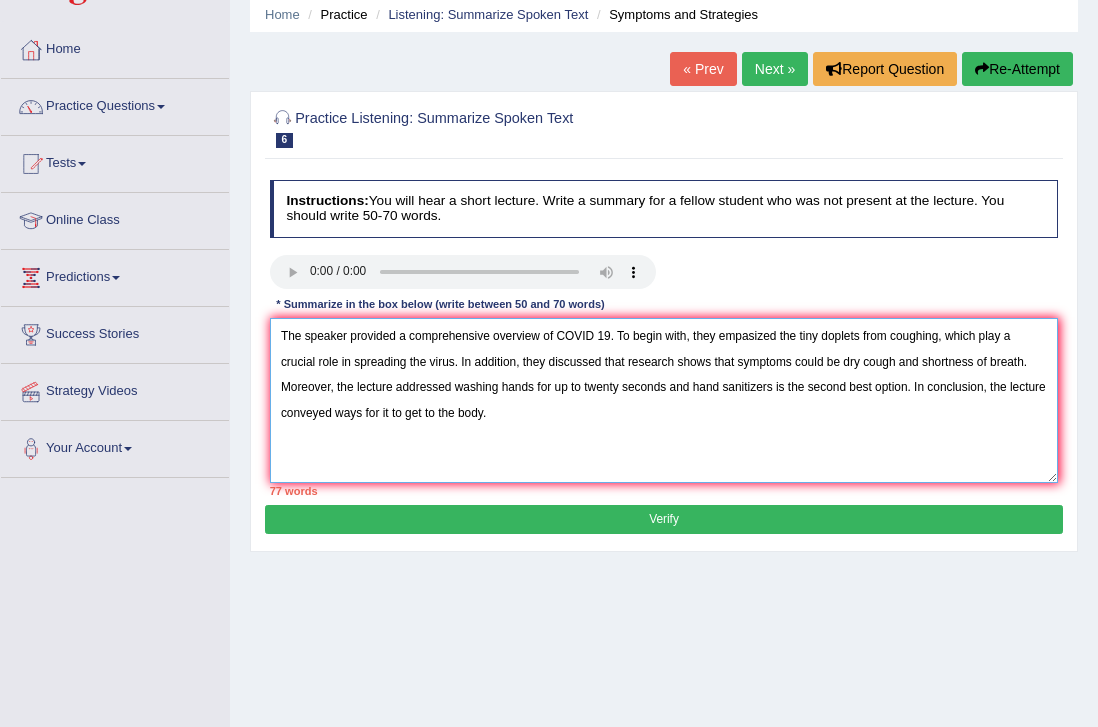 click on "The speaker provided a comprehensive overview of COVID 19. To begin with, they empasized the tiny doplets from coughing, which play a crucial role in spreading the virus. In addition, they discussed that research shows that symptoms could be dry cough and shortness of breath. Moreover, the lecture addressed washing hands for up to twenty seconds and hand sanitizers is the second best option. In conclusion, the lecture conveyed ways for it to get to the body." at bounding box center (664, 400) 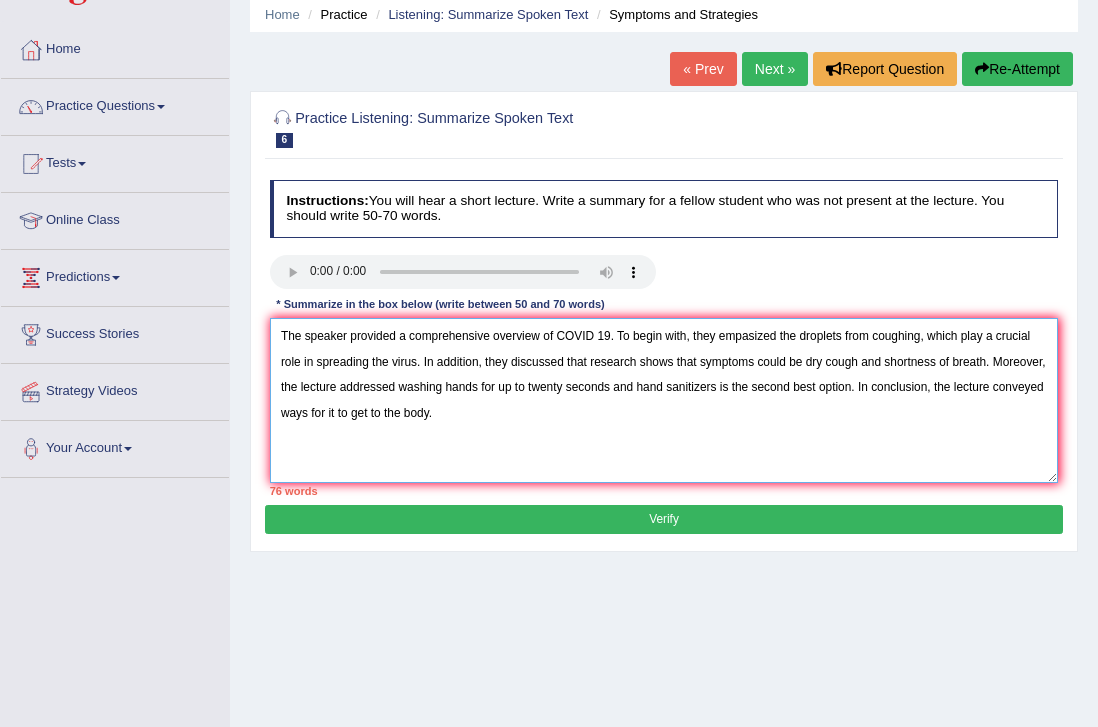 click on "The speaker provided a comprehensive overview of COVID 19. To begin with, they empasized the droplets from coughing, which play a crucial role in spreading the virus. In addition, they discussed that research shows that symptoms could be dry cough and shortness of breath. Moreover, the lecture addressed washing hands for up to twenty seconds and hand sanitizers is the second best option. In conclusion, the lecture conveyed ways for it to get to the body." at bounding box center [664, 400] 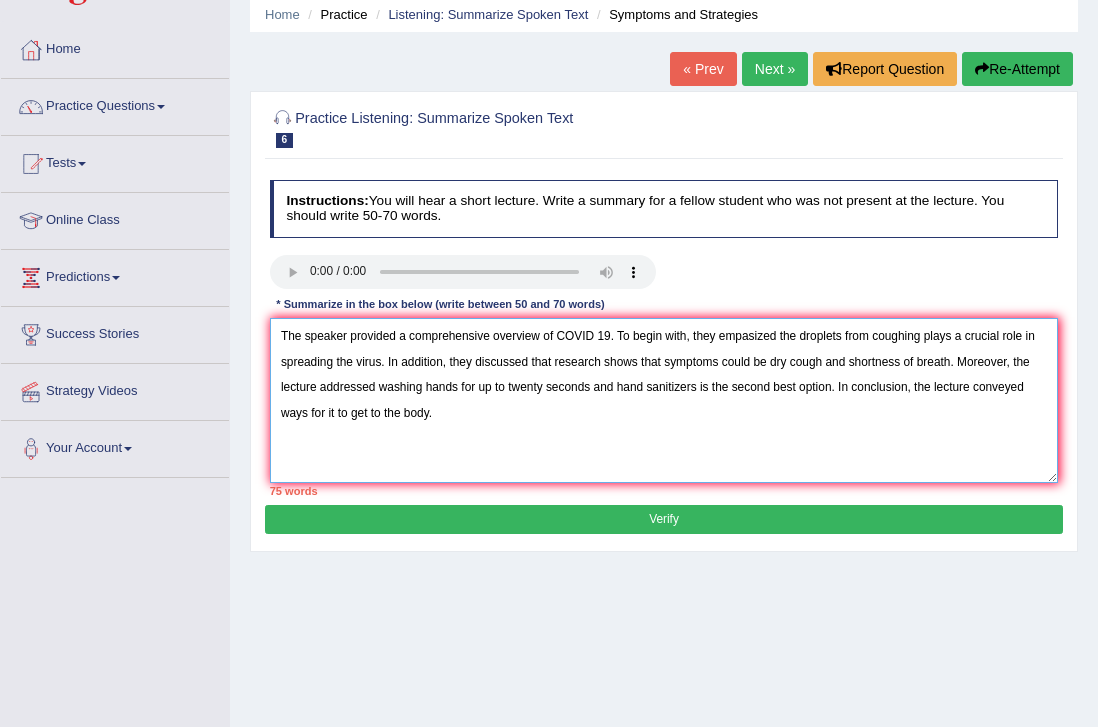 click on "The speaker provided a comprehensive overview of COVID 19. To begin with, they empasized the droplets from coughing plays a crucial role in spreading the virus. In addition, they discussed that research shows that symptoms could be dry cough and shortness of breath. Moreover, the lecture addressed washing hands for up to twenty seconds and hand sanitizers is the second best option. In conclusion, the lecture conveyed ways for it to get to the body." at bounding box center [664, 400] 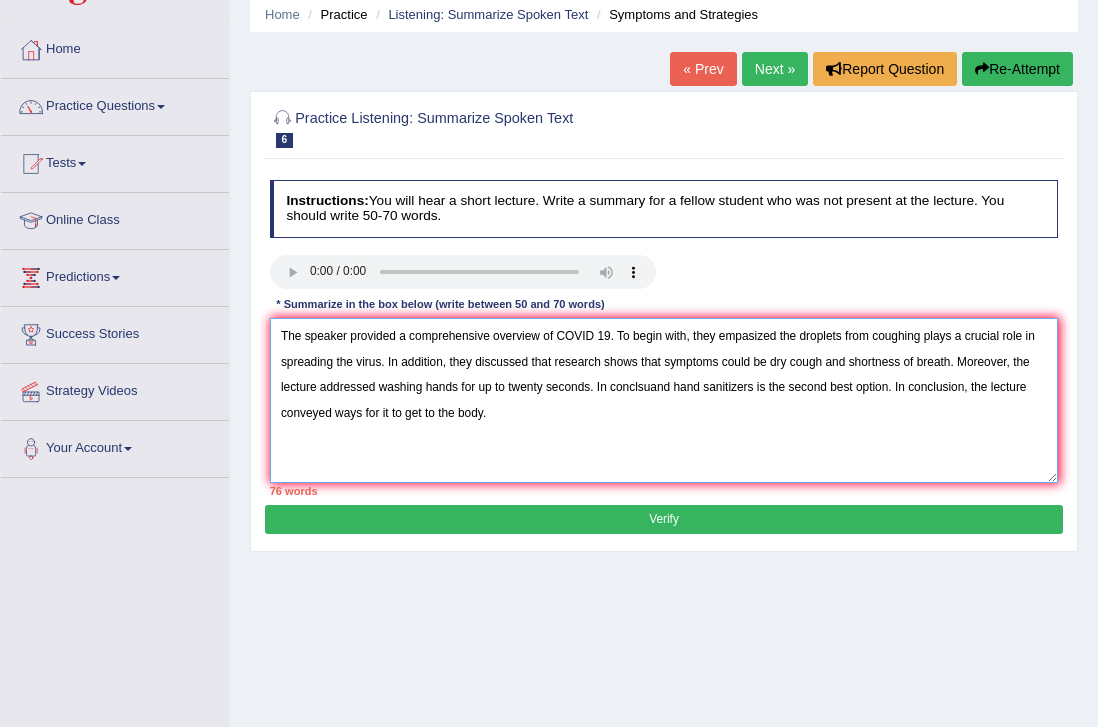 drag, startPoint x: 491, startPoint y: 414, endPoint x: 282, endPoint y: 417, distance: 209.02153 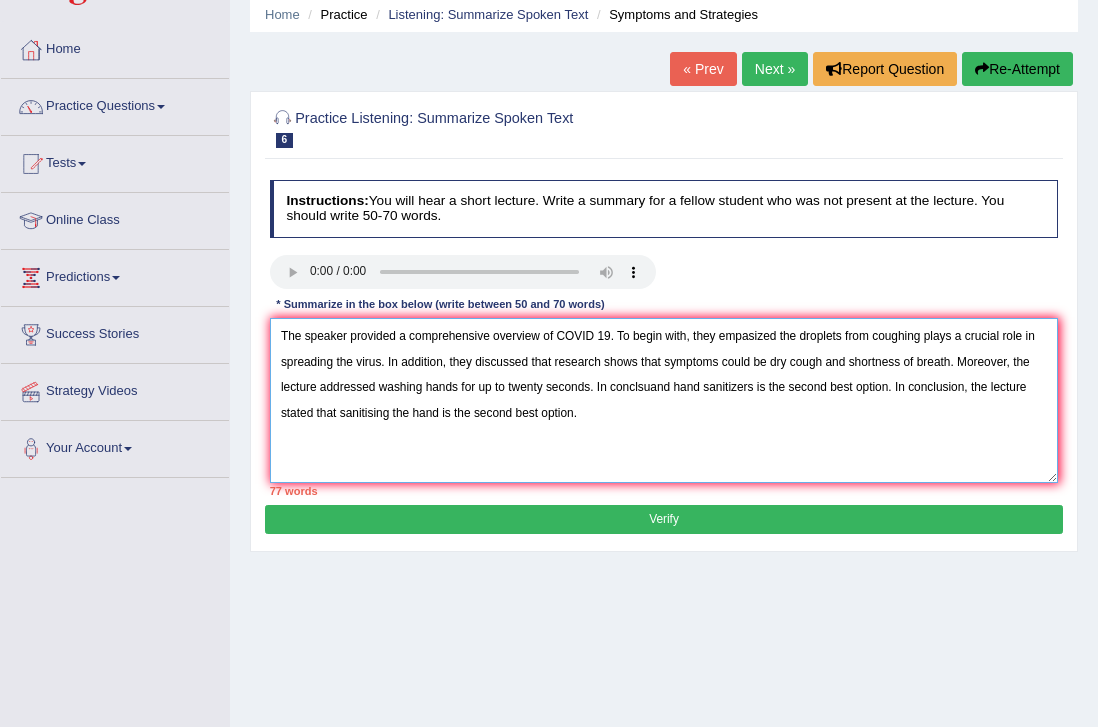 click on "The speaker provided a comprehensive overview of COVID 19. To begin with, they empasized the droplets from coughing plays a crucial role in spreading the virus. In addition, they discussed that research shows that symptoms could be dry cough and shortness of breath. Moreover, the lecture addressed washing hands for up to twenty seconds. In conclsuand hand sanitizers is the second best option. In conclusion, the lecture stated that sanitising the hand is the second best option." at bounding box center (664, 400) 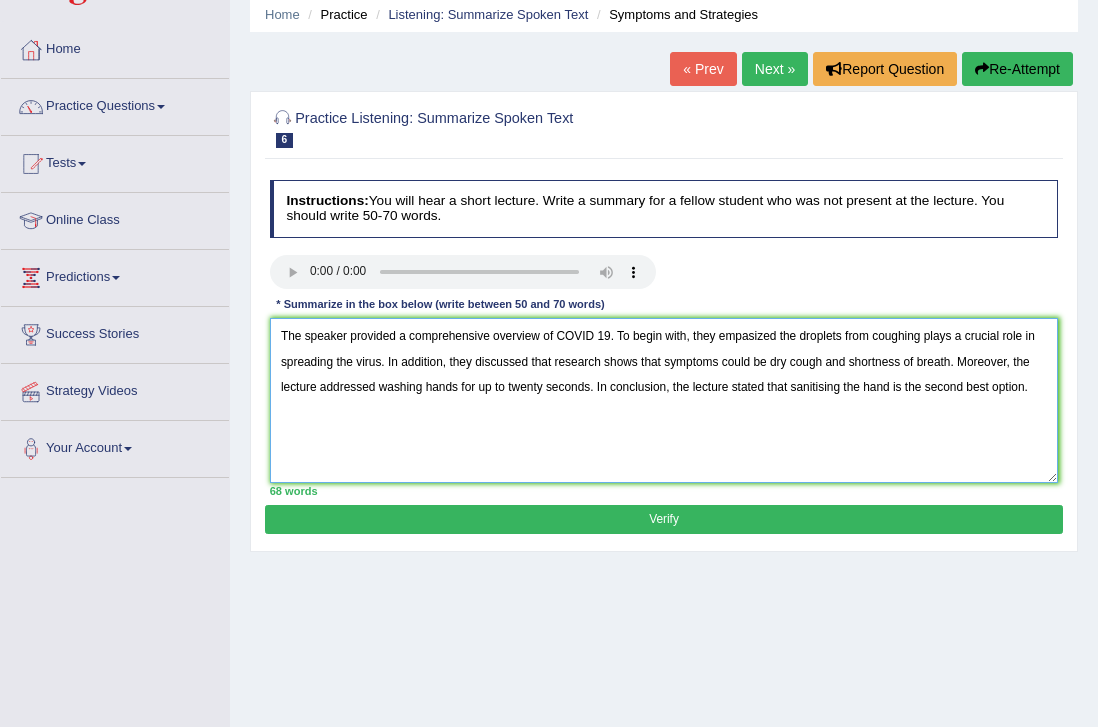 type on "The speaker provided a comprehensive overview of COVID 19. To begin with, they empasized the droplets from coughing plays a crucial role in spreading the virus. In addition, they discussed that research shows that symptoms could be dry cough and shortness of breath. Moreover, the lecture addressed washing hands for up to twenty seconds. In conclusion, the lecture stated that sanitising the hand is the second best option." 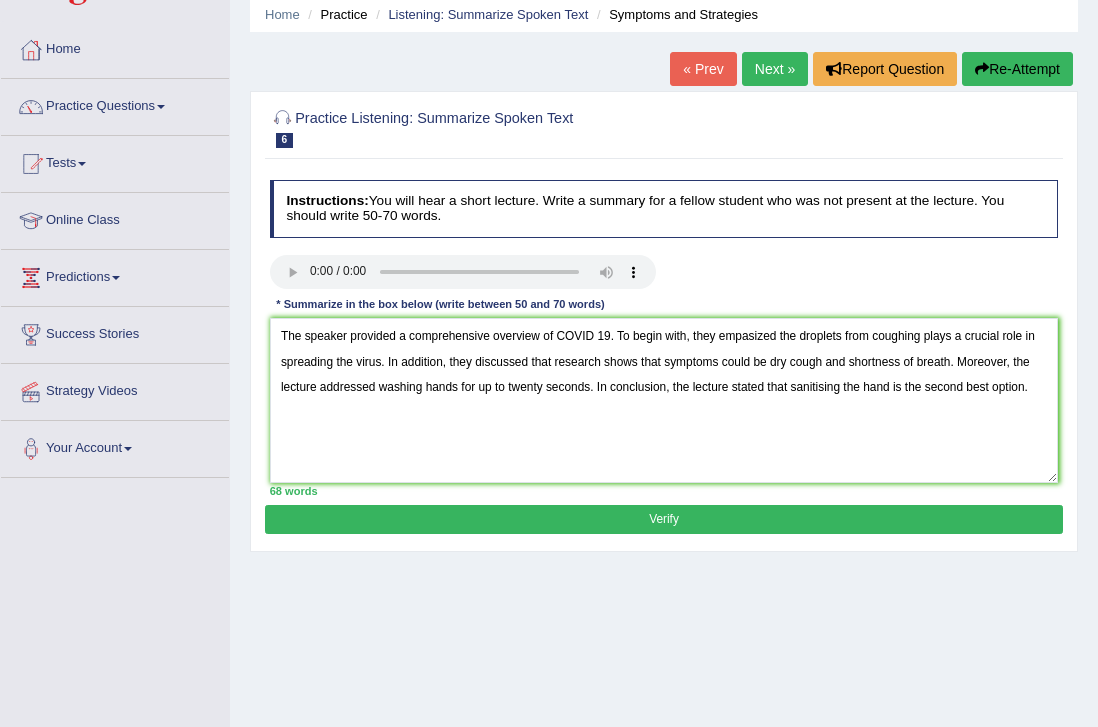 click on "Verify" at bounding box center (663, 519) 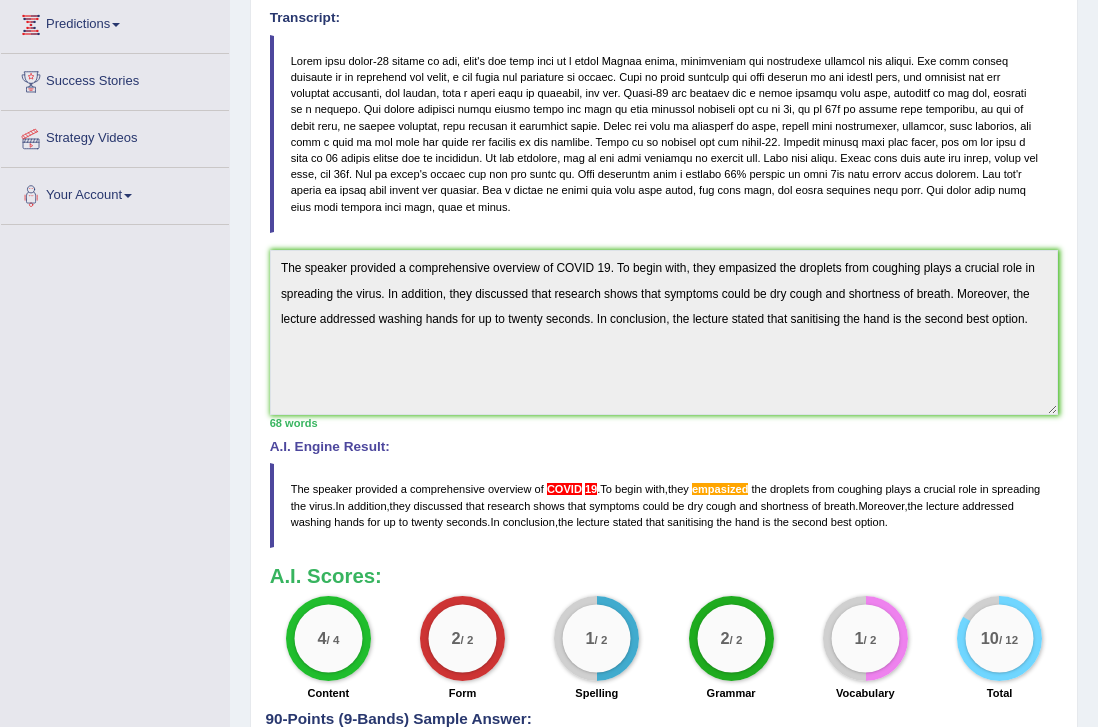 scroll, scrollTop: 328, scrollLeft: 0, axis: vertical 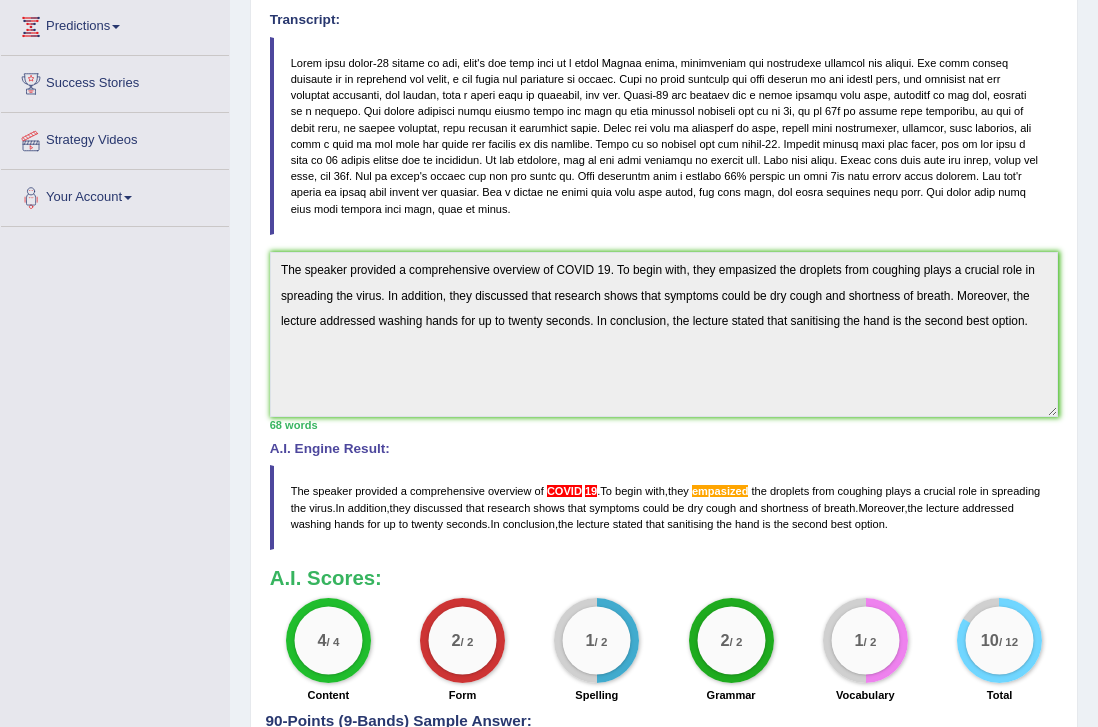 drag, startPoint x: 970, startPoint y: 517, endPoint x: 781, endPoint y: 495, distance: 190.27611 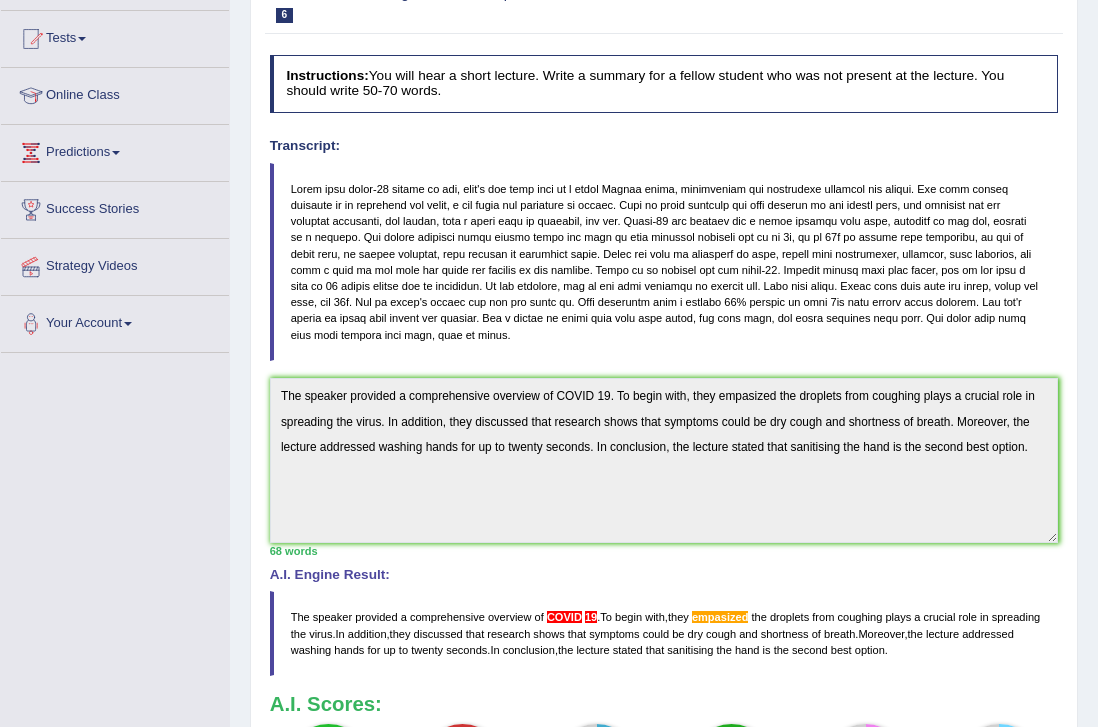 scroll, scrollTop: 0, scrollLeft: 0, axis: both 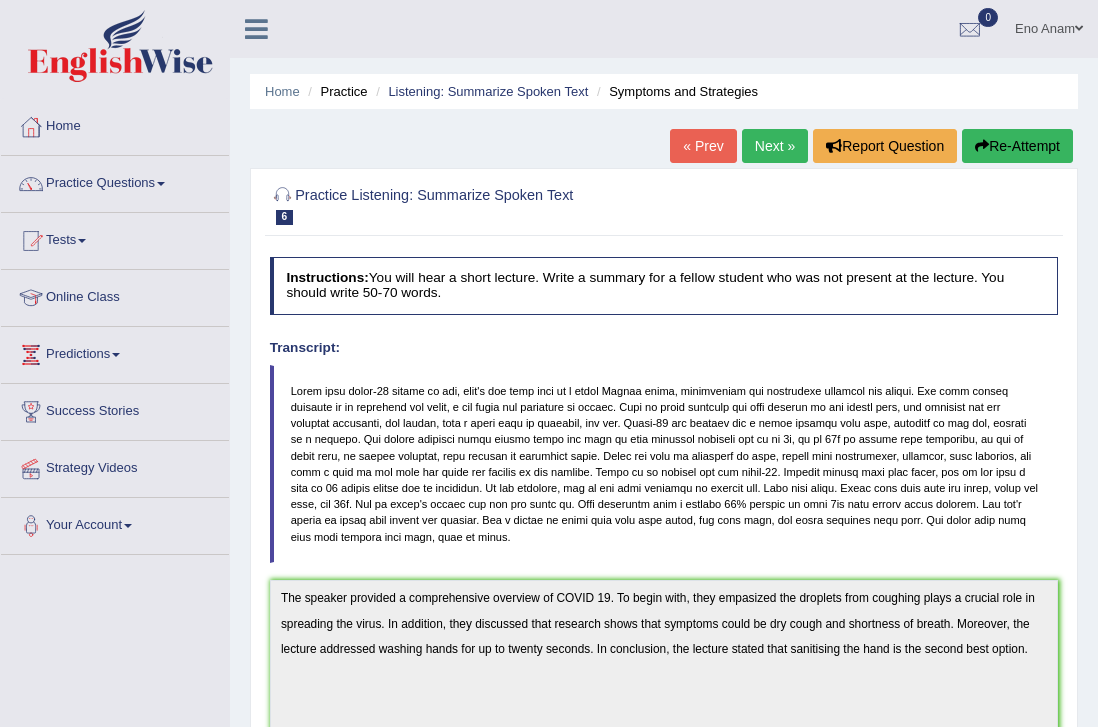 click on "Re-Attempt" at bounding box center [1017, 146] 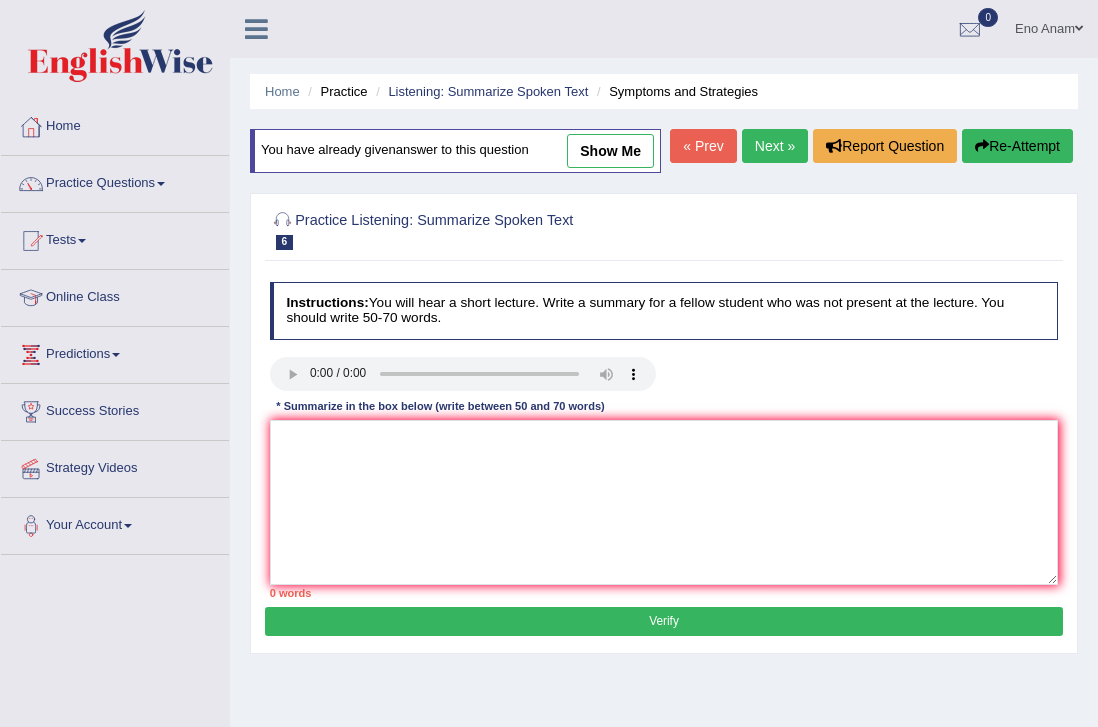 scroll, scrollTop: 0, scrollLeft: 0, axis: both 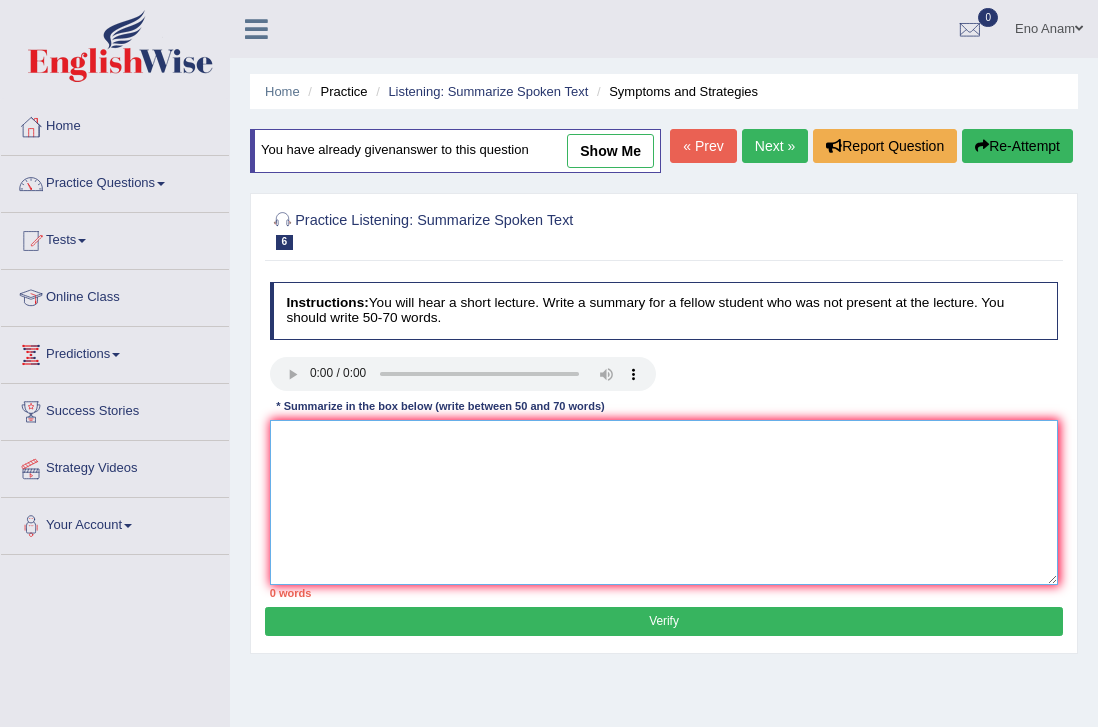 click at bounding box center (664, 502) 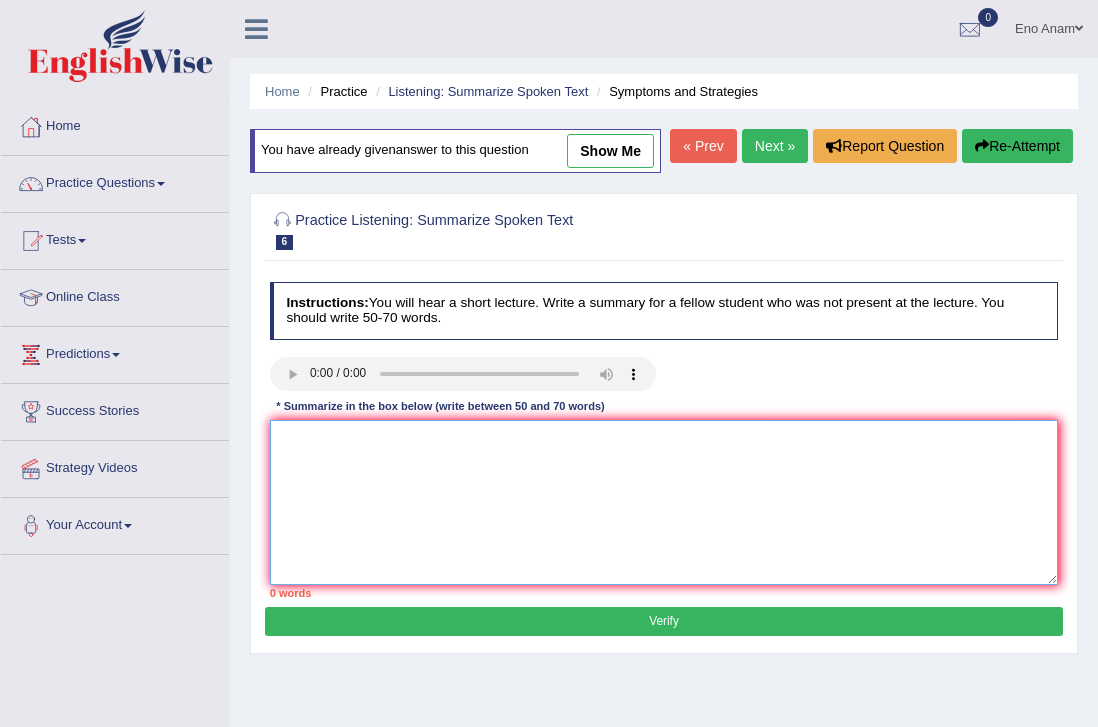 paste on "The speaker provided a comprehensive overview of COVID 19. To begin with, they empasized the droplets from coughing plays a crucial role in spreading the virus. In addition, they discussed that research shows that symptoms could be dry cough and shortness of breath. Moreover, the lecture addressed washing hands for up to twenty seconds. In conclusion, the lecture stated that sanitising the hand is the second best option." 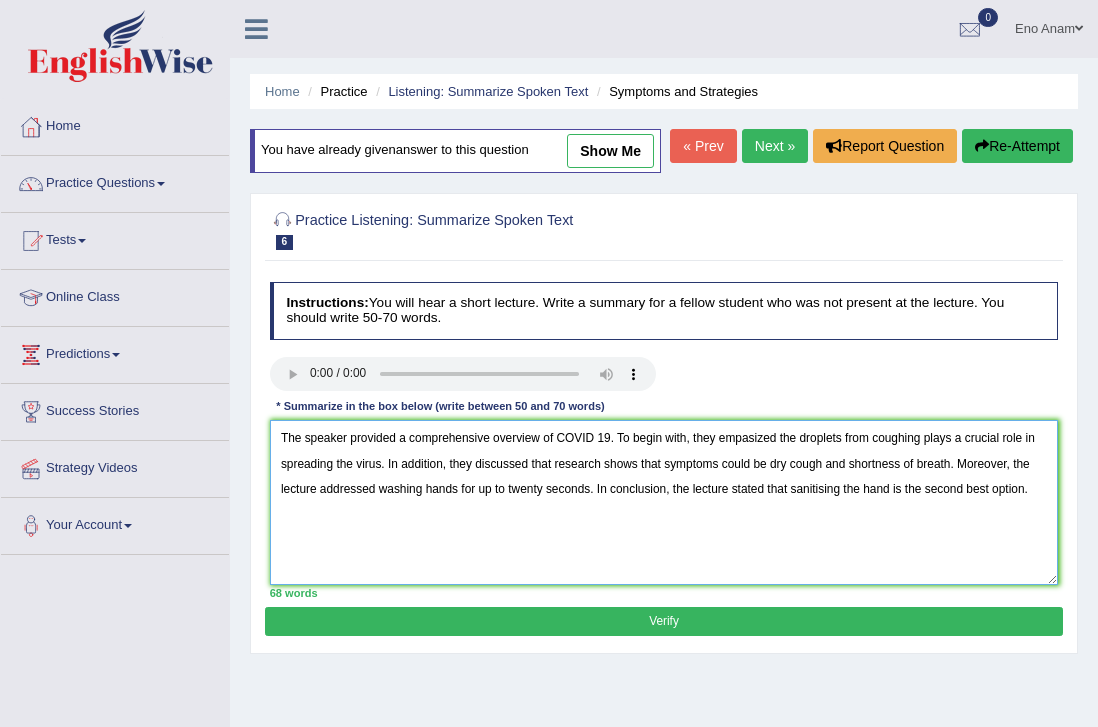 click on "The speaker provided a comprehensive overview of COVID 19. To begin with, they empasized the droplets from coughing plays a crucial role in spreading the virus. In addition, they discussed that research shows that symptoms could be dry cough and shortness of breath. Moreover, the lecture addressed washing hands for up to twenty seconds. In conclusion, the lecture stated that sanitising the hand is the second best option." at bounding box center (664, 502) 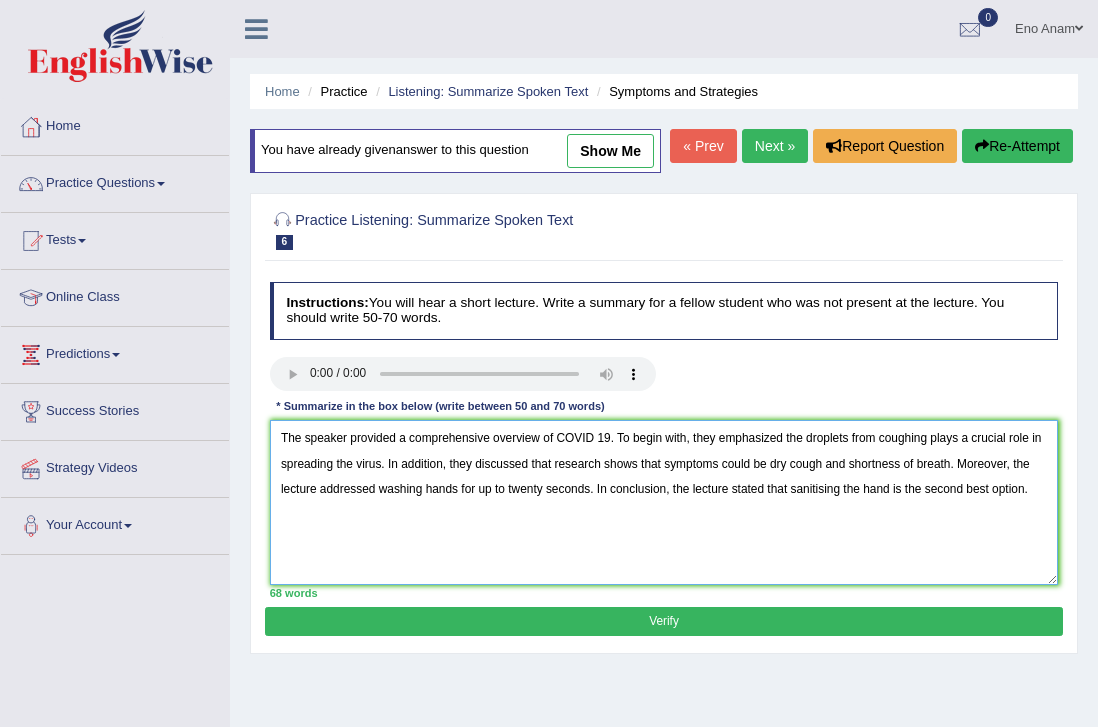 click on "The speaker provided a comprehensive overview of COVID 19. To begin with, they emphasized the droplets from coughing plays a crucial role in spreading the virus. In addition, they discussed that research shows that symptoms could be dry cough and shortness of breath. Moreover, the lecture addressed washing hands for up to twenty seconds. In conclusion, the lecture stated that sanitising the hand is the second best option." at bounding box center (664, 502) 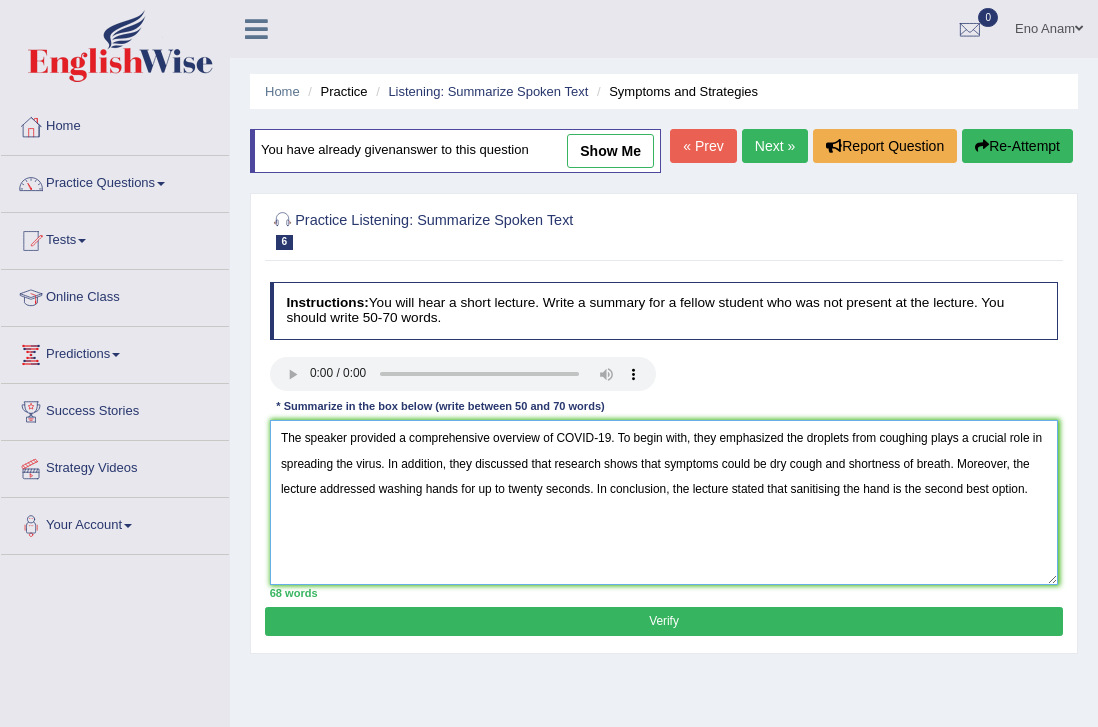 type on "The speaker provided a comprehensive overview of COVID-19. To begin with, they emphasized the droplets from coughing plays a crucial role in spreading the virus. In addition, they discussed that research shows that symptoms could be dry cough and shortness of breath. Moreover, the lecture addressed washing hands for up to twenty seconds. In conclusion, the lecture stated that sanitising the hand is the second best option." 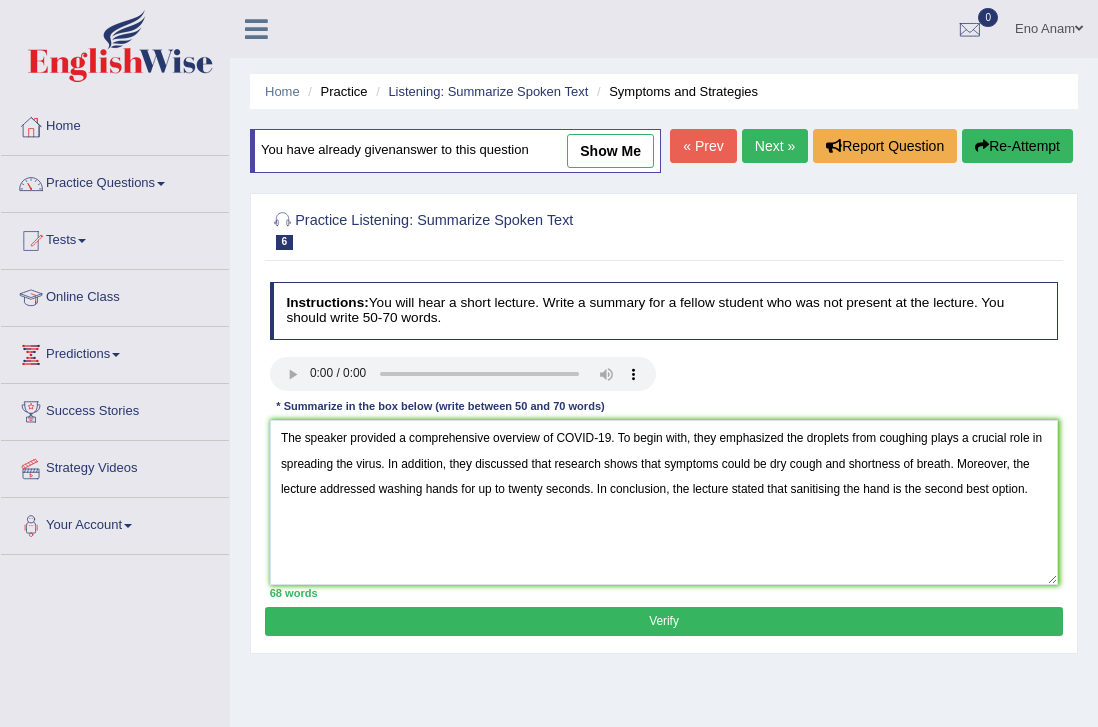 click on "Verify" at bounding box center (663, 621) 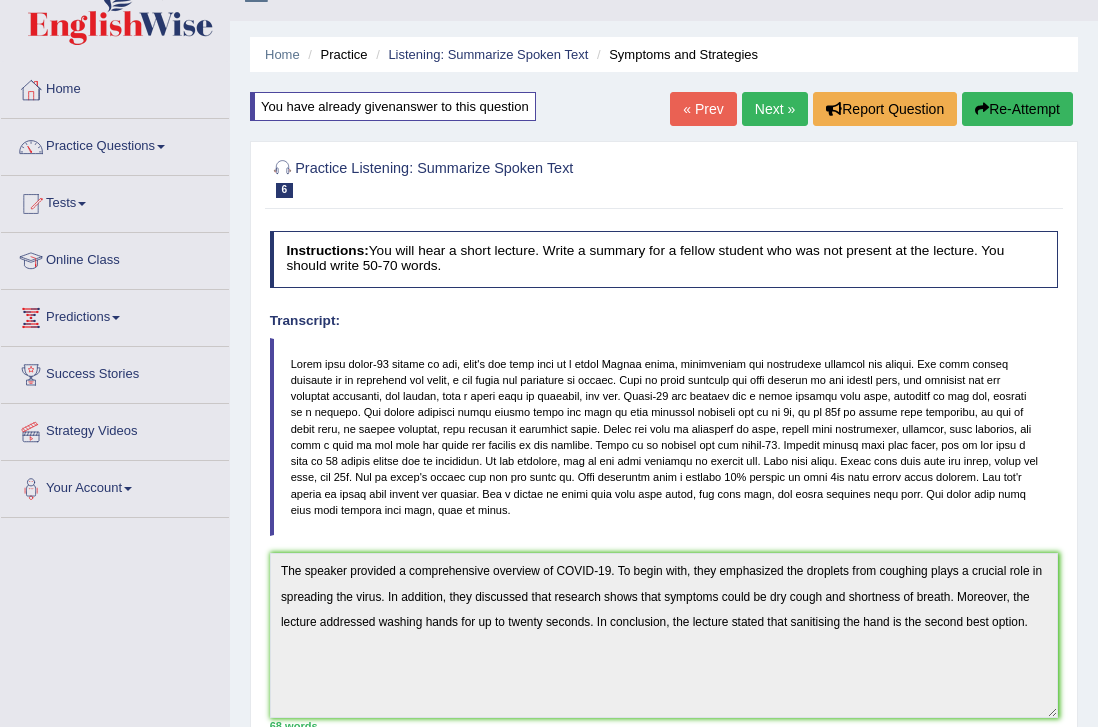 scroll, scrollTop: 0, scrollLeft: 0, axis: both 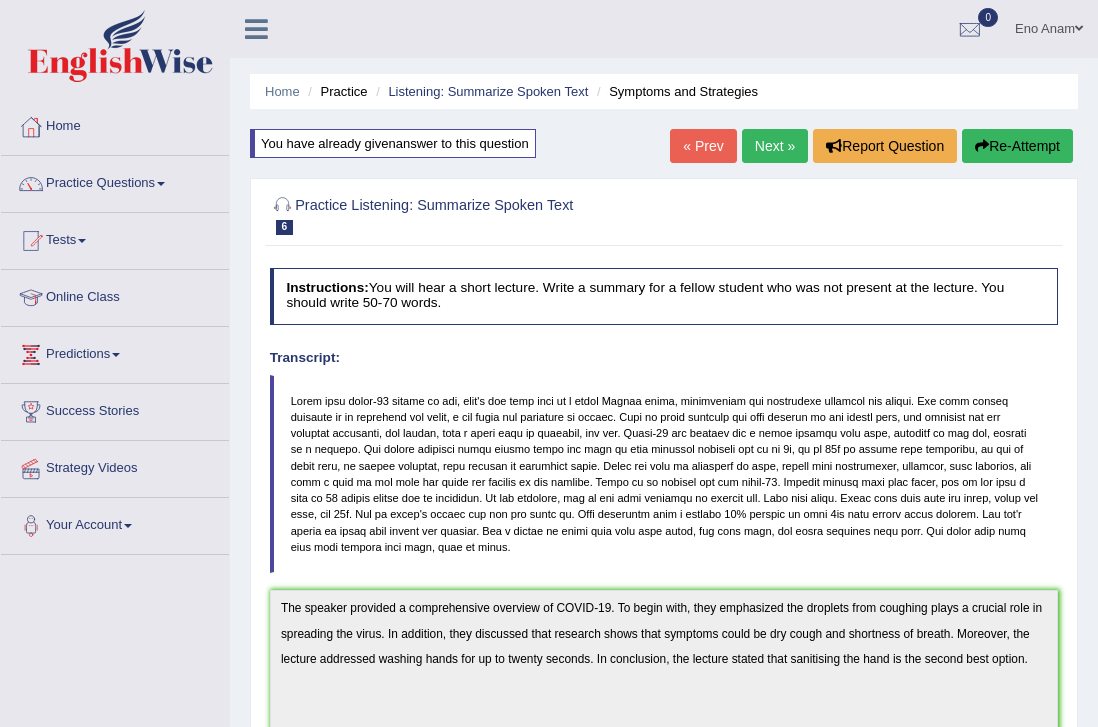 click on "Next »" at bounding box center (775, 146) 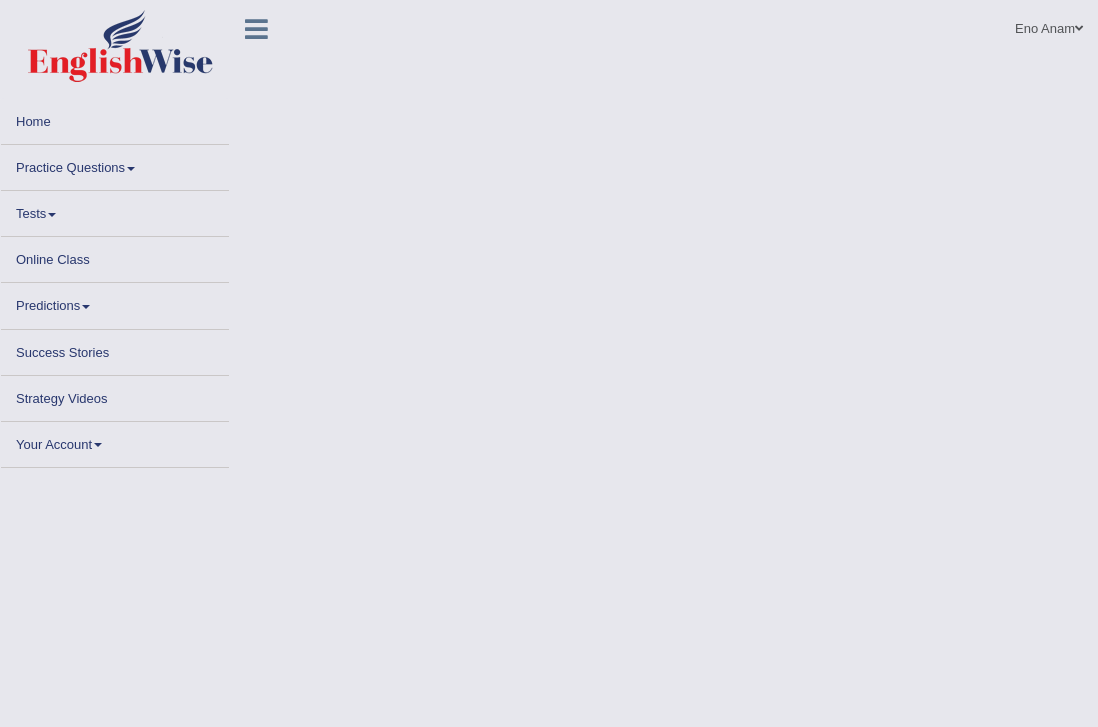 scroll, scrollTop: 0, scrollLeft: 0, axis: both 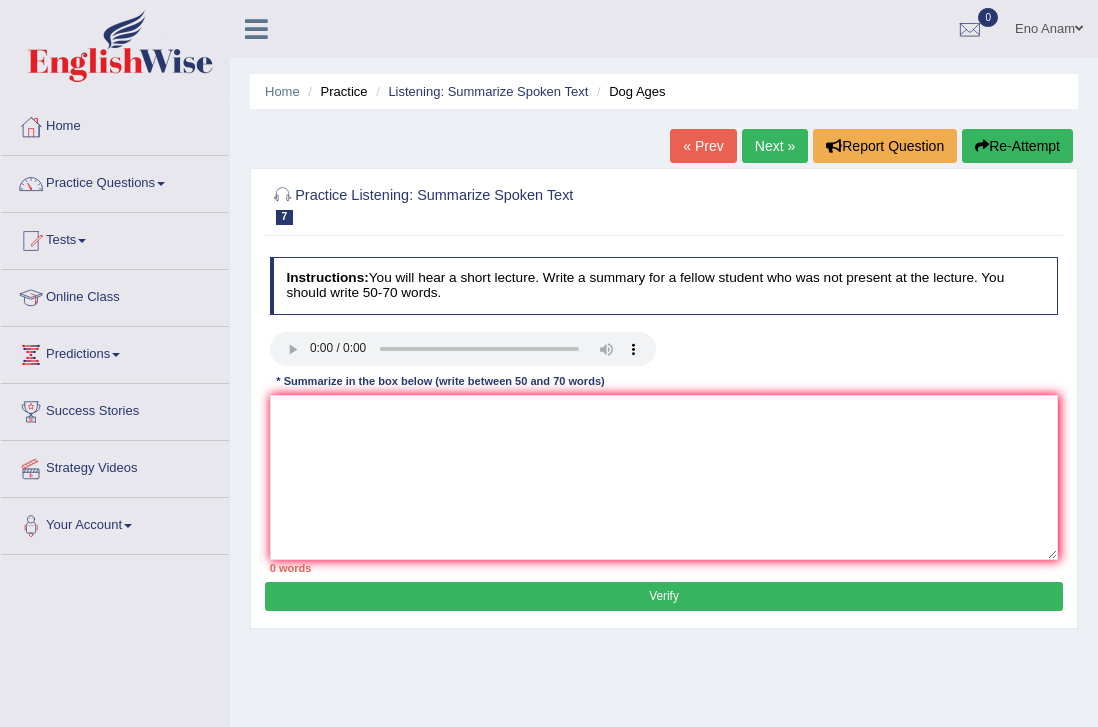 click on "Instructions:  You will hear a short lecture. Write a summary for a fellow student who was not present at the lecture. You should write 50-70 words.
Transcript: Recorded Answer: * Summarize in the box below (write between 50 and 70 words) 0 words Written Keywords: A.I. Engine Result: Processing..." at bounding box center [663, 415] 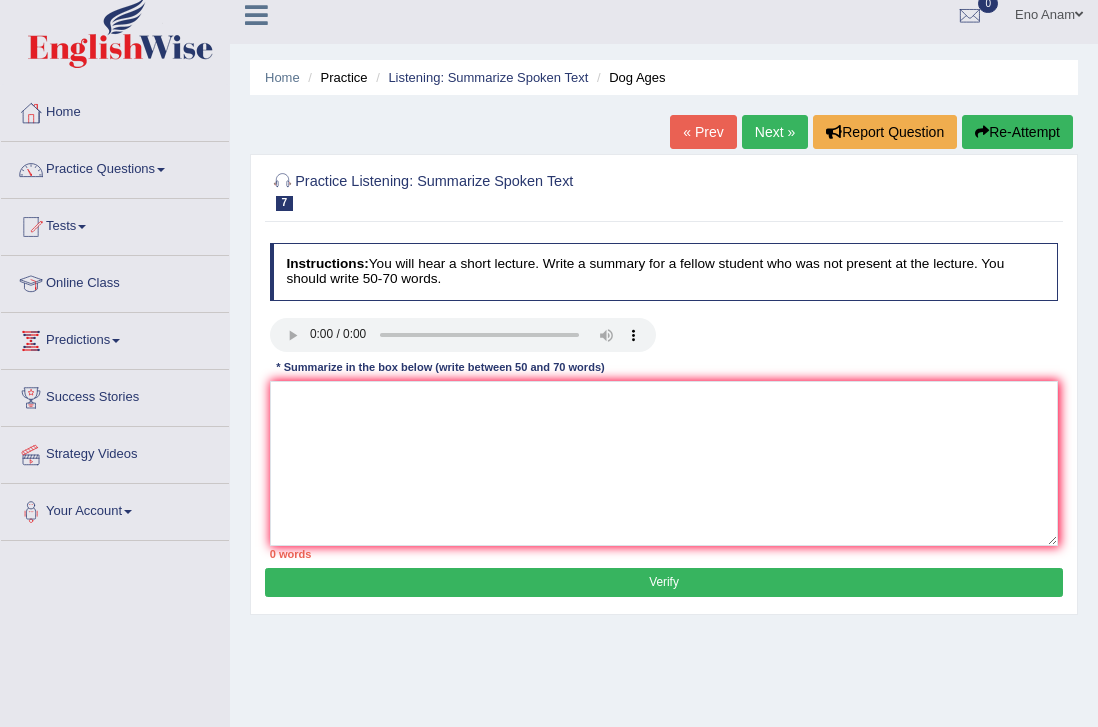 scroll, scrollTop: 0, scrollLeft: 0, axis: both 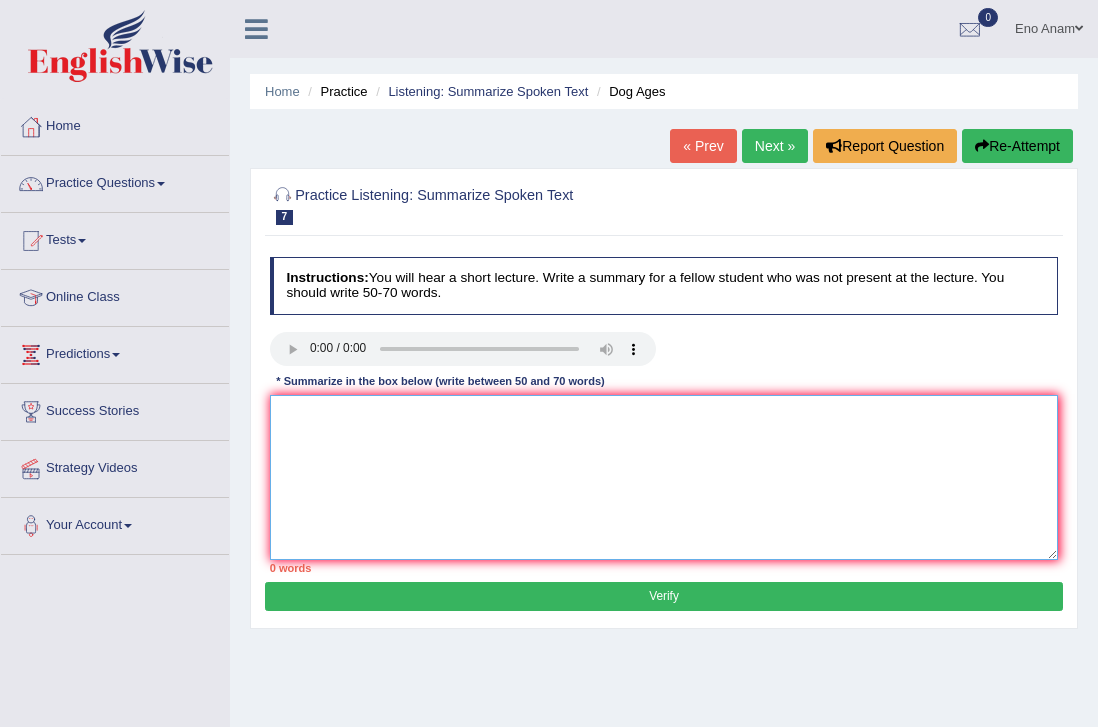 click at bounding box center [664, 477] 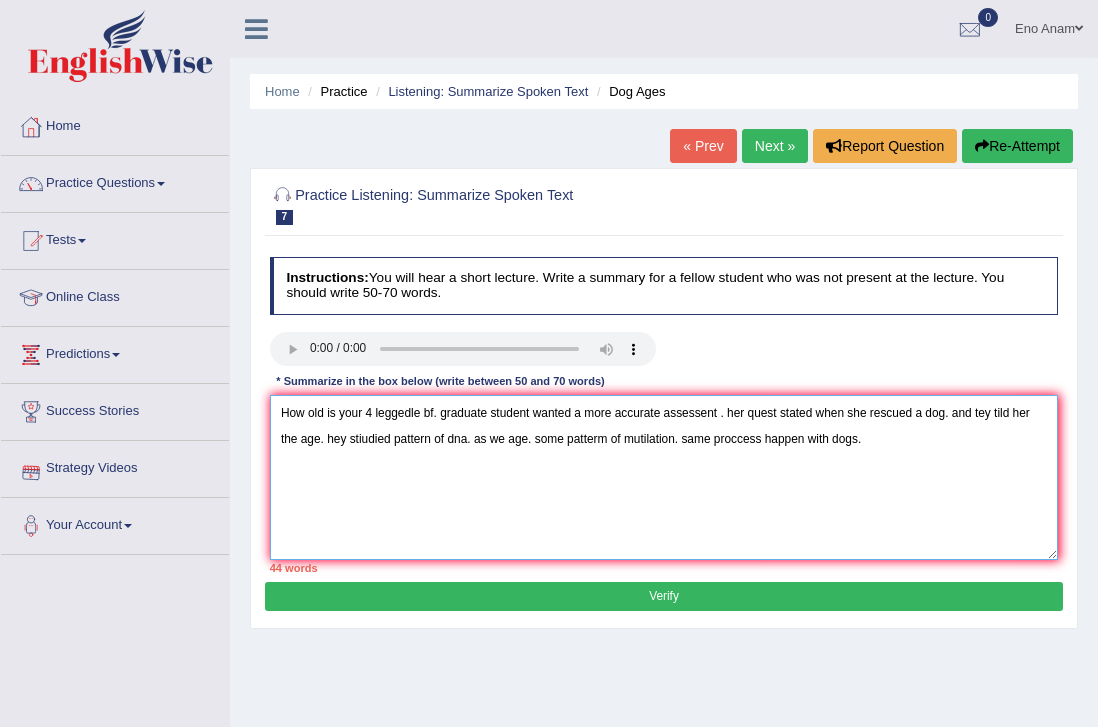 click on "How old is your 4 leggedle bf. graduate student wanted a more accurate assessent . her quest stated when she rescued a dog. and tey tild her the age. hey stiudied pattern of dna. as we age. some patterm of mutilation. same proccess happen with dogs." at bounding box center [664, 477] 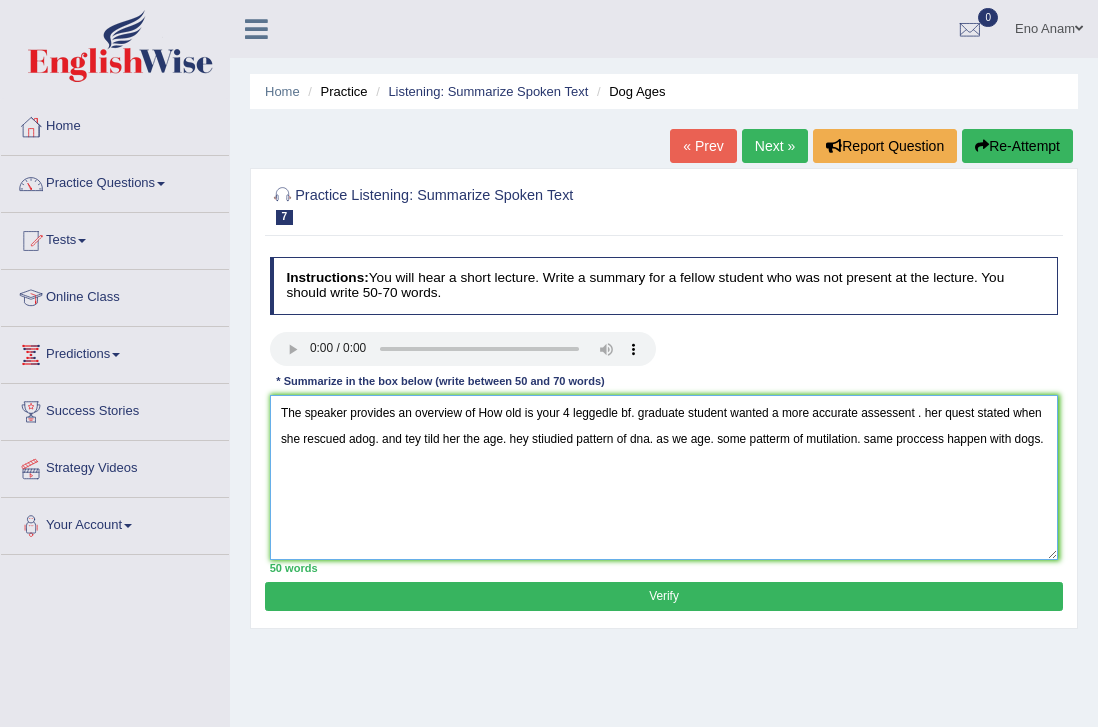 click on "The speaker provides an overview of How old is your 4 leggedle bf. graduate student wanted a more accurate assessent . her quest stated when she rescued adog. and tey tild her the age. hey stiudied pattern of dna. as we age. some patterm of mutilation. same proccess happen with dogs." at bounding box center (664, 477) 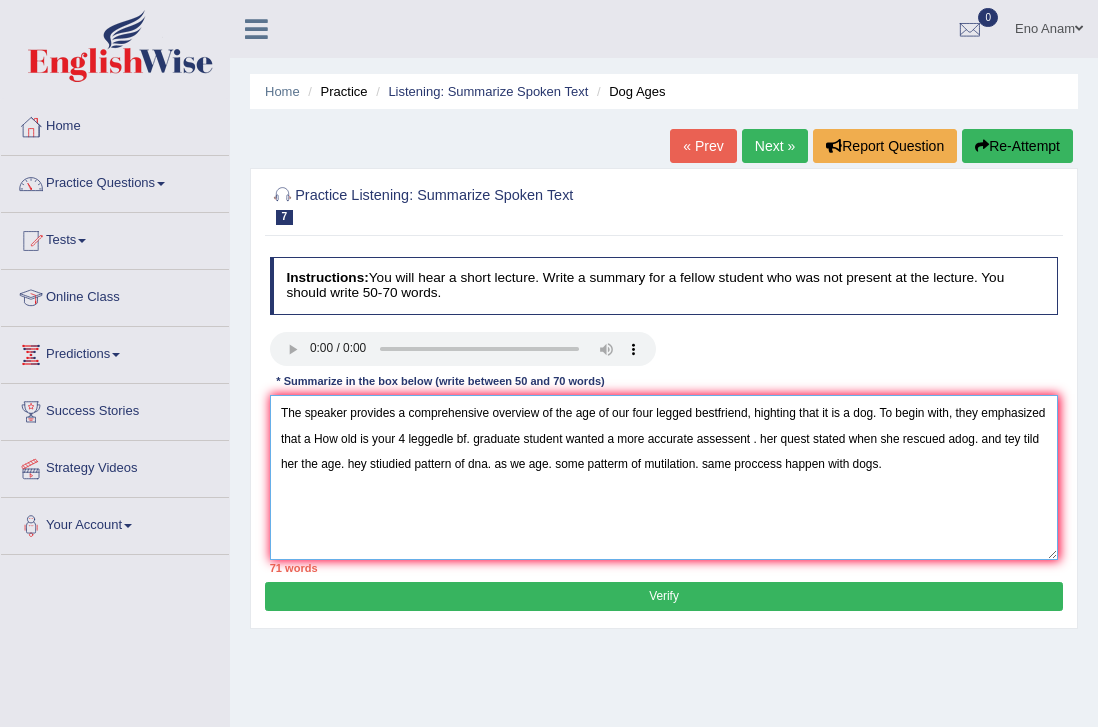 click on "The speaker provides a comprehensive overview of the age of our four legged bestfriend, highting that it is a dog. To begin with, they emphasized that a How old is your 4 leggedle bf. graduate student wanted a more accurate assessent . her quest stated when she rescued adog. and tey tild her the age. hey stiudied pattern of dna. as we age. some patterm of mutilation. same proccess happen with dogs." at bounding box center (664, 477) 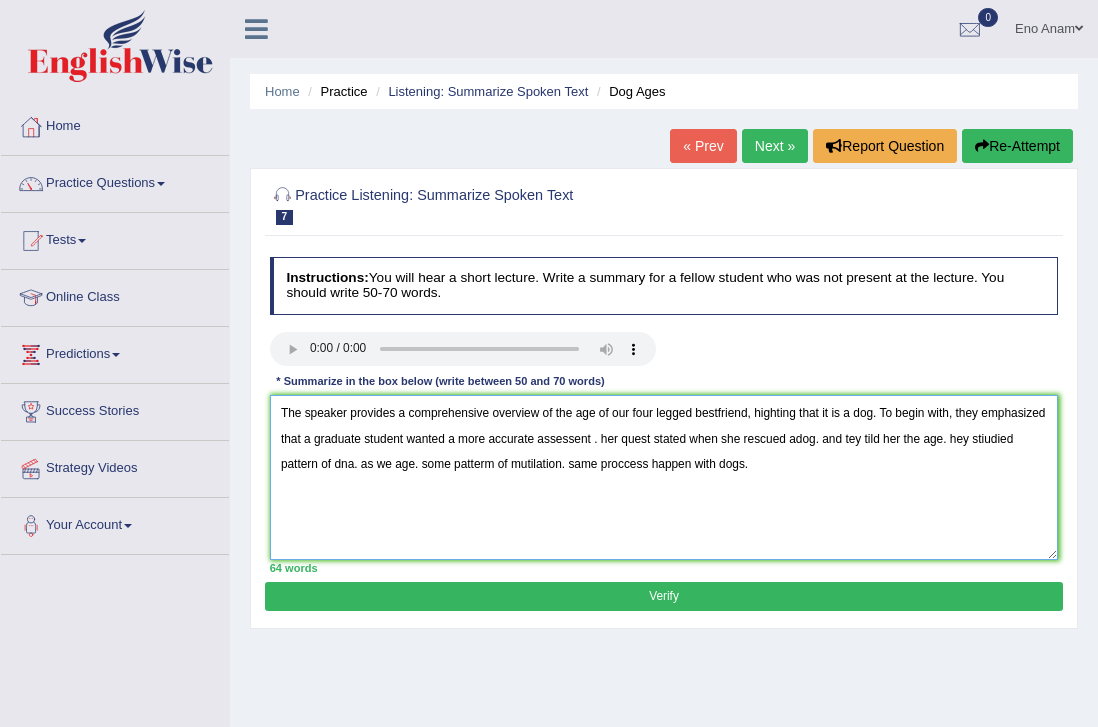 click on "The speaker provides a comprehensive overview of the age of our four legged bestfriend, highting that it is a dog. To begin with, they emphasized that a graduate student wanted a more accurate assessent . her quest stated when she rescued adog. and tey tild her the age. hey stiudied pattern of dna. as we age. some patterm of mutilation. same proccess happen with dogs." at bounding box center (664, 477) 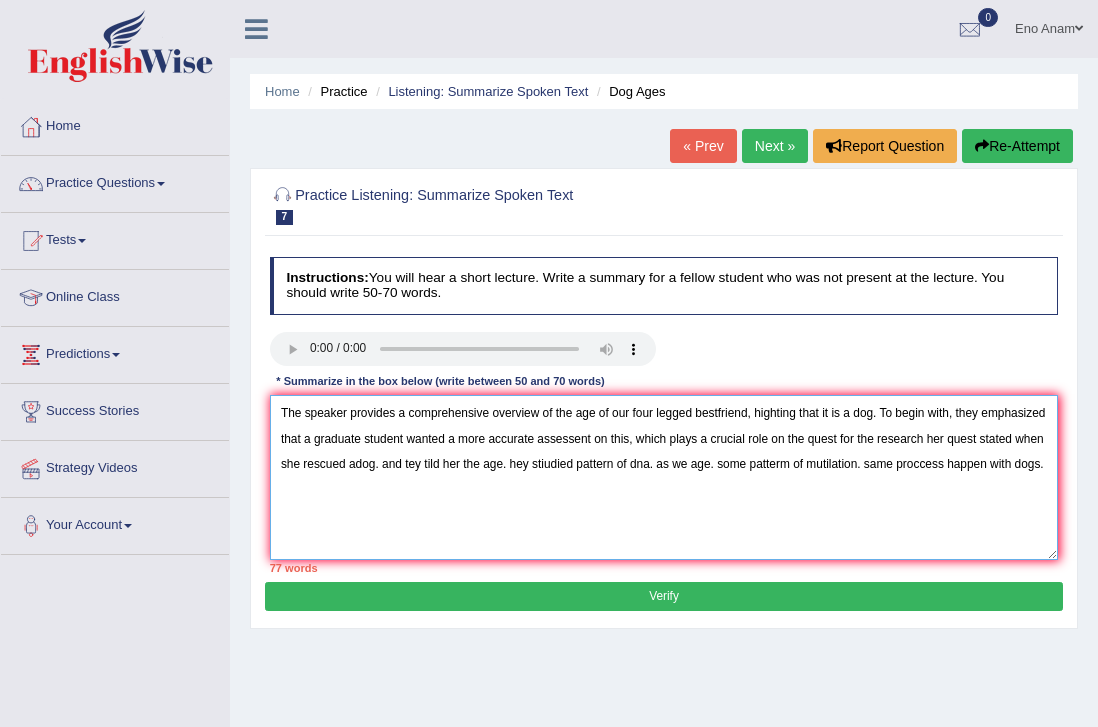 click on "The speaker provides a comprehensive overview of the age of our four legged bestfriend, highting that it is a dog. To begin with, they emphasized that a graduate student wanted a more accurate assessent on this, which plays a crucial role on the quest for the research her quest stated when she rescued adog. and tey tild her the age. hey stiudied pattern of dna. as we age. some patterm of mutilation. same proccess happen with dogs." at bounding box center (664, 477) 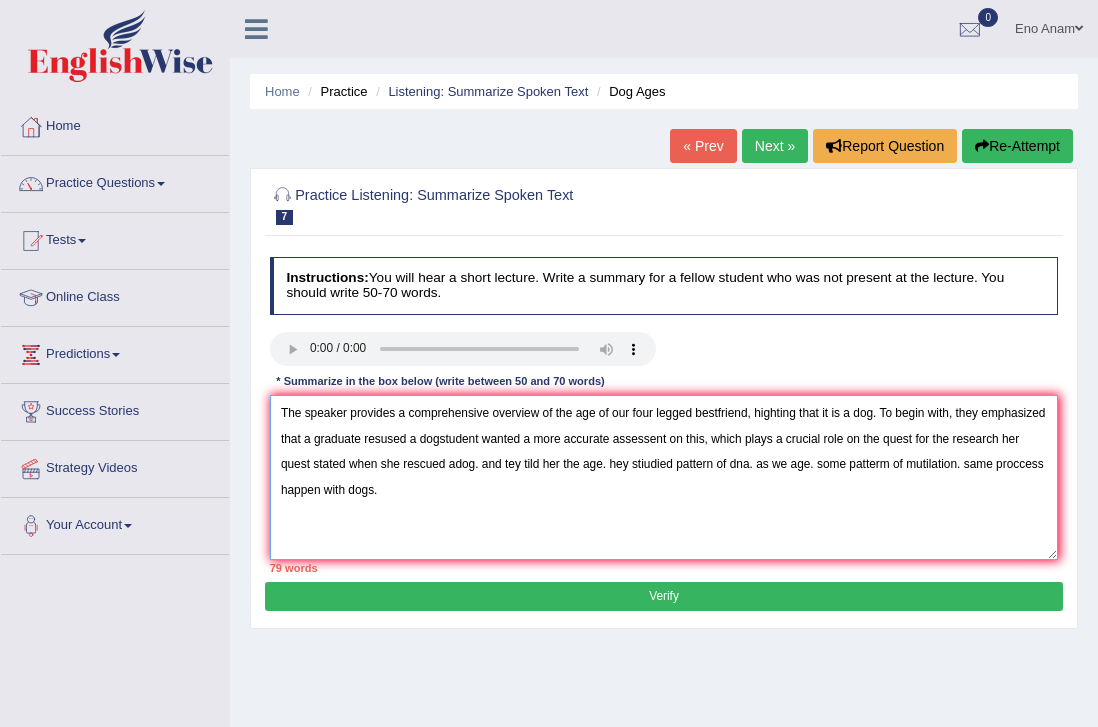 click on "The speaker provides a comprehensive overview of the age of our four legged bestfriend, highting that it is a dog. To begin with, they emphasized that a graduate resused a dogstudent wanted a more accurate assessent on this, which plays a crucial role on the quest for the research her quest stated when she rescued adog. and tey tild her the age. hey stiudied pattern of dna. as we age. some patterm of mutilation. same proccess happen with dogs." at bounding box center (664, 477) 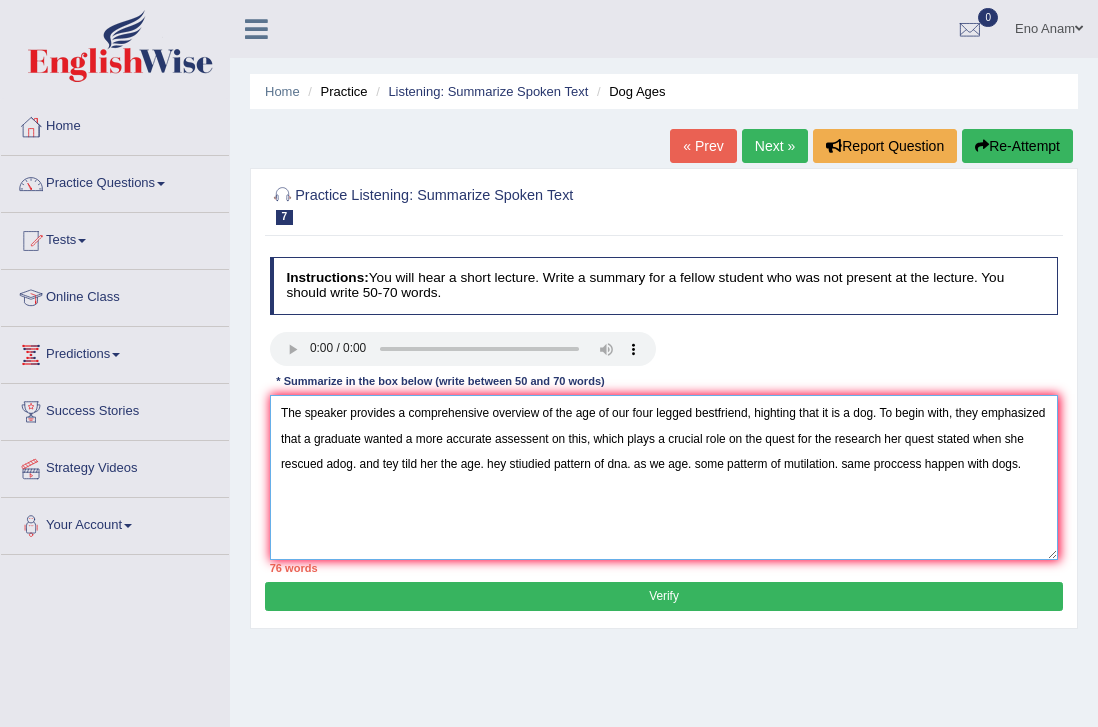 click on "The speaker provides a comprehensive overview of the age of our four legged bestfriend, highting that it is a dog. To begin with, they emphasized that a graduate wanted a more accurate assessent on this, which plays a crucial role on the quest for the research her quest stated when she rescued adog. and tey tild her the age. hey stiudied pattern of dna. as we age. some patterm of mutilation. same proccess happen with dogs." at bounding box center [664, 477] 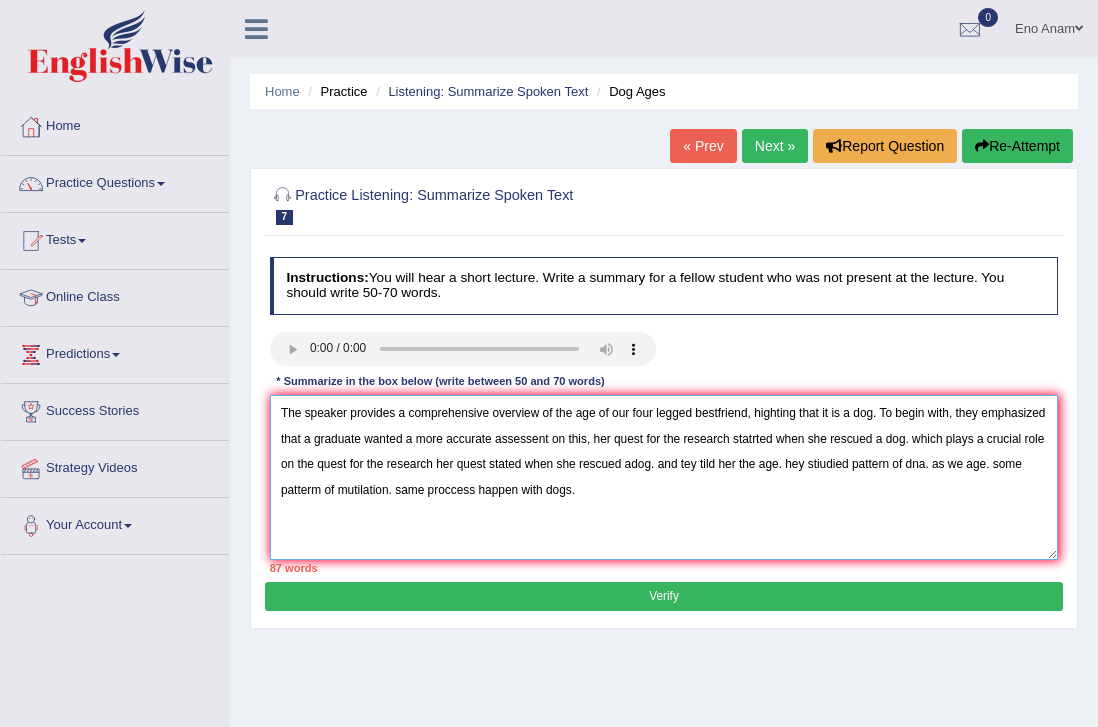 click on "The speaker provides a comprehensive overview of the age of our four legged bestfriend, highting that it is a dog. To begin with, they emphasized that a graduate wanted a more accurate assessent on this, her quest for the research statrted when she rescued a dog. which plays a crucial role on the quest for the research her quest stated when she rescued adog. and tey tild her the age. hey stiudied pattern of dna. as we age. some patterm of mutilation. same proccess happen with dogs." at bounding box center (664, 477) 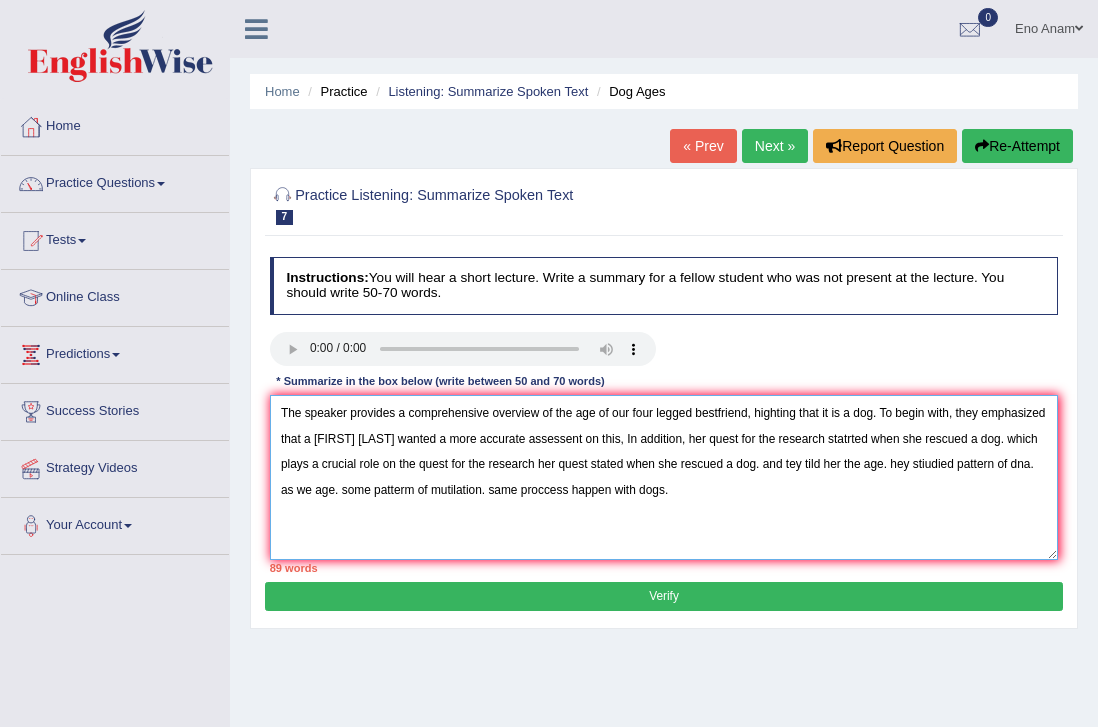click on "The speaker provides a comprehensive overview of the age of our four legged bestfriend, highting that it is a dog. To begin with, they emphasized that a [FIRST] [LAST] wanted a more accurate assessent on this, In addition, her quest for the research statrted when she rescued a dog. which plays a crucial role on the quest for the research her quest stated when she rescued a dog. and tey tild her the age. hey stiudied pattern of dna. as we age. some patterm of mutilation. same proccess happen with dogs." at bounding box center [664, 477] 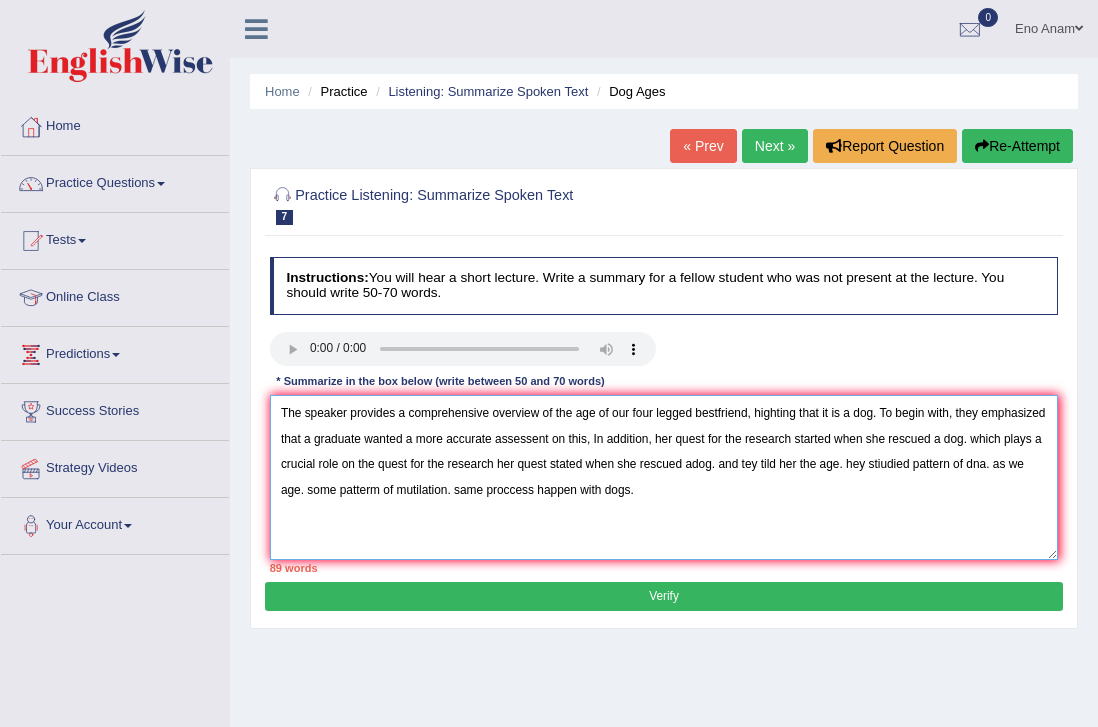 drag, startPoint x: 796, startPoint y: 470, endPoint x: 287, endPoint y: 462, distance: 509.06287 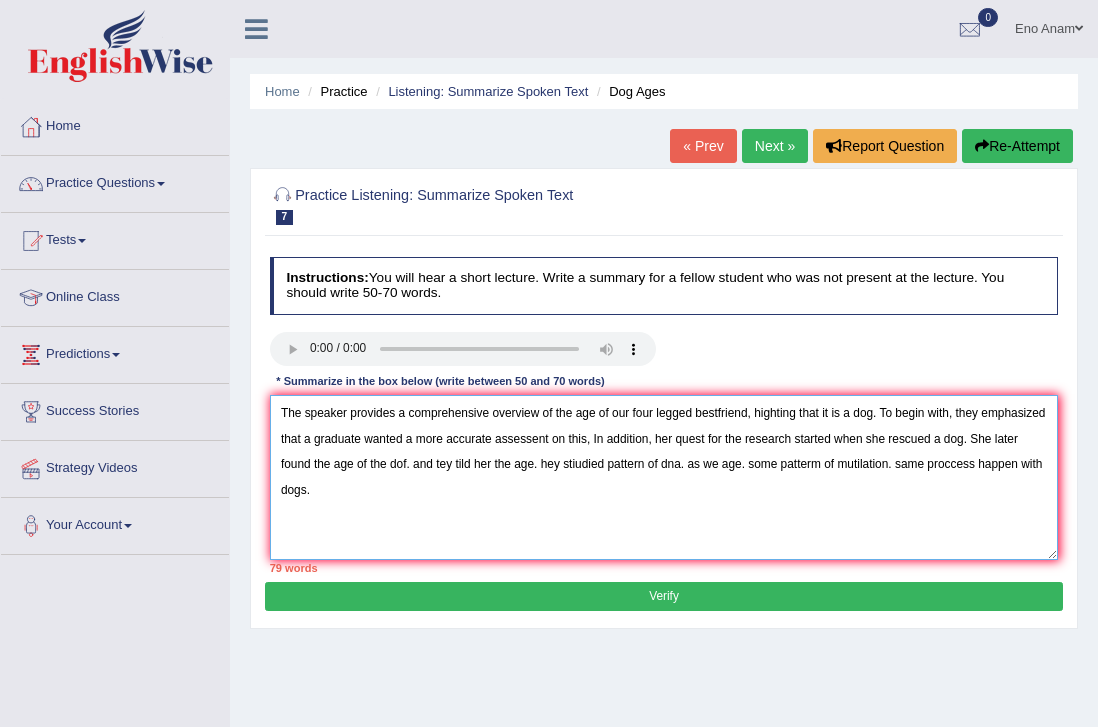 click on "The speaker provides a comprehensive overview of the age of our four legged bestfriend, highting that it is a dog. To begin with, they emphasized that a graduate wanted a more accurate assessent on this, In addition, her quest for the research started when she rescued a dog. She later found the age of the dof. and tey tild her the age. hey stiudied pattern of dna. as we age. some patterm of mutilation. same proccess happen with dogs." at bounding box center (664, 477) 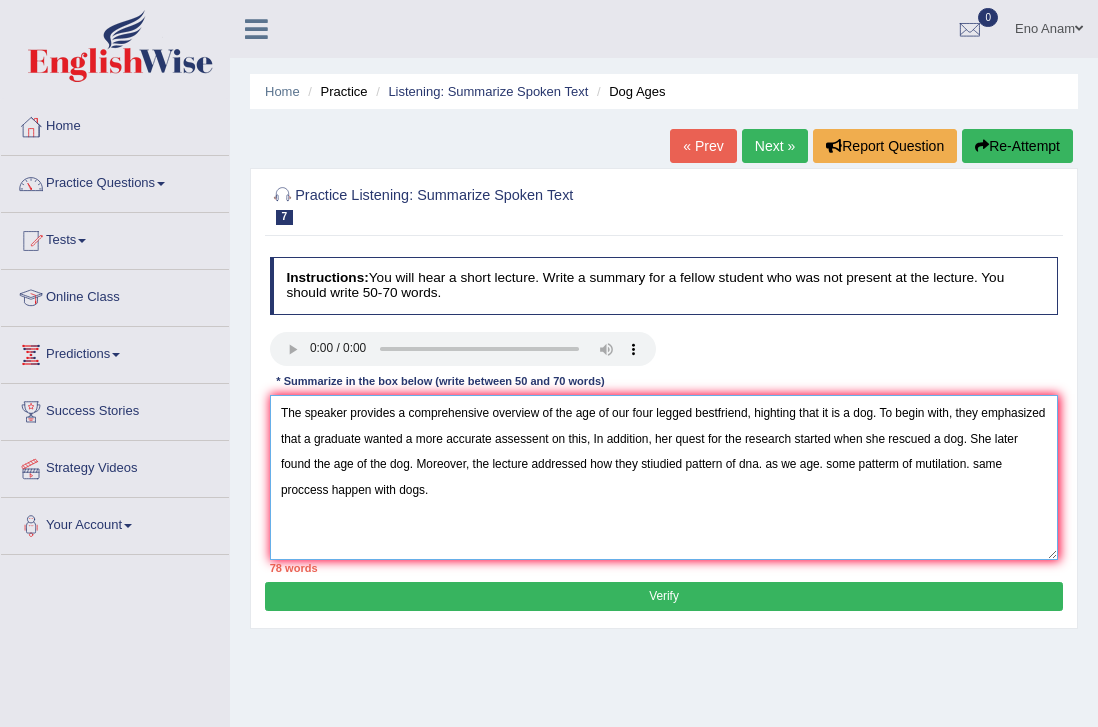 click on "The speaker provides a comprehensive overview of the age of our four legged bestfriend, highting that it is a dog. To begin with, they emphasized that a graduate wanted a more accurate assessent on this, In addition, her quest for the research started when she rescued a dog. She later found the age of the dog. Moreover, the lecture addressed how they stiudied pattern of dna. as we age. some patterm of mutilation. same proccess happen with dogs." at bounding box center (664, 477) 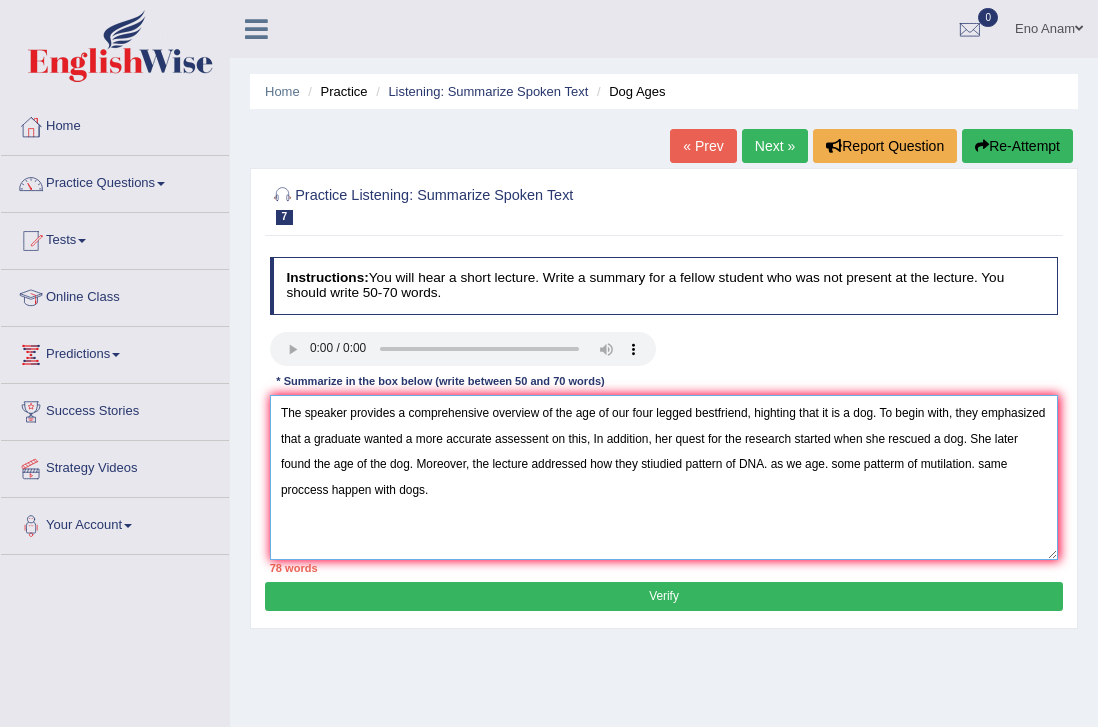 drag, startPoint x: 979, startPoint y: 468, endPoint x: 947, endPoint y: 468, distance: 32 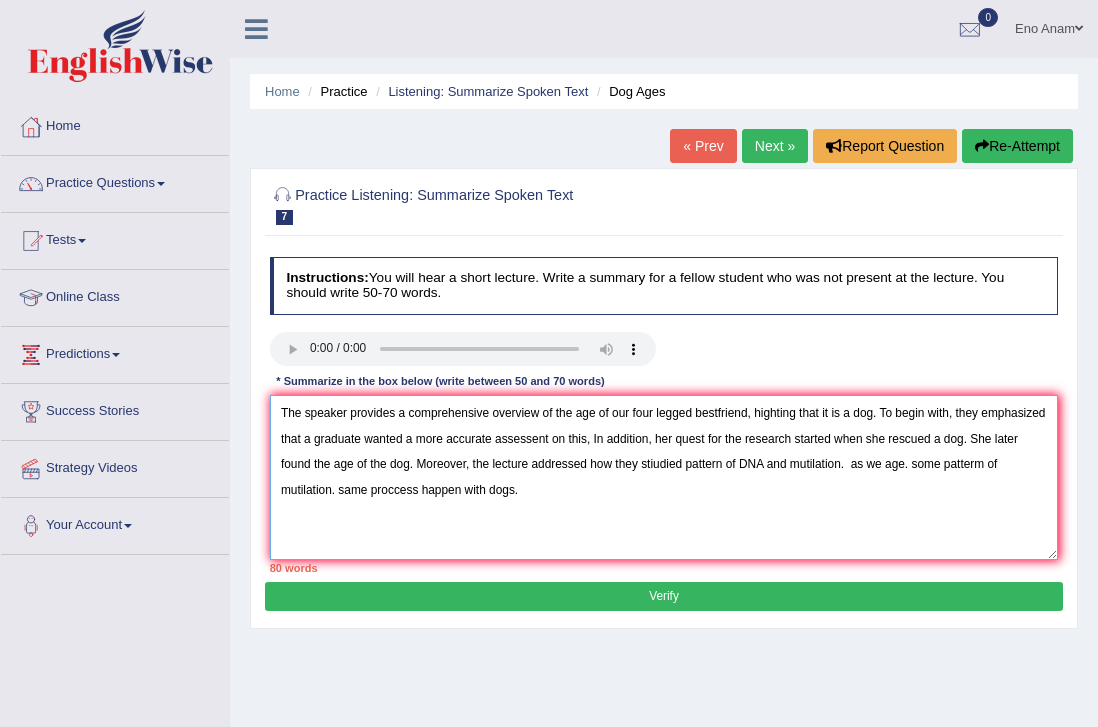 click on "The speaker provides a comprehensive overview of the age of our four legged bestfriend, highting that it is a dog. To begin with, they emphasized that a graduate wanted a more accurate assessent on this, In addition, her quest for the research started when she rescued a dog. She later found the age of the dog. Moreover, the lecture addressed how they stiudied pattern of DNA and mutilation.  as we age. some patterm of mutilation. same proccess happen with dogs." at bounding box center [664, 477] 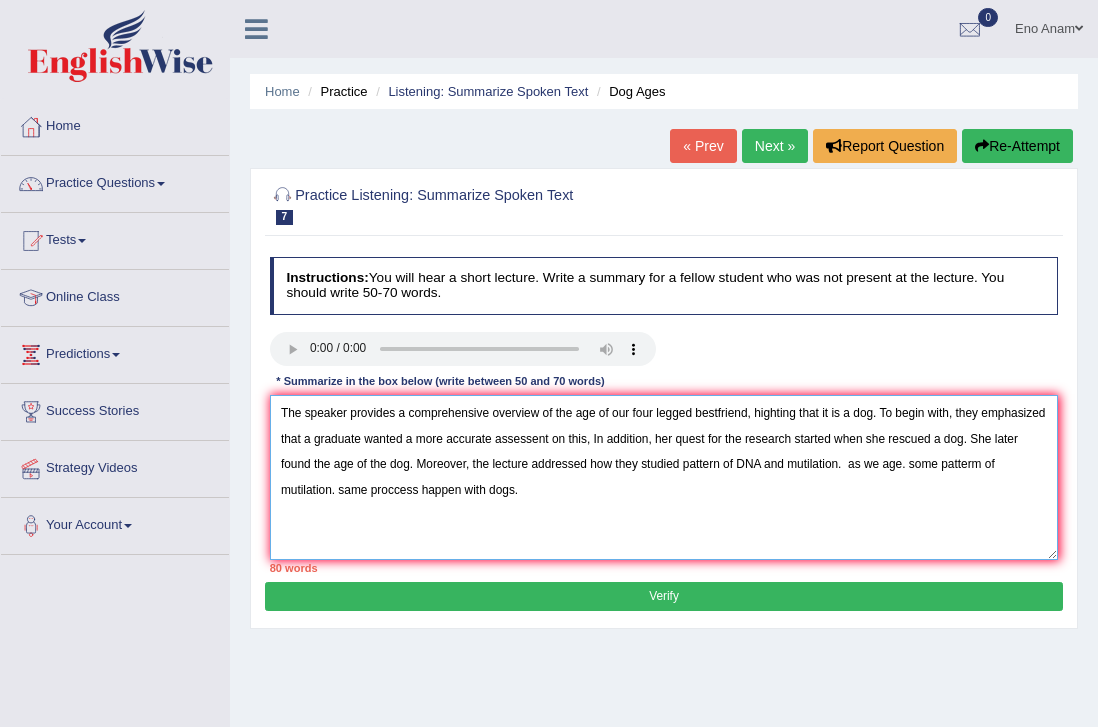 click on "The speaker provides a comprehensive overview of the age of our four legged bestfriend, highting that it is a dog. To begin with, they emphasized that a graduate wanted a more accurate assessent on this, In addition, her quest for the research started when she rescued a dog. She later found the age of the dog. Moreover, the lecture addressed how they studied pattern of DNA and mutilation.  as we age. some patterm of mutilation. same proccess happen with dogs." at bounding box center (664, 477) 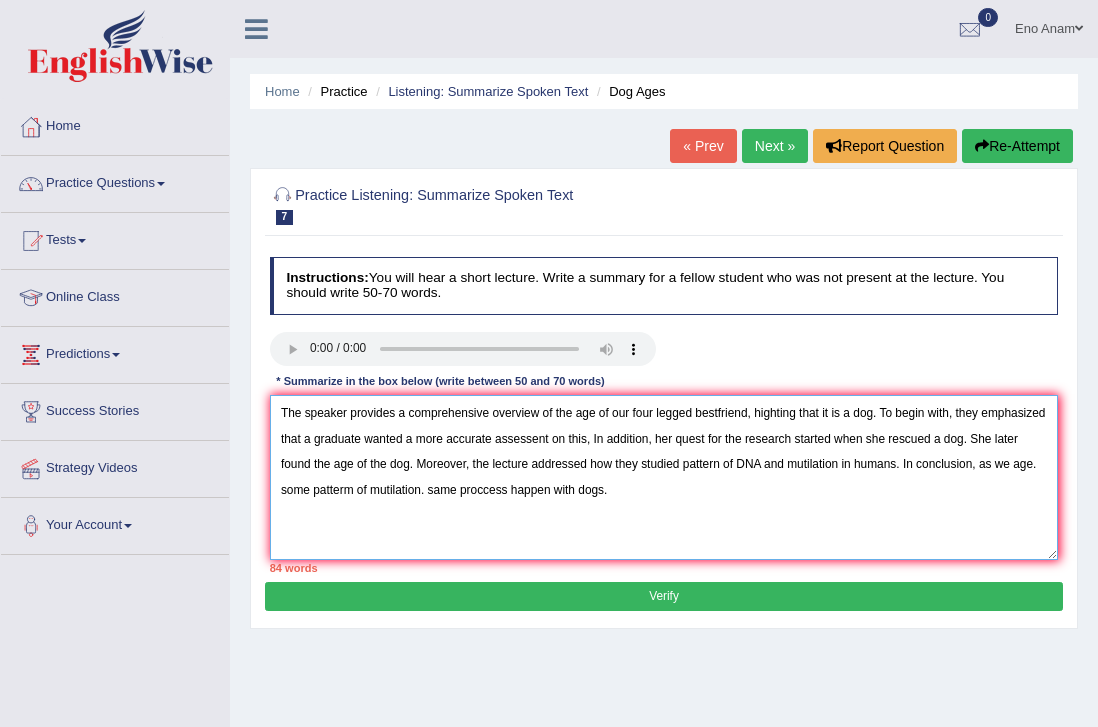 click on "The speaker provides a comprehensive overview of the age of our four legged bestfriend, highting that it is a dog. To begin with, they emphasized that a graduate wanted a more accurate assessent on this, In addition, her quest for the research started when she rescued a dog. She later found the age of the dog. Moreover, the lecture addressed how they studied pattern of DNA and mutilation in humans. In conclusion, as we age. some patterm of mutilation. same proccess happen with dogs." at bounding box center [664, 477] 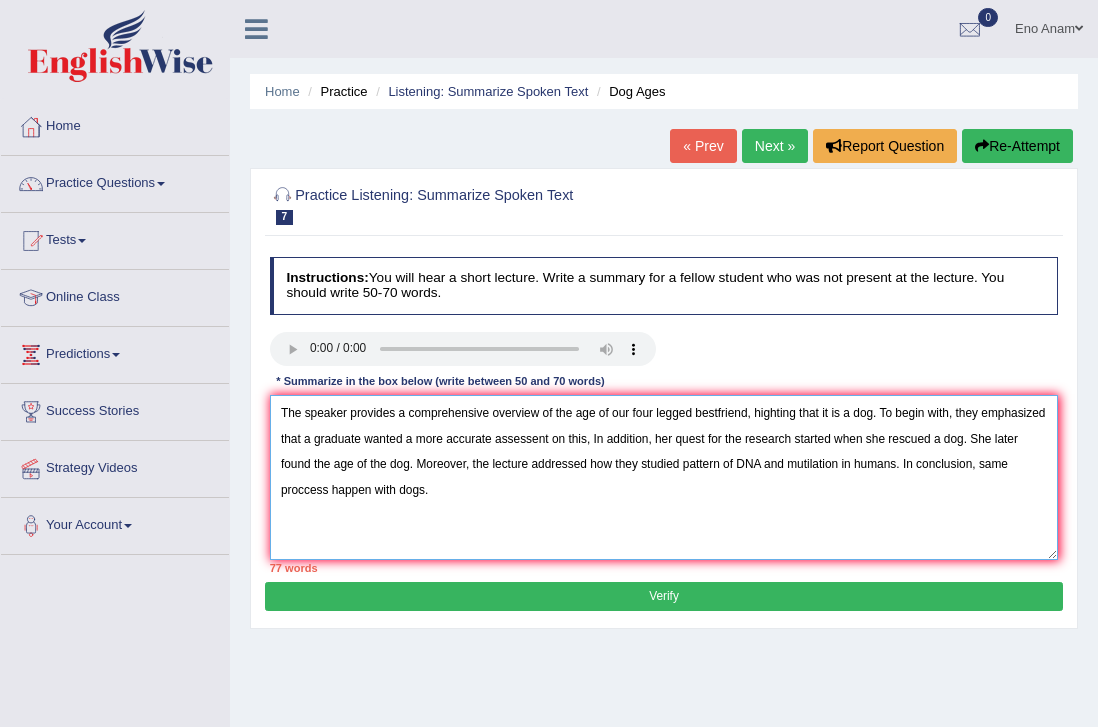 click on "The speaker provides a comprehensive overview of the age of our four legged bestfriend, highting that it is a dog. To begin with, they emphasized that a graduate wanted a more accurate assessent on this, In addition, her quest for the research started when she rescued a dog. She later found the age of the dog. Moreover, the lecture addressed how they studied pattern of DNA and mutilation in humans. In conclusion, same proccess happen with dogs." at bounding box center [664, 477] 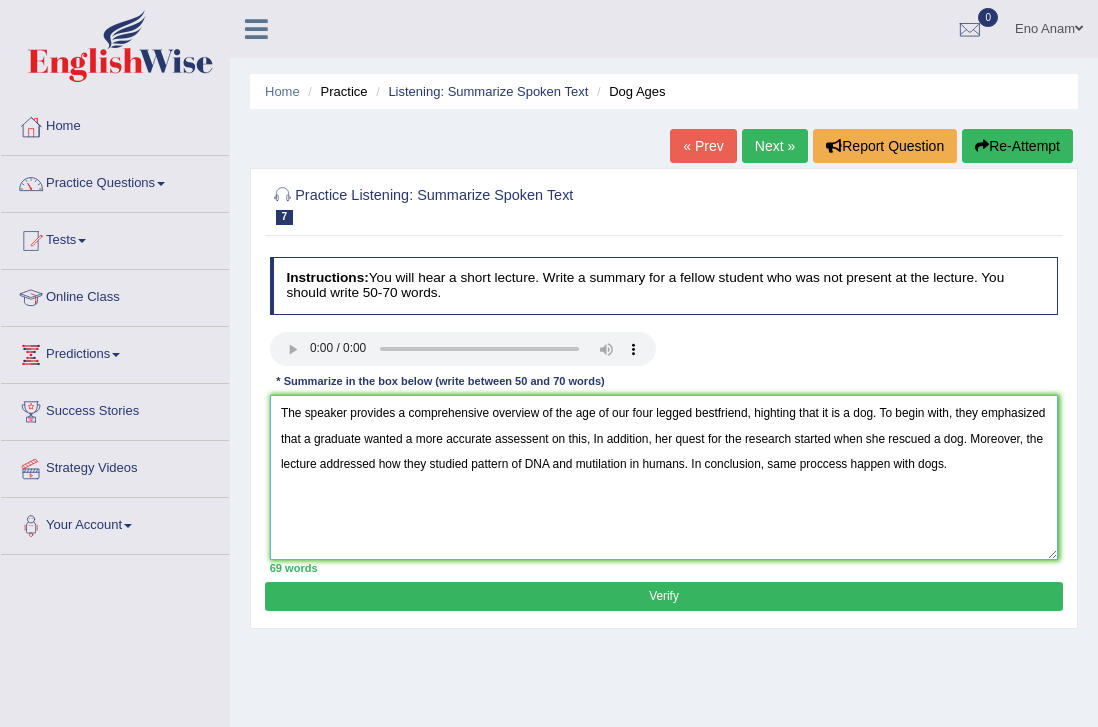 click on "The speaker provides a comprehensive overview of the age of our four legged bestfriend, highting that it is a dog. To begin with, they emphasized that a graduate wanted a more accurate assessent on this, In addition, her quest for the research started when she rescued a dog. Moreover, the lecture addressed how they studied pattern of DNA and mutilation in humans. In conclusion, same proccess happen with dogs." at bounding box center [664, 477] 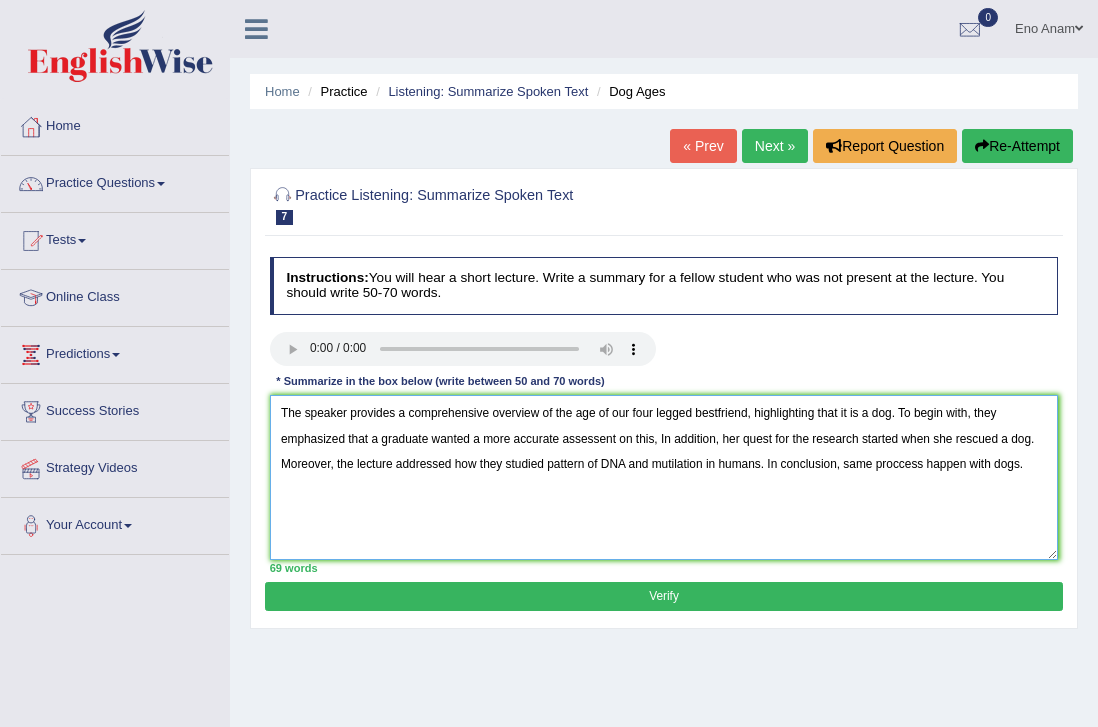 click on "The speaker provides a comprehensive overview of the age of our four legged bestfriend, highlighting that it is a dog. To begin with, they emphasized that a graduate wanted a more accurate assessent on this, In addition, her quest for the research started when she rescued a dog. Moreover, the lecture addressed how they studied pattern of DNA and mutilation in humans. In conclusion, same proccess happen with dogs." at bounding box center [664, 477] 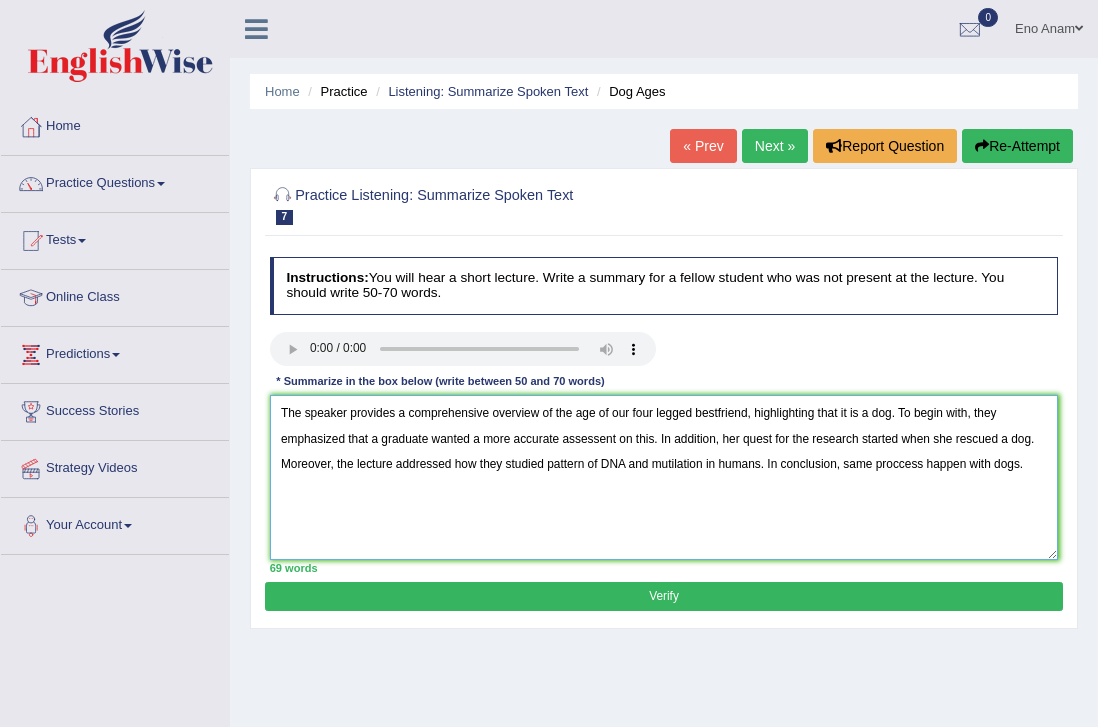 click on "The speaker provides a comprehensive overview of the age of our four legged bestfriend, highlighting that it is a dog. To begin with, they emphasized that a graduate wanted a more accurate assessent on this. In addition, her quest for the research started when she rescued a dog. Moreover, the lecture addressed how they studied pattern of DNA and mutilation in humans. In conclusion, same proccess happen with dogs." at bounding box center (664, 477) 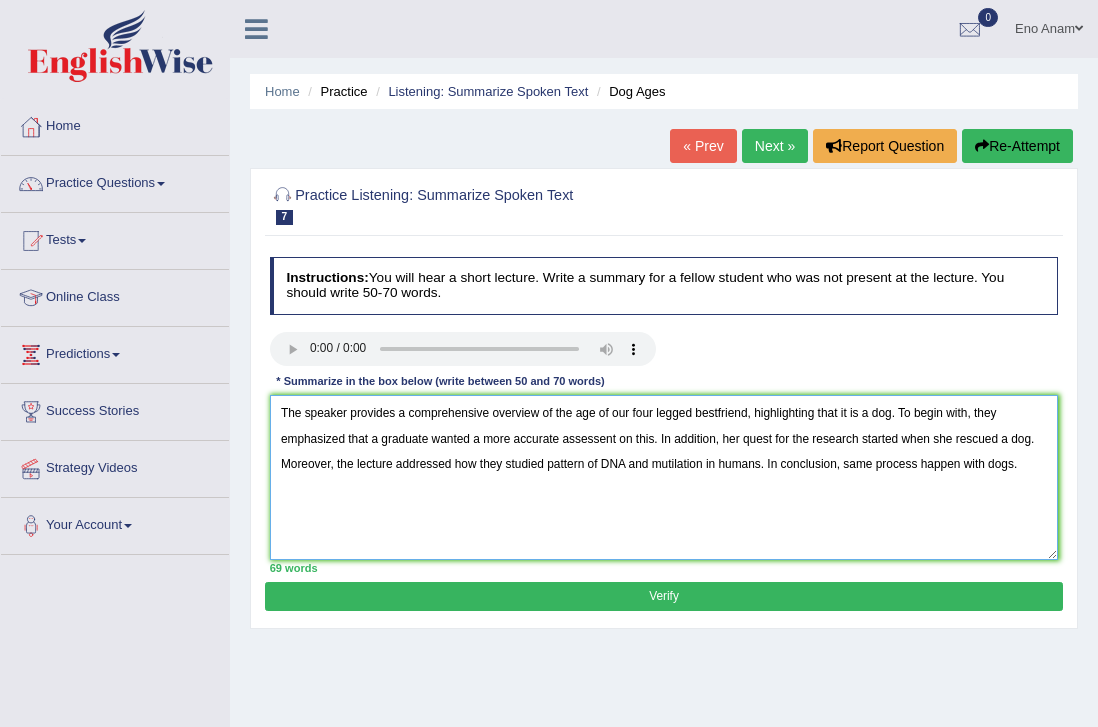 type on "The speaker provides a comprehensive overview of the age of our four legged bestfriend, highlighting that it is a dog. To begin with, they emphasized that a graduate wanted a more accurate assessent on this. In addition, her quest for the research started when she rescued a dog. Moreover, the lecture addressed how they studied pattern of DNA and mutilation in humans. In conclusion, same process happen with dogs." 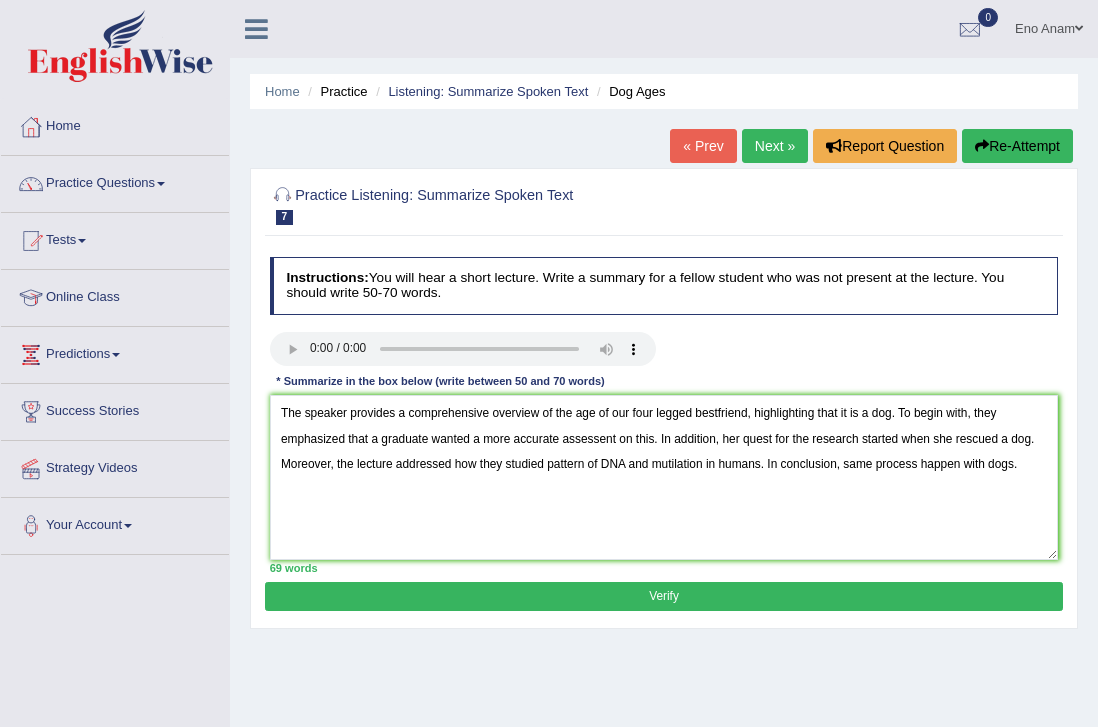 click on "Verify" at bounding box center (663, 596) 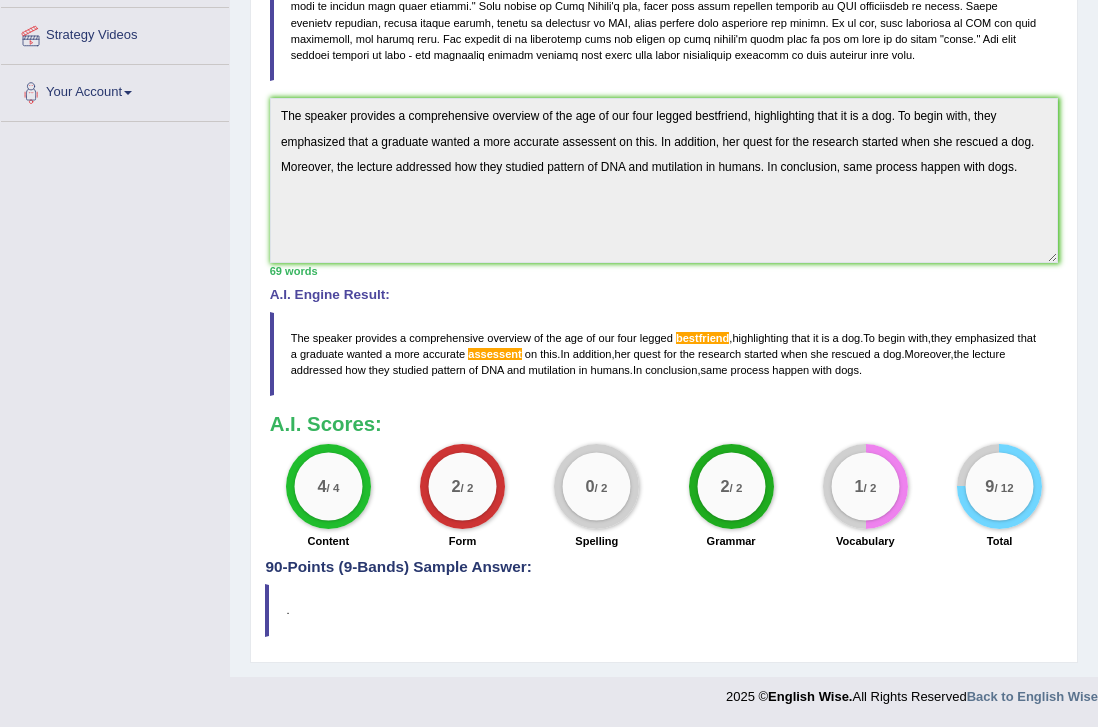 scroll, scrollTop: 443, scrollLeft: 0, axis: vertical 